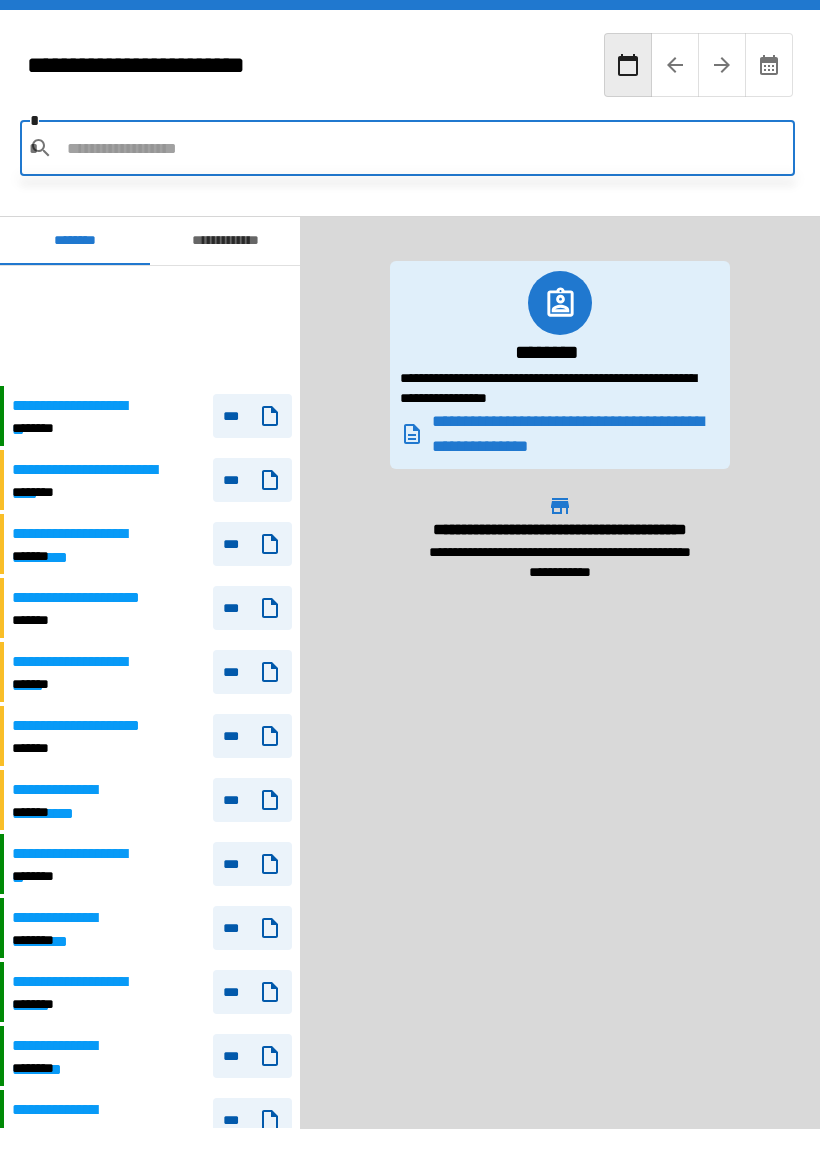 scroll, scrollTop: 0, scrollLeft: 0, axis: both 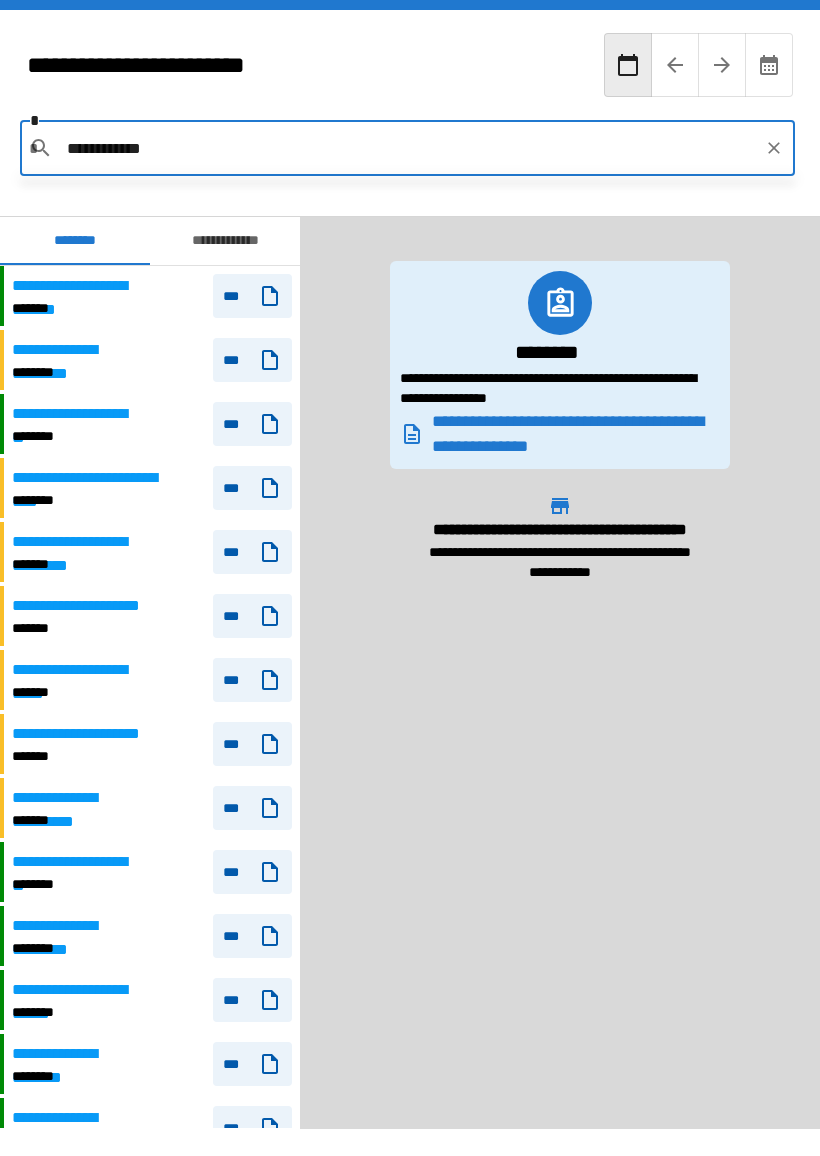 click on "**********" at bounding box center (408, 148) 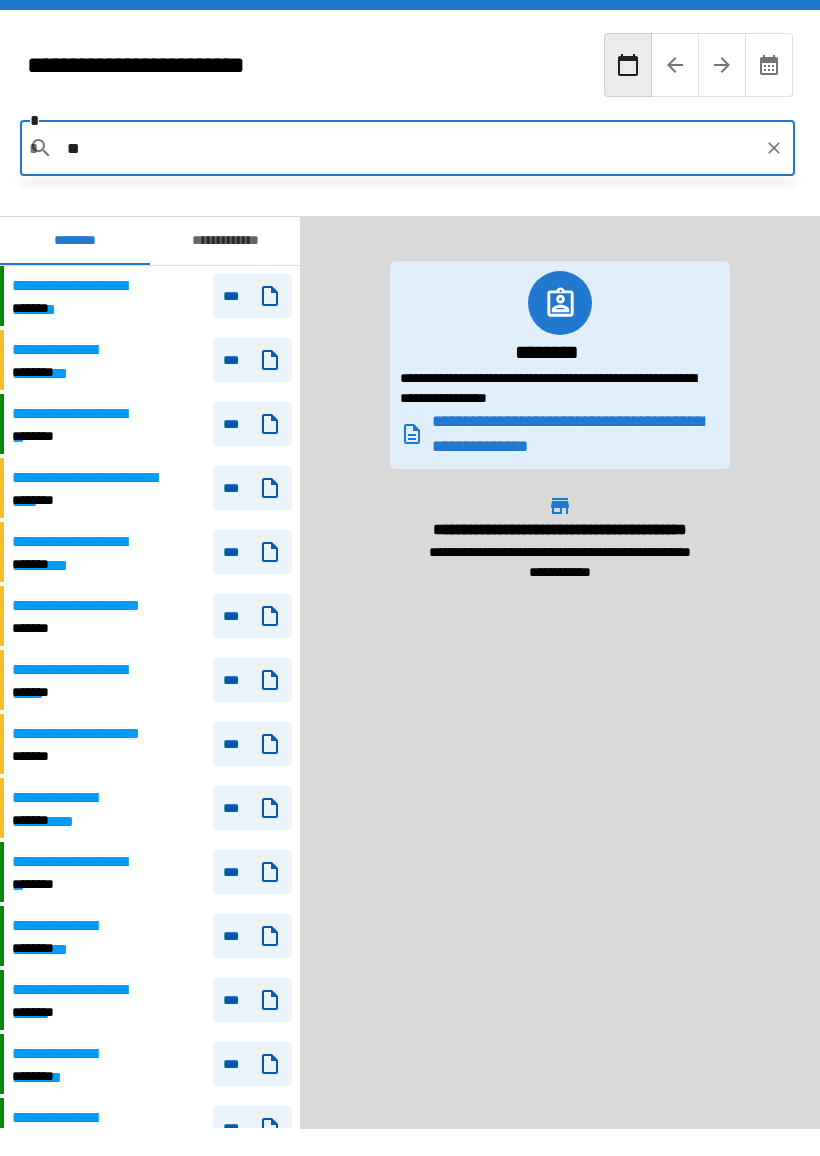 type on "*" 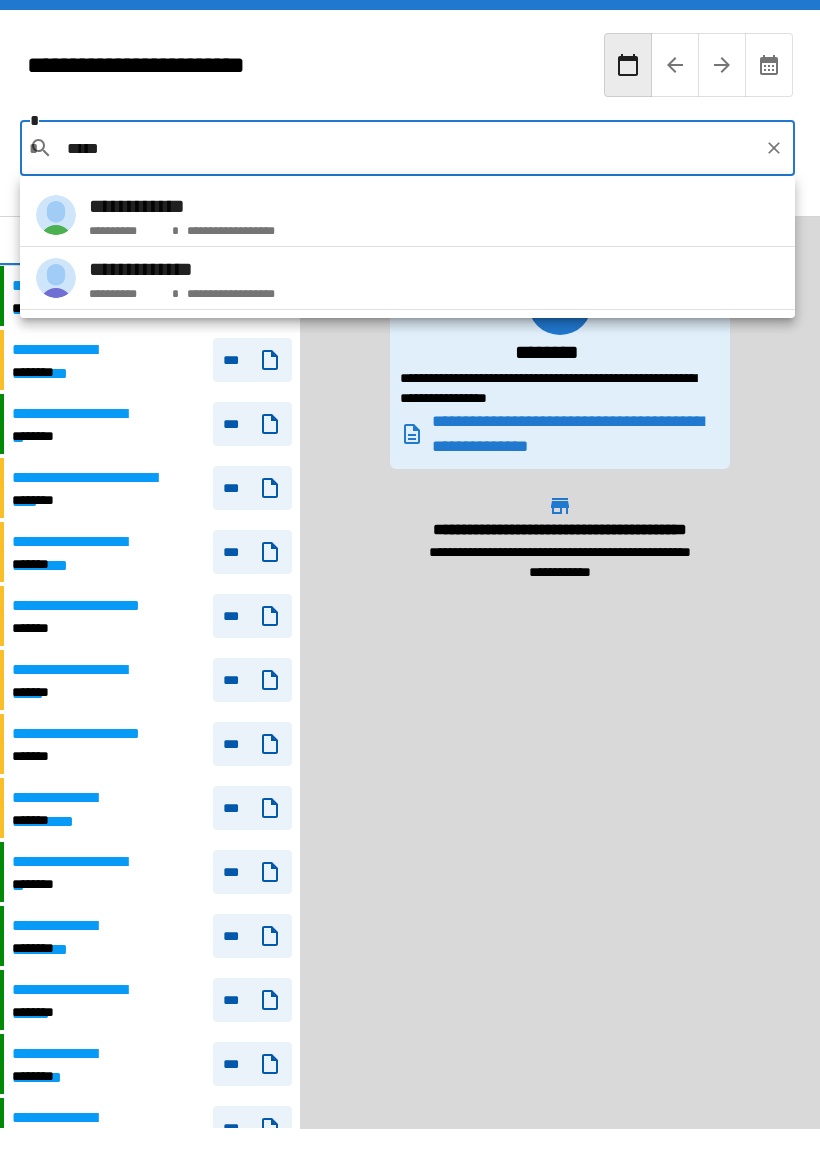 click on "**********" at bounding box center (407, 215) 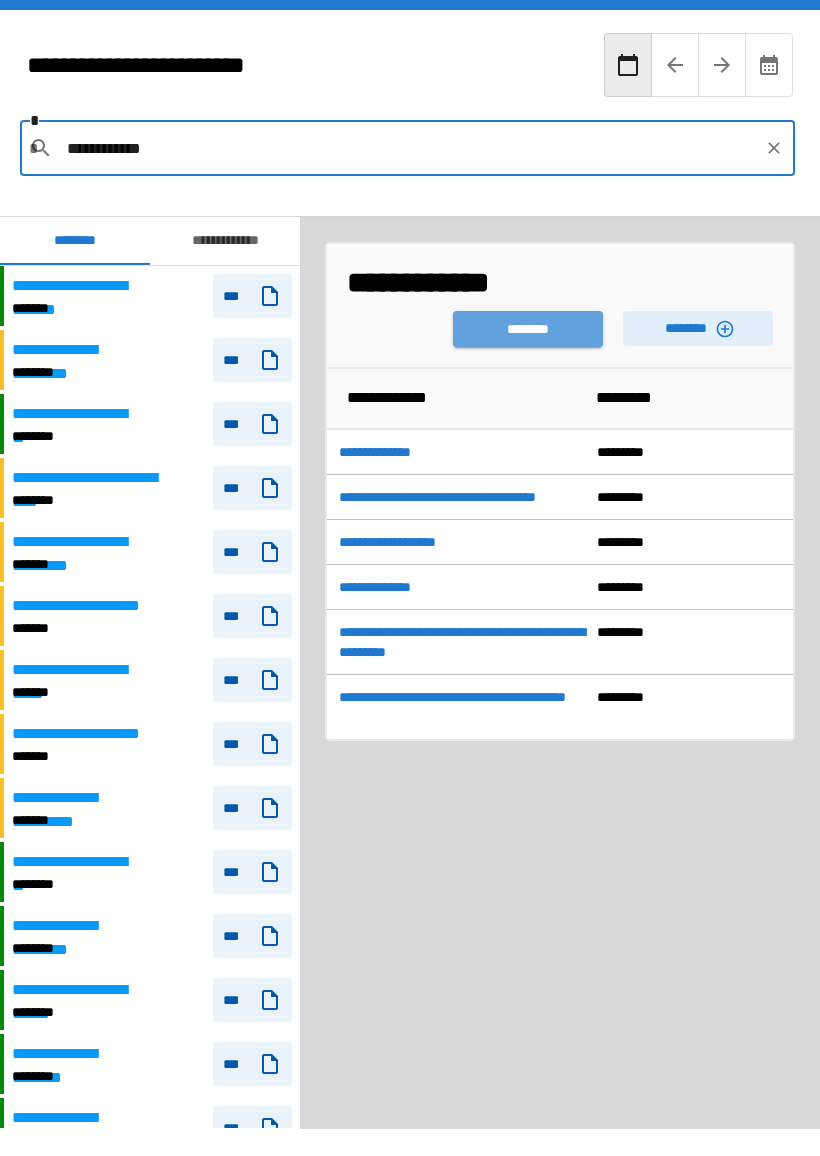 click on "********" at bounding box center [528, 329] 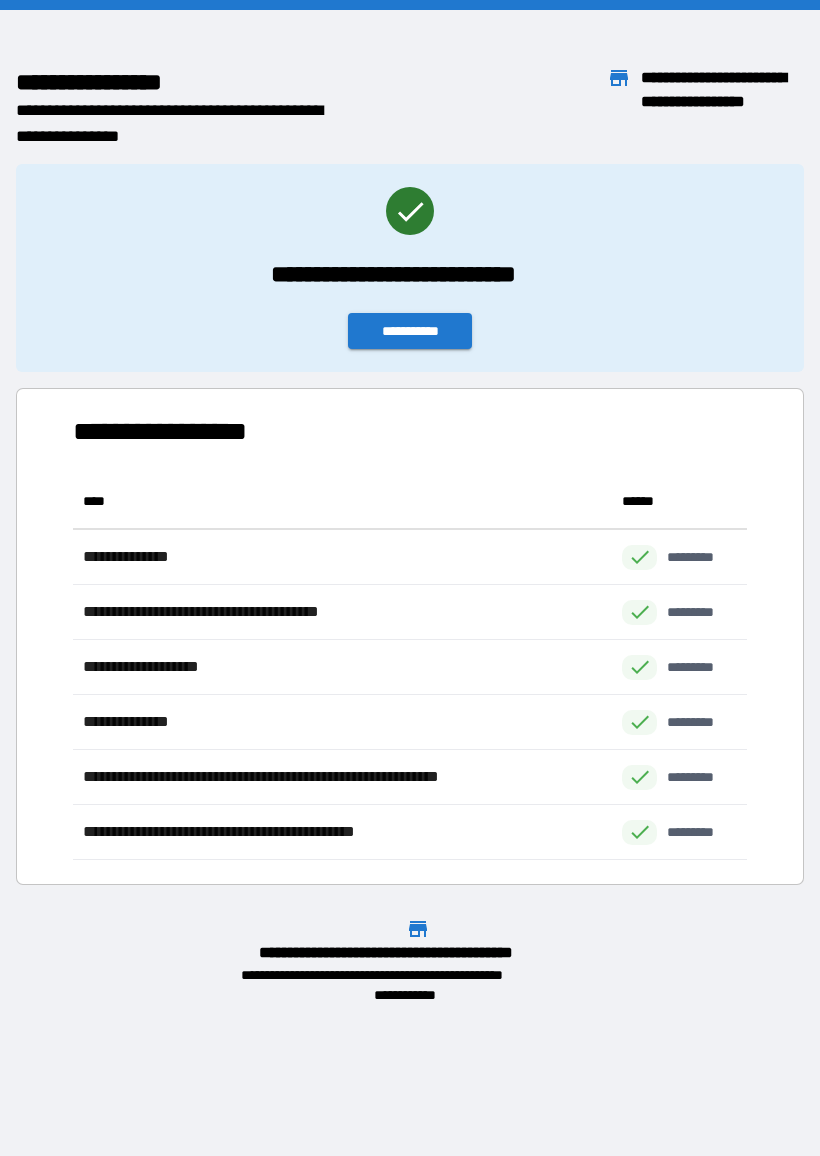 scroll, scrollTop: 1, scrollLeft: 1, axis: both 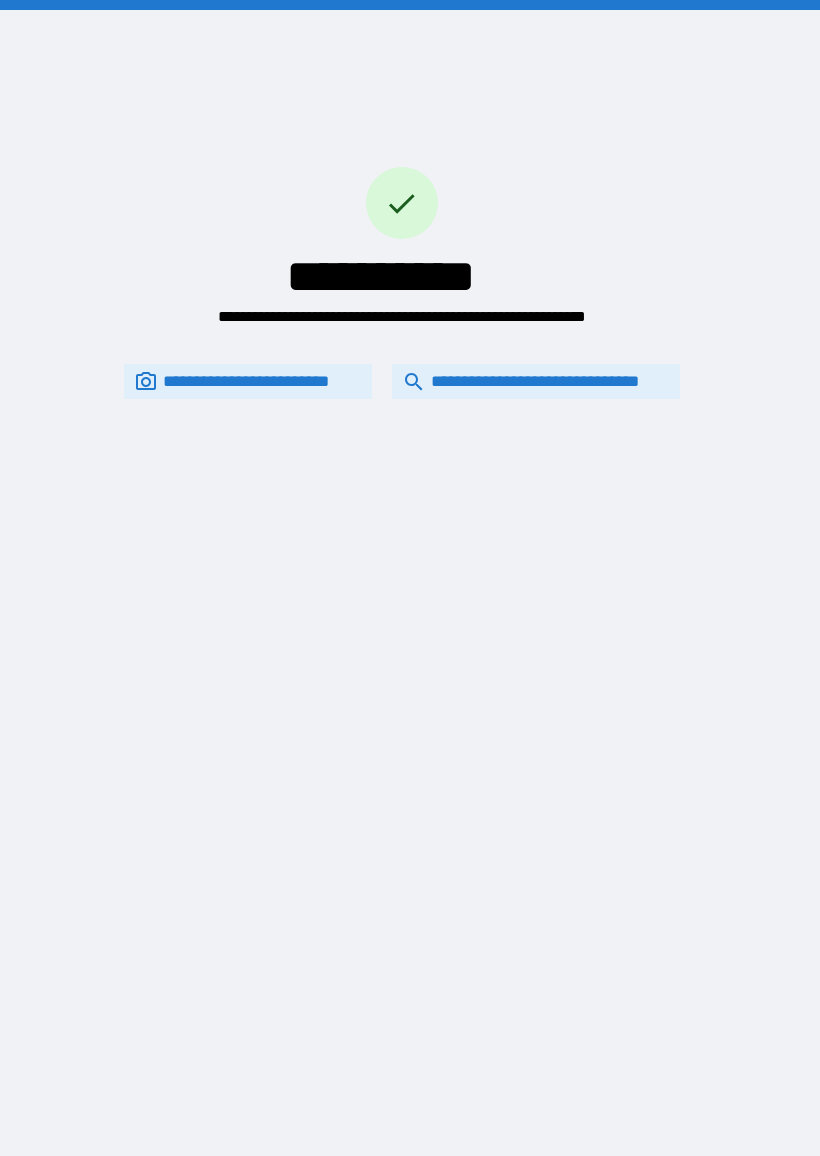 click on "**********" at bounding box center [536, 381] 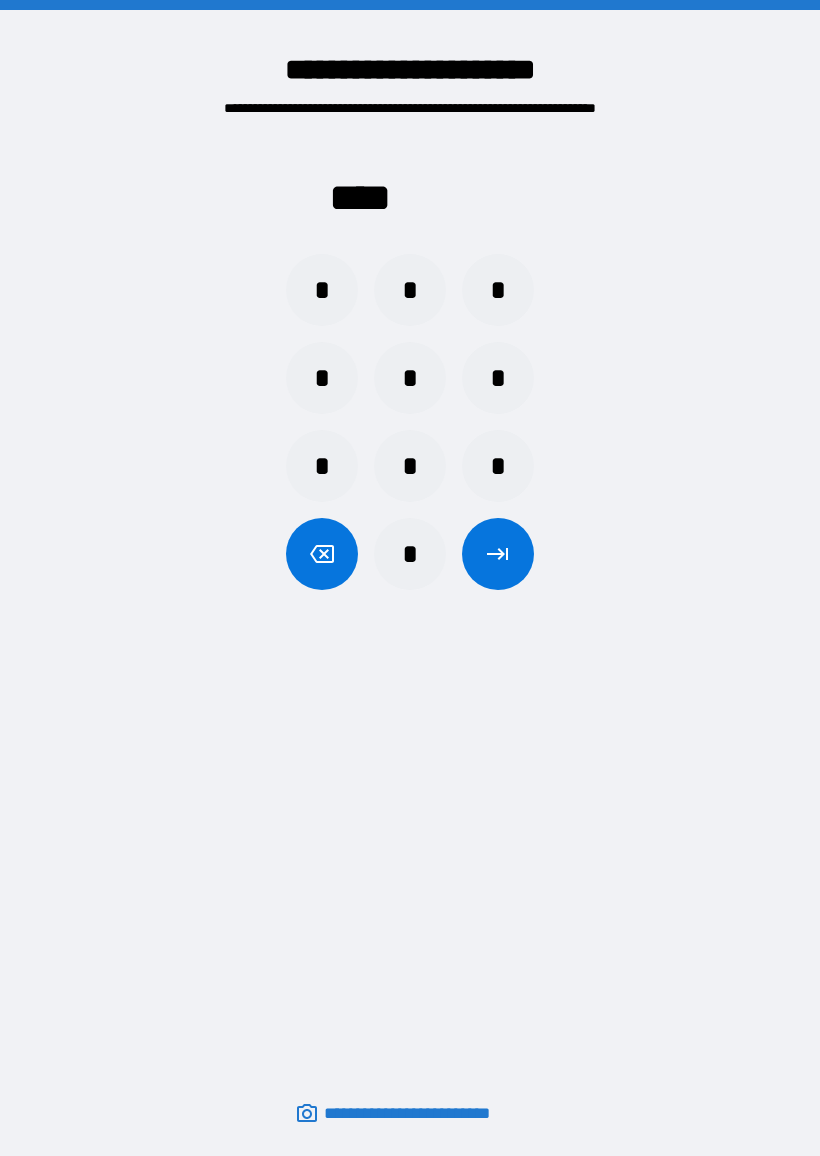 click on "*" at bounding box center (410, 290) 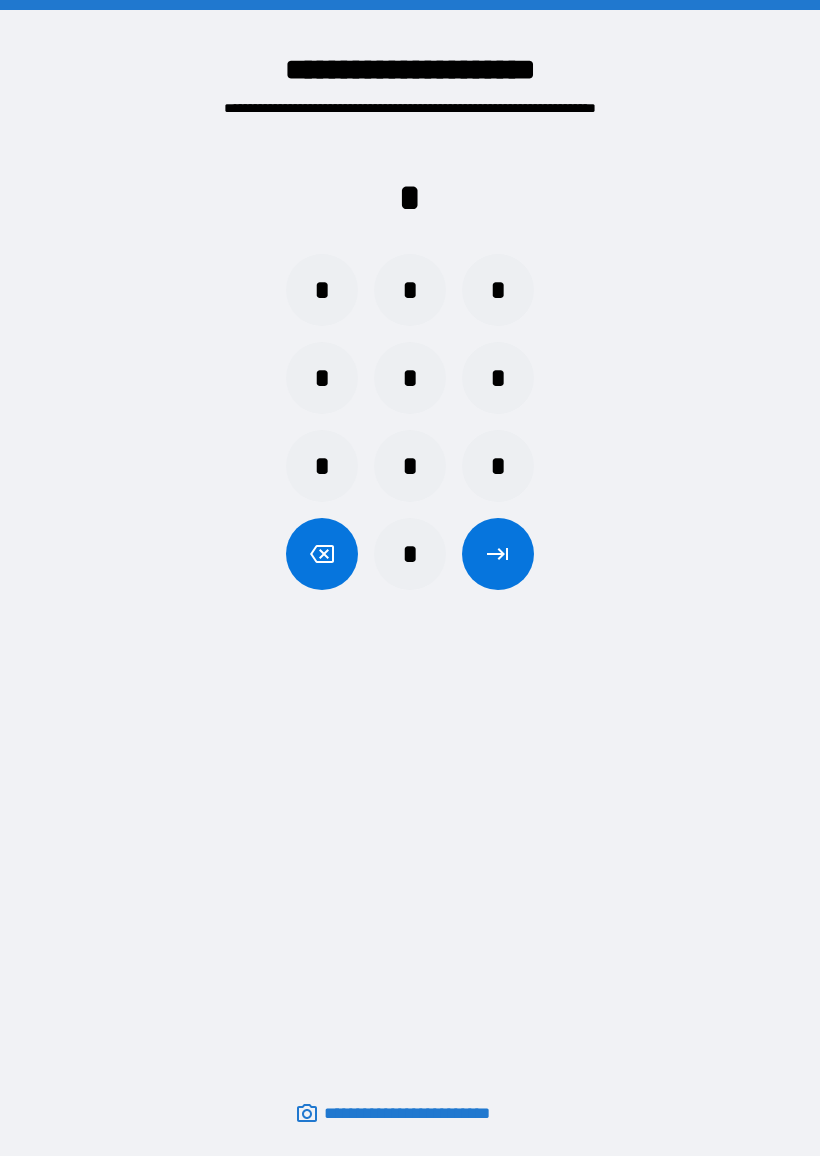 click on "*" at bounding box center (410, 466) 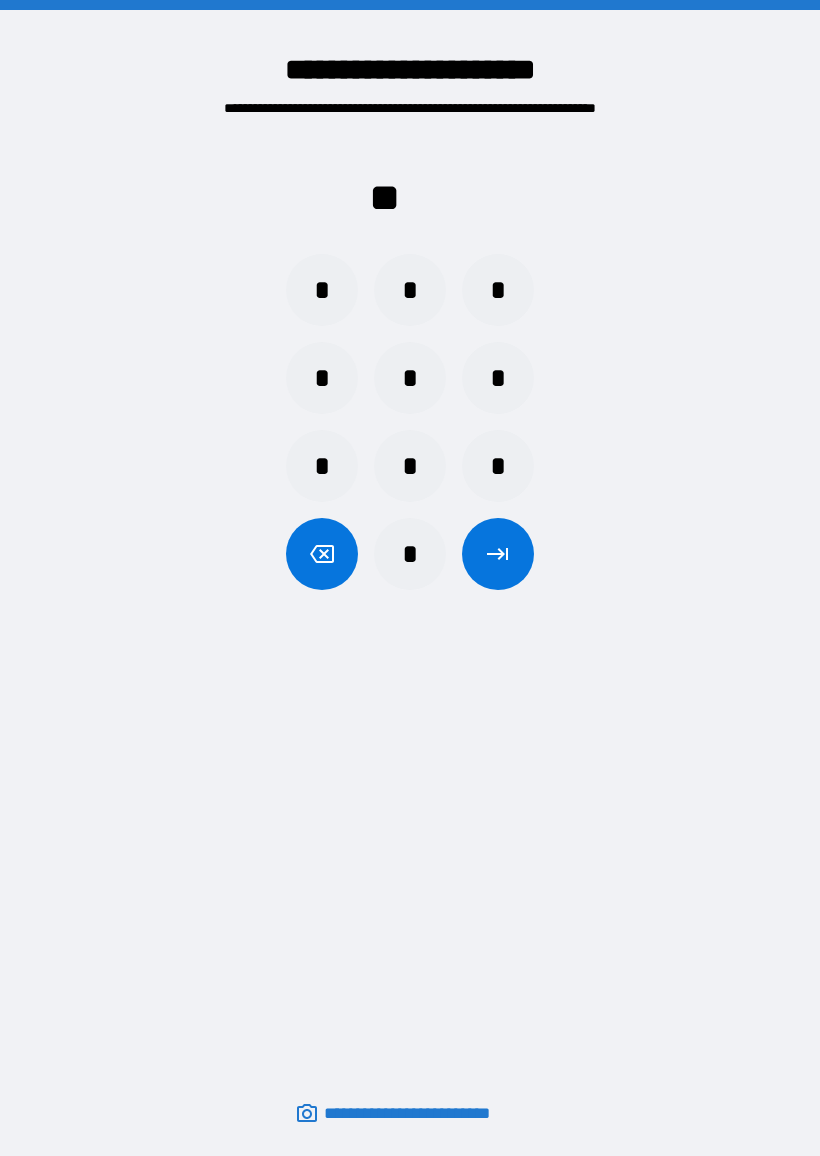 click on "*" at bounding box center [322, 290] 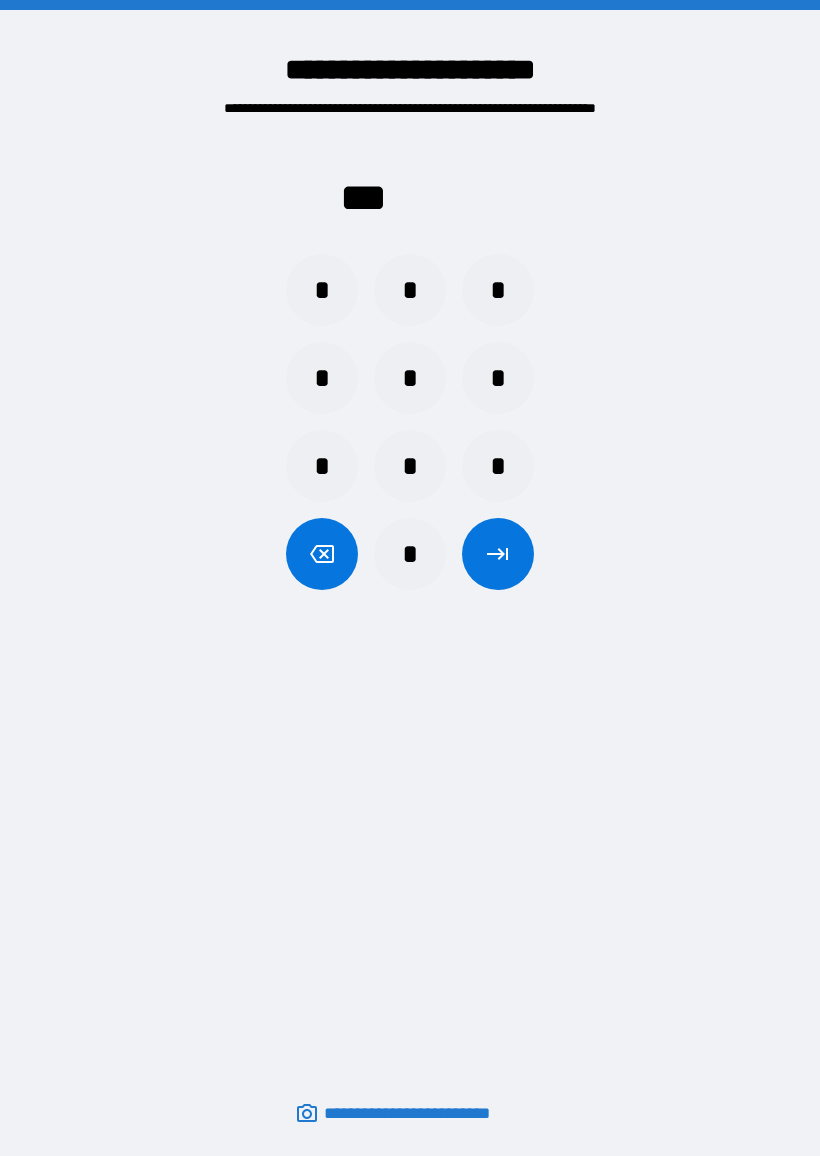 click 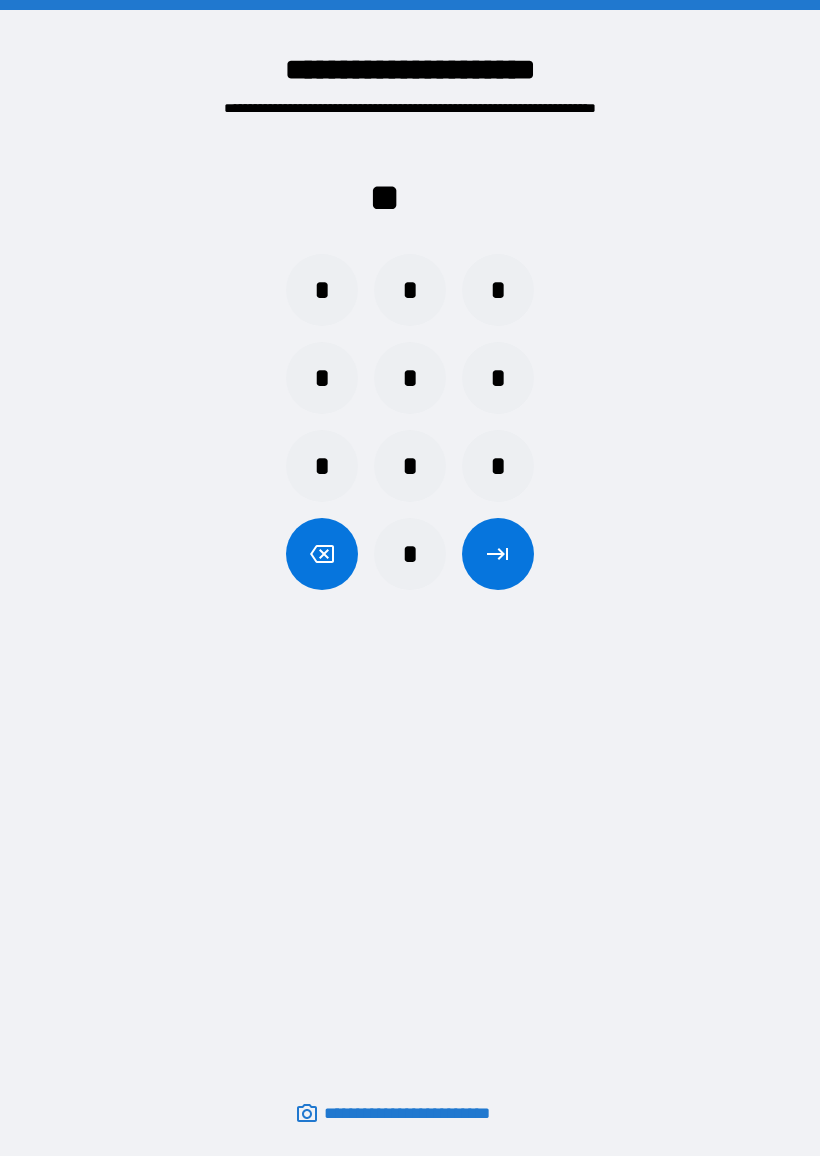 click 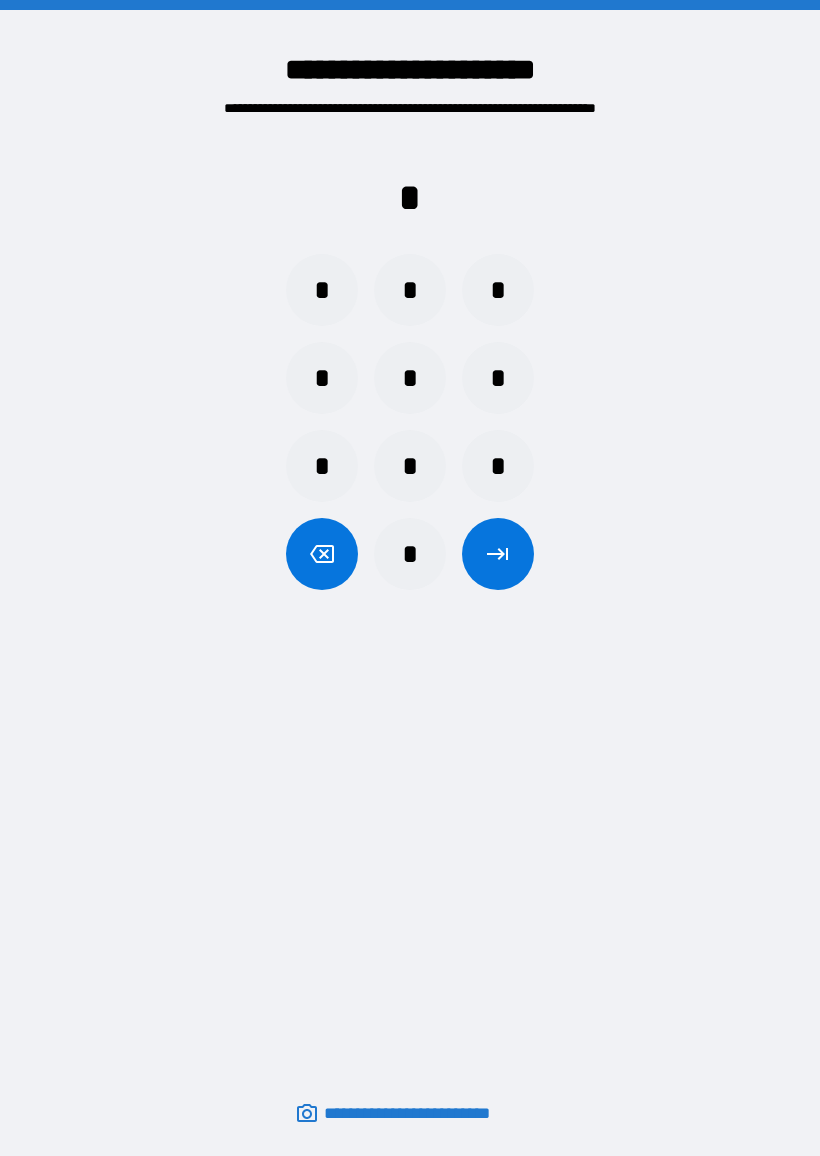 click on "*" at bounding box center [410, 378] 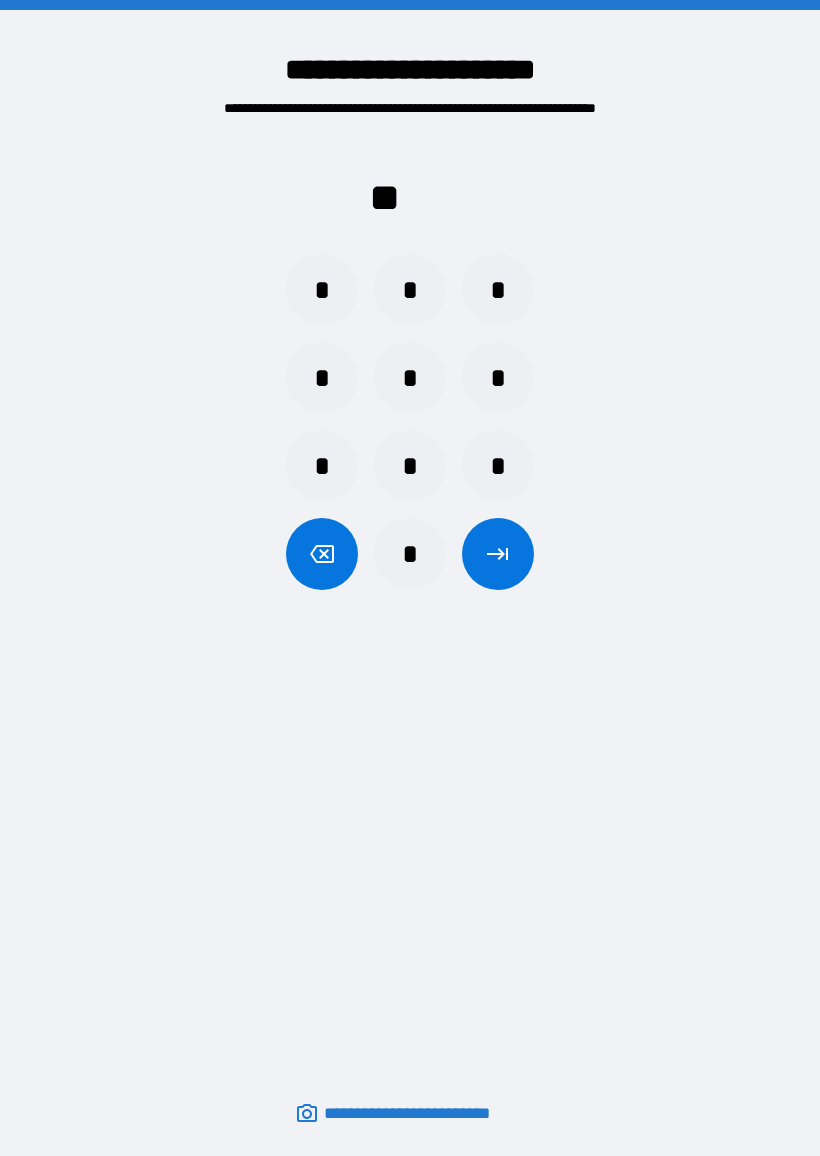 click on "*" at bounding box center [410, 466] 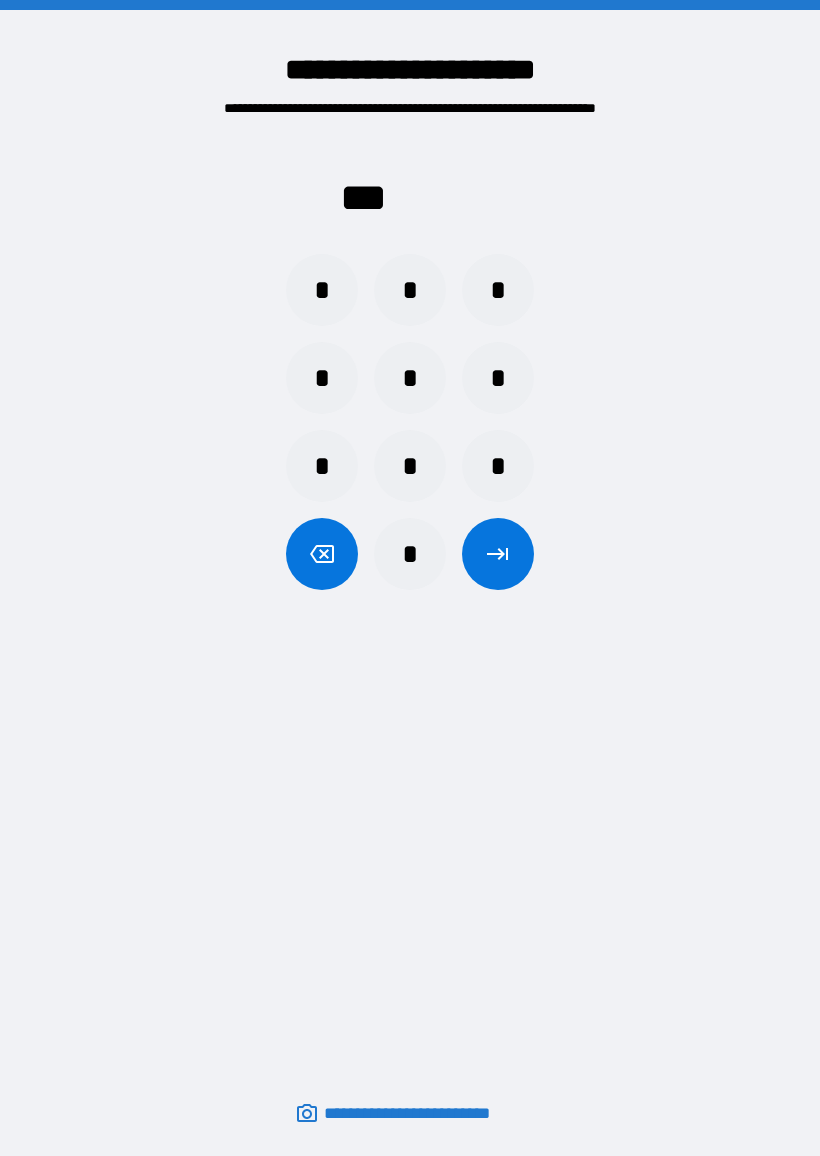 click on "*" at bounding box center [322, 290] 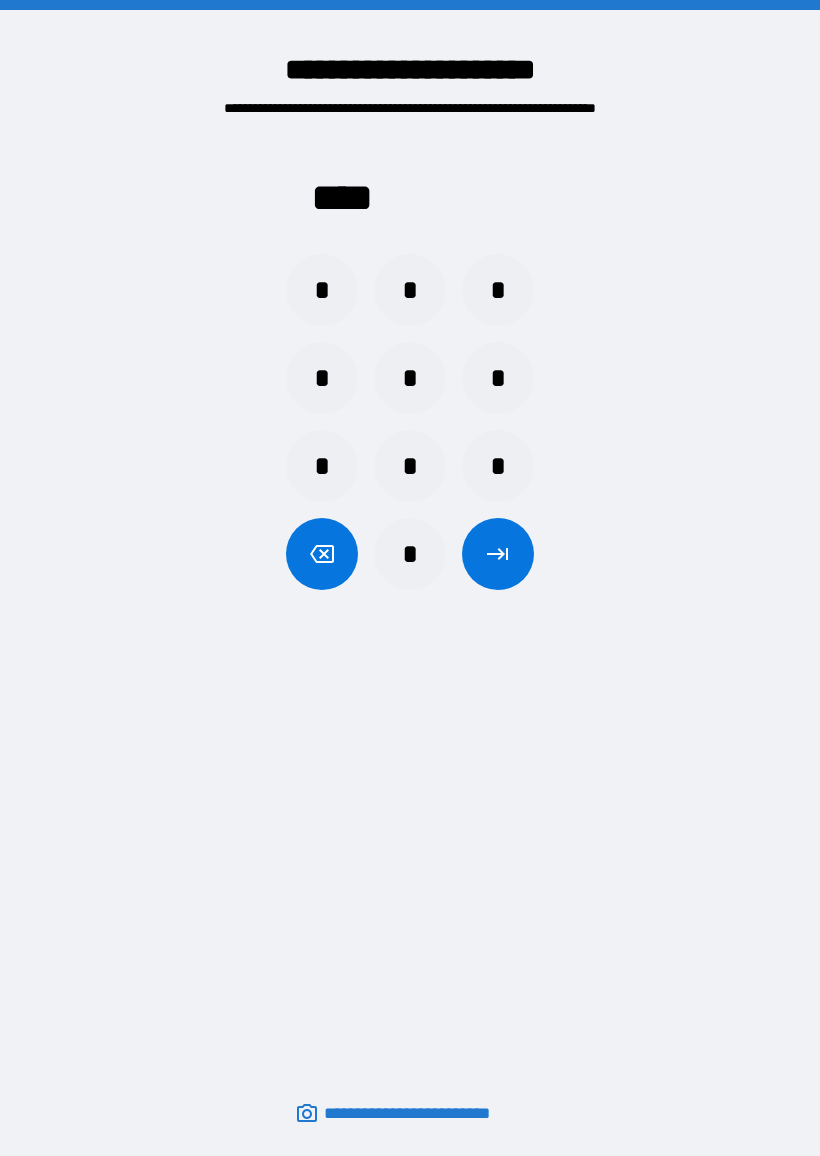 click 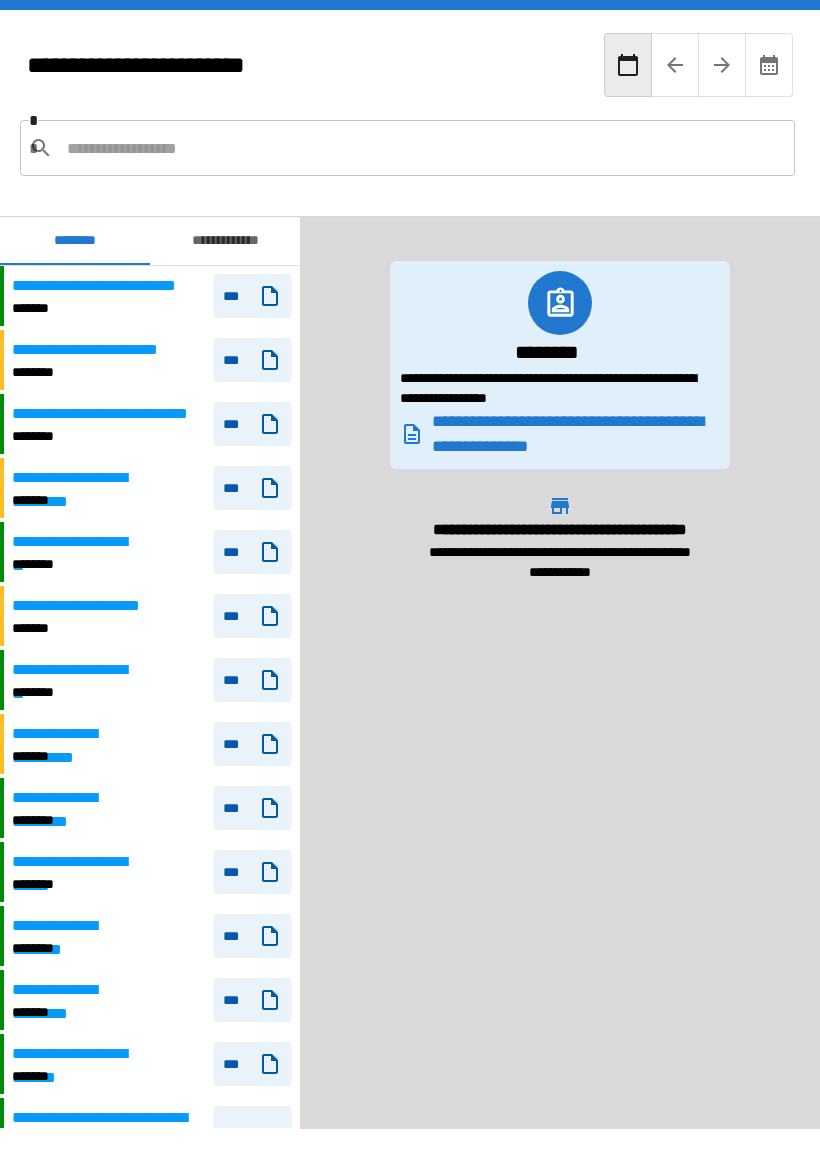 scroll, scrollTop: 180, scrollLeft: 0, axis: vertical 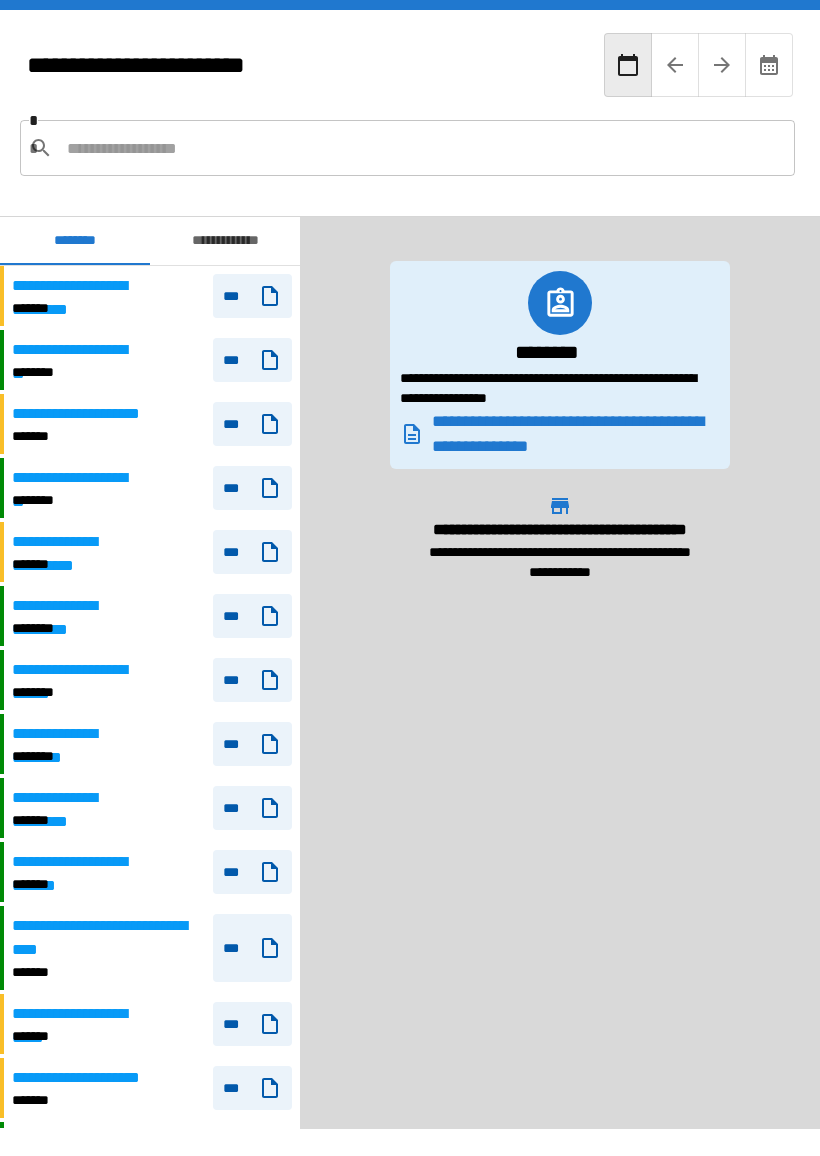 click at bounding box center [423, 148] 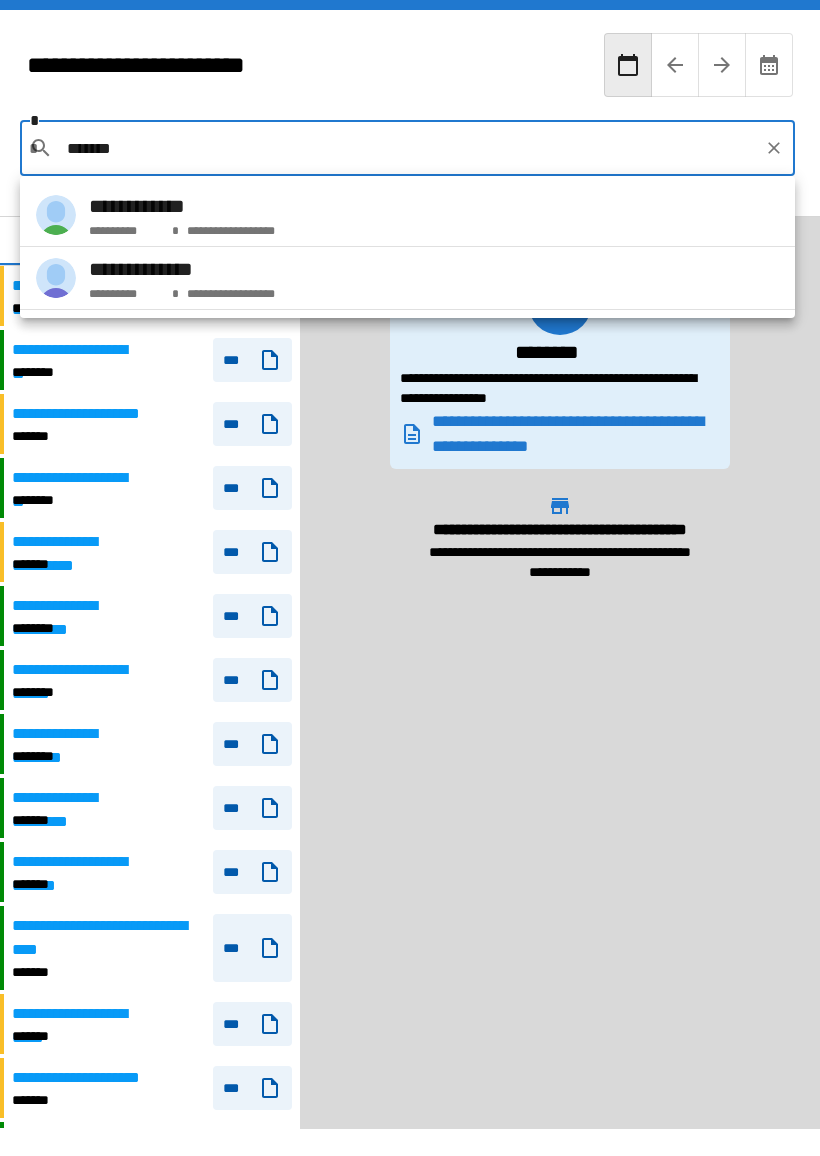 click on "**********" at bounding box center [407, 215] 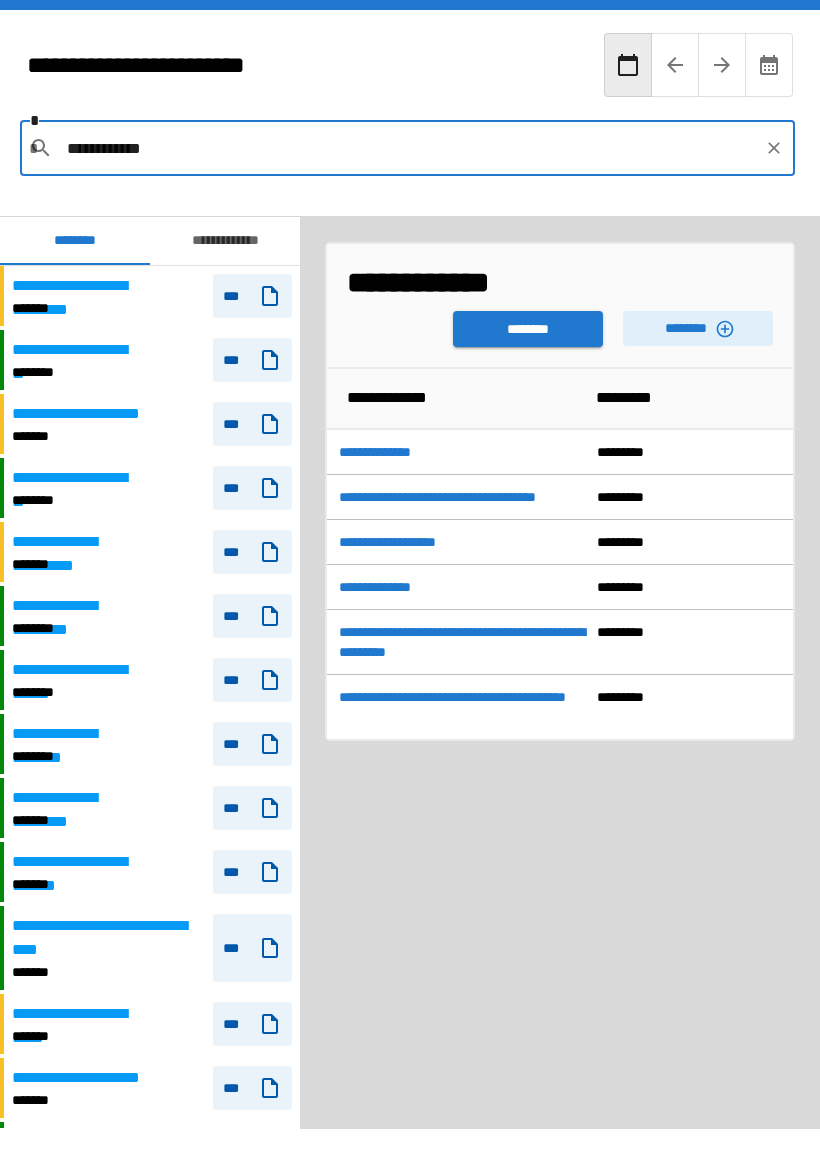 click on "********" at bounding box center (698, 328) 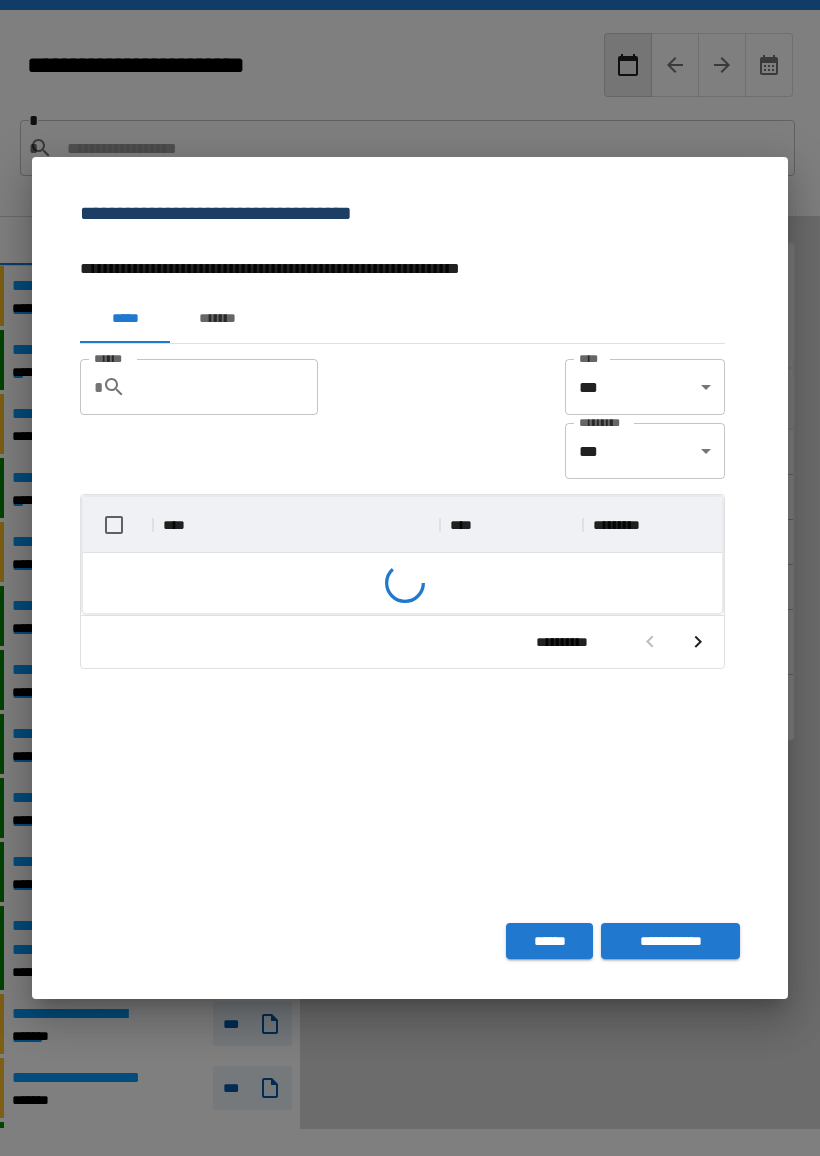 scroll, scrollTop: 1, scrollLeft: 1, axis: both 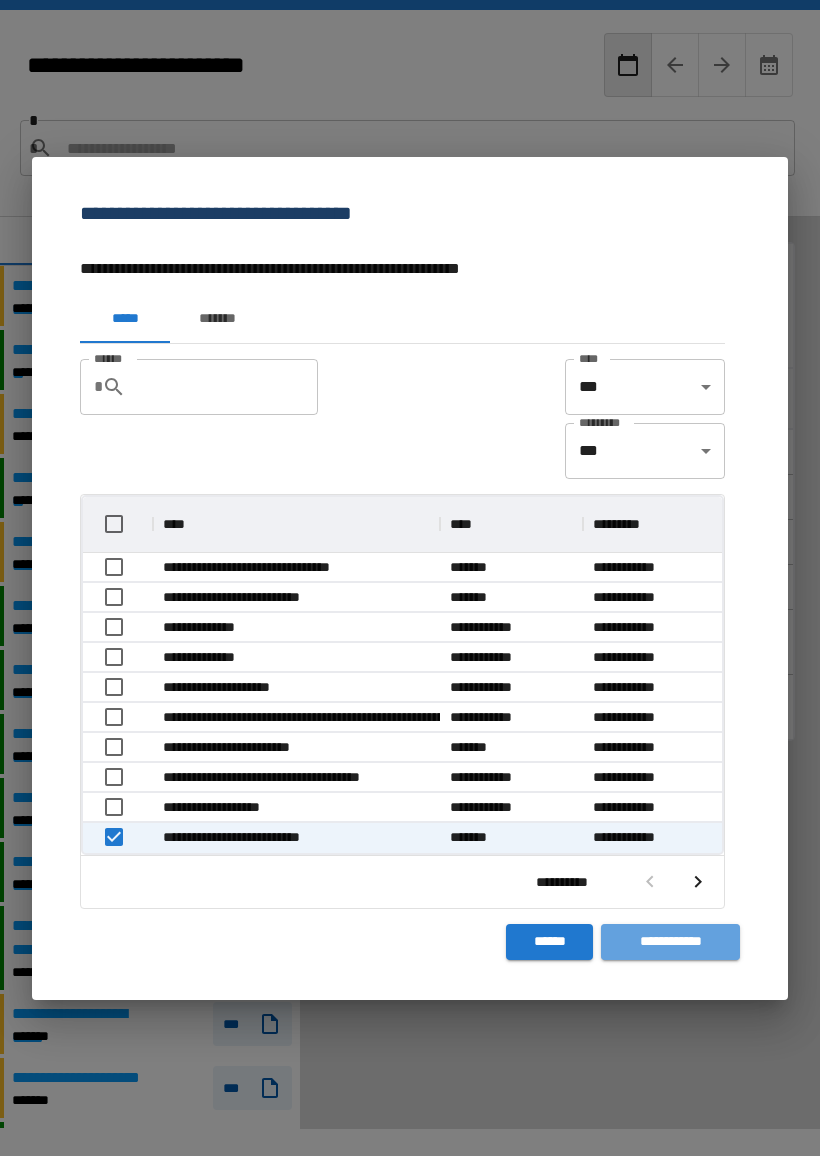 click on "**********" at bounding box center (670, 942) 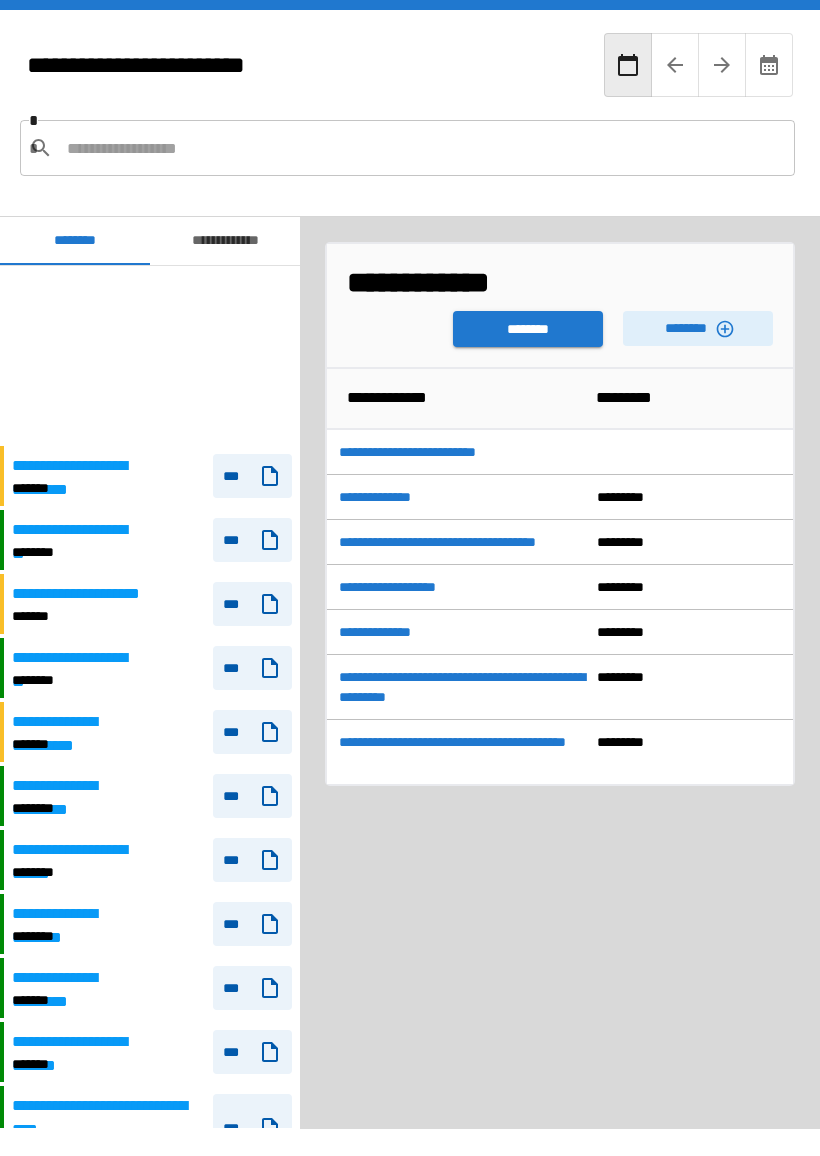scroll, scrollTop: 180, scrollLeft: 0, axis: vertical 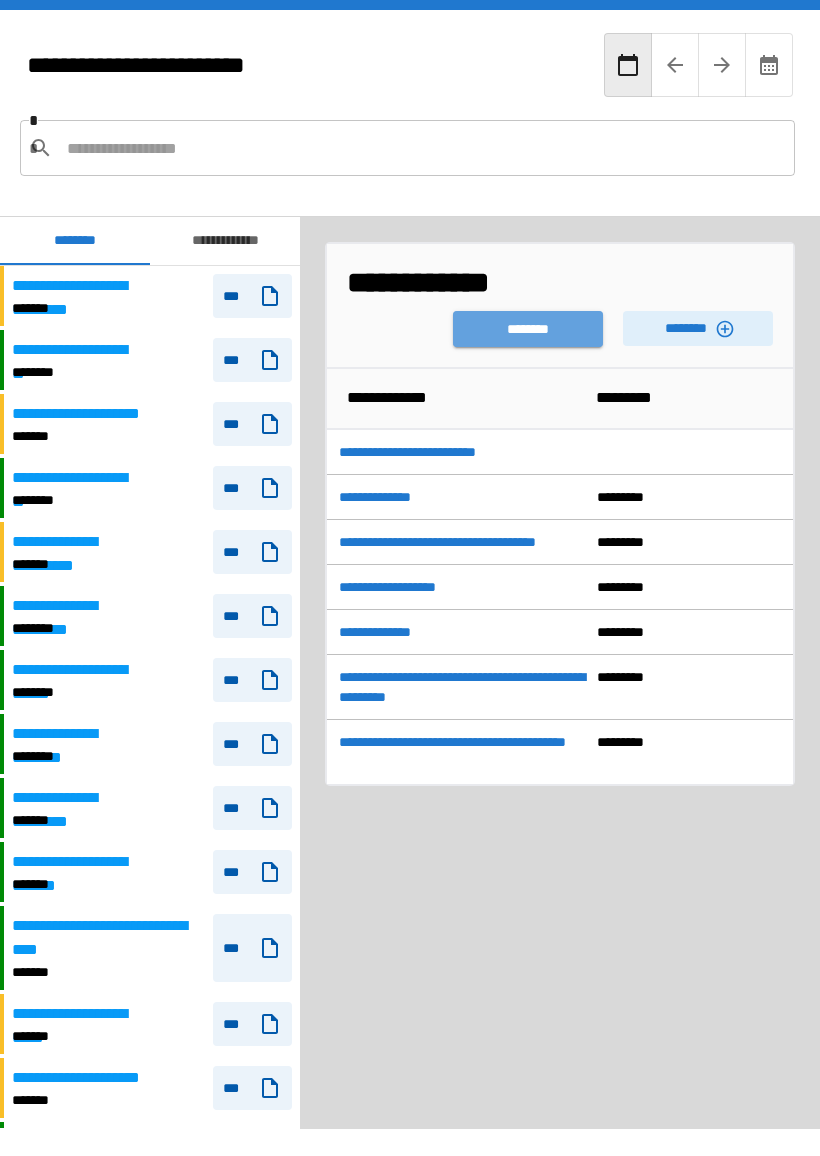 click on "********" at bounding box center [528, 329] 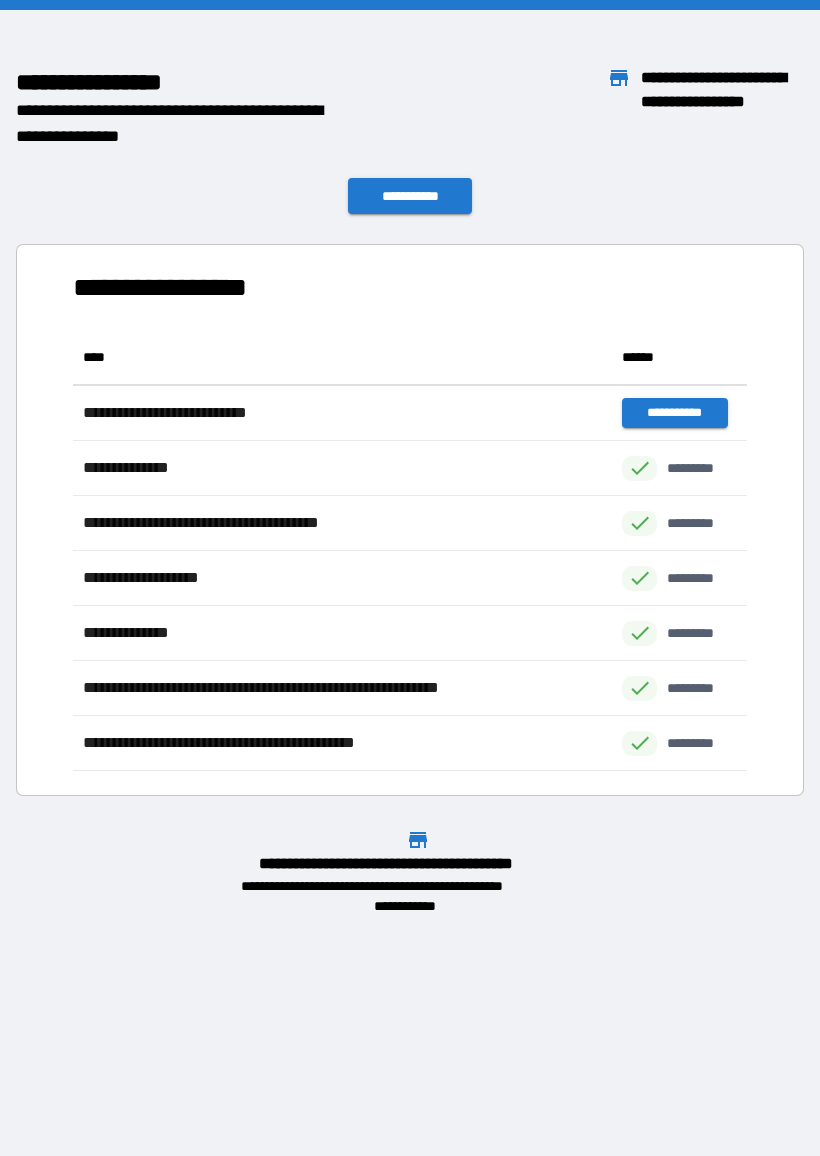 scroll, scrollTop: 441, scrollLeft: 674, axis: both 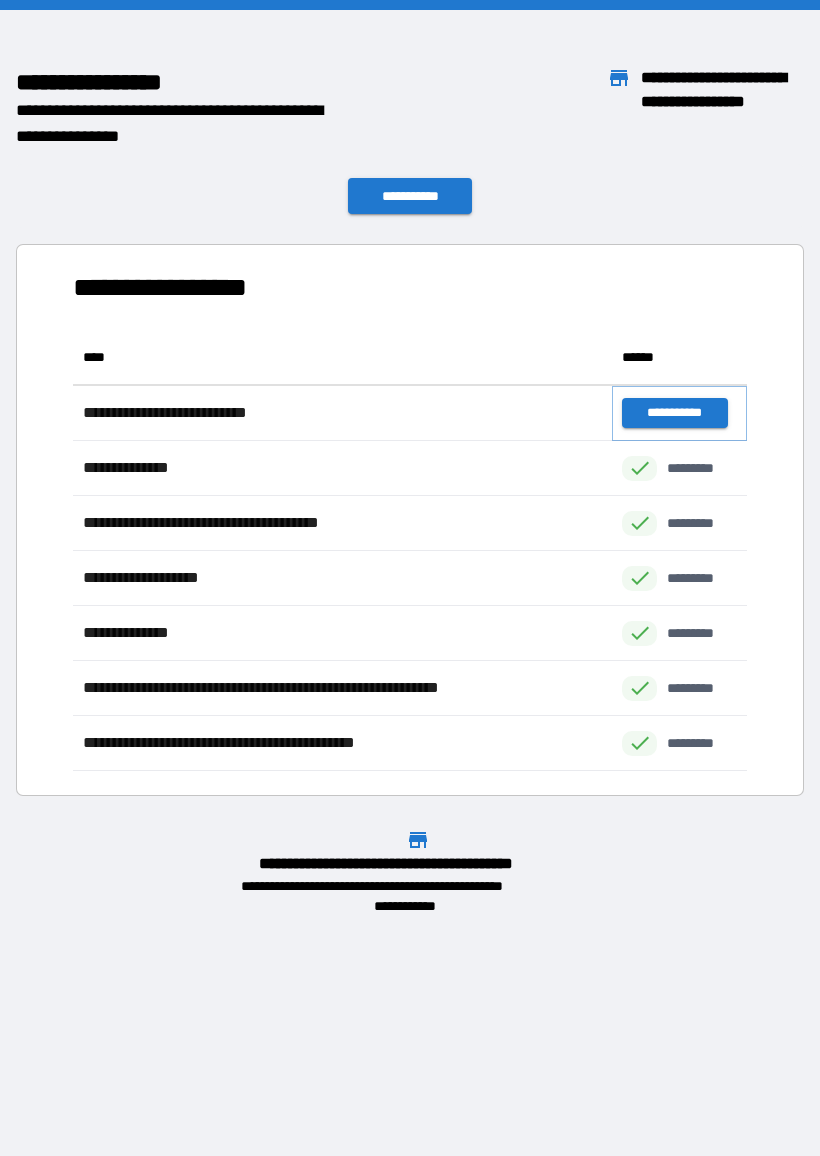 click on "**********" at bounding box center [674, 413] 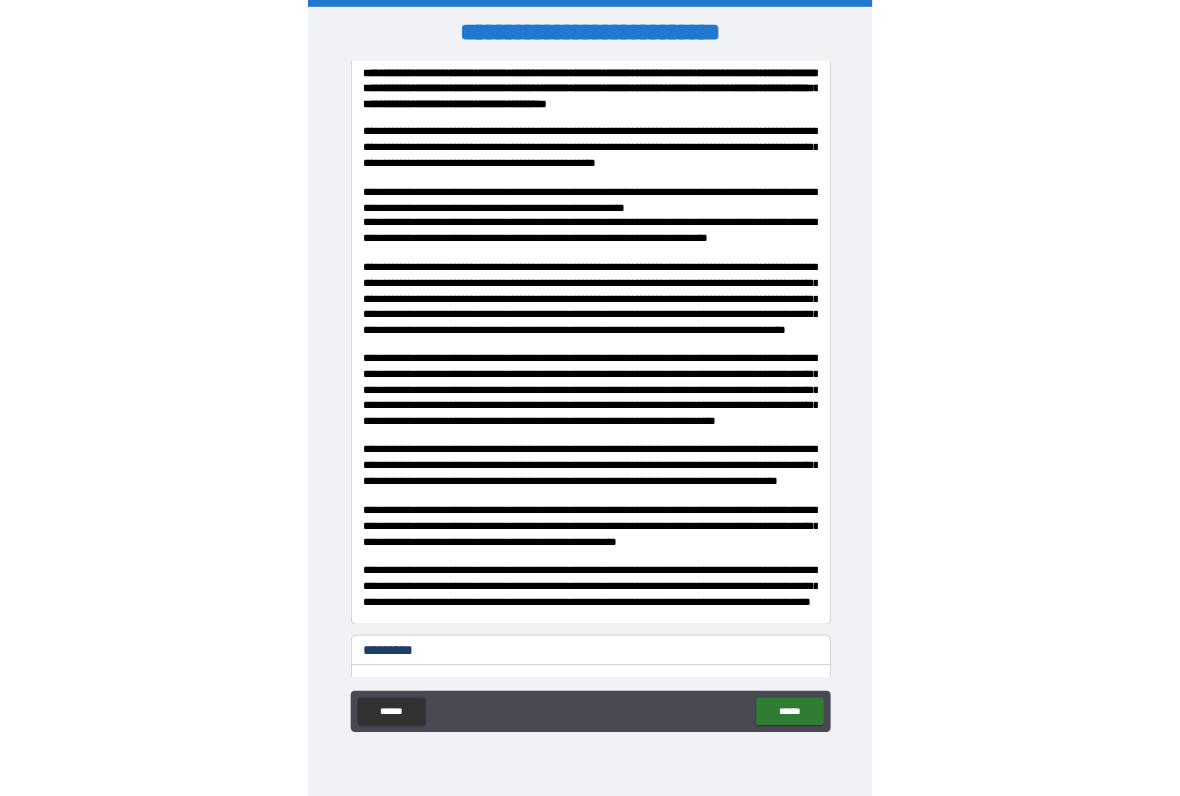 scroll, scrollTop: 543, scrollLeft: 0, axis: vertical 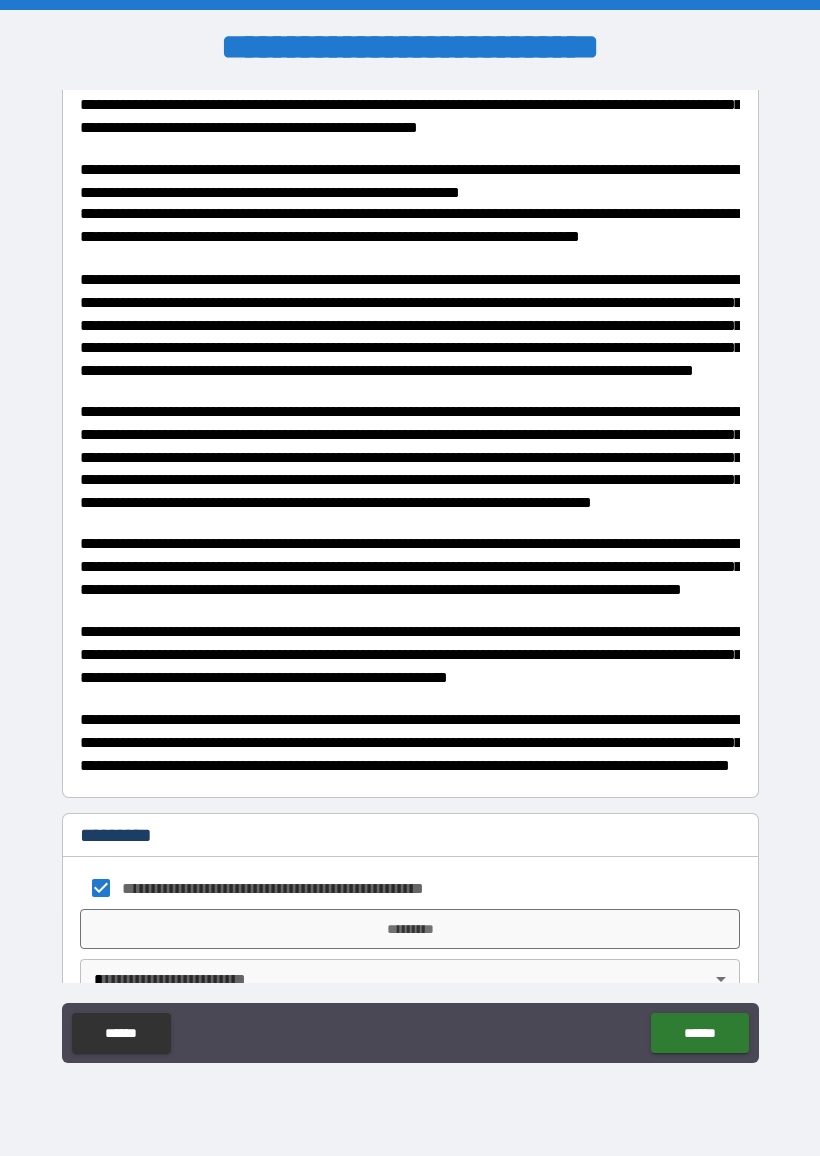 click on "*********" at bounding box center (410, 929) 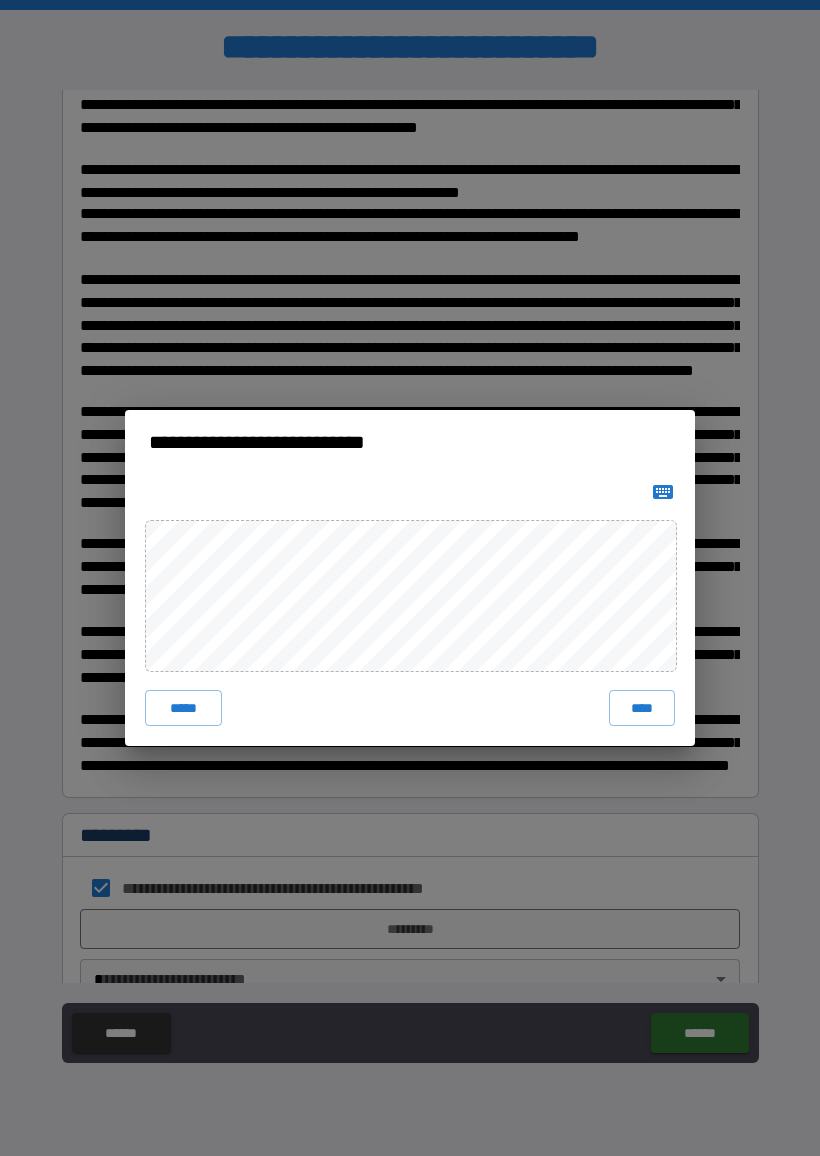 click on "****" at bounding box center [642, 708] 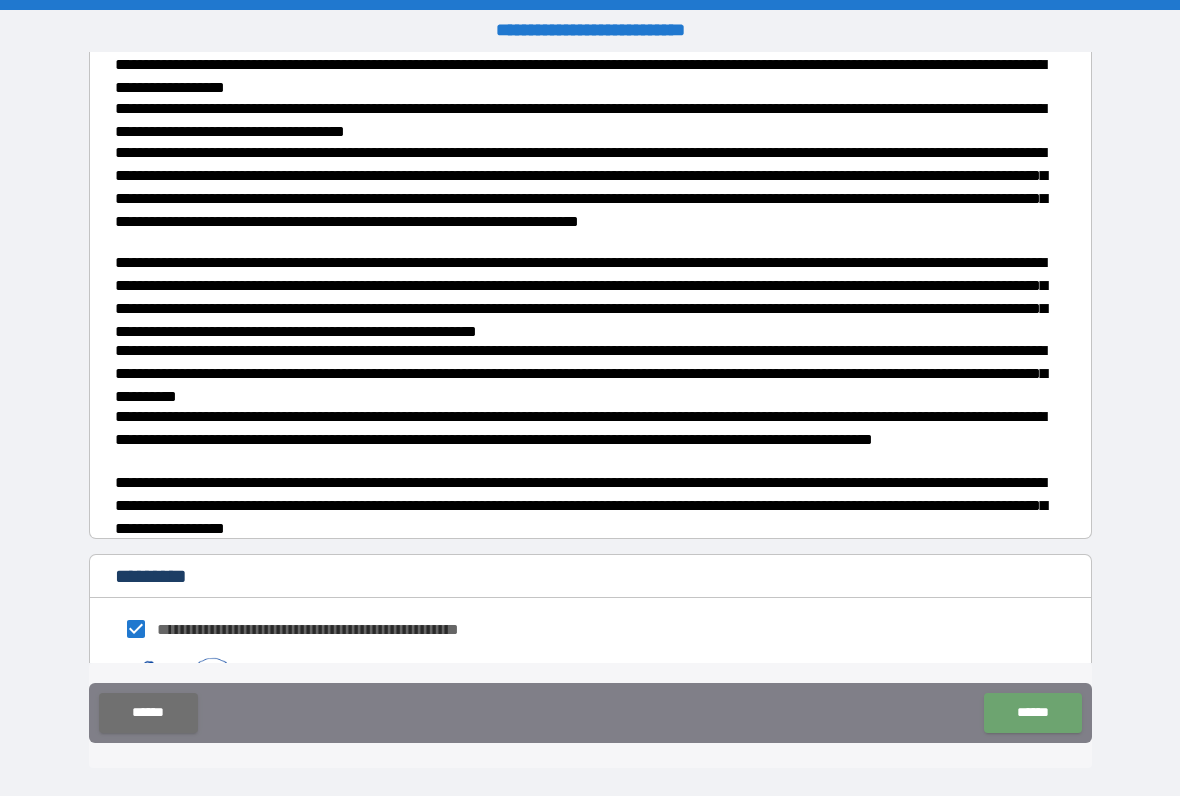 click on "******" at bounding box center (1032, 713) 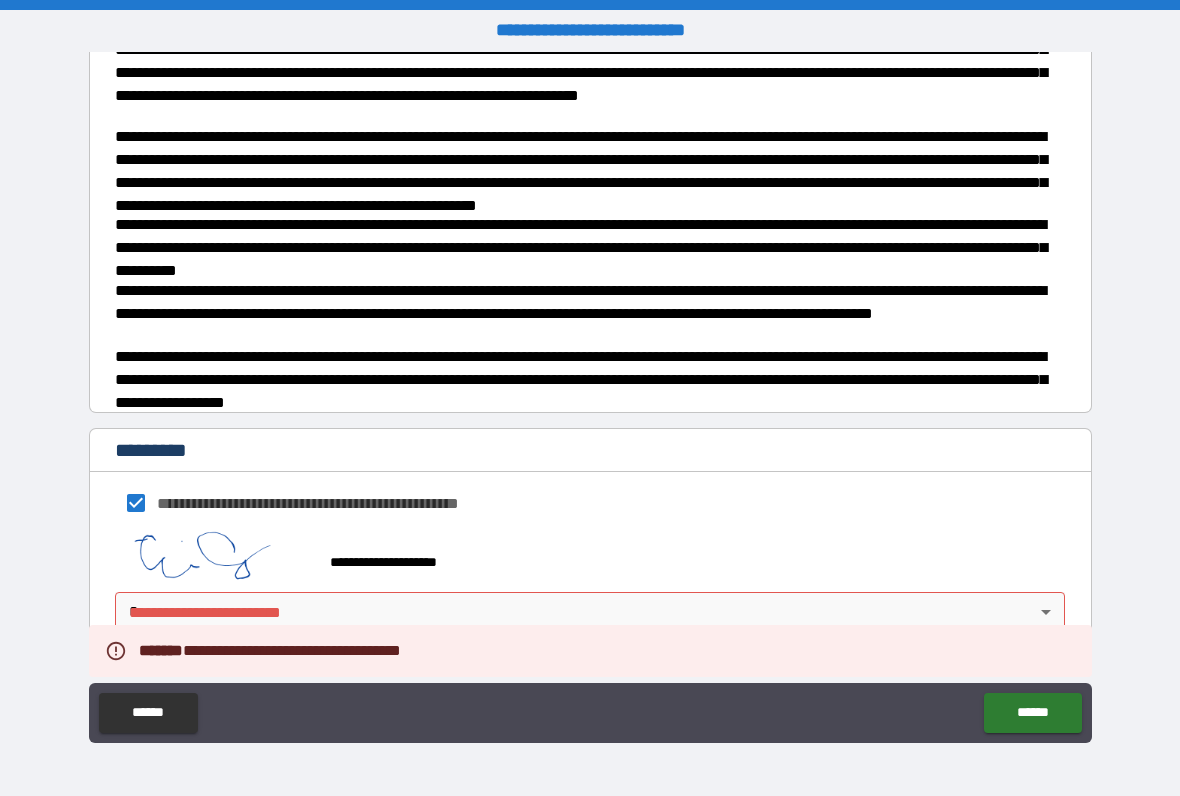 scroll, scrollTop: 689, scrollLeft: 0, axis: vertical 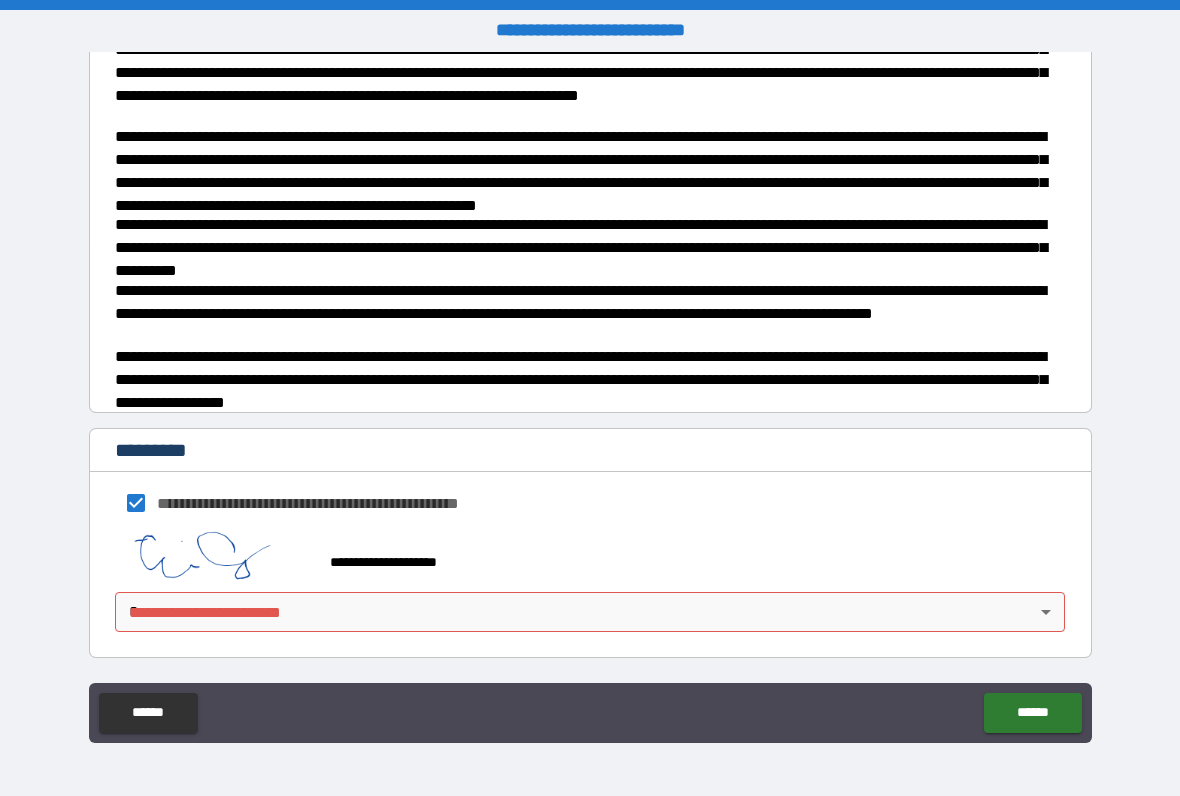 click on "**********" at bounding box center (590, 398) 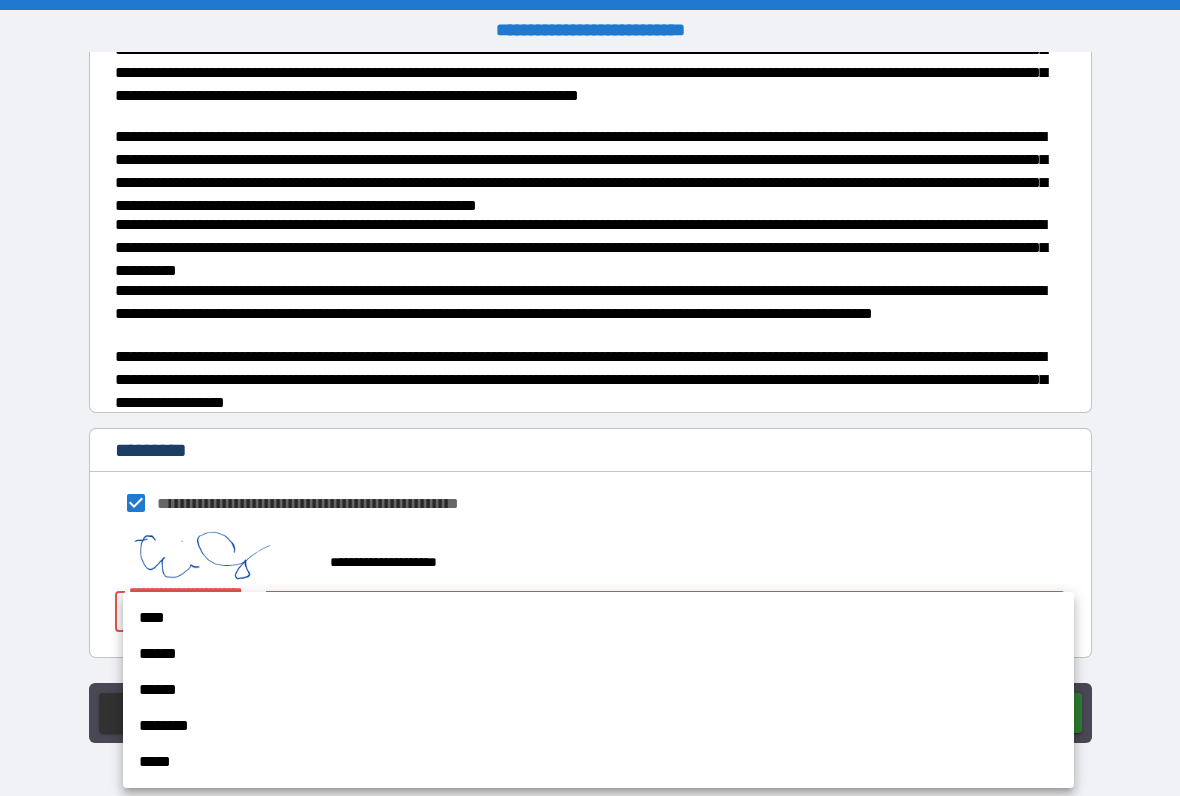 click on "****" at bounding box center (598, 618) 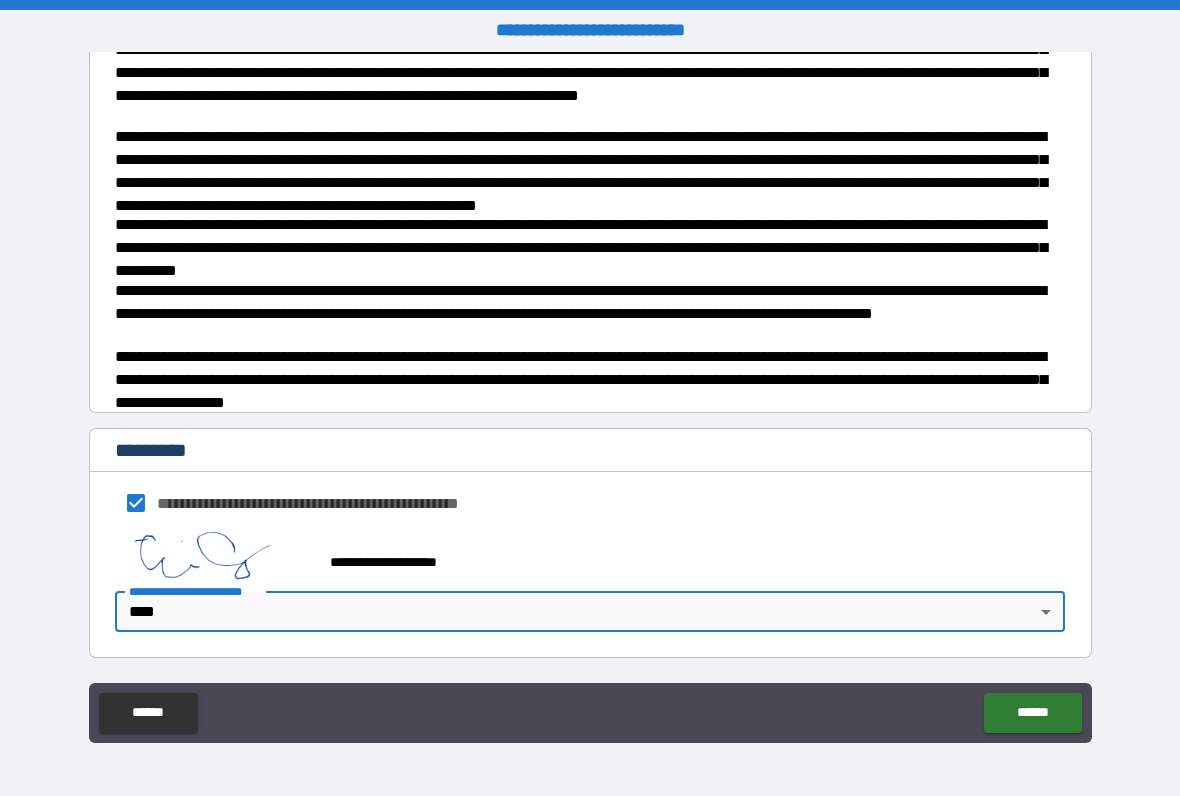 click on "******" at bounding box center [1032, 713] 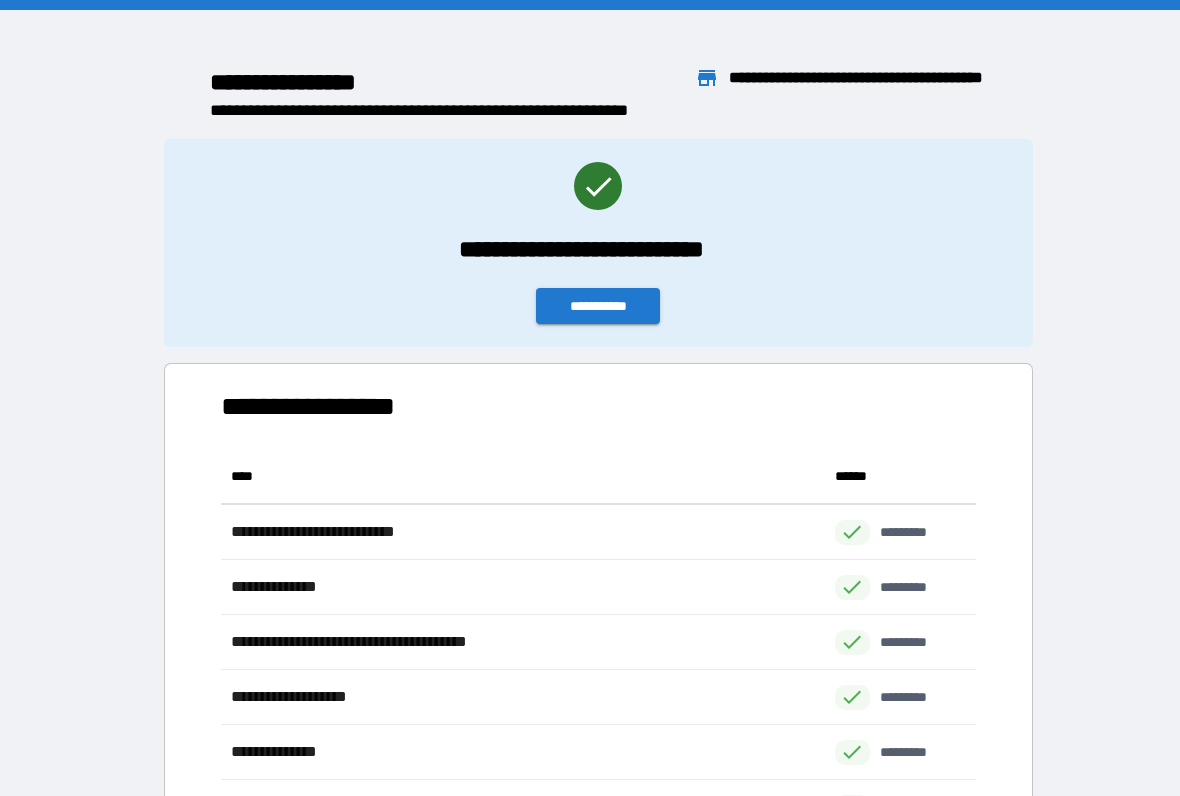 scroll, scrollTop: 441, scrollLeft: 755, axis: both 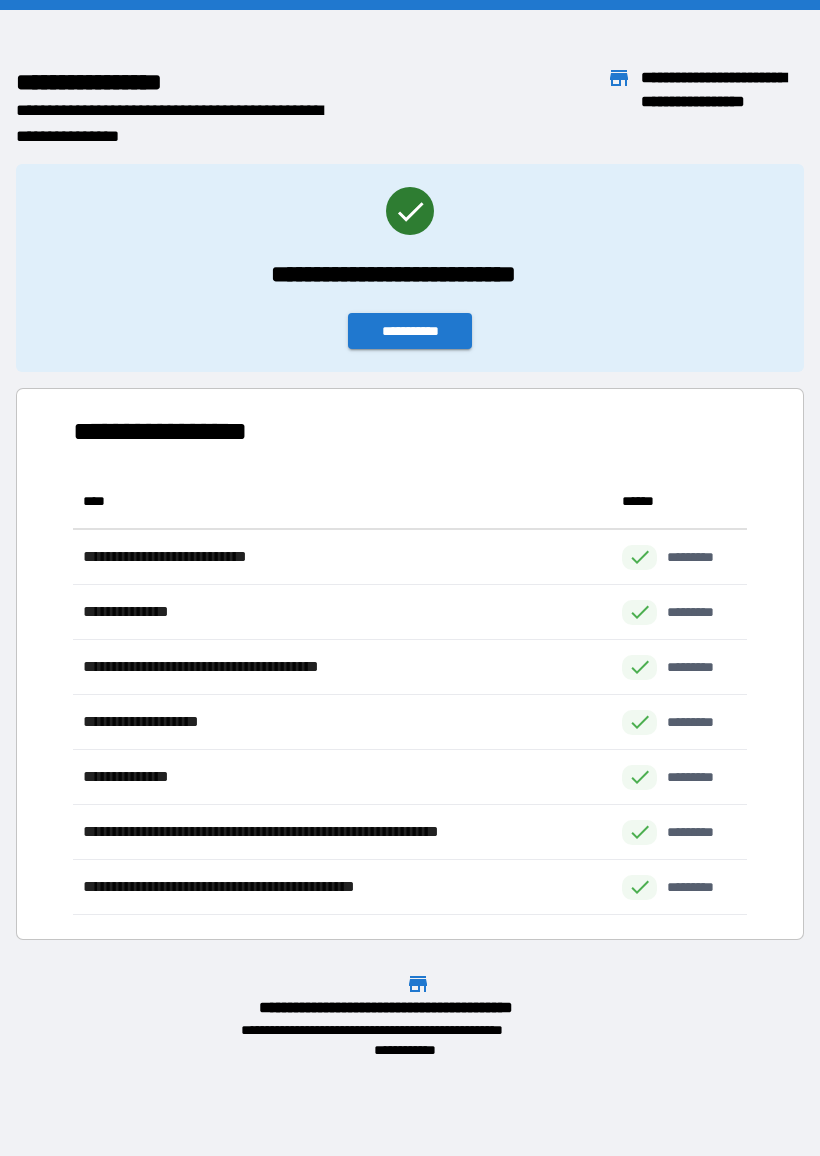 click on "**********" at bounding box center [410, 331] 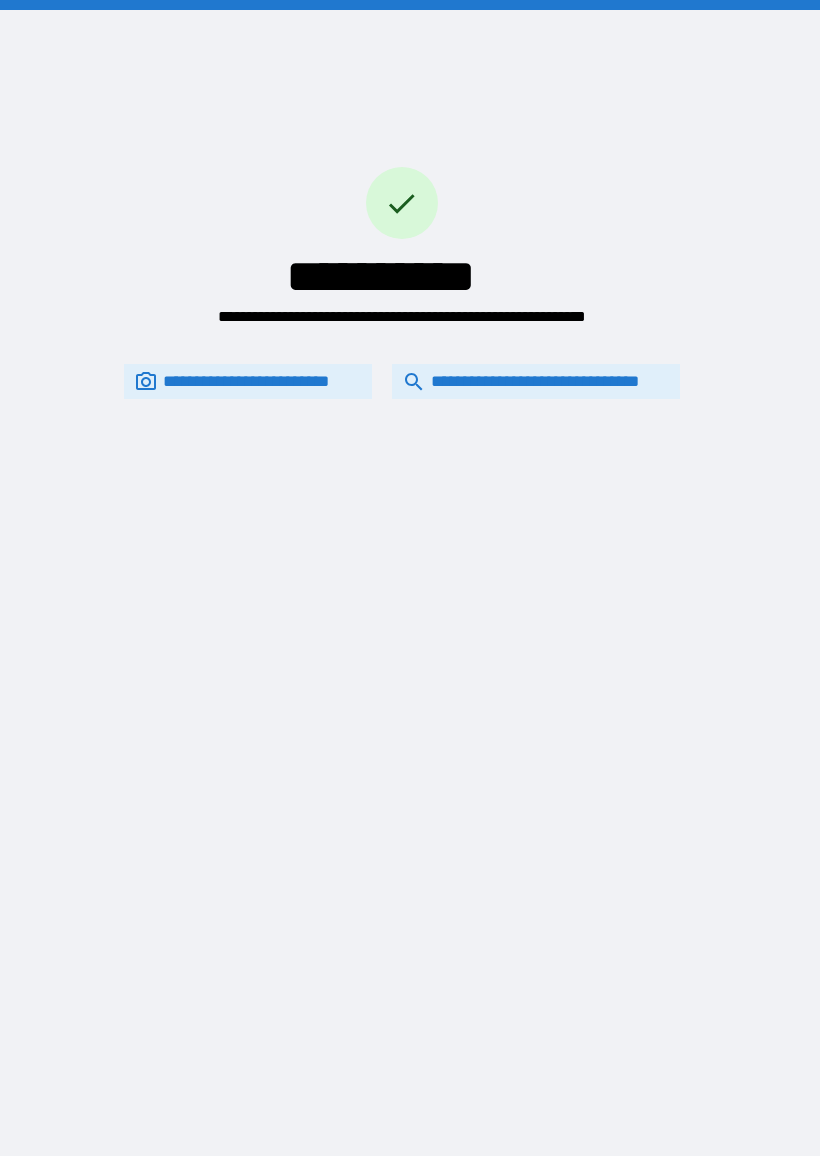 click on "**********" at bounding box center (536, 381) 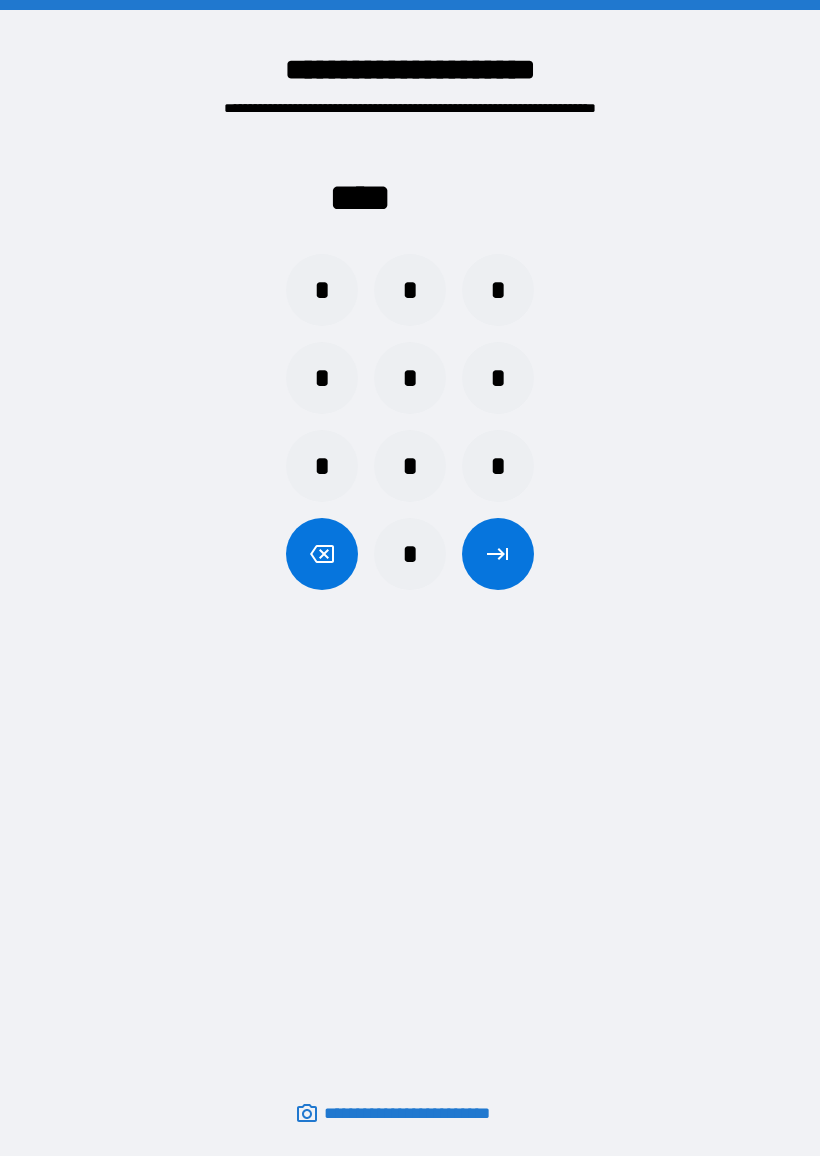 click on "*" at bounding box center [410, 290] 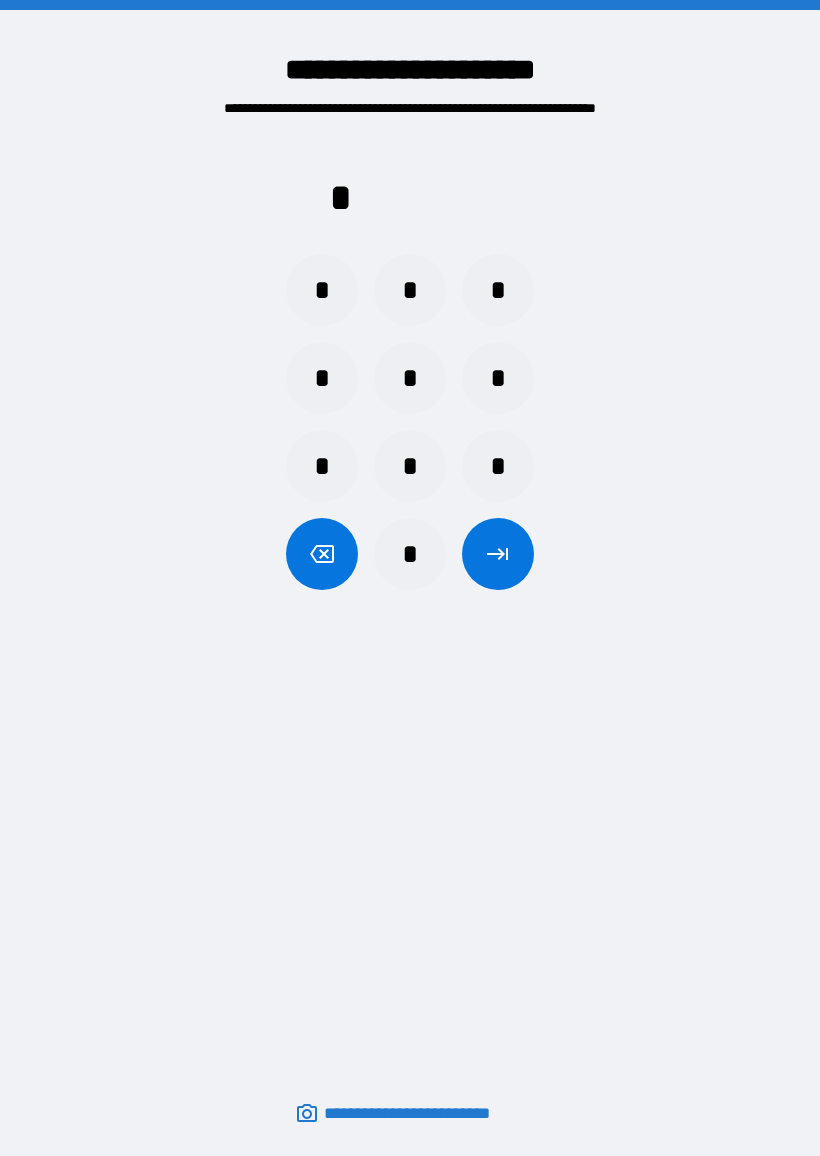 click on "*" at bounding box center (410, 378) 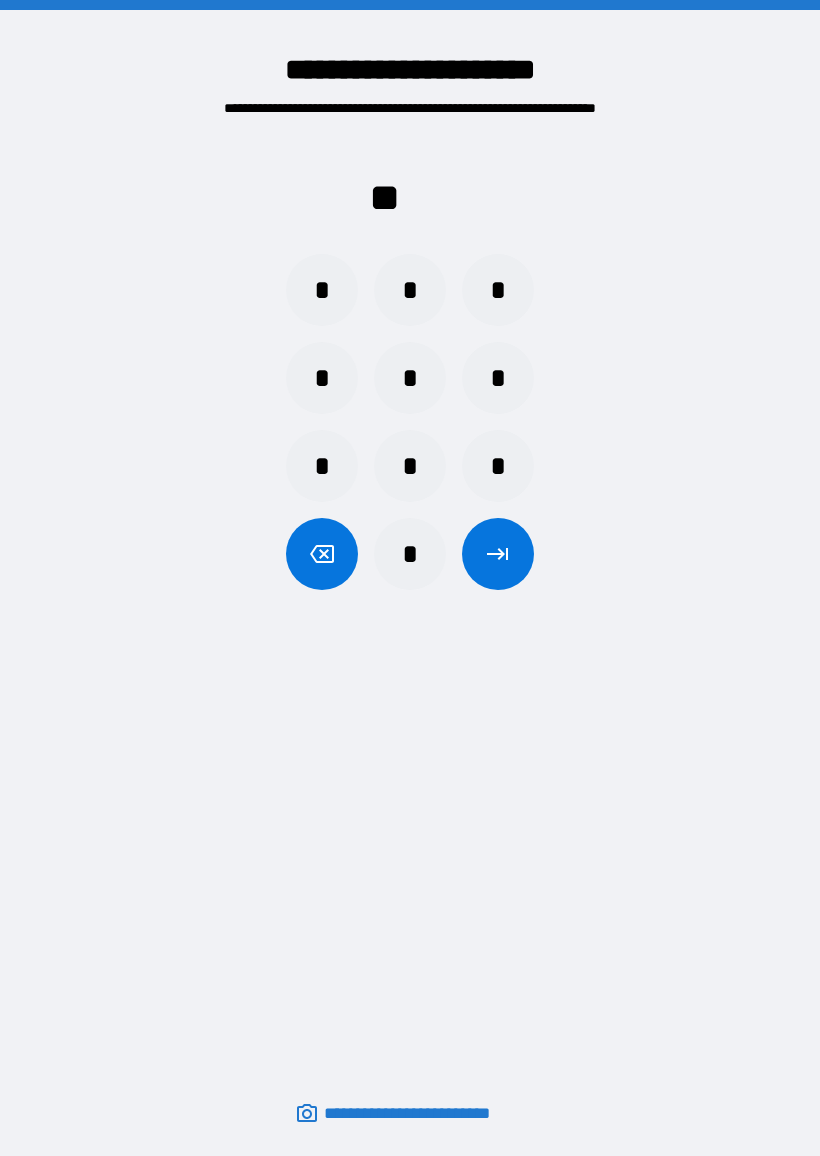 click on "*" at bounding box center (410, 466) 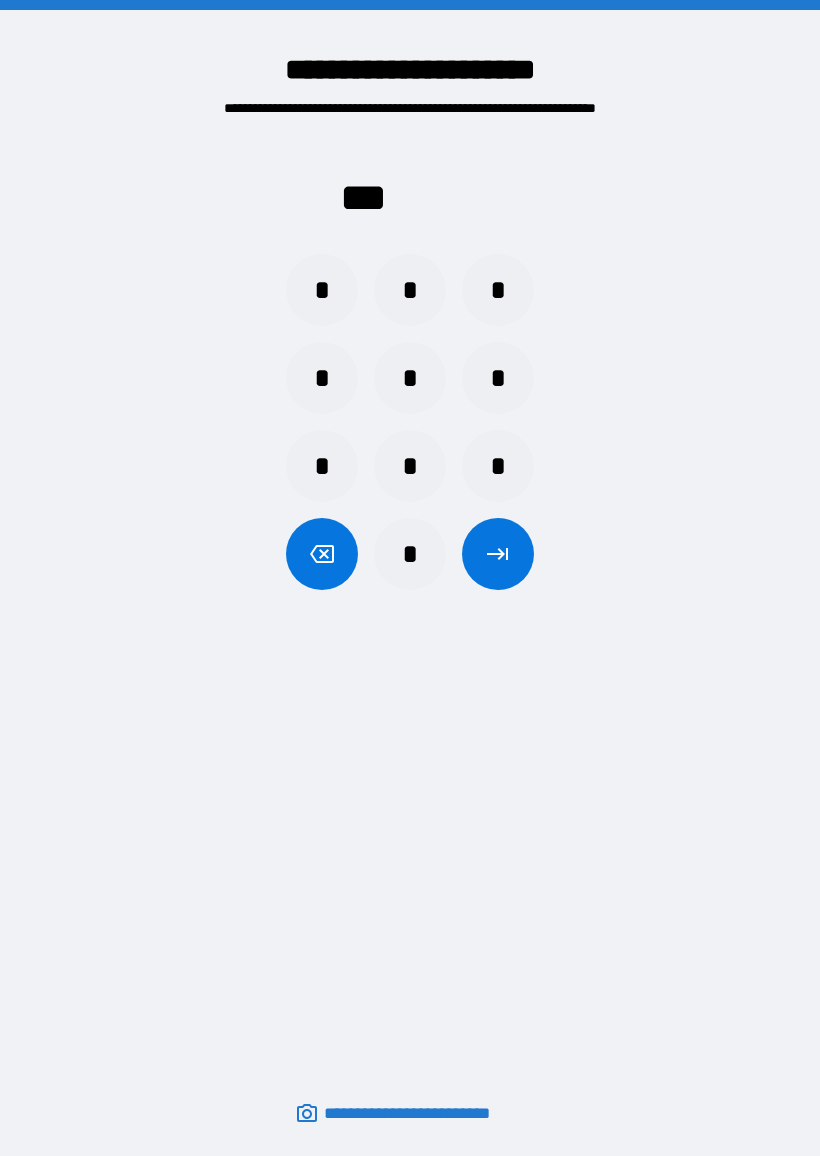 click on "*" at bounding box center [322, 290] 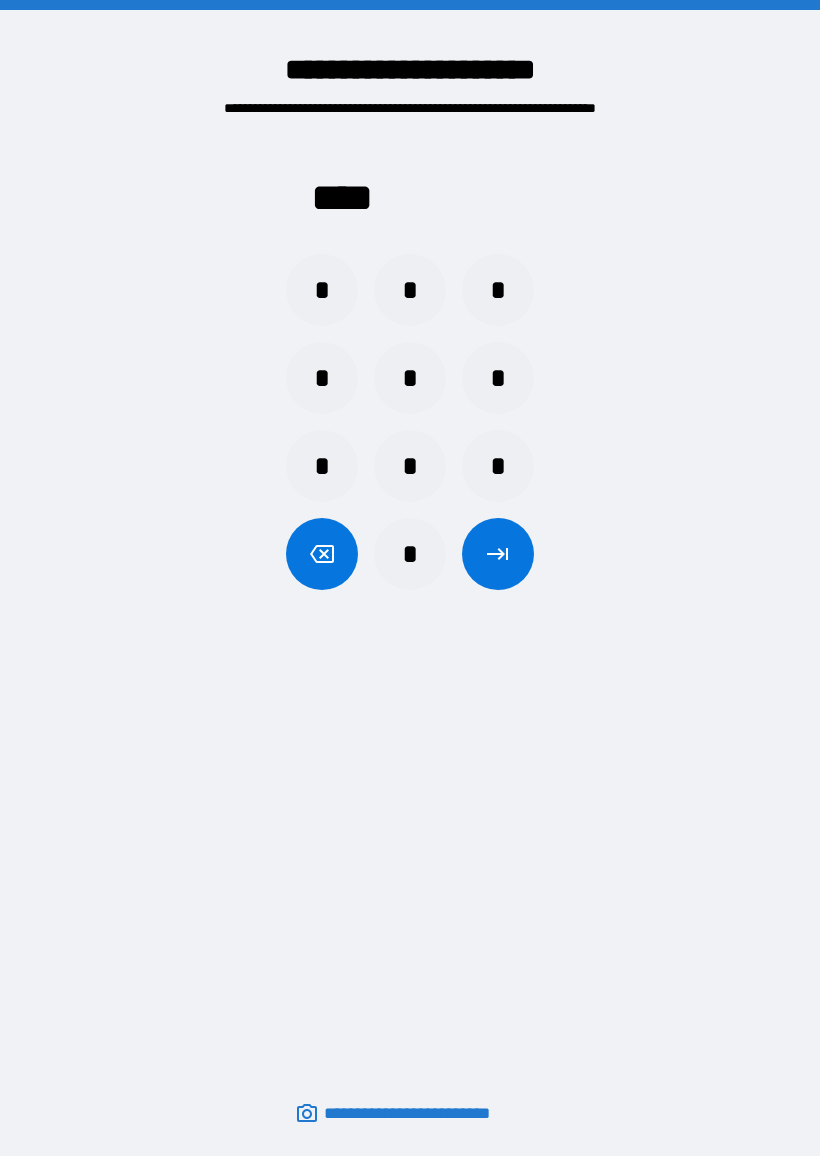 click on "**** * * * * * * * * * *" at bounding box center (410, 368) 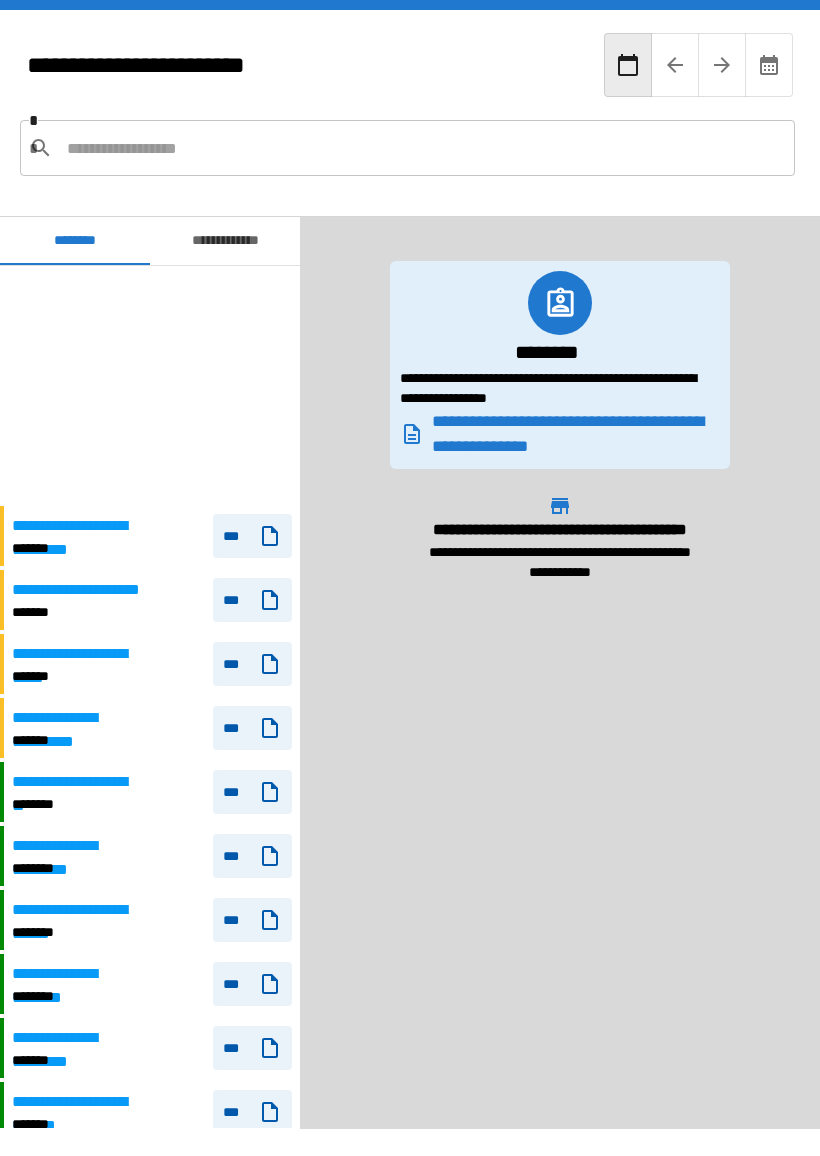 scroll, scrollTop: 240, scrollLeft: 0, axis: vertical 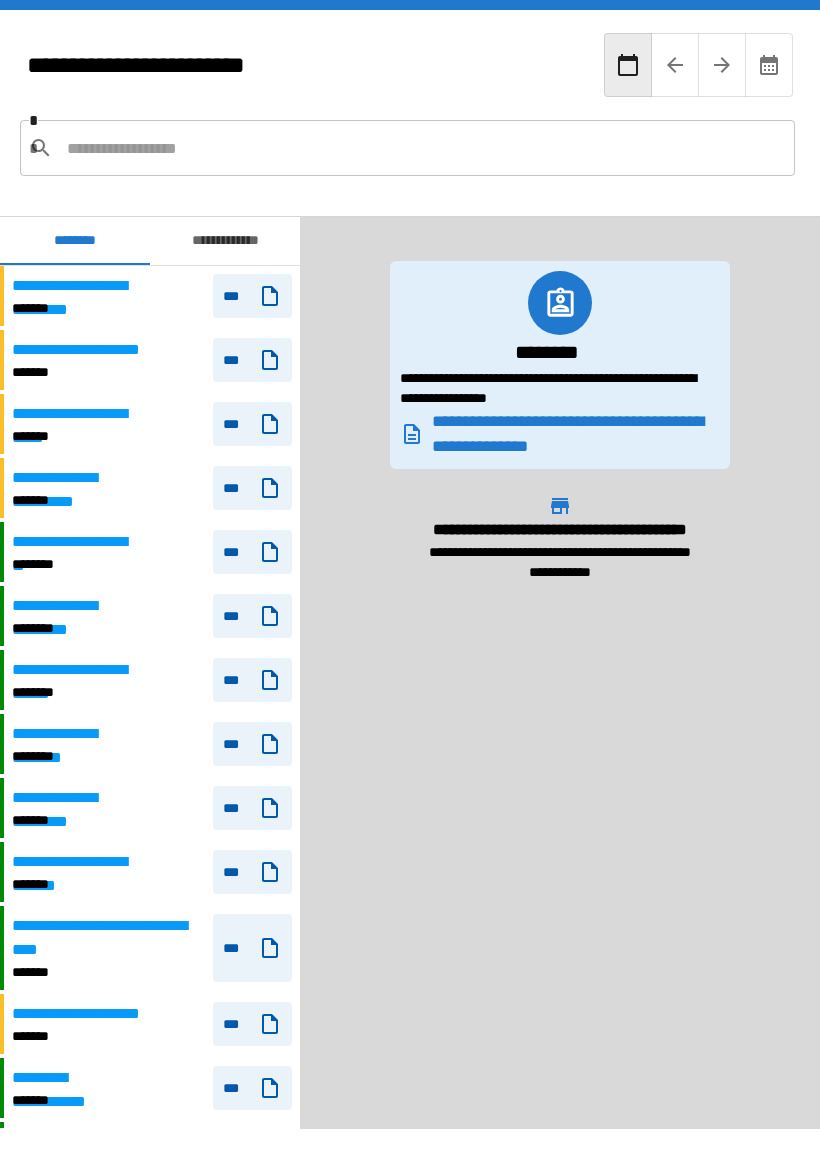 click at bounding box center [423, 148] 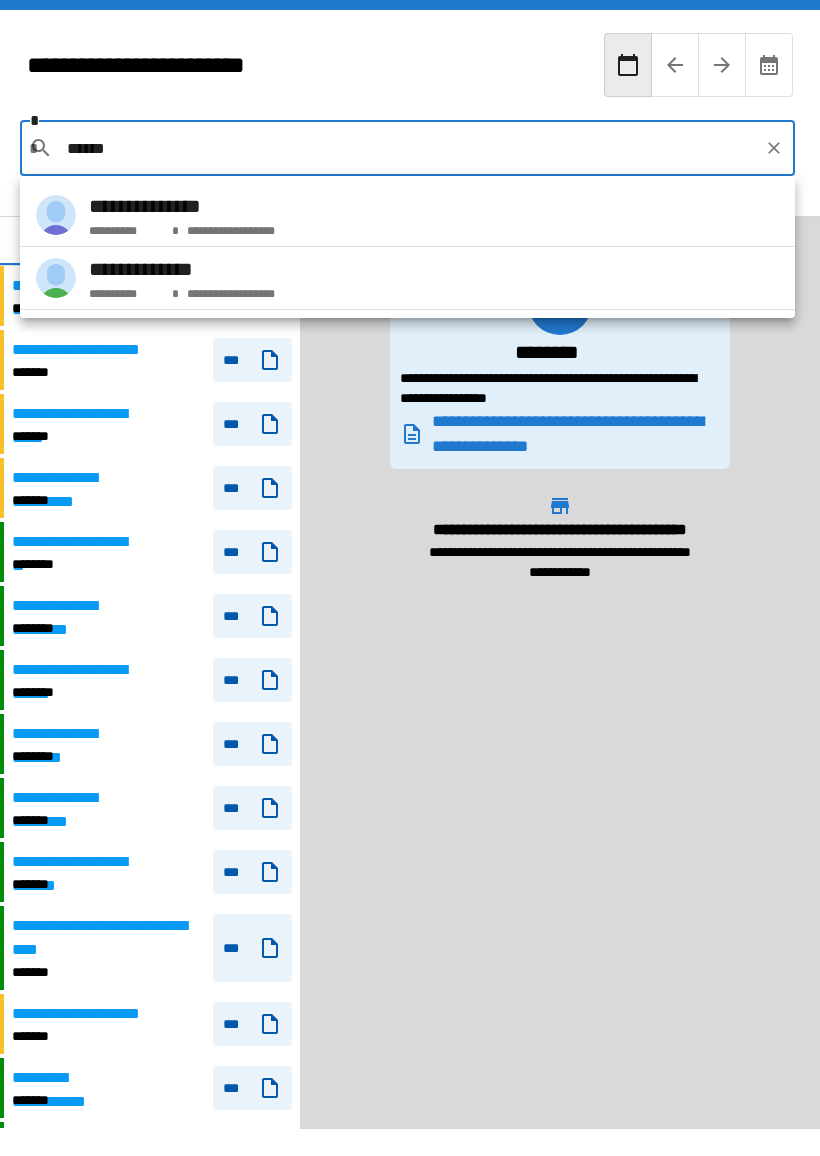 click on "**********" at bounding box center (407, 215) 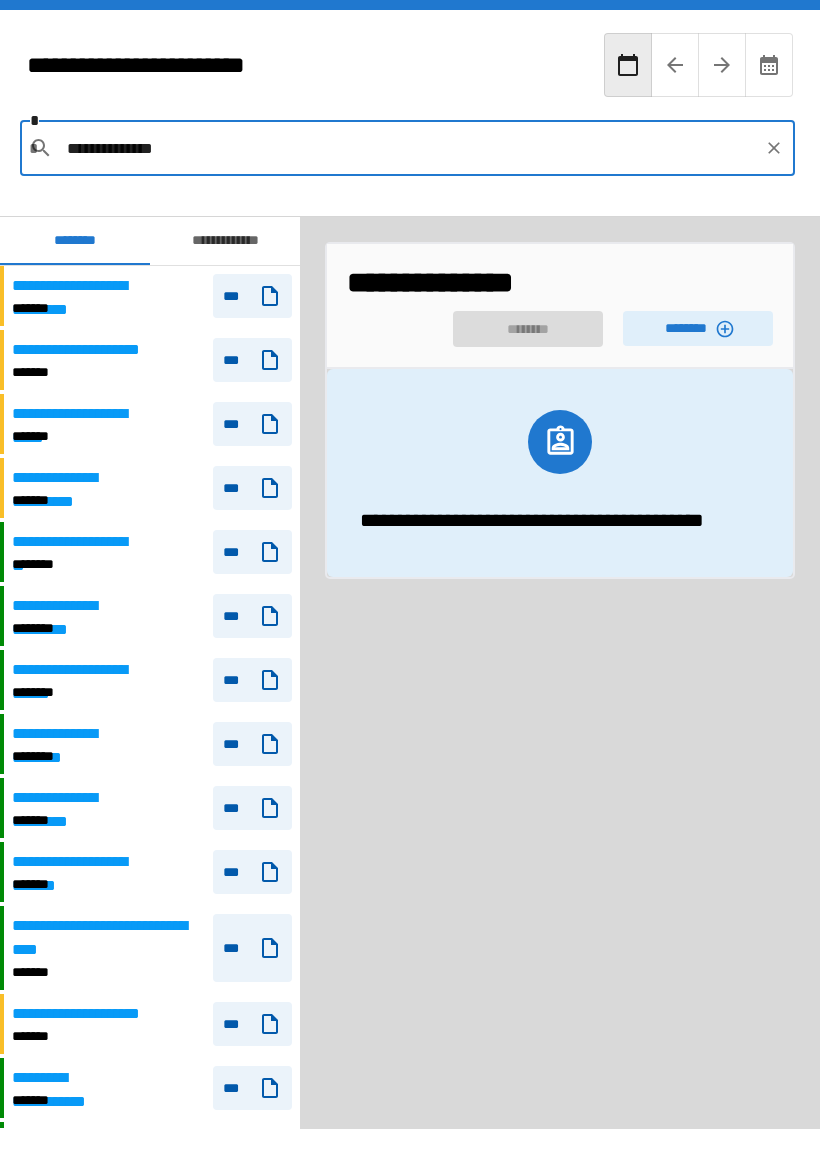 click on "********" at bounding box center [698, 328] 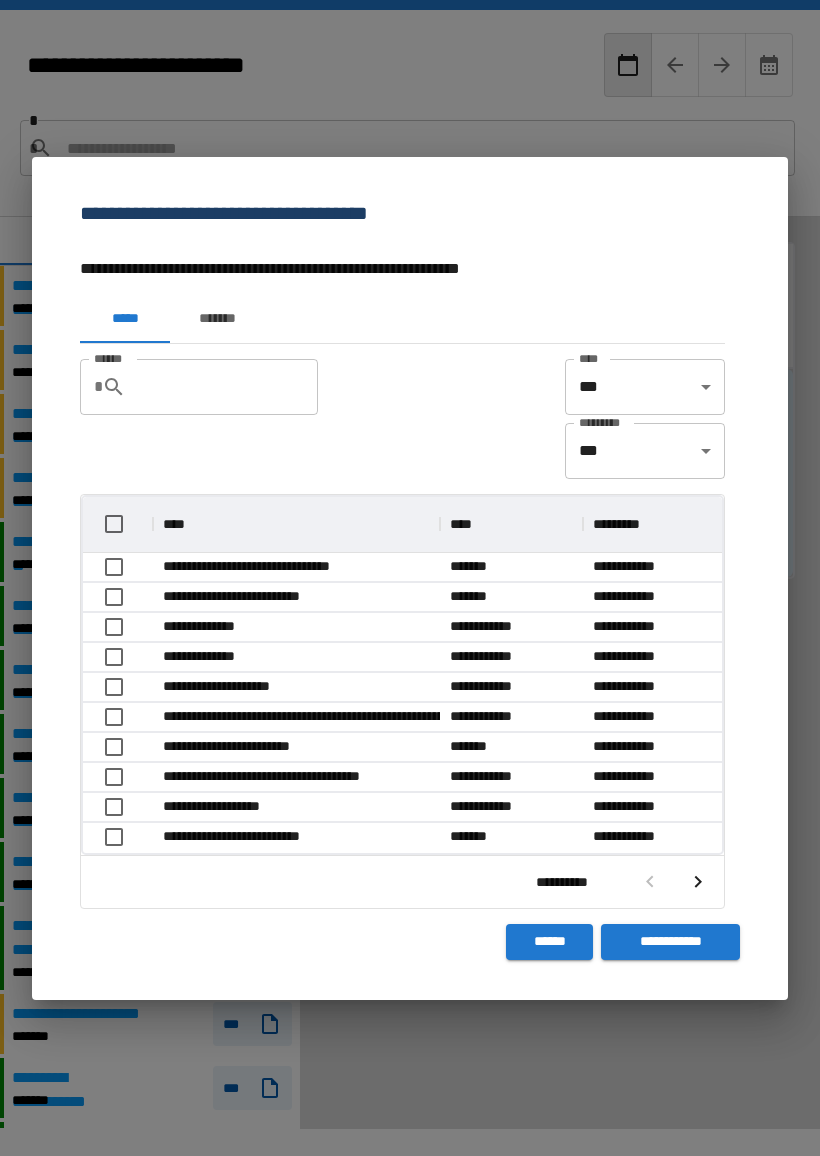 scroll, scrollTop: 1, scrollLeft: 1, axis: both 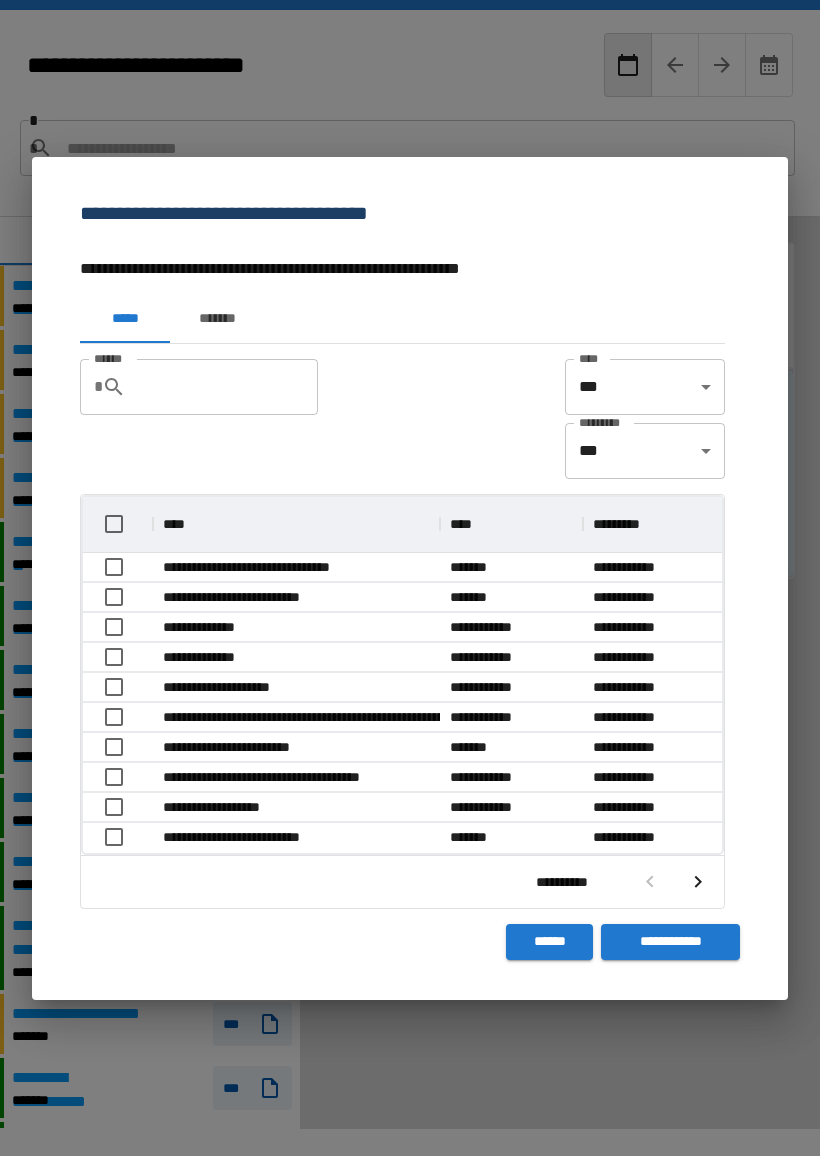 click on "*******" at bounding box center [217, 319] 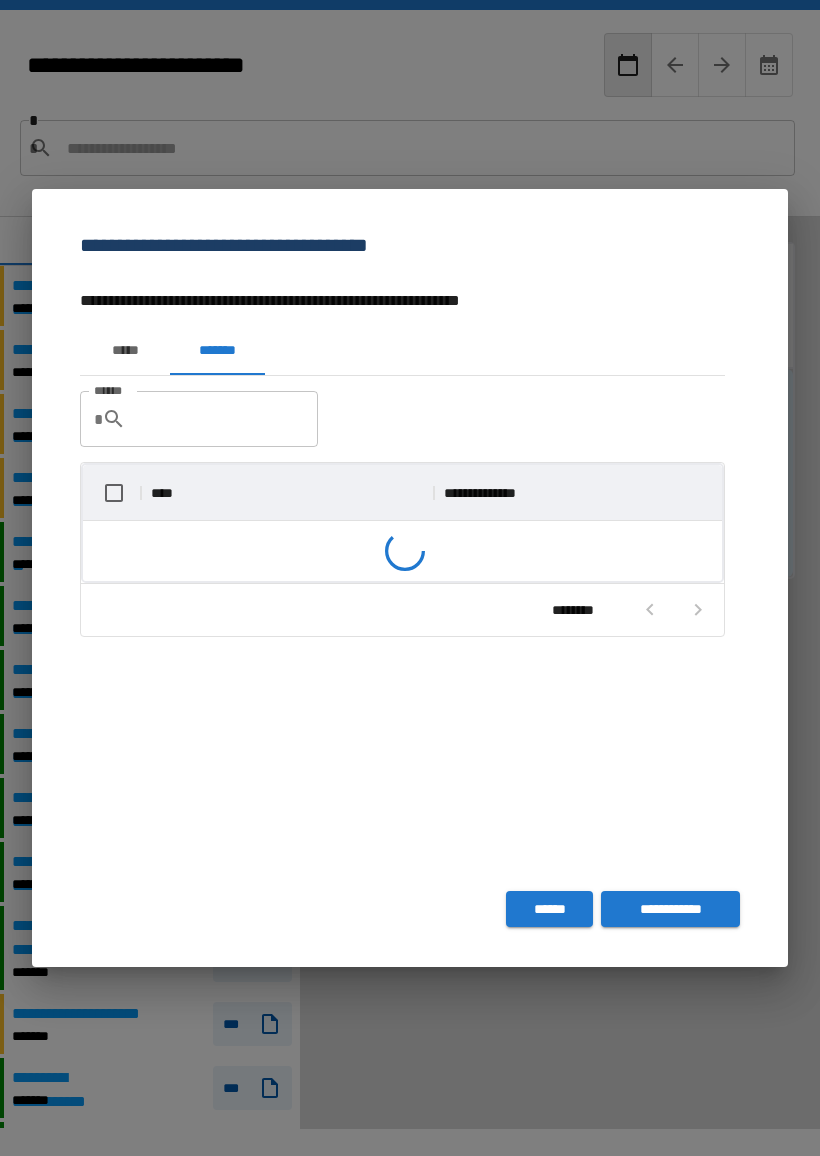 scroll, scrollTop: 86, scrollLeft: 639, axis: both 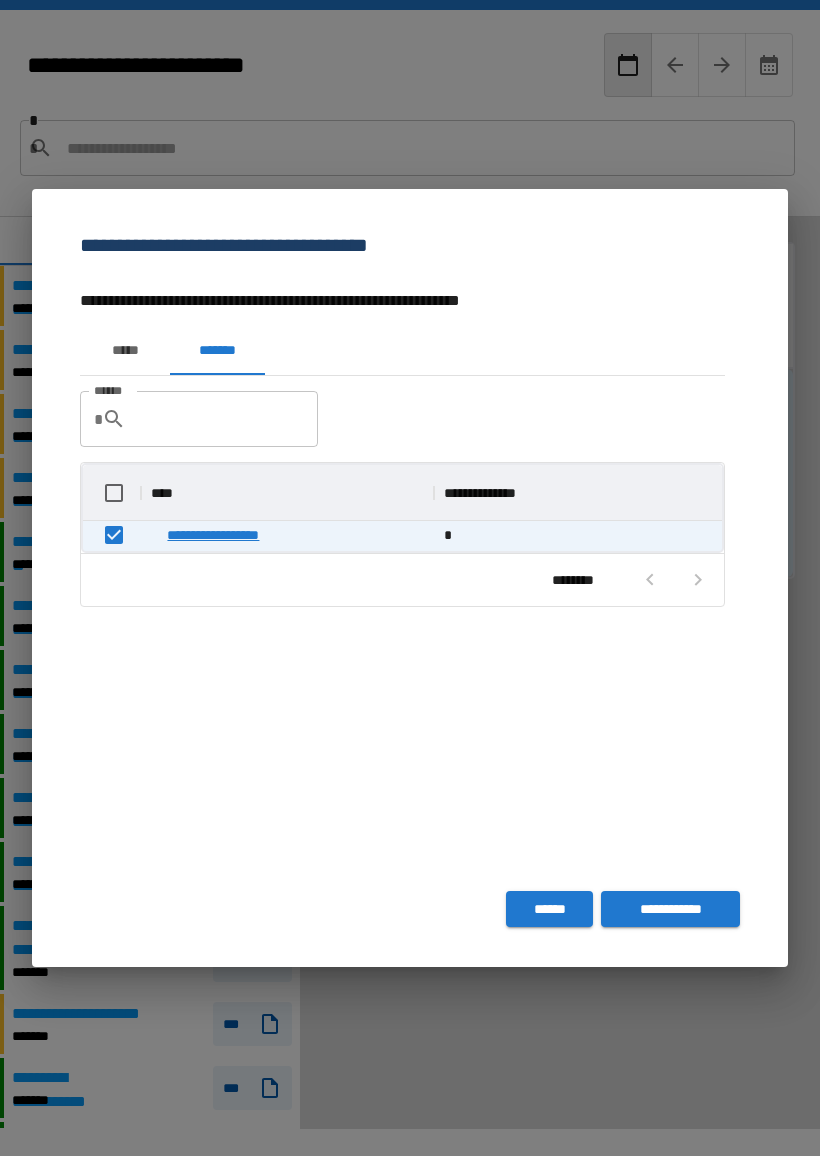 click on "**********" at bounding box center [670, 909] 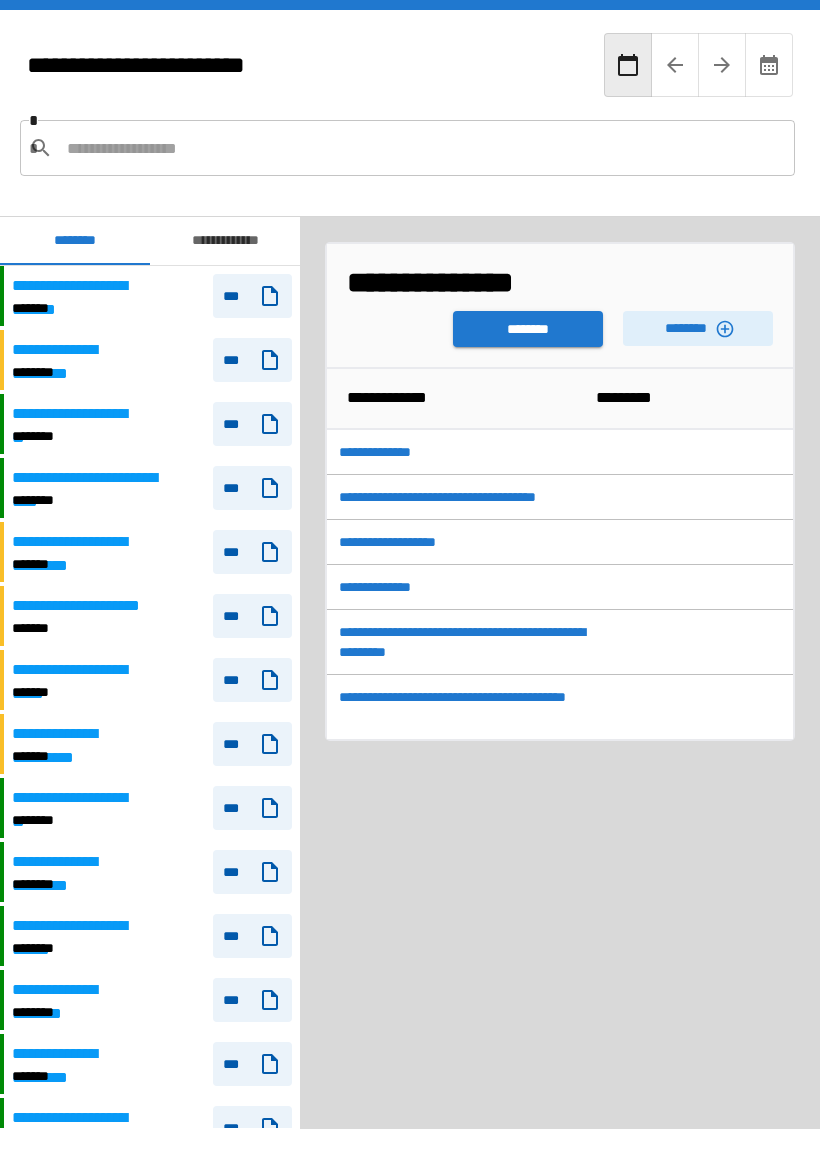 click on "********" at bounding box center [528, 329] 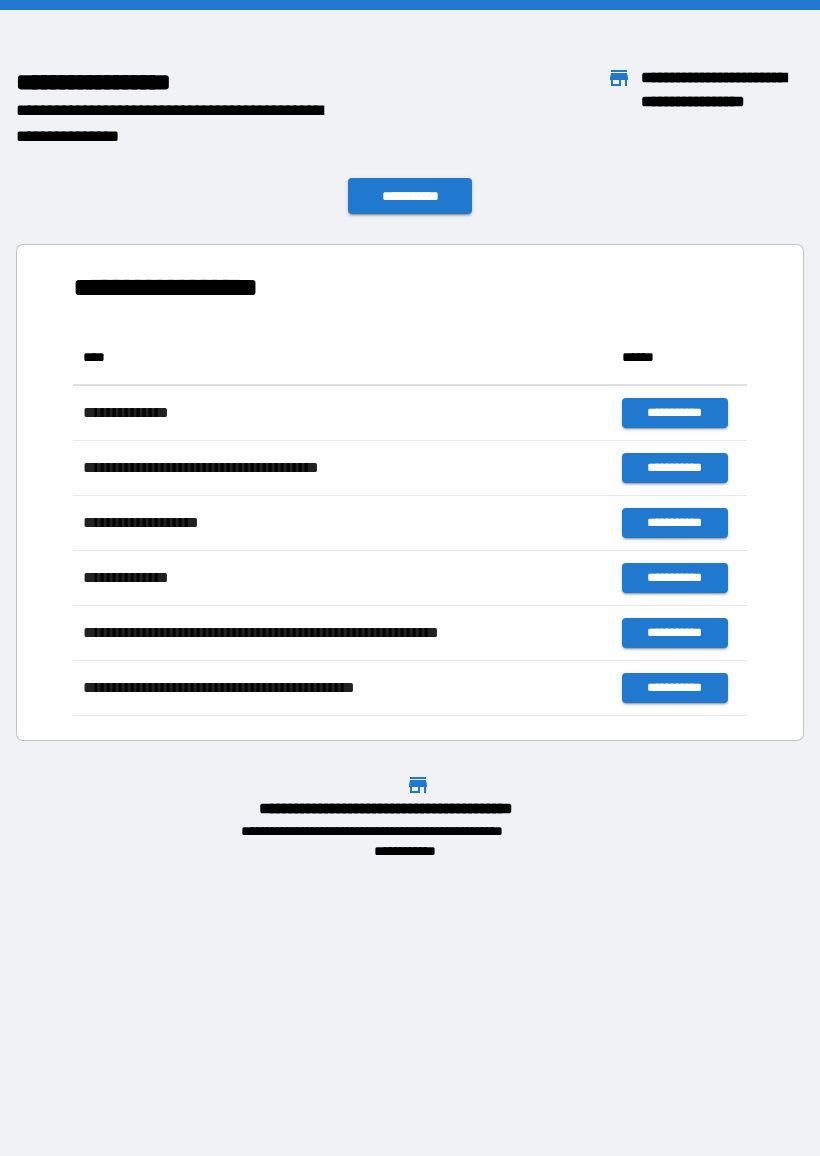 scroll, scrollTop: 1, scrollLeft: 1, axis: both 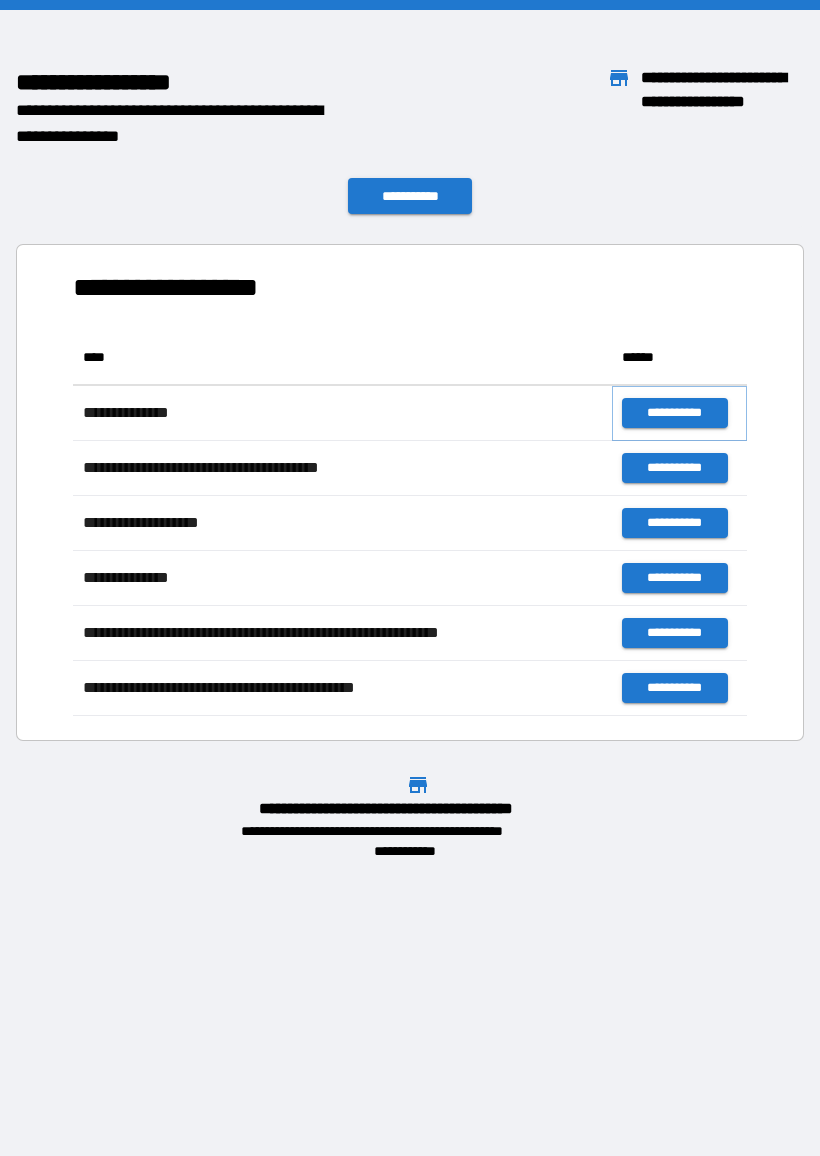 click on "**********" at bounding box center [674, 413] 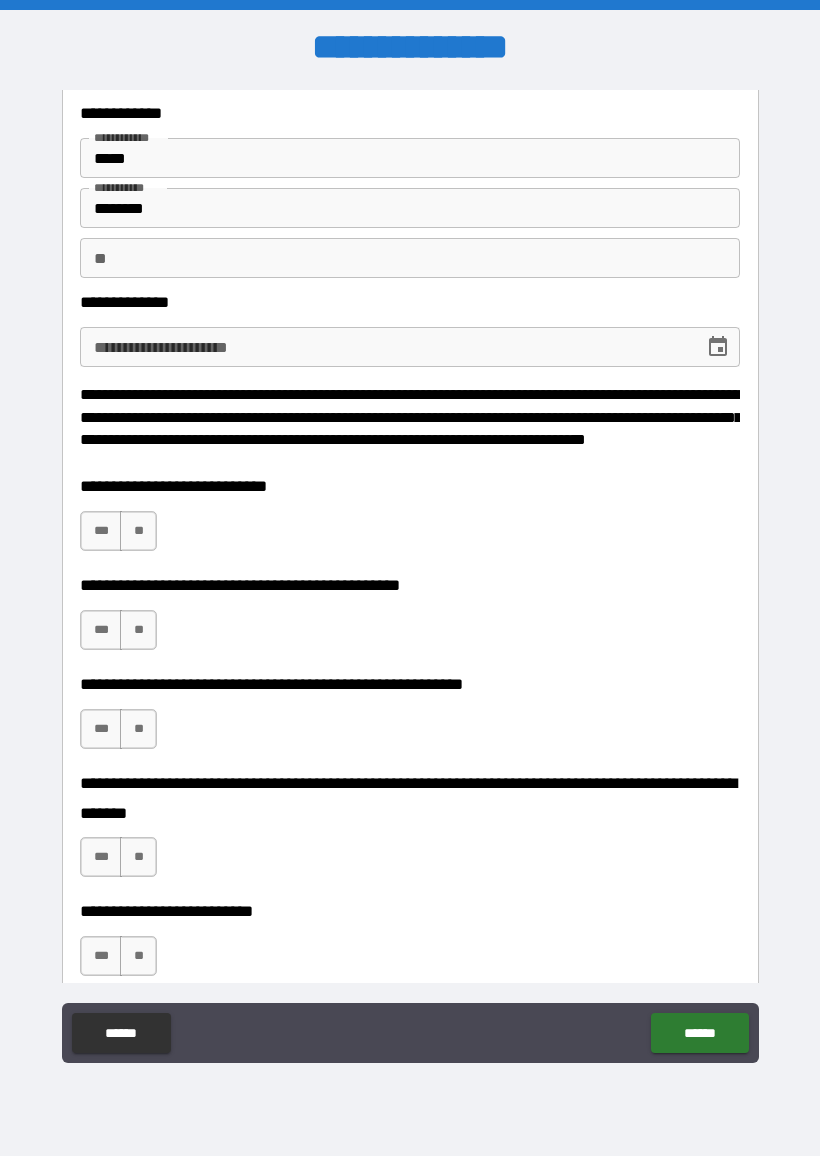 scroll, scrollTop: 17, scrollLeft: 0, axis: vertical 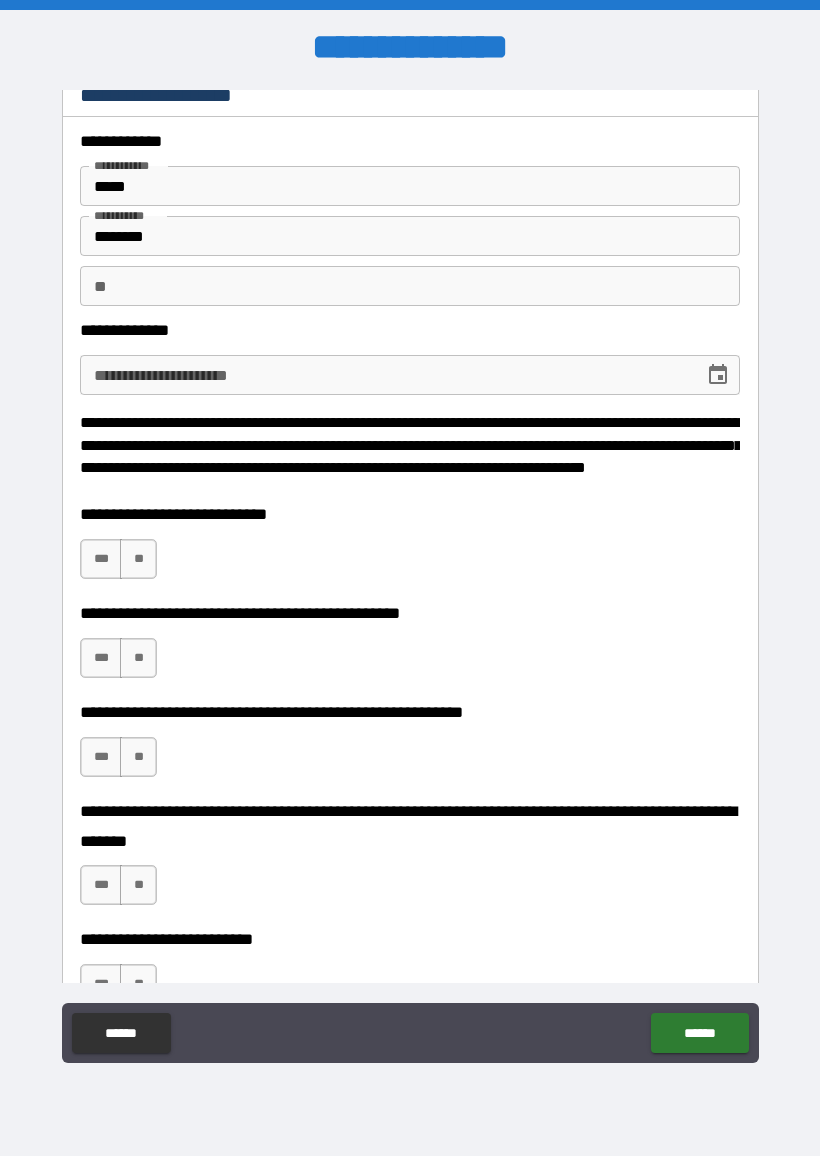 click on "**********" at bounding box center [410, 216] 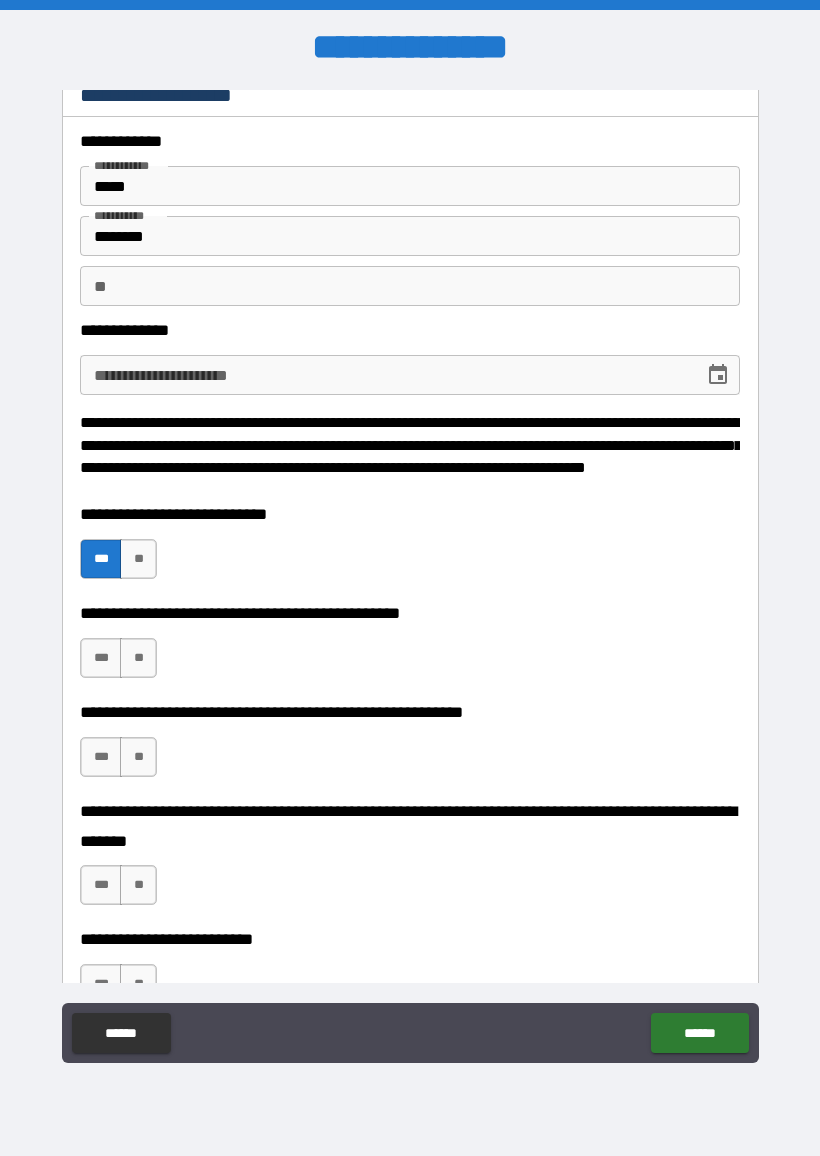 click on "**" at bounding box center [138, 658] 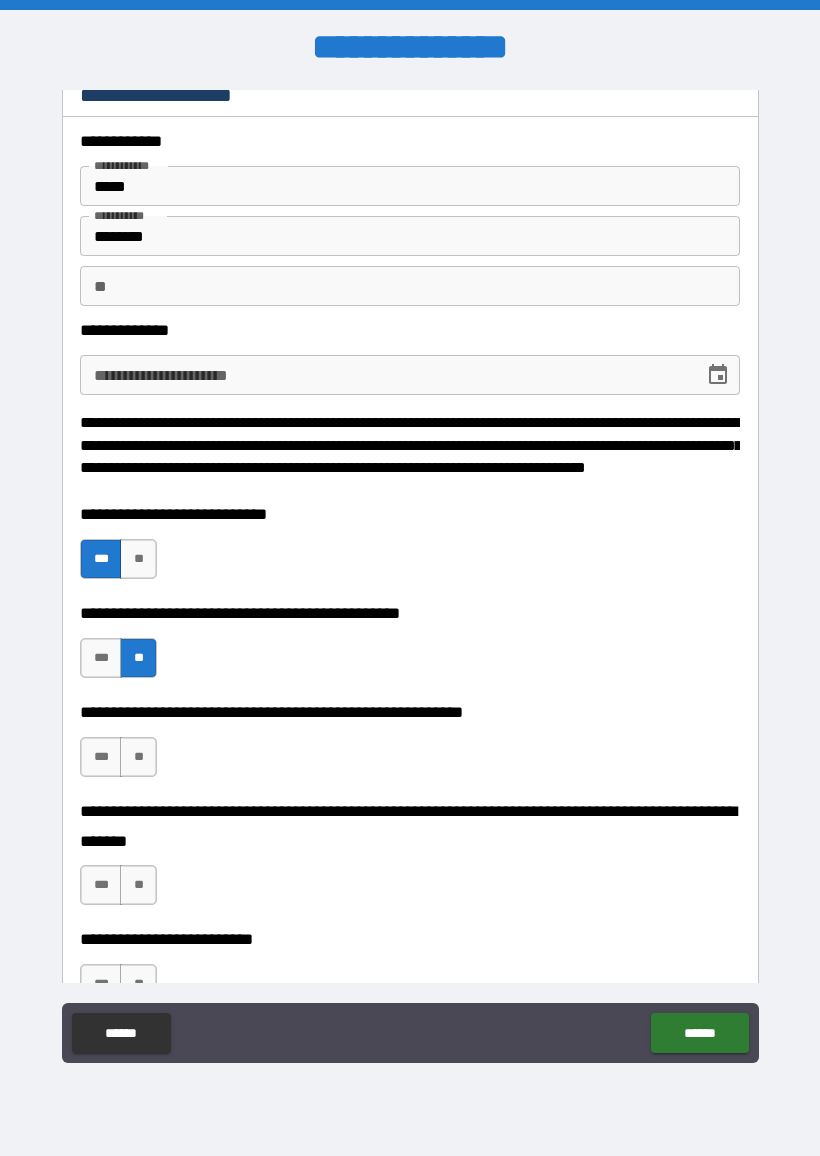 click on "**" at bounding box center [138, 757] 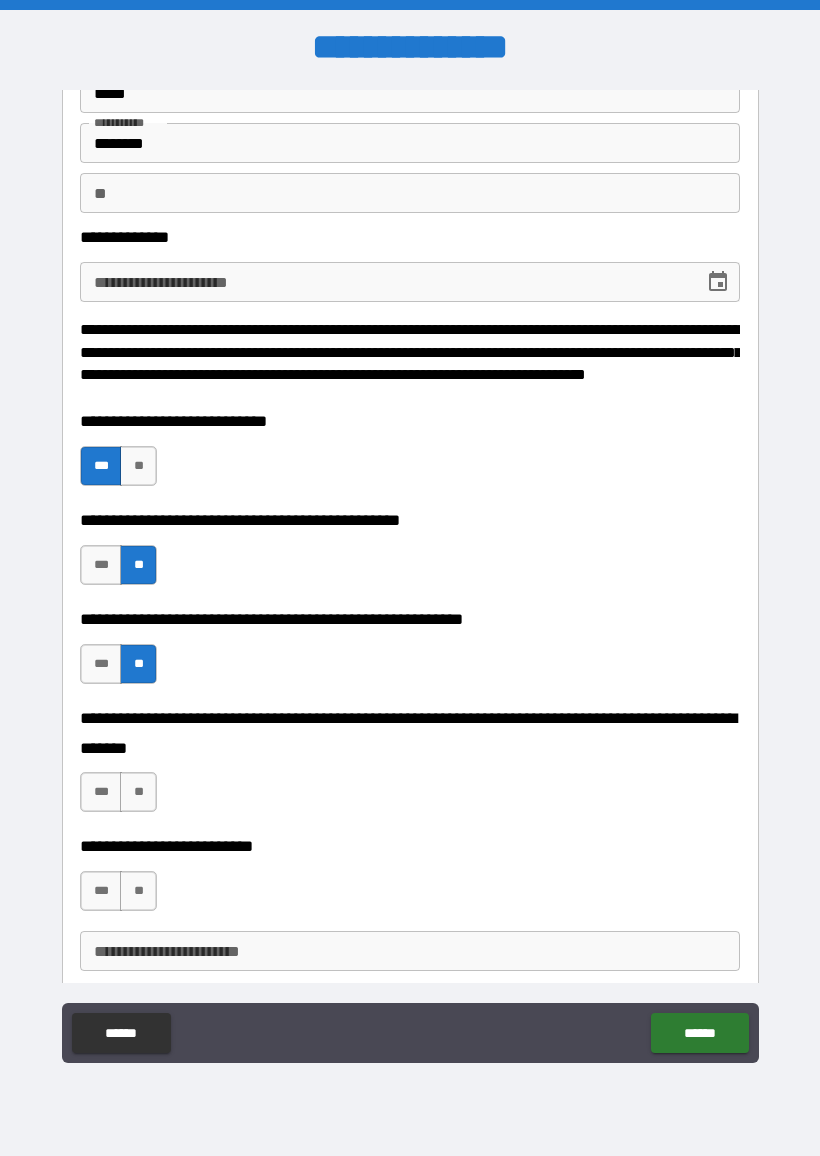 scroll, scrollTop: 124, scrollLeft: 0, axis: vertical 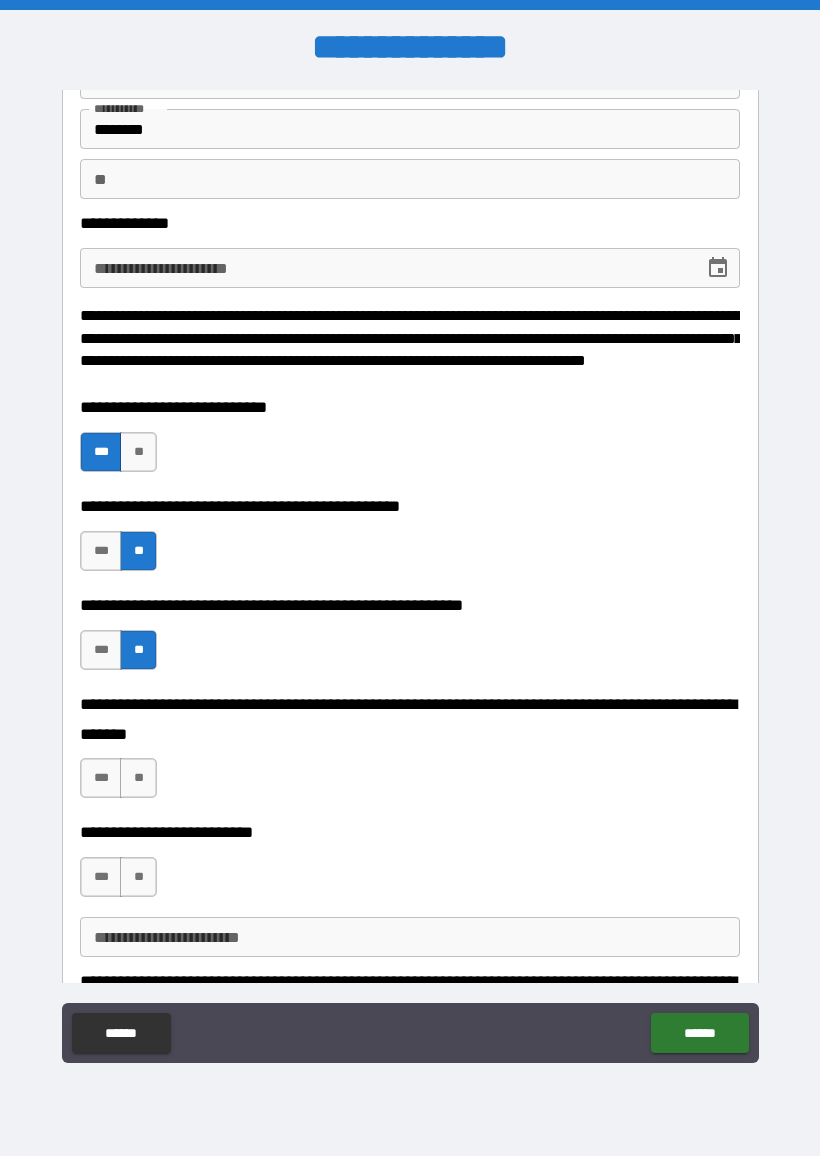 click on "**" at bounding box center (138, 778) 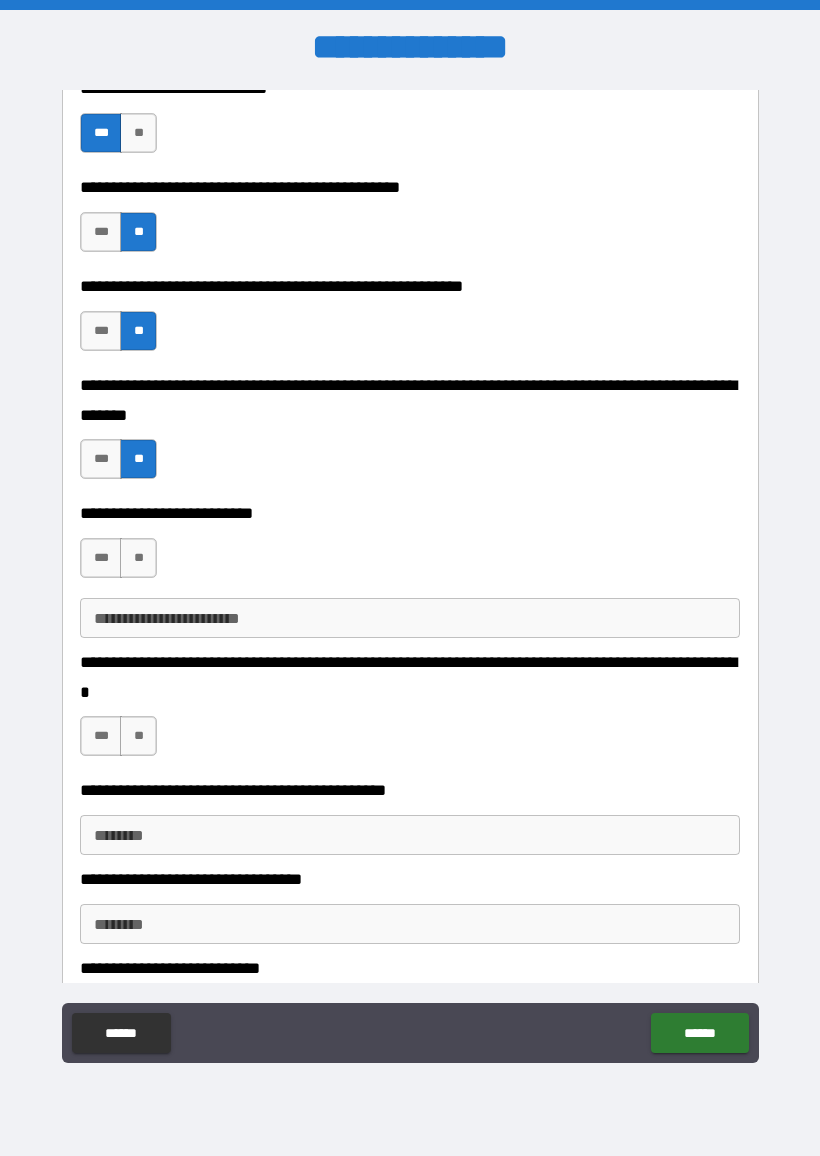 scroll, scrollTop: 444, scrollLeft: 0, axis: vertical 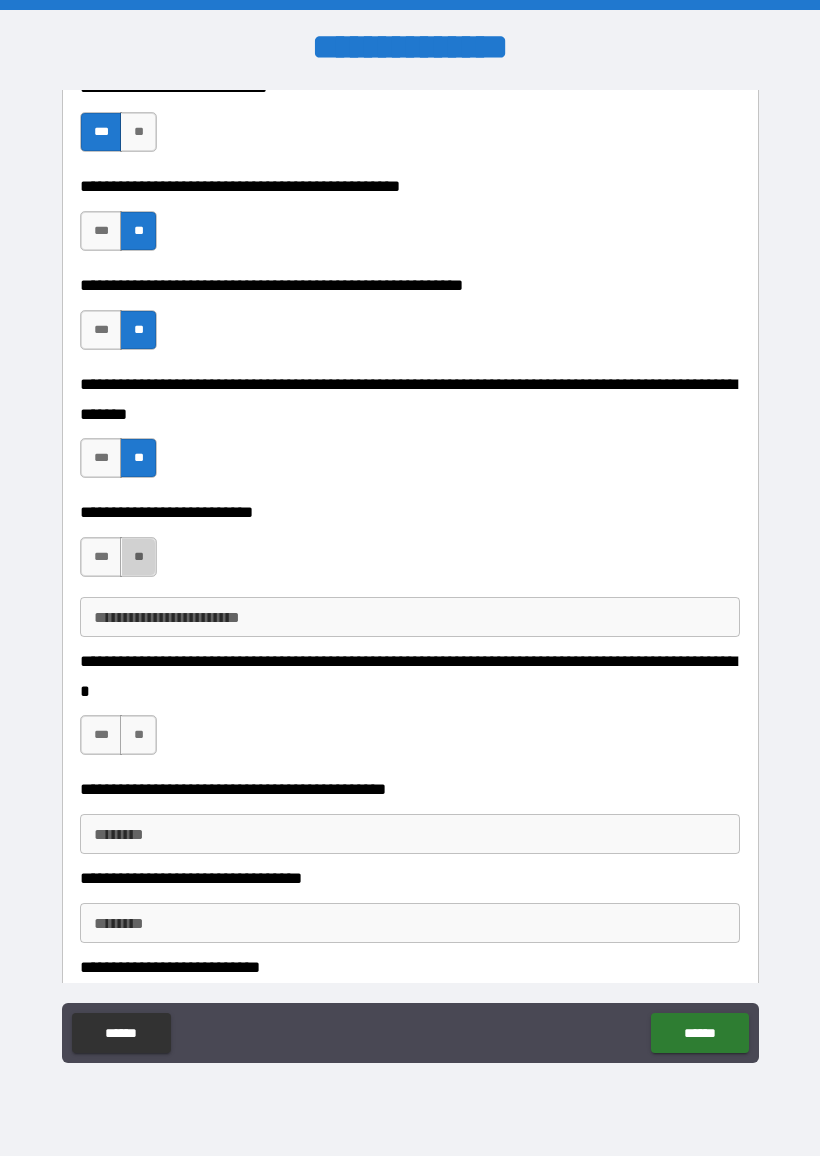 click on "**" at bounding box center (138, 557) 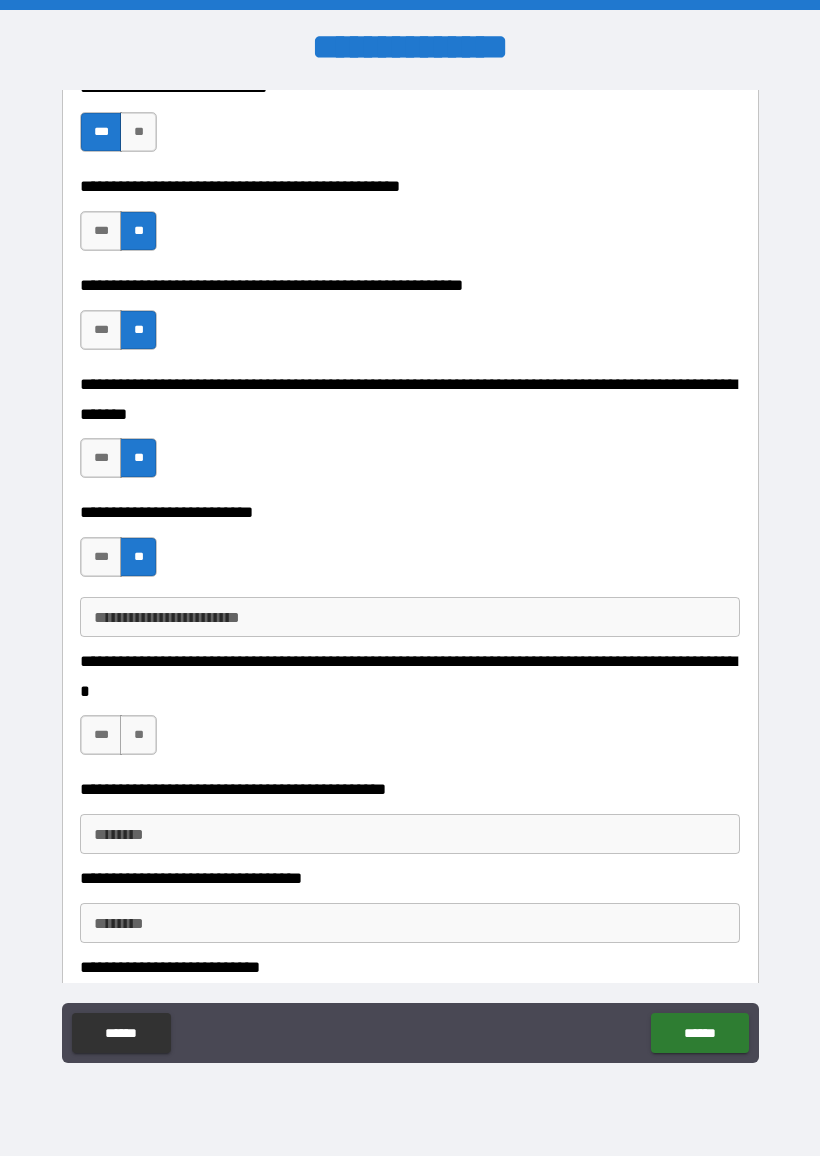 click on "**" at bounding box center [138, 735] 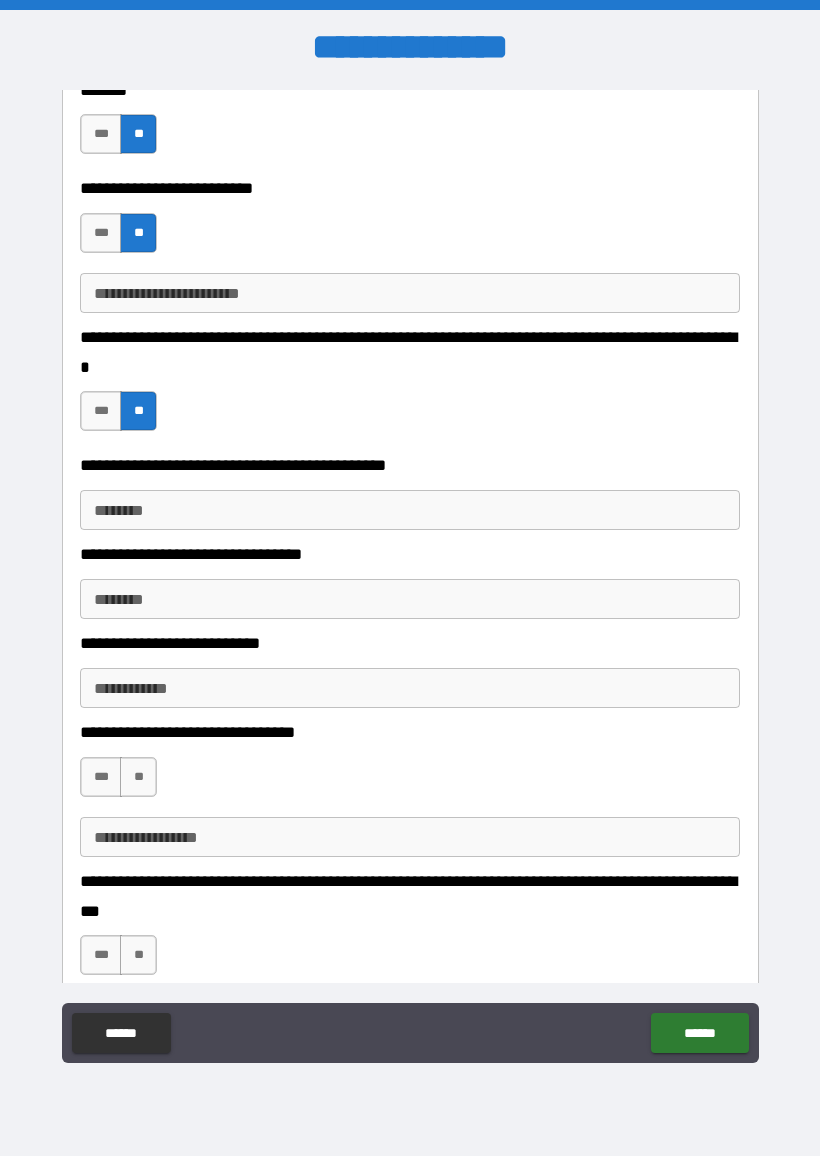 scroll, scrollTop: 770, scrollLeft: 0, axis: vertical 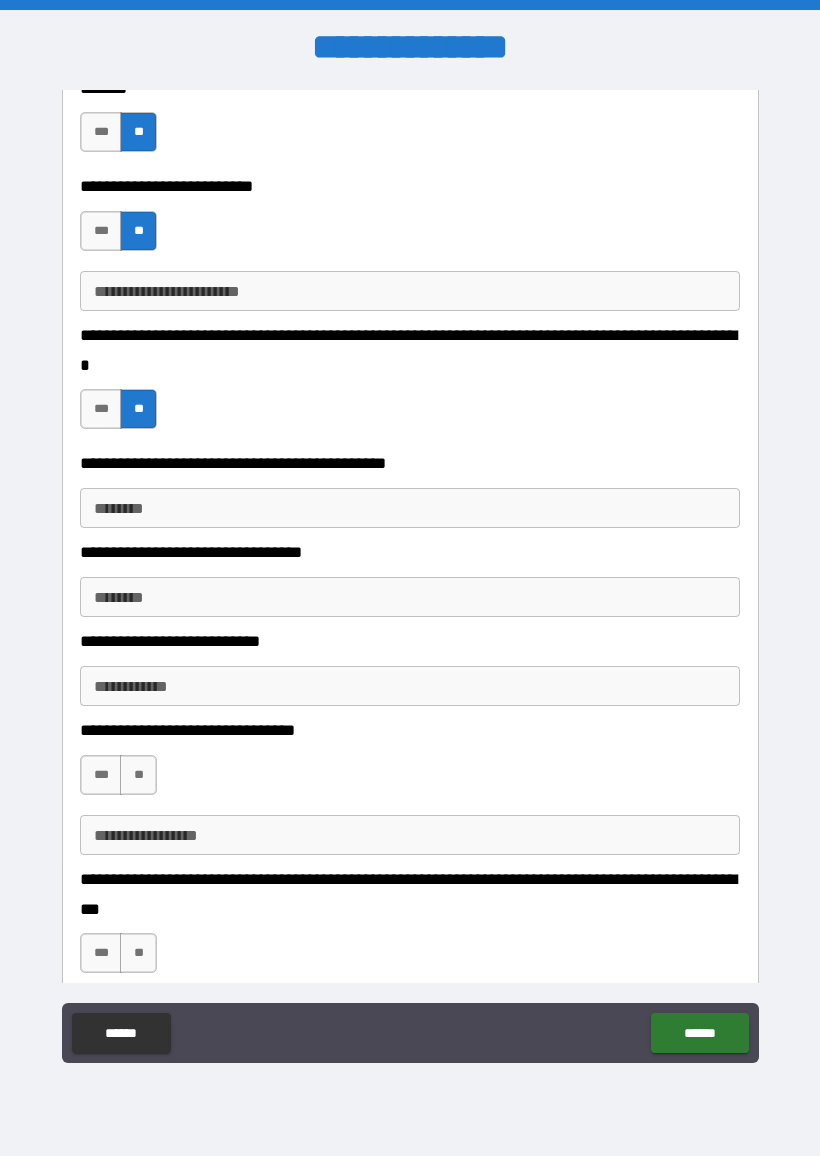 click on "**" at bounding box center (138, 775) 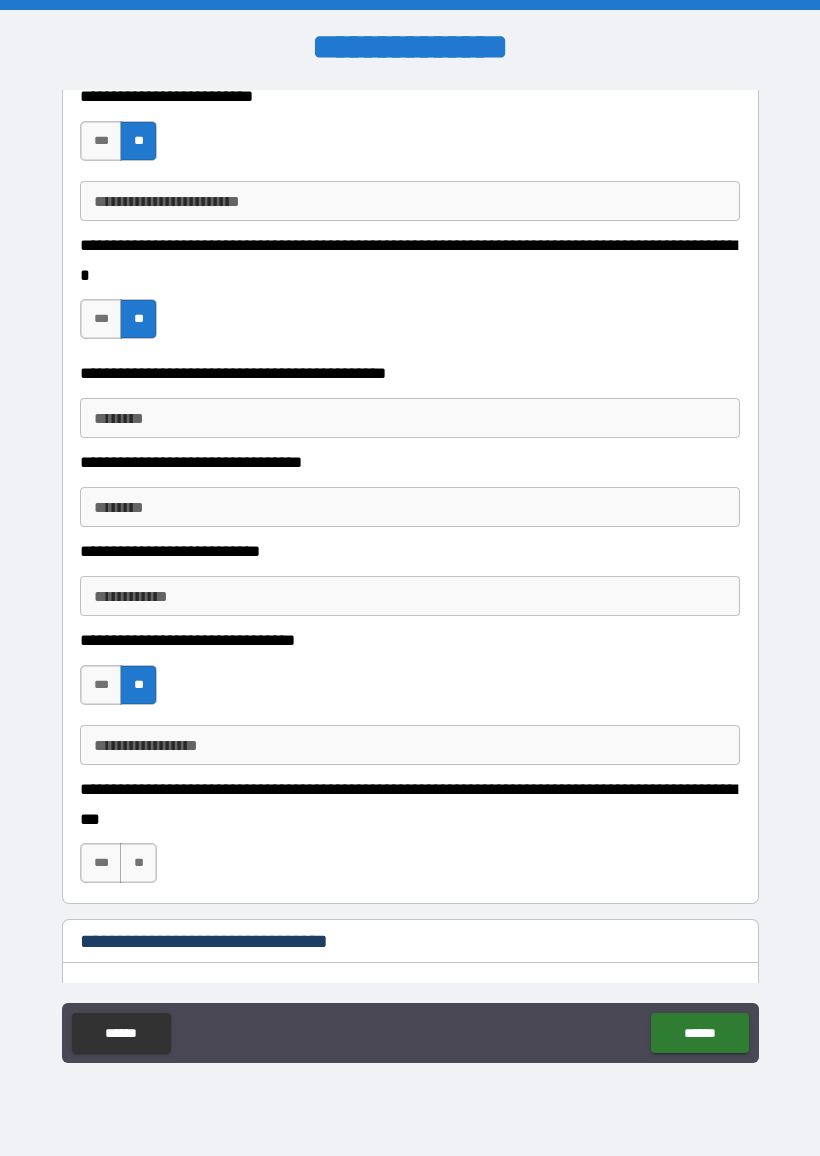 scroll, scrollTop: 867, scrollLeft: 0, axis: vertical 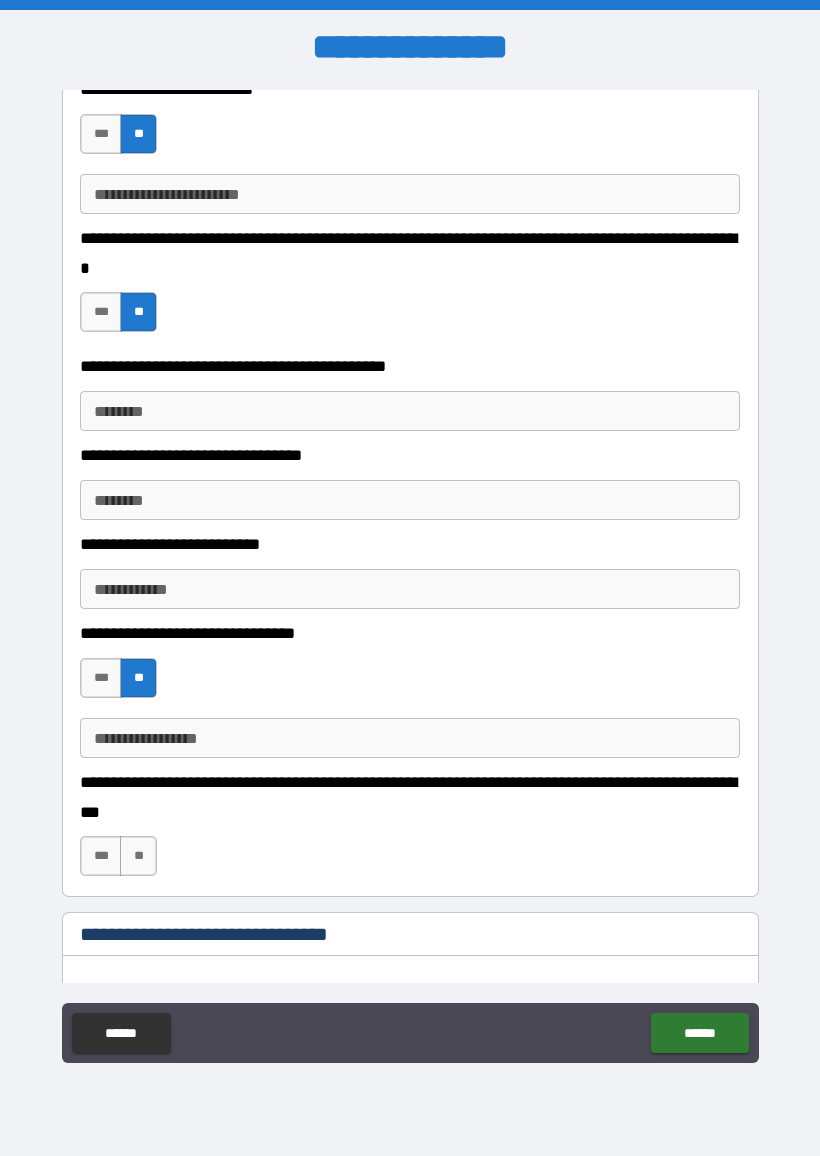 click on "**" at bounding box center [138, 856] 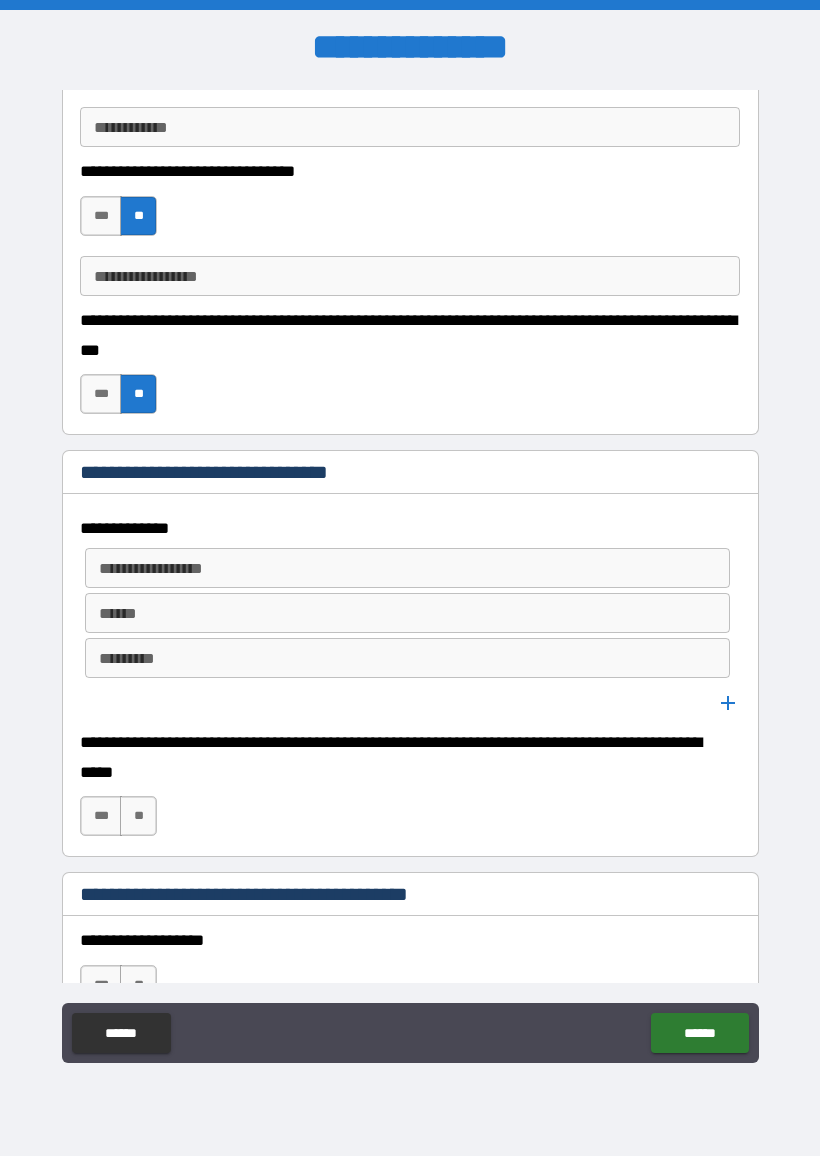 scroll, scrollTop: 1337, scrollLeft: 0, axis: vertical 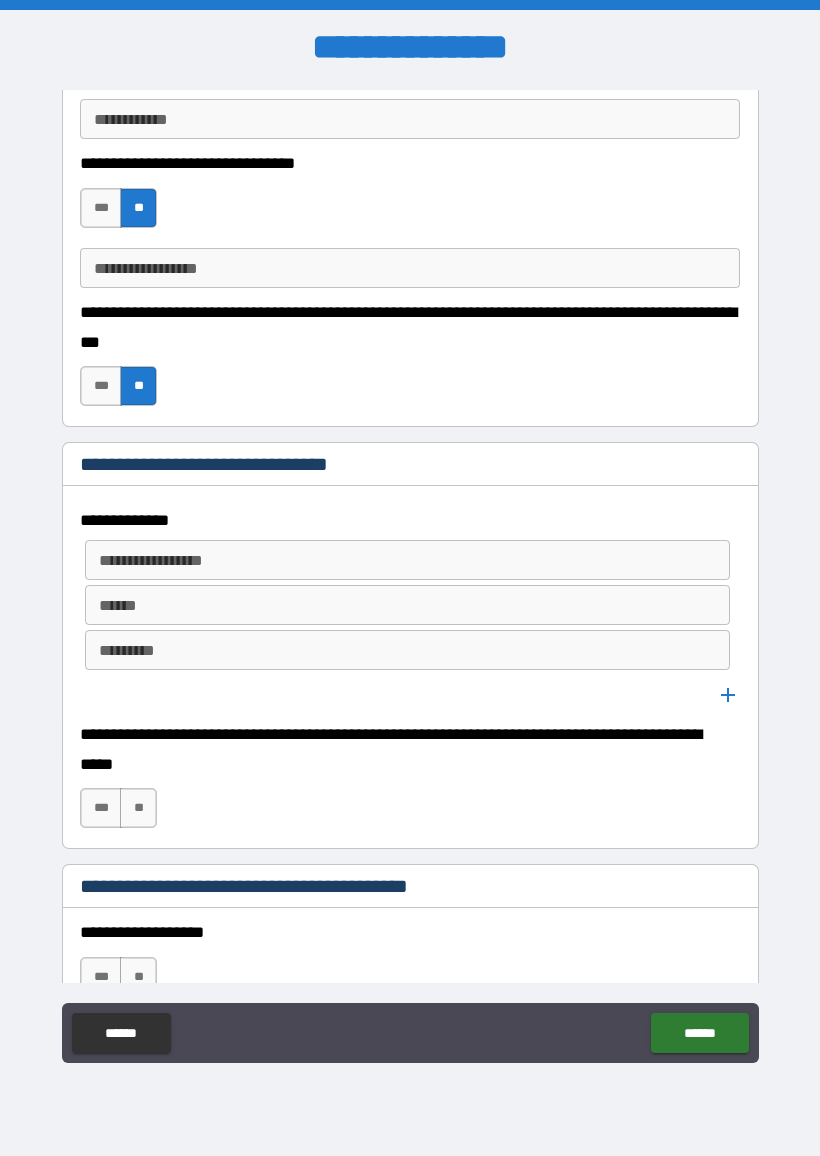 click on "**" at bounding box center [138, 808] 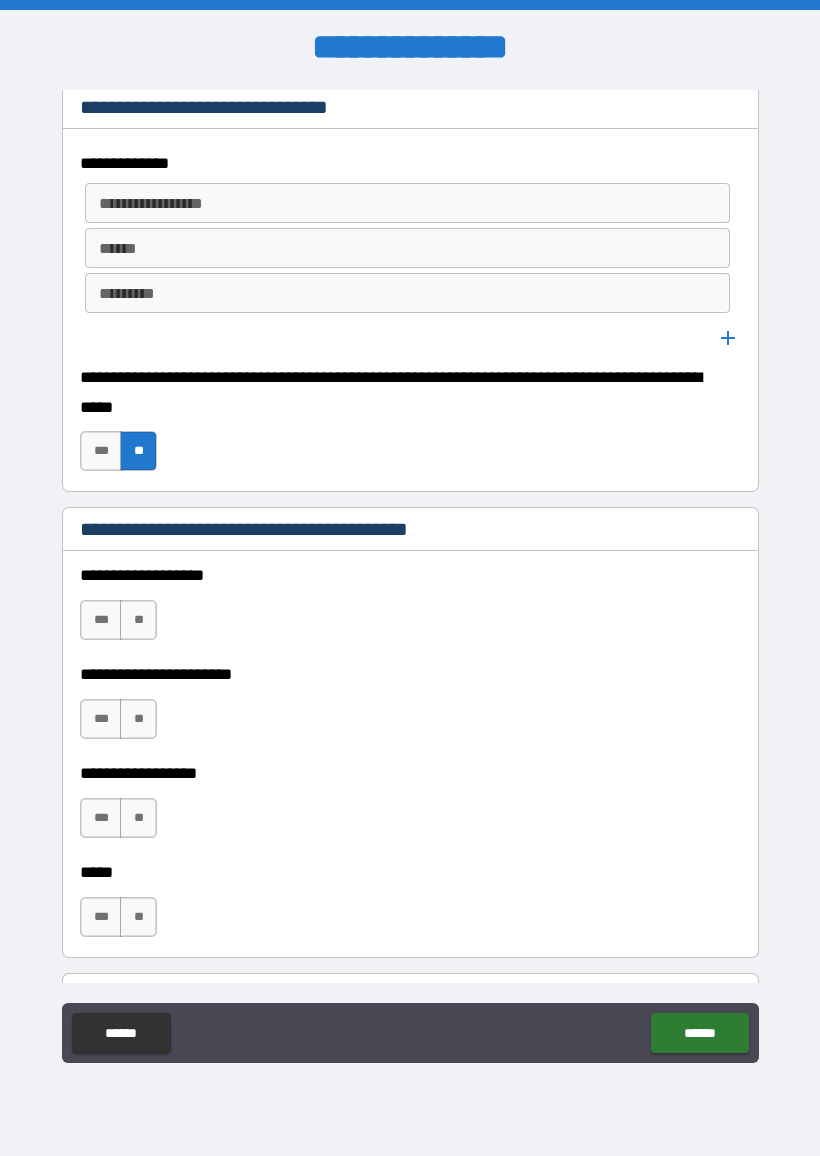 scroll, scrollTop: 1723, scrollLeft: 0, axis: vertical 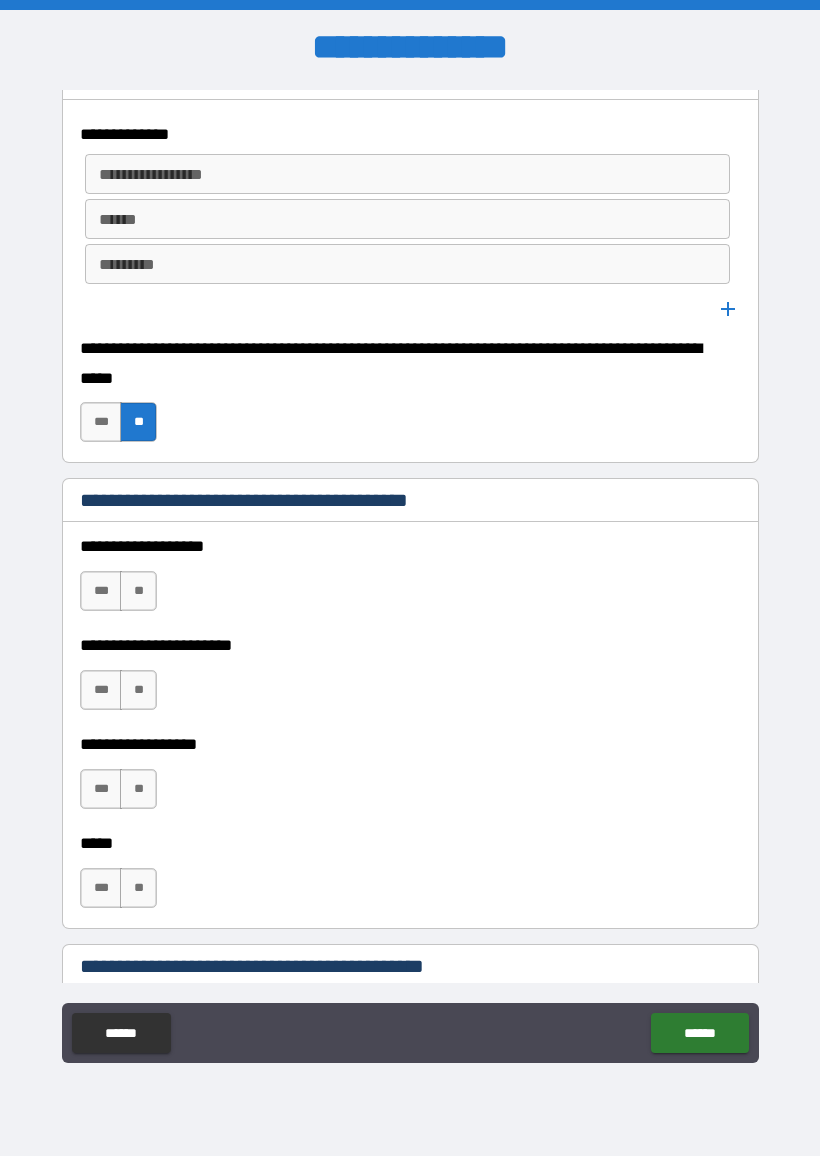 click on "**" at bounding box center [138, 591] 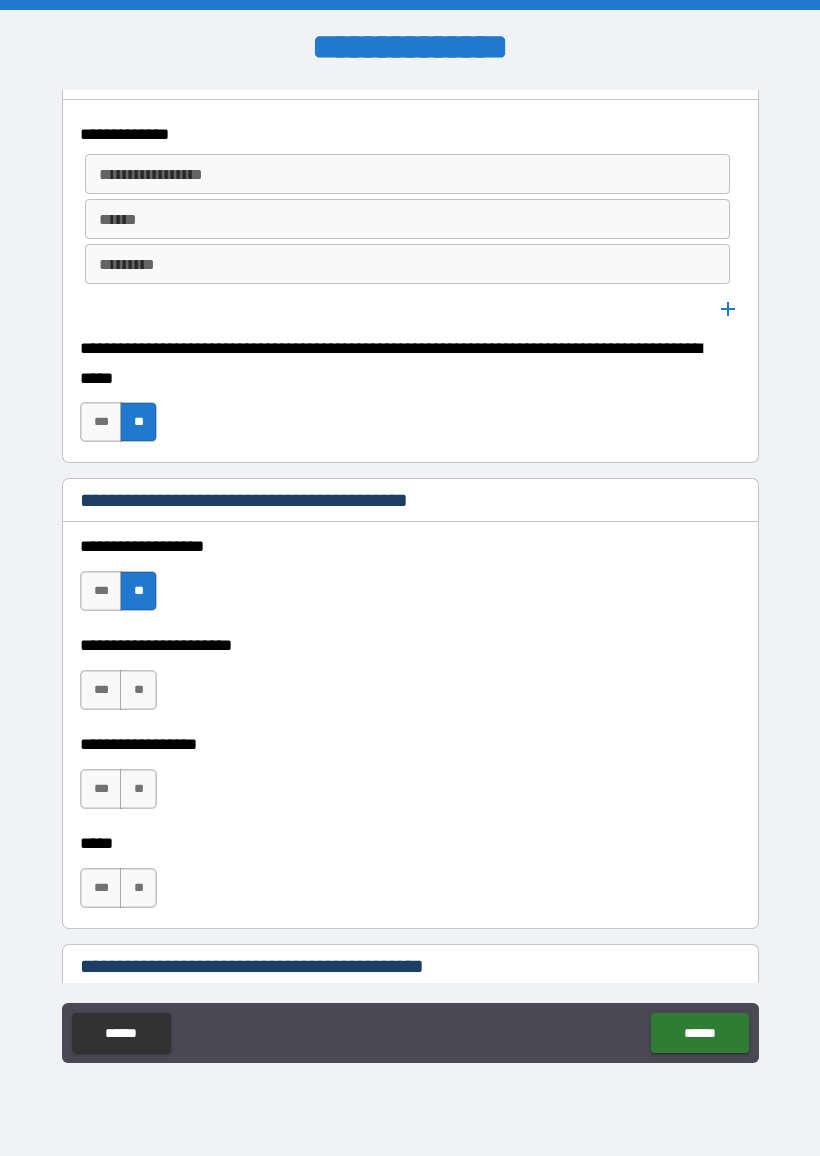 click on "**" at bounding box center (138, 690) 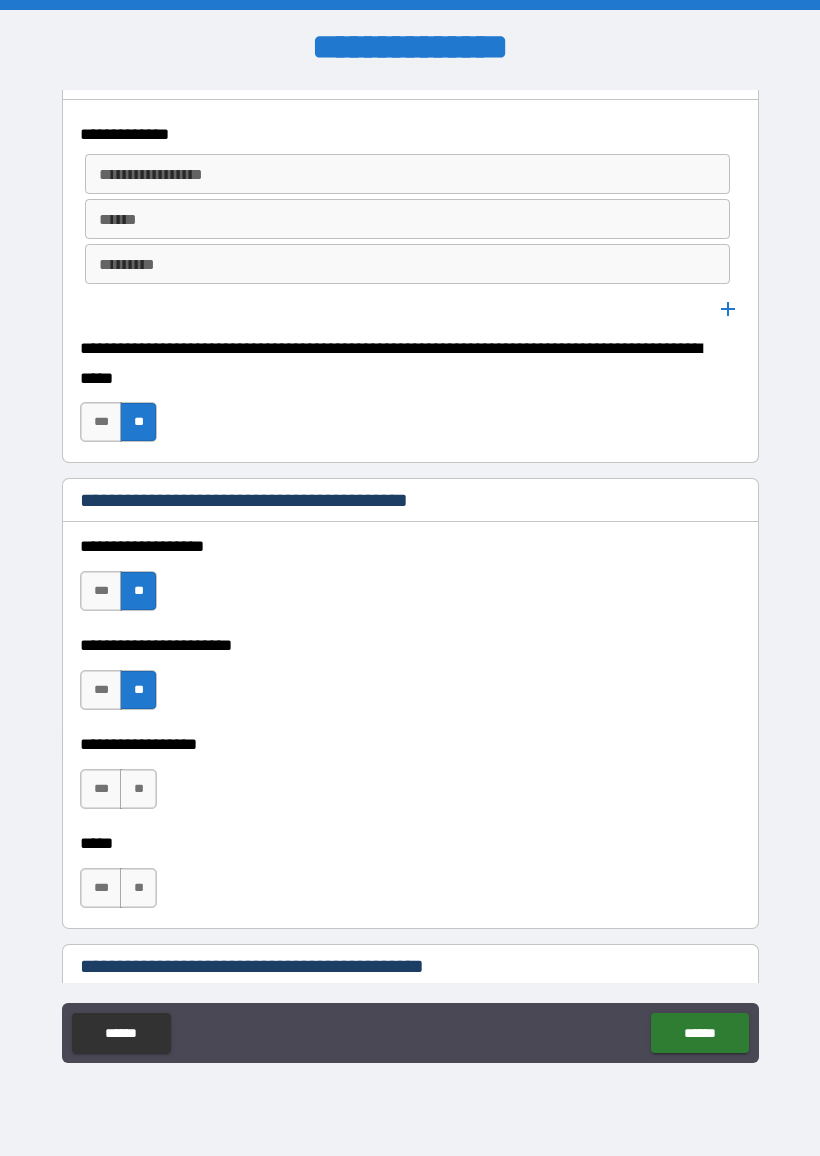 click on "**" at bounding box center (138, 789) 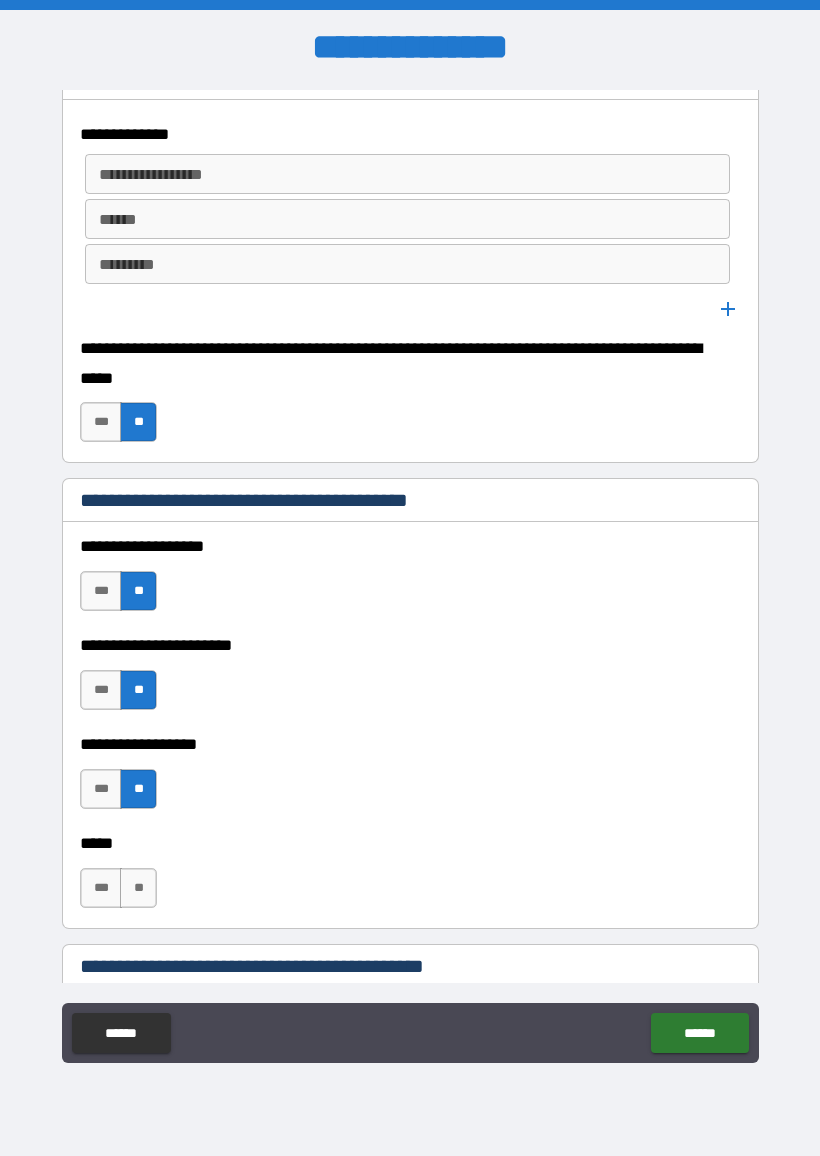 click on "**" at bounding box center [138, 888] 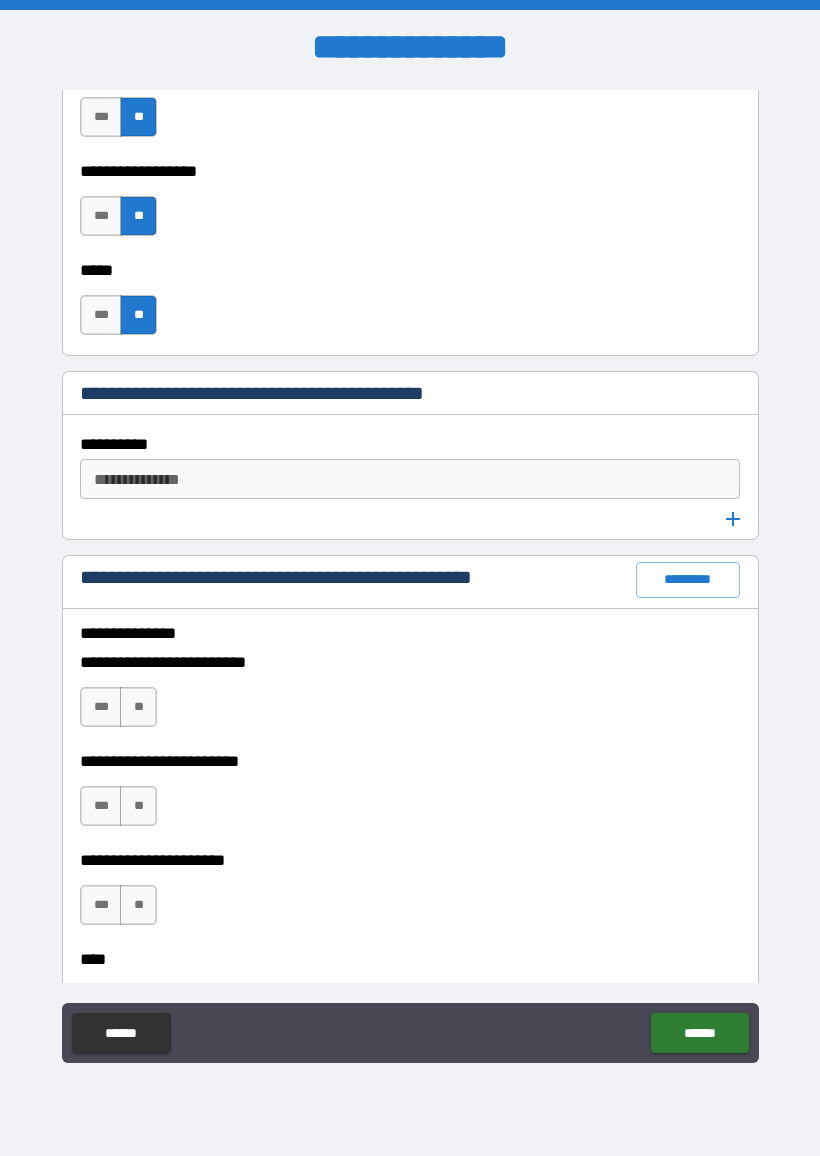 scroll, scrollTop: 2297, scrollLeft: 0, axis: vertical 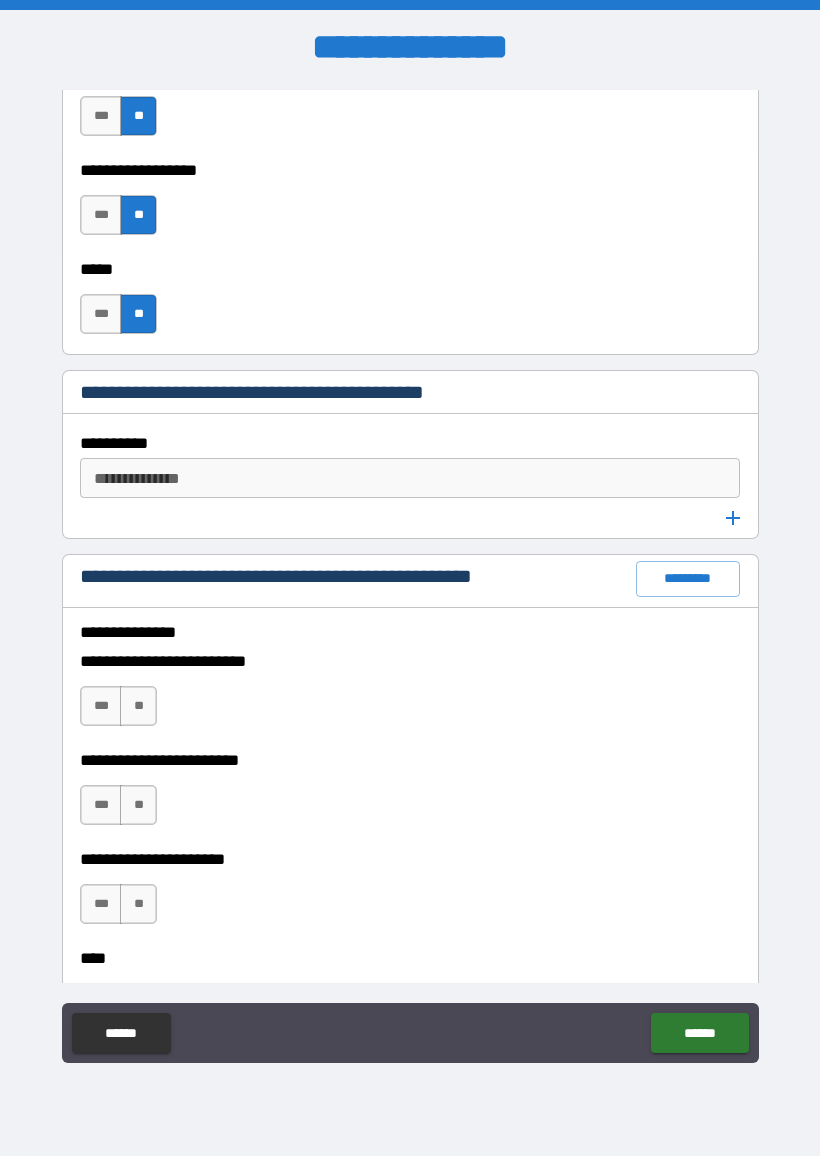 click on "**" at bounding box center (138, 706) 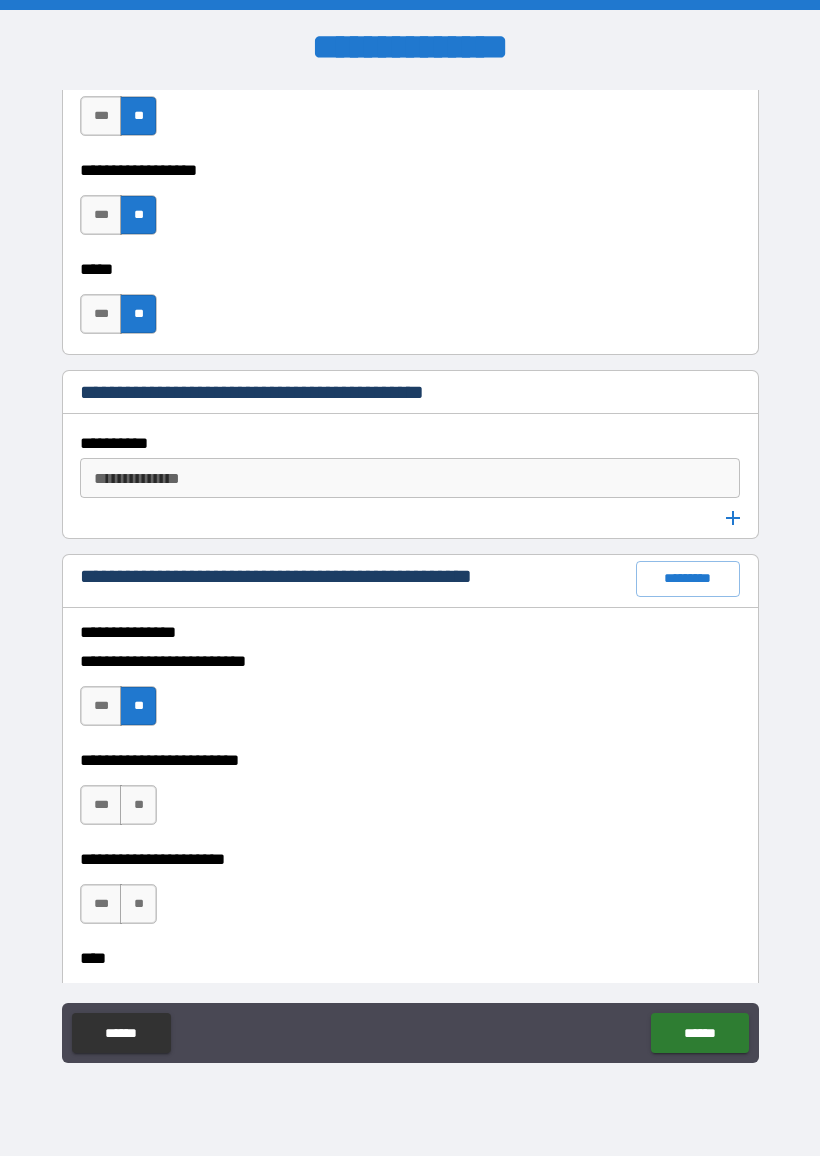 click on "**" at bounding box center [138, 805] 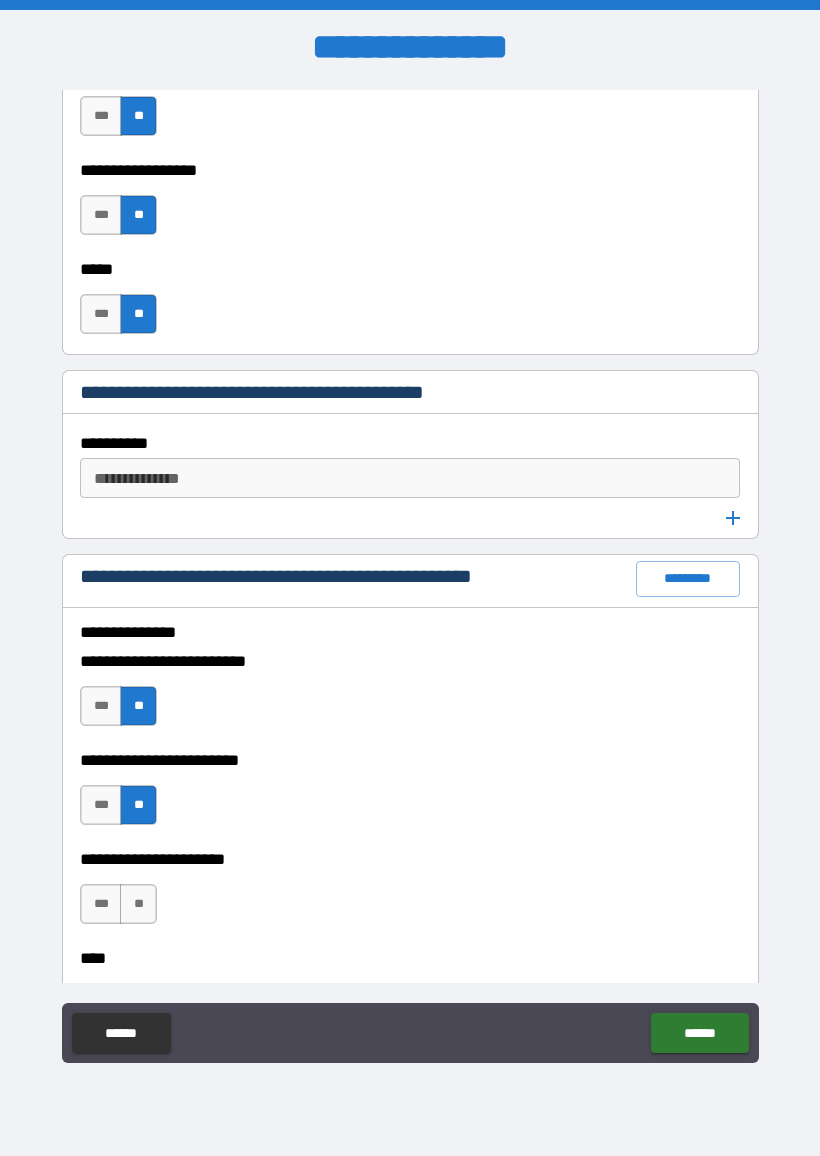click on "**" at bounding box center [138, 904] 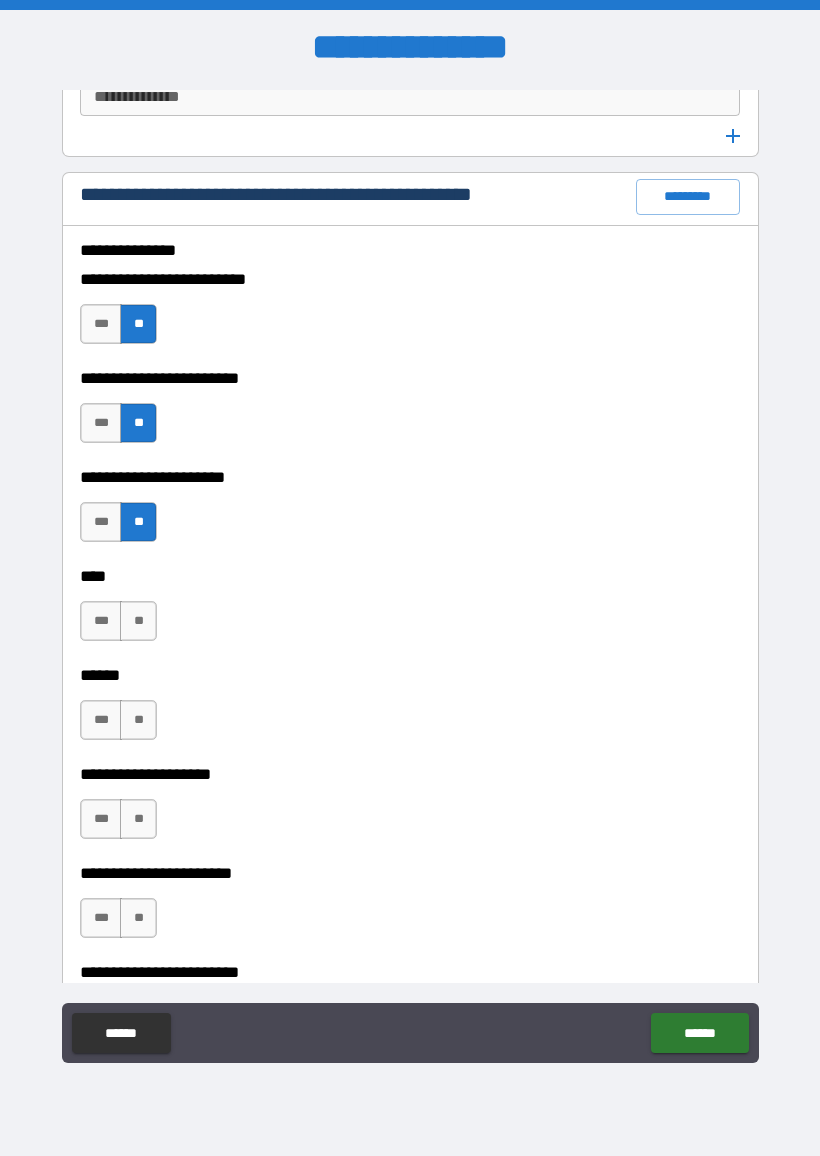 scroll, scrollTop: 2680, scrollLeft: 0, axis: vertical 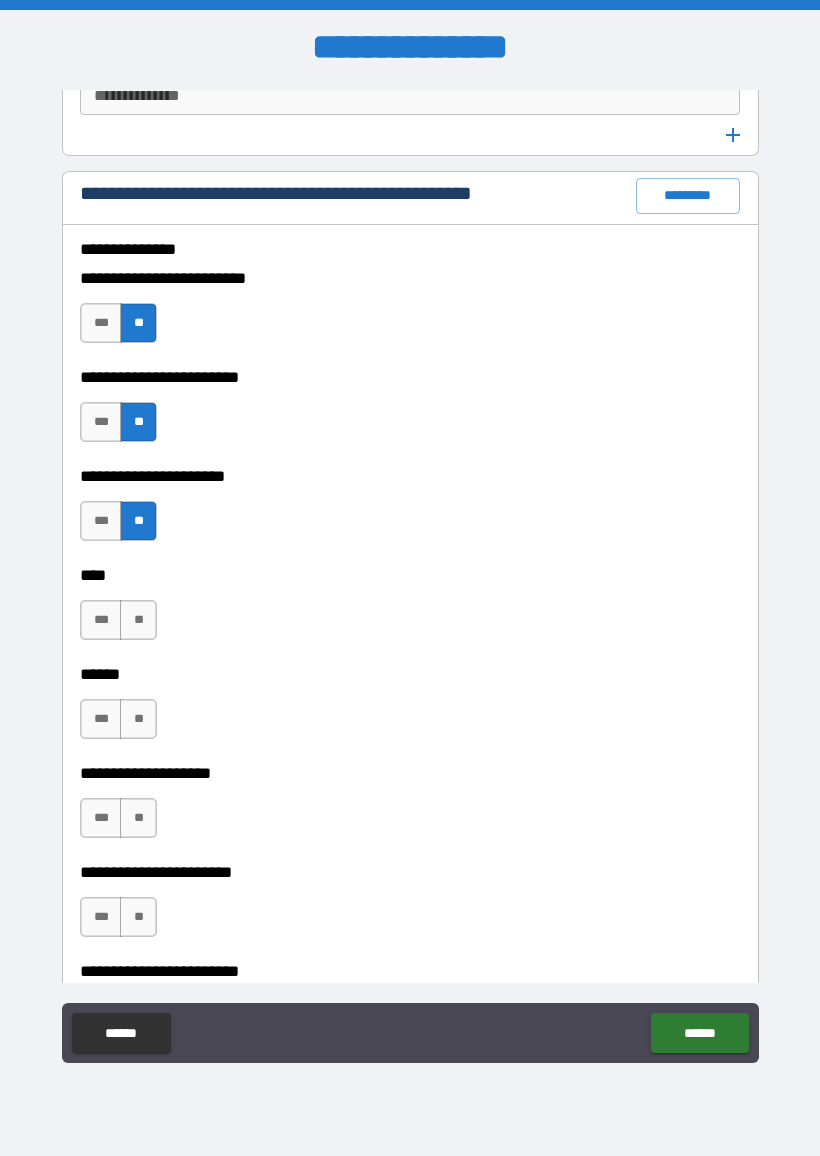 click on "**" at bounding box center [138, 620] 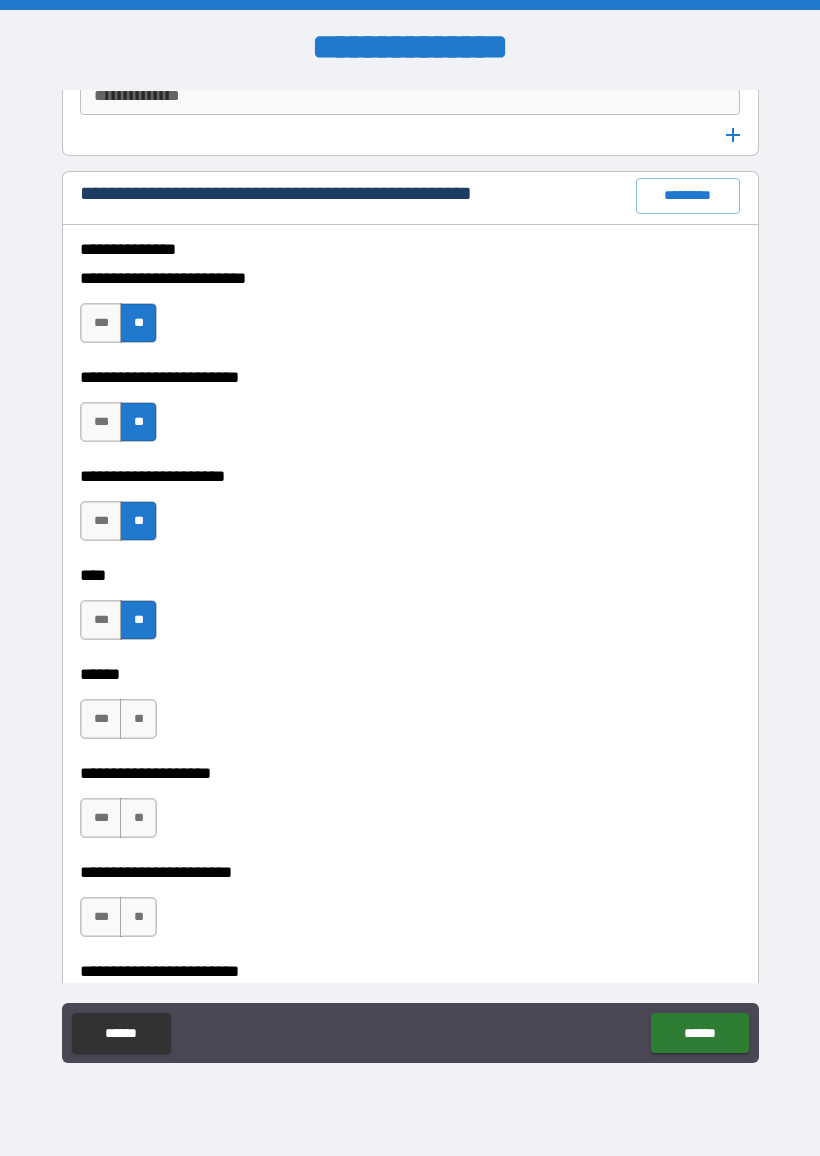 click on "**" at bounding box center [138, 719] 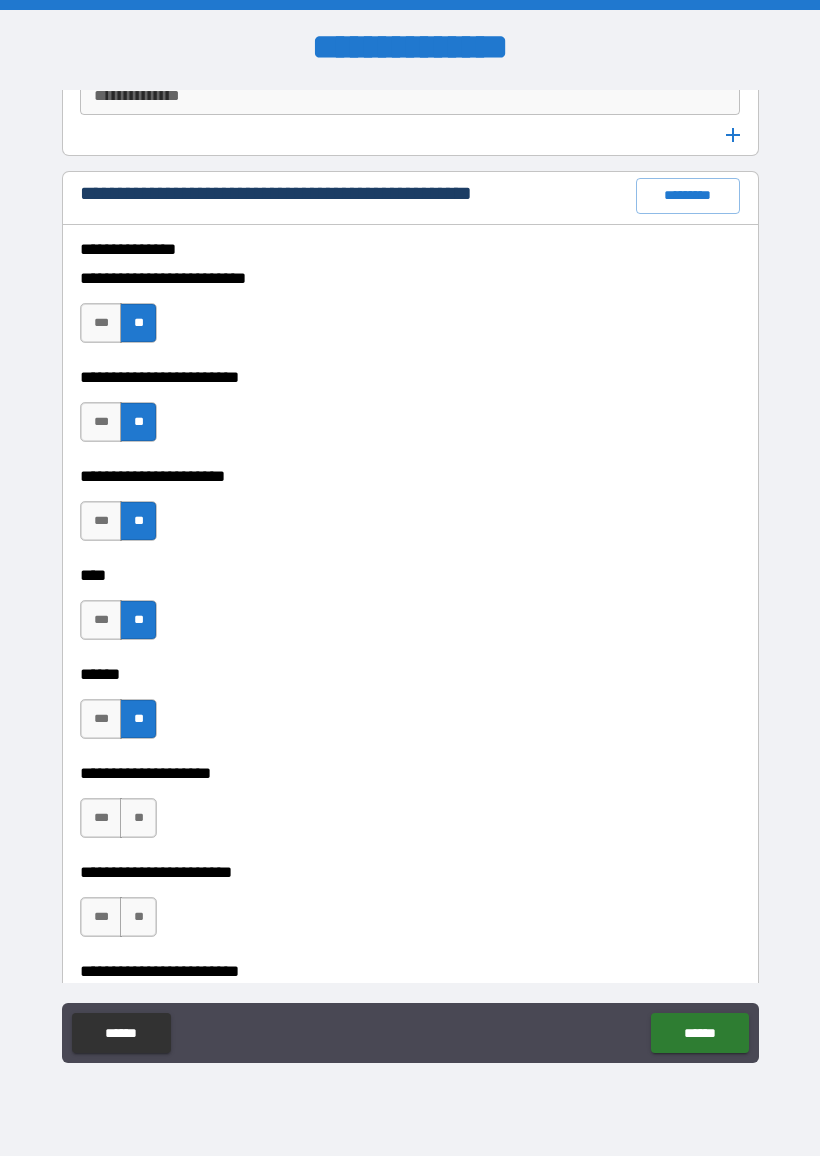 click on "**" at bounding box center [138, 818] 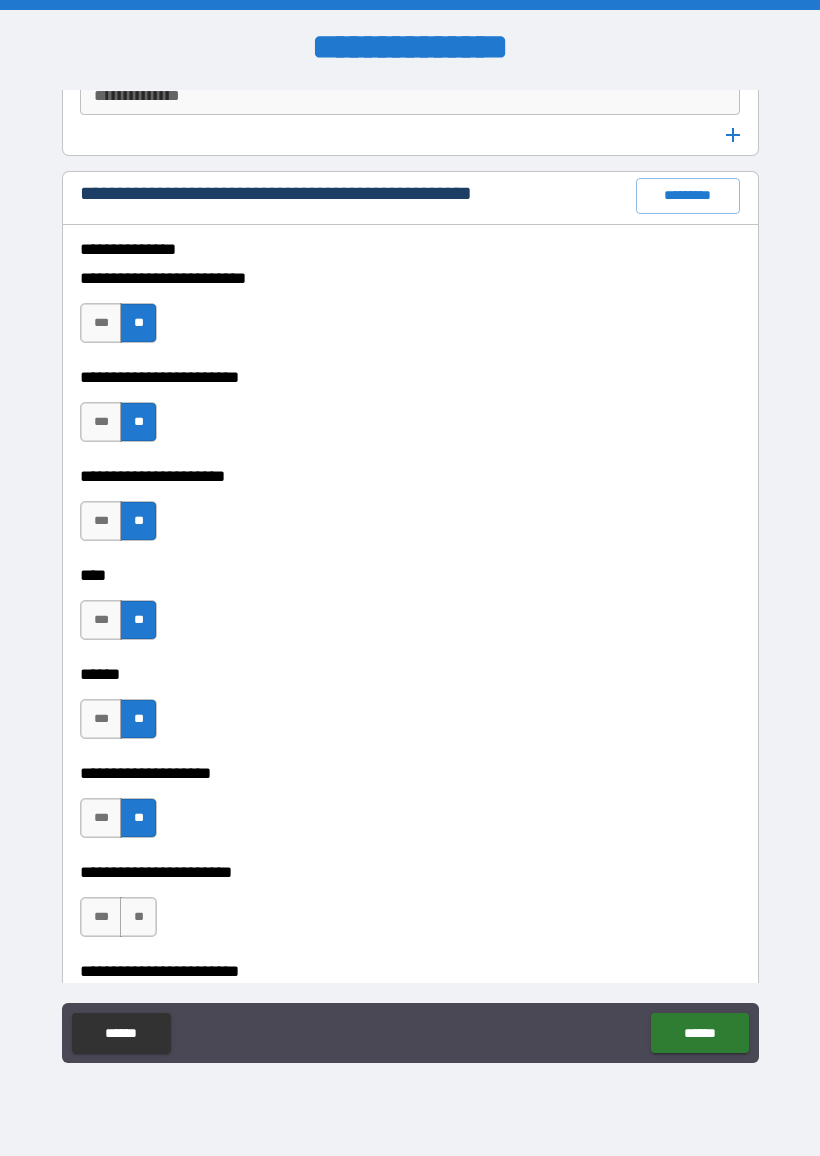 click on "**" at bounding box center [138, 917] 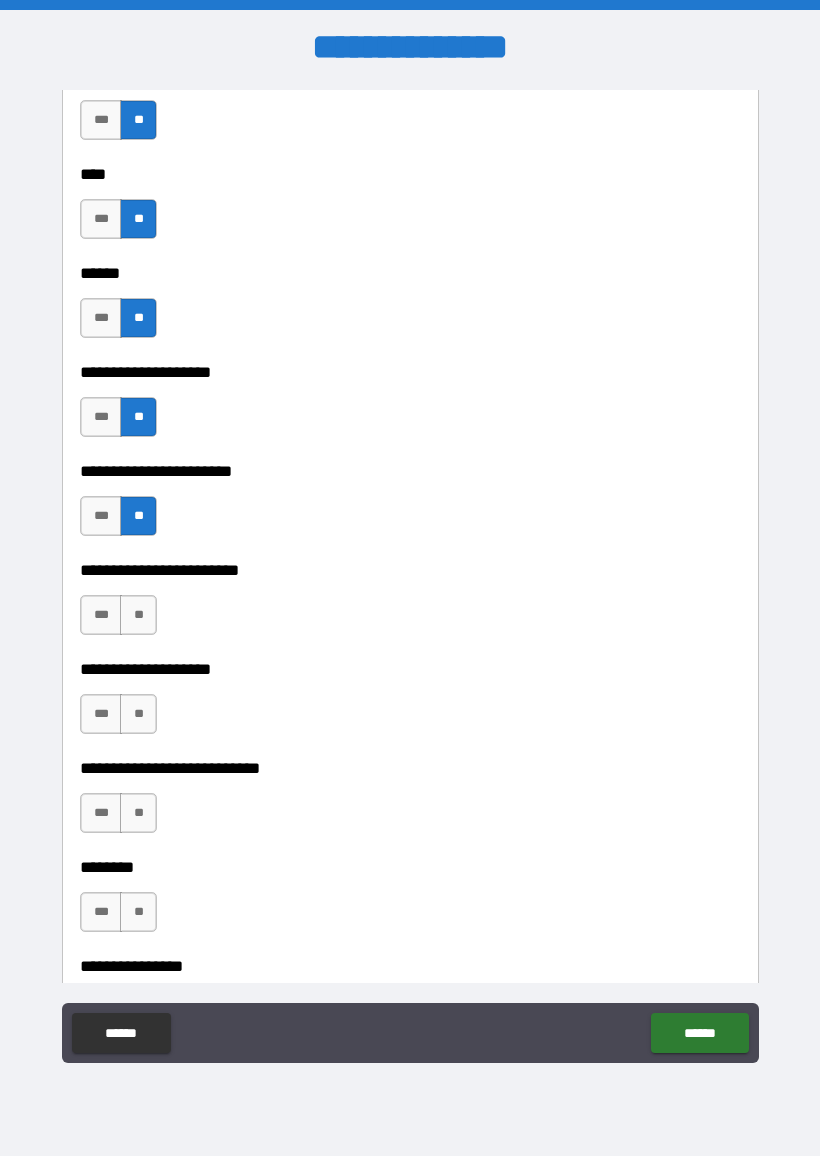 scroll, scrollTop: 3082, scrollLeft: 0, axis: vertical 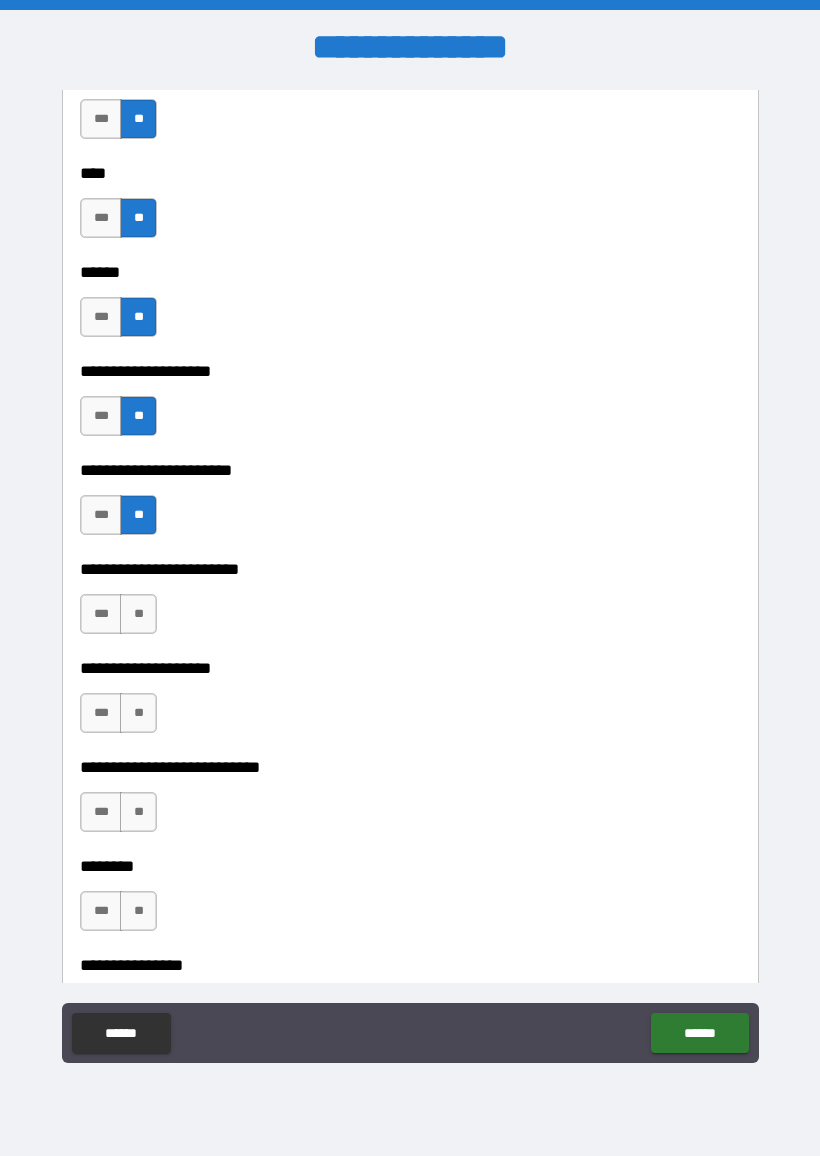 click on "**" at bounding box center (138, 614) 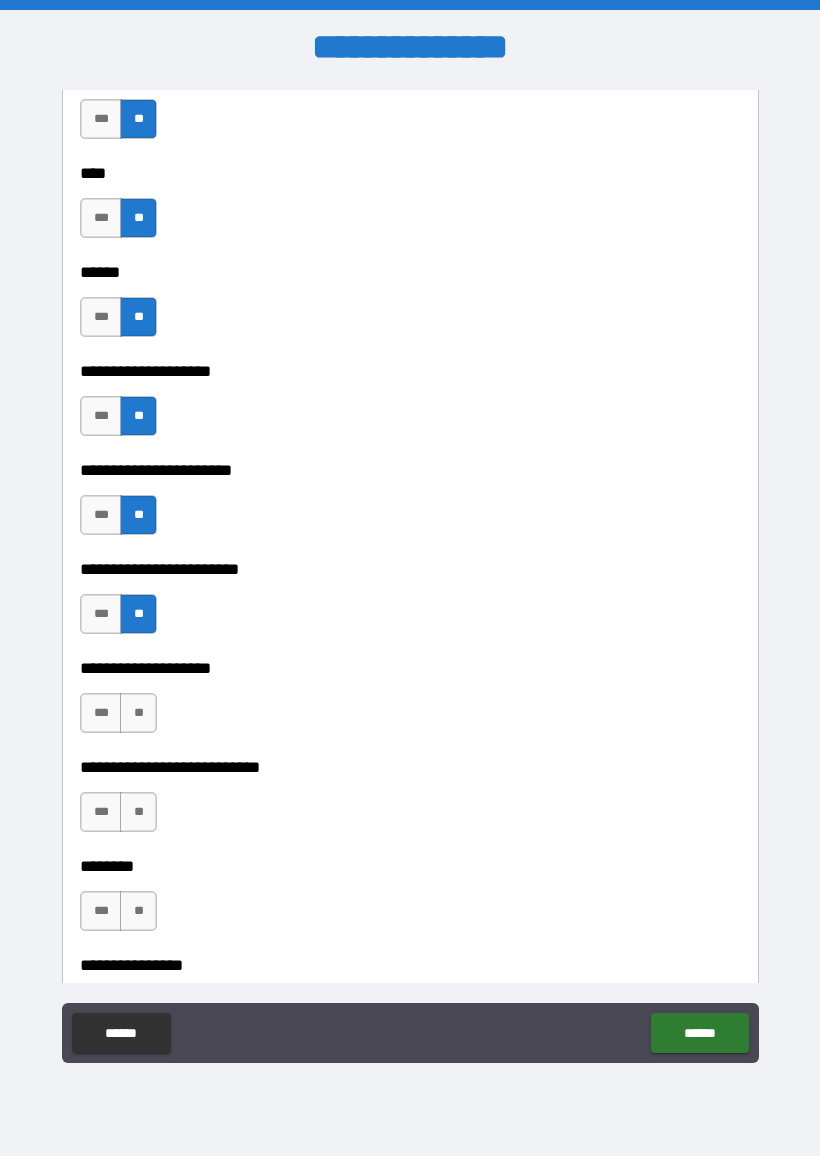 click on "**" at bounding box center (138, 713) 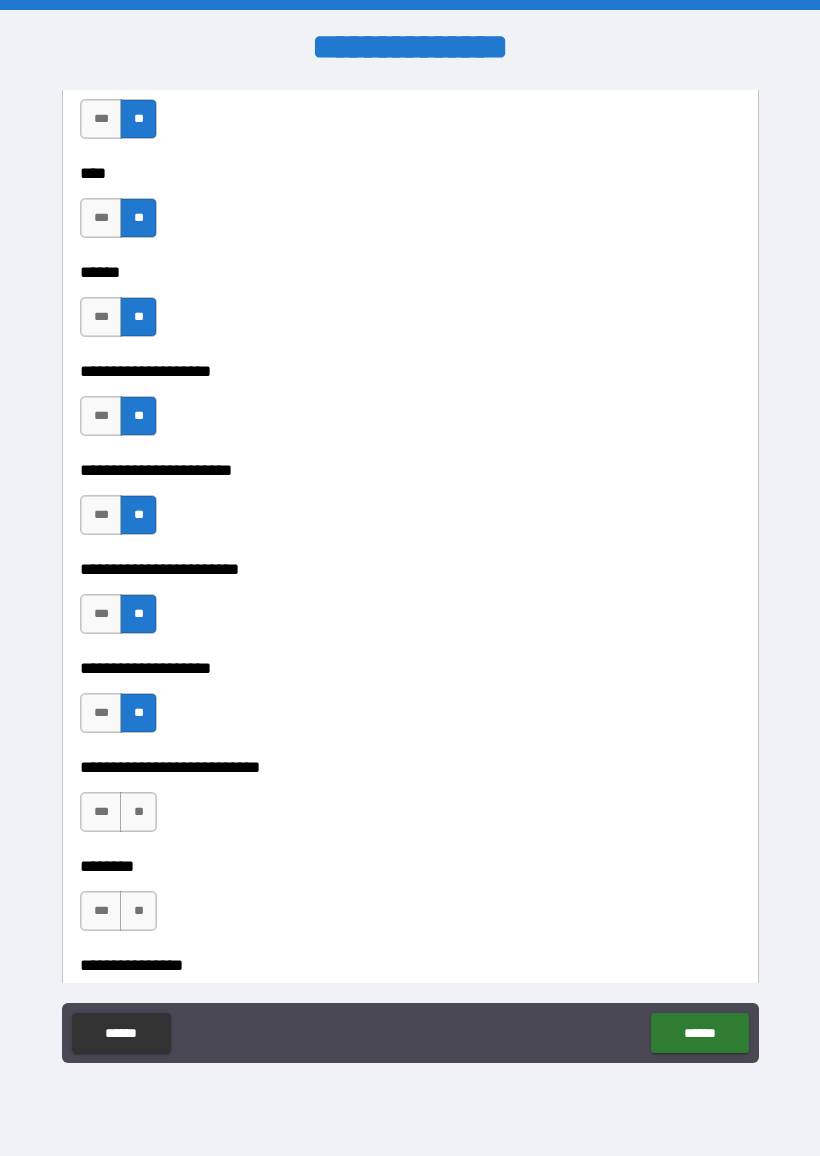 click on "**" at bounding box center (138, 812) 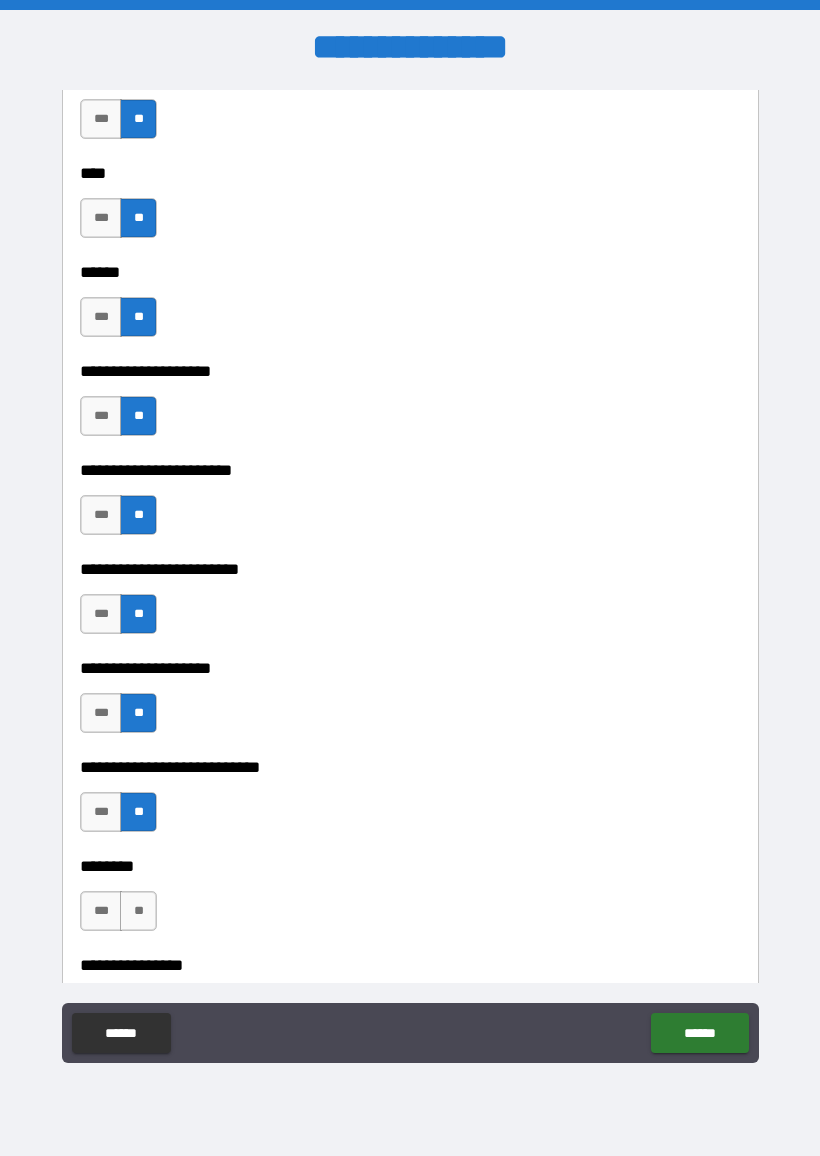 click on "**" at bounding box center [138, 911] 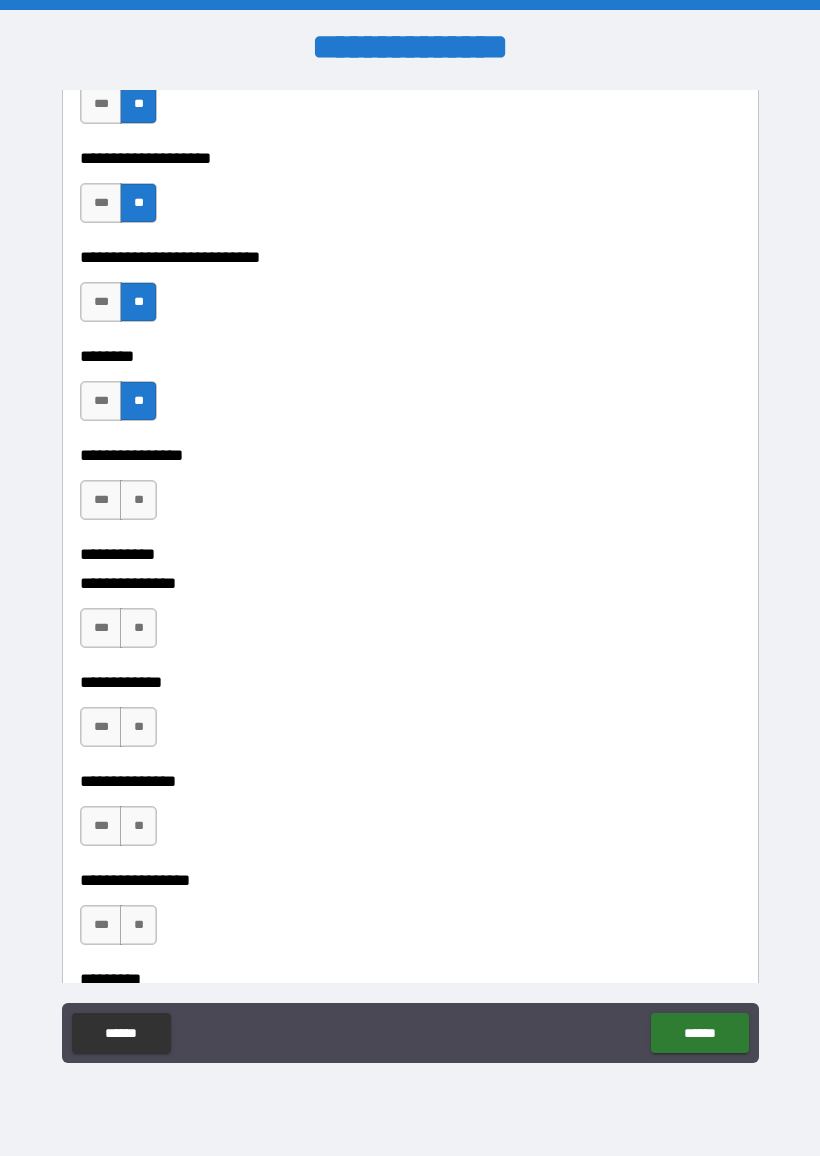 scroll, scrollTop: 3593, scrollLeft: 0, axis: vertical 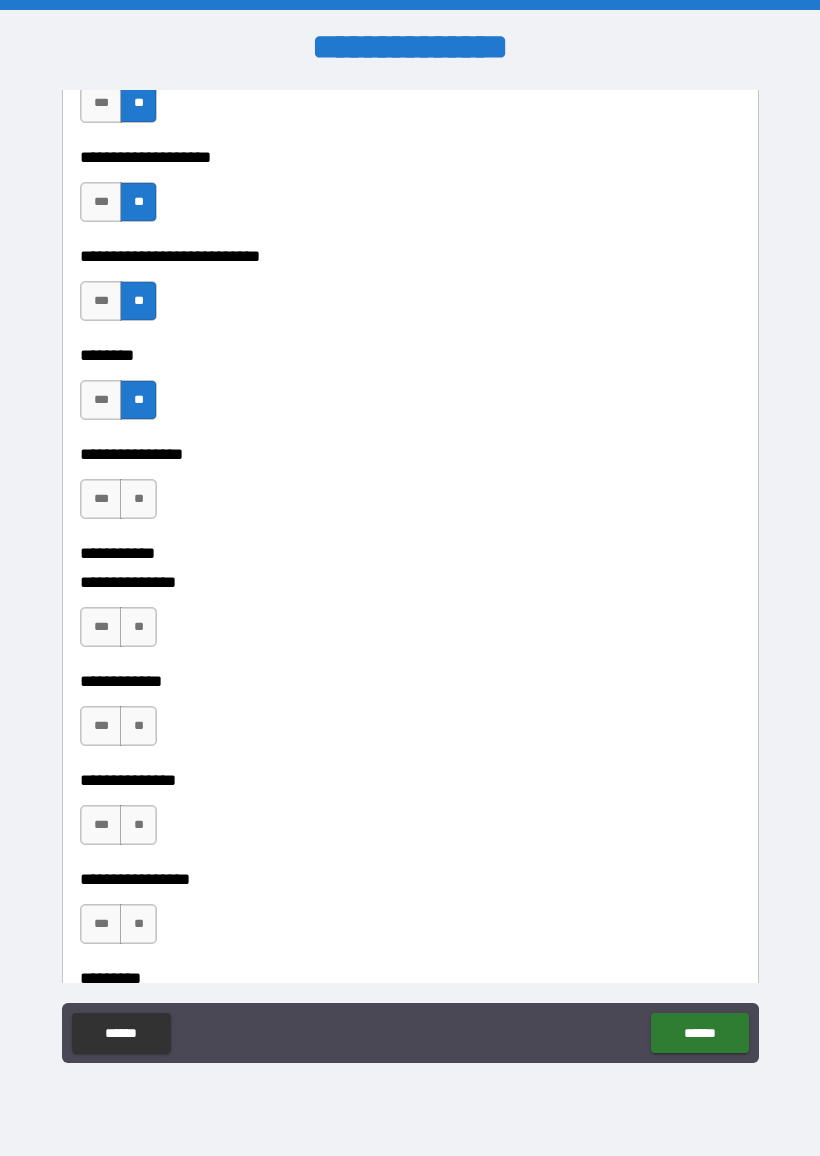 click on "**" at bounding box center [138, 499] 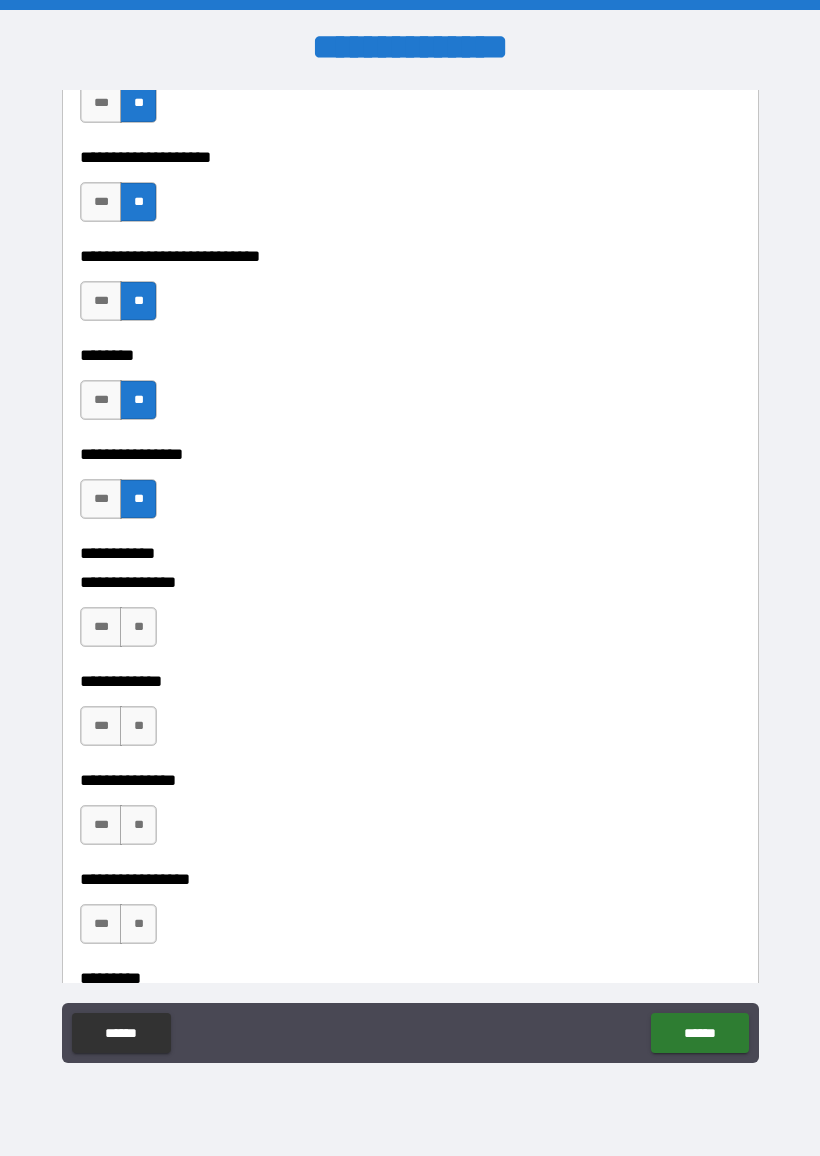 click on "**" at bounding box center [138, 627] 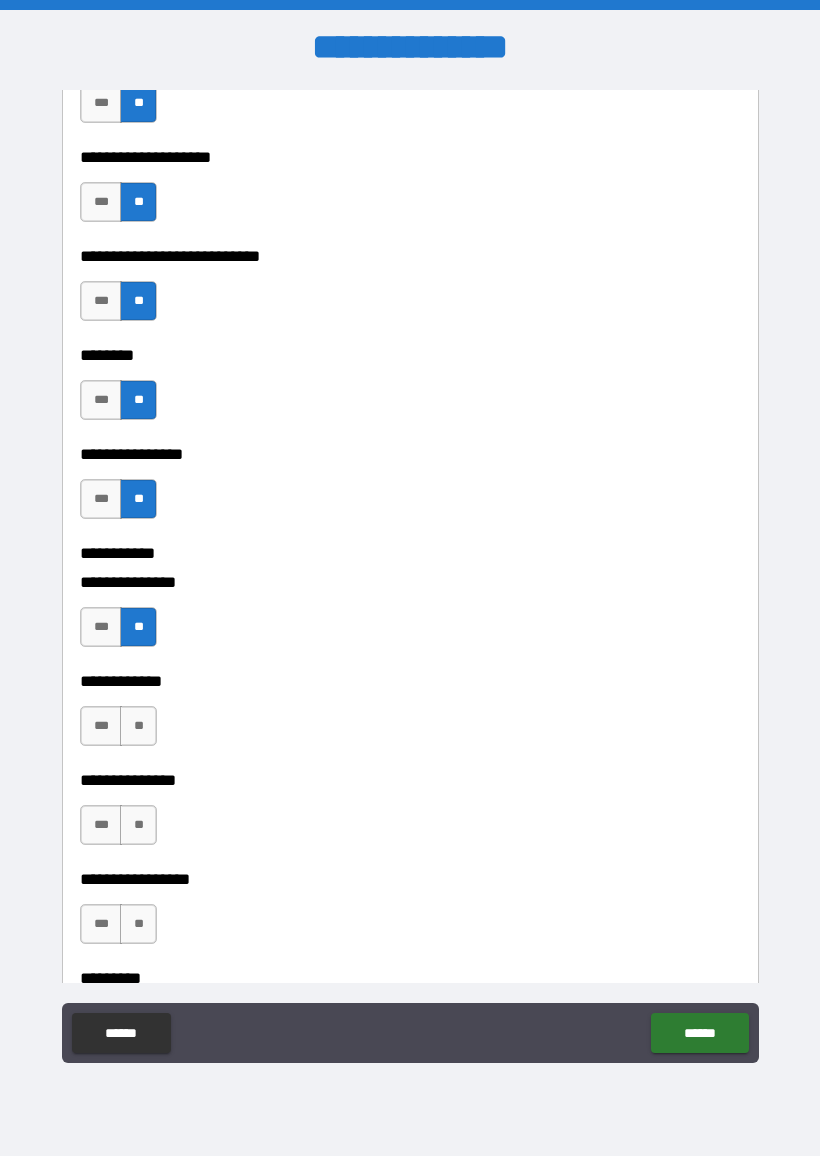 click on "**" at bounding box center [138, 726] 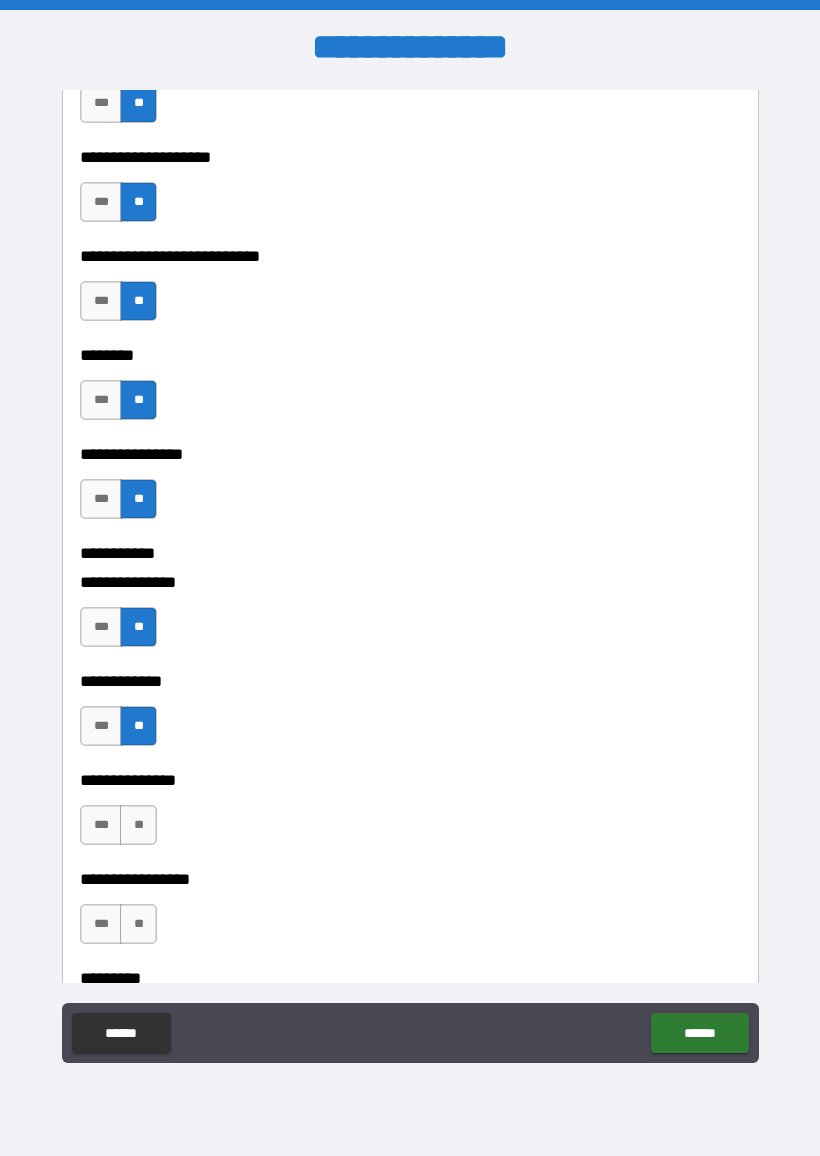 click on "**" at bounding box center [138, 825] 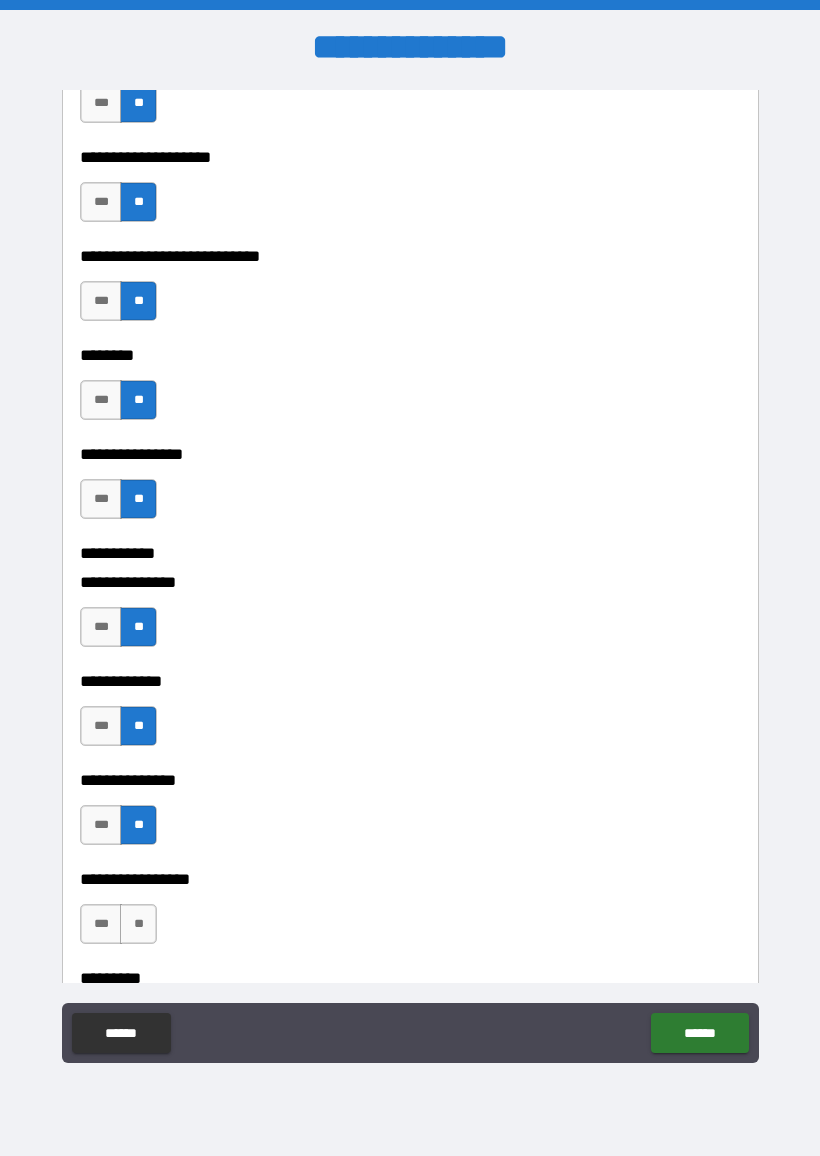click on "**" at bounding box center (138, 924) 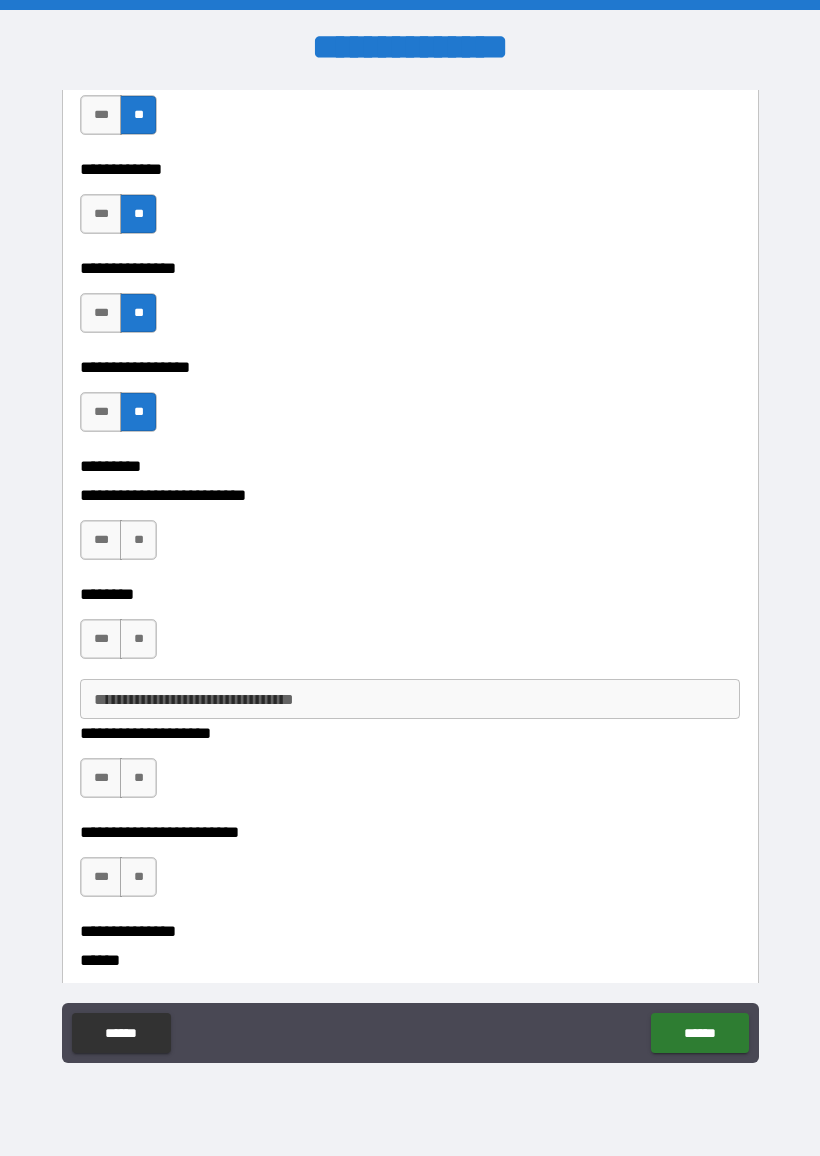 scroll, scrollTop: 4110, scrollLeft: 0, axis: vertical 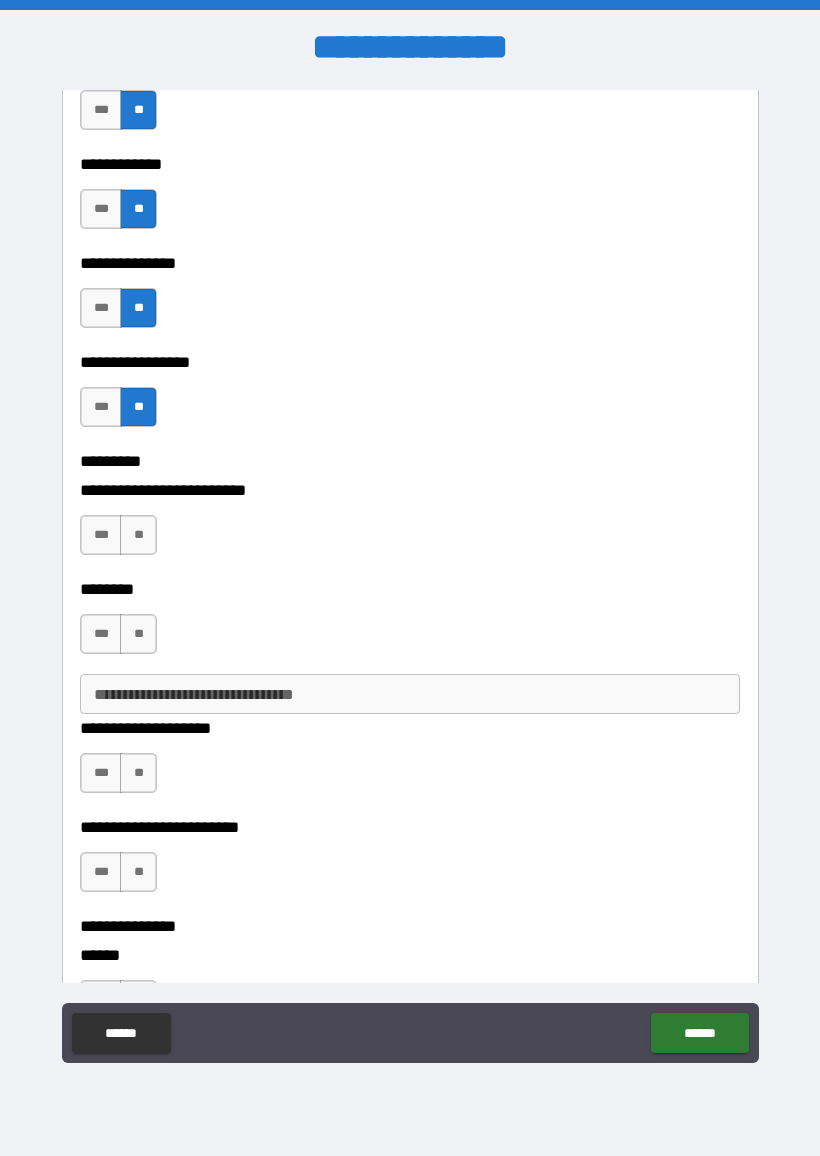 click on "**" at bounding box center [138, 535] 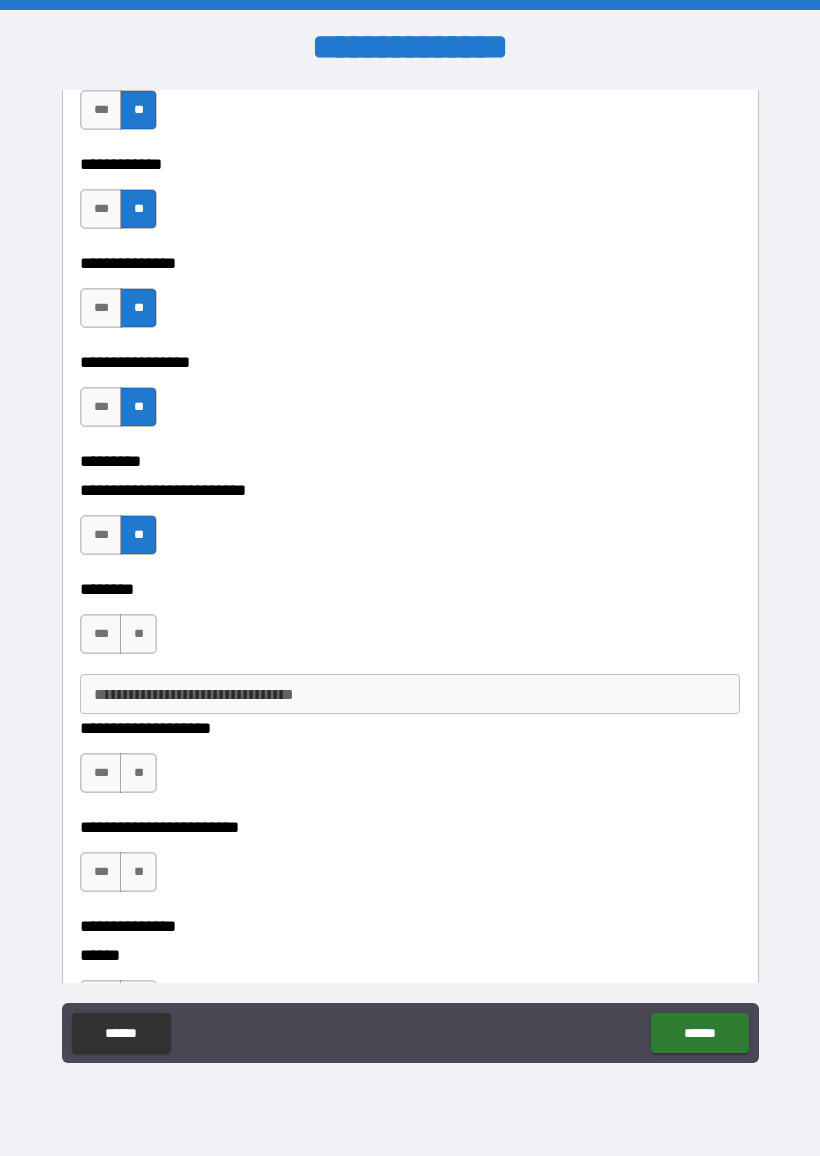 click on "**" at bounding box center (138, 634) 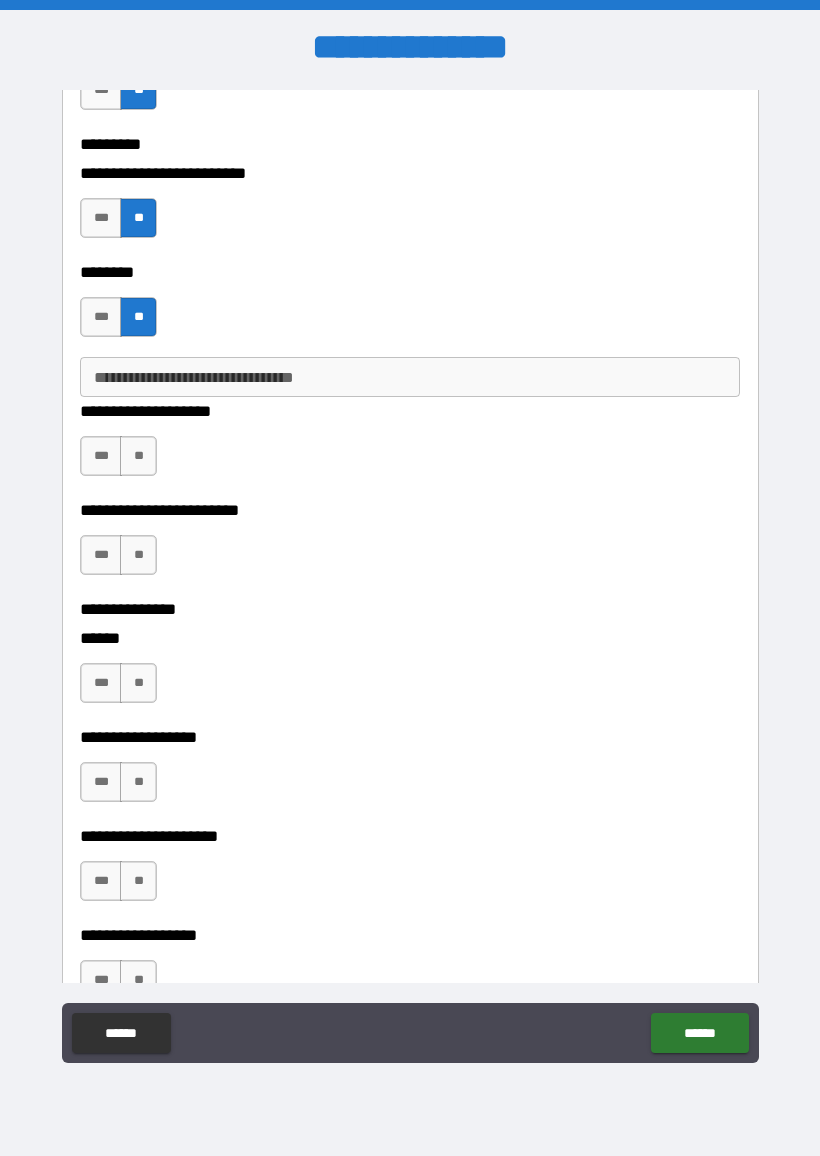 scroll, scrollTop: 4427, scrollLeft: 0, axis: vertical 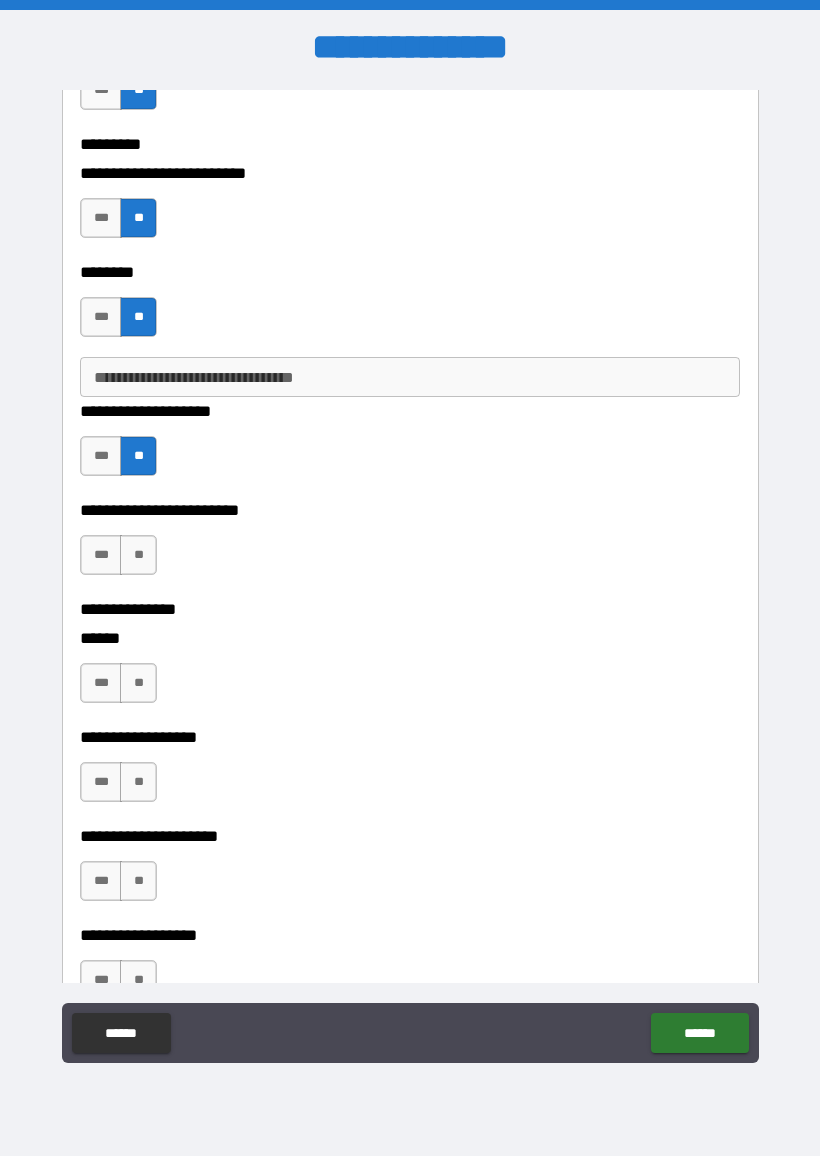 click on "**" at bounding box center (138, 555) 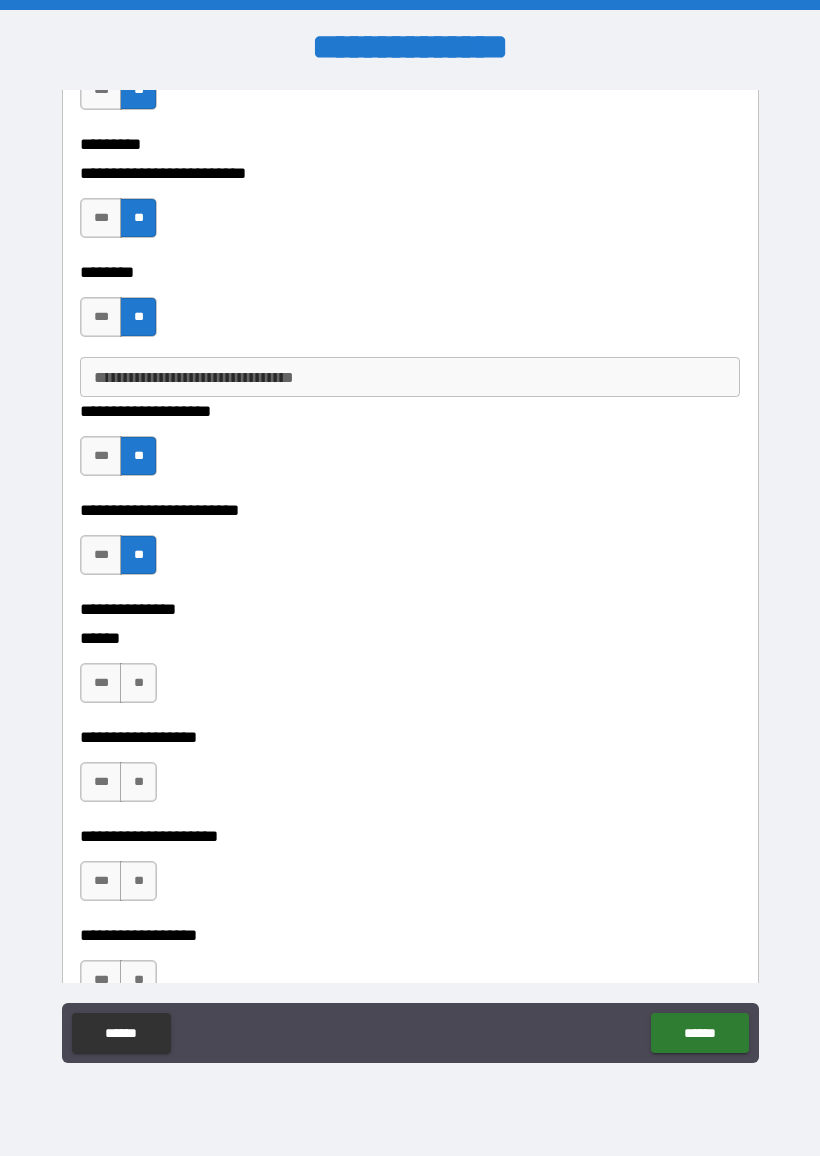 click on "**" at bounding box center (138, 683) 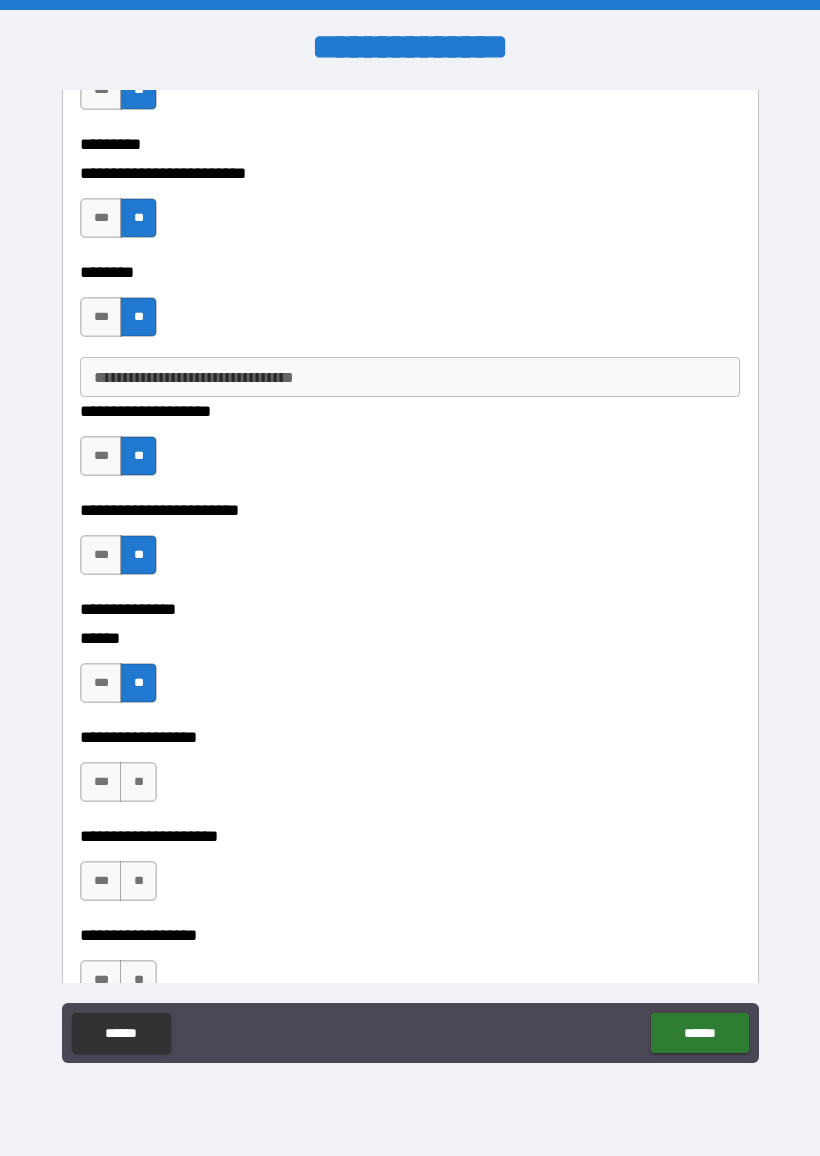 click on "**" at bounding box center [138, 782] 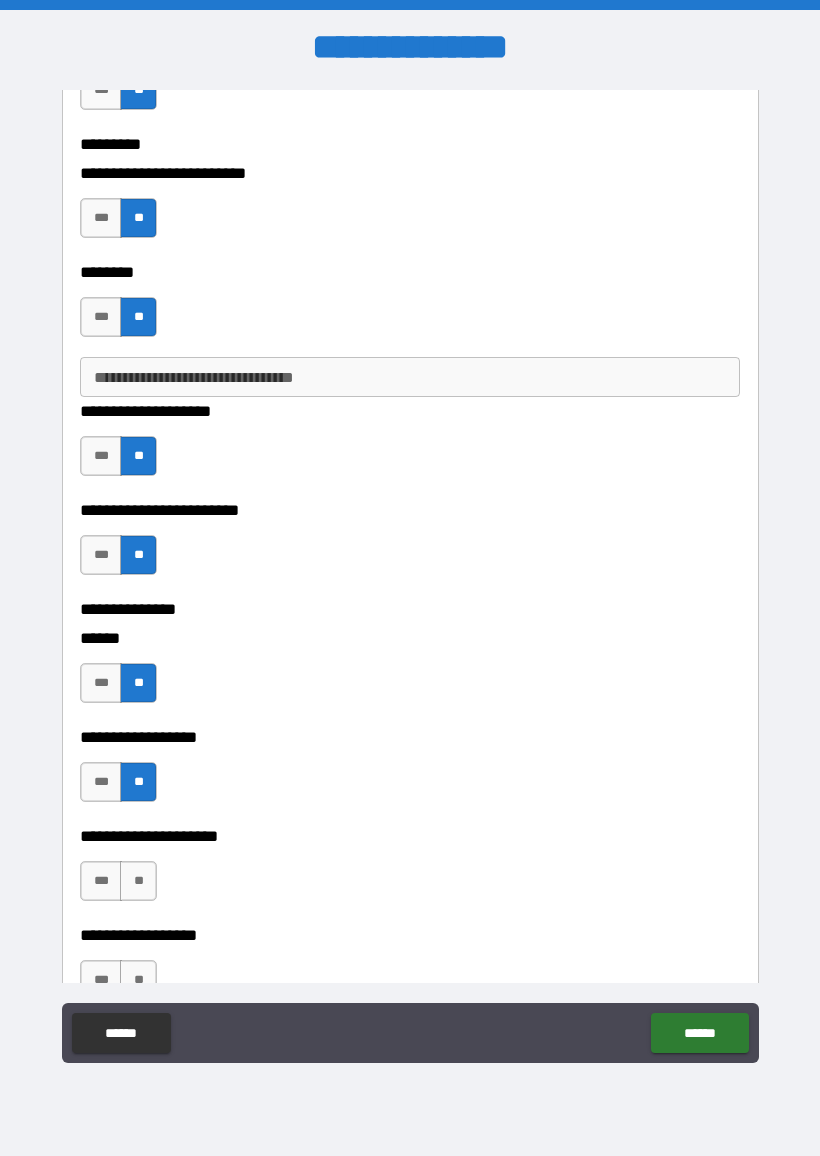 click on "**" at bounding box center (138, 881) 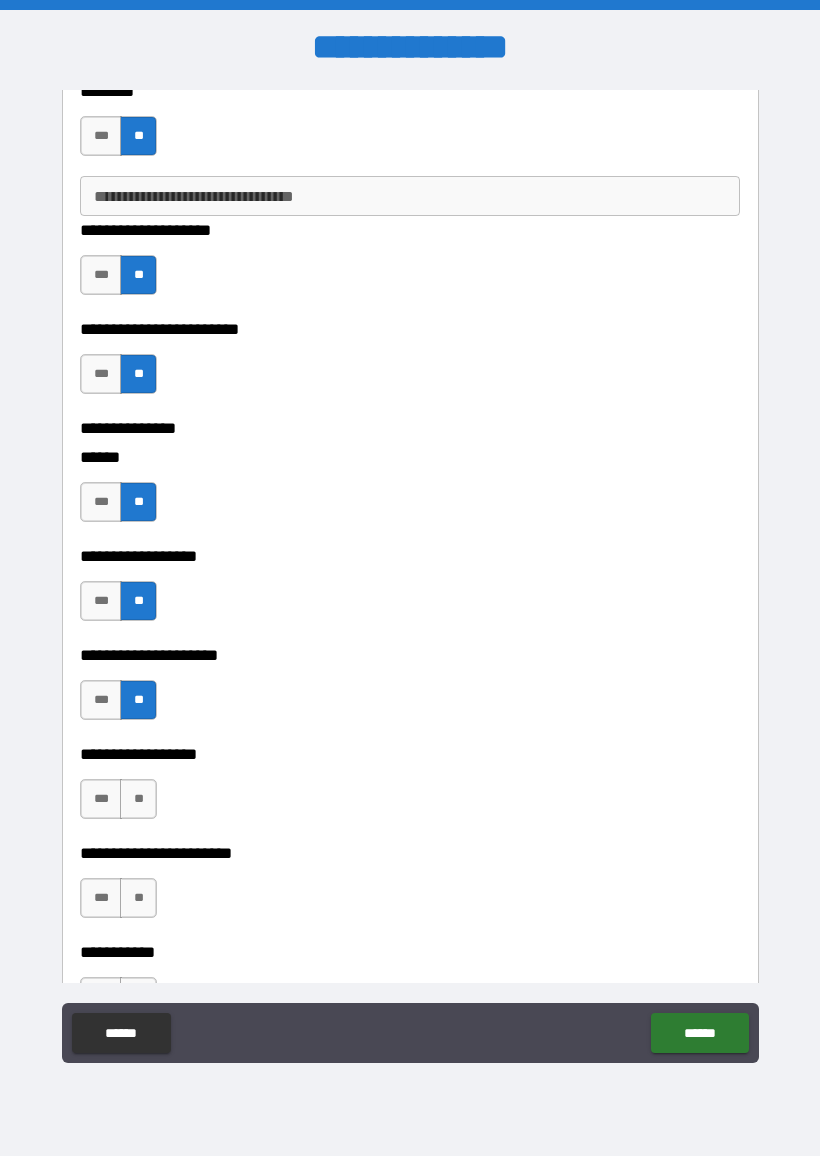 scroll, scrollTop: 4614, scrollLeft: 0, axis: vertical 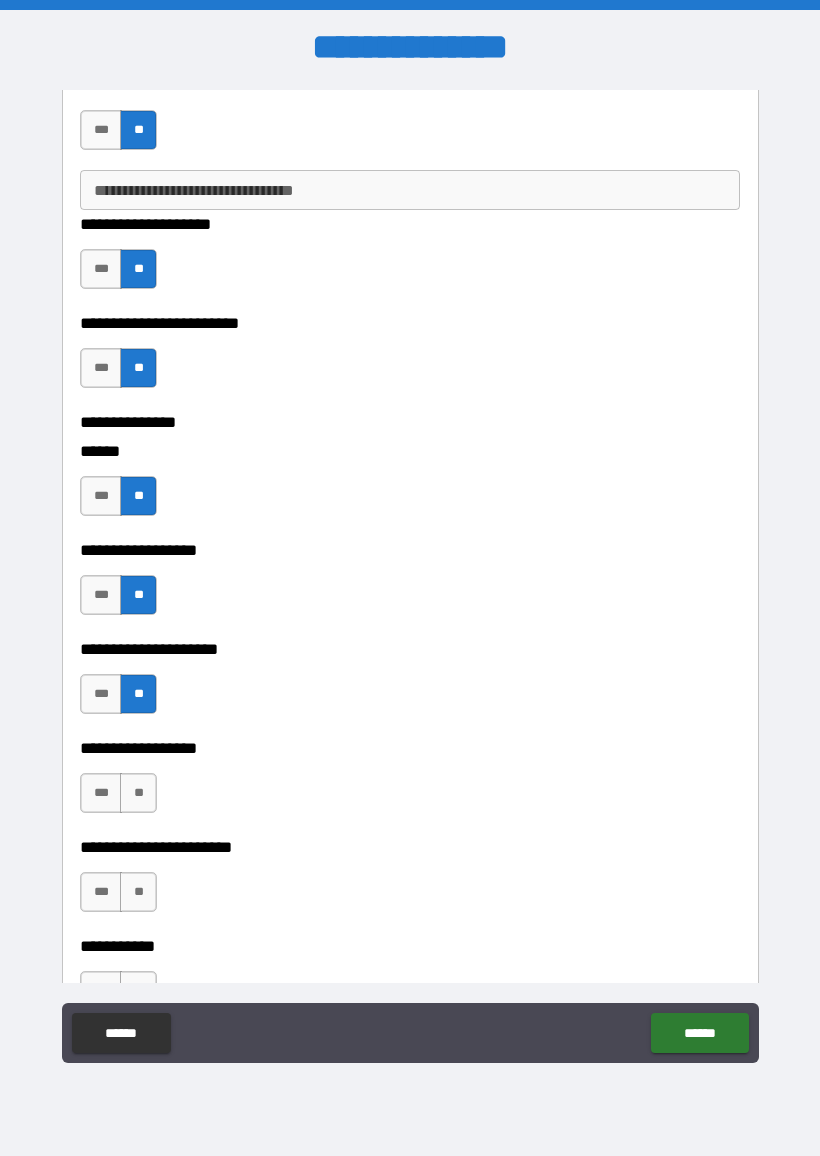 click on "**" at bounding box center [138, 793] 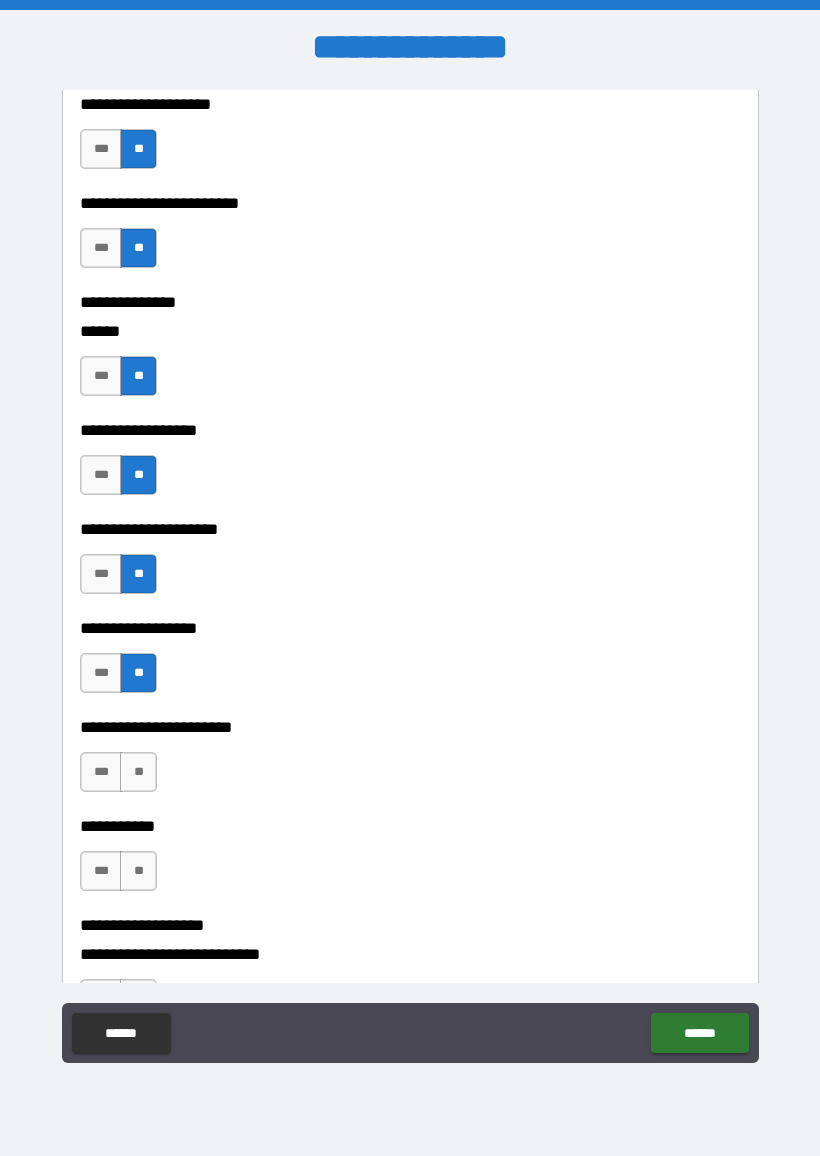 scroll, scrollTop: 4824, scrollLeft: 0, axis: vertical 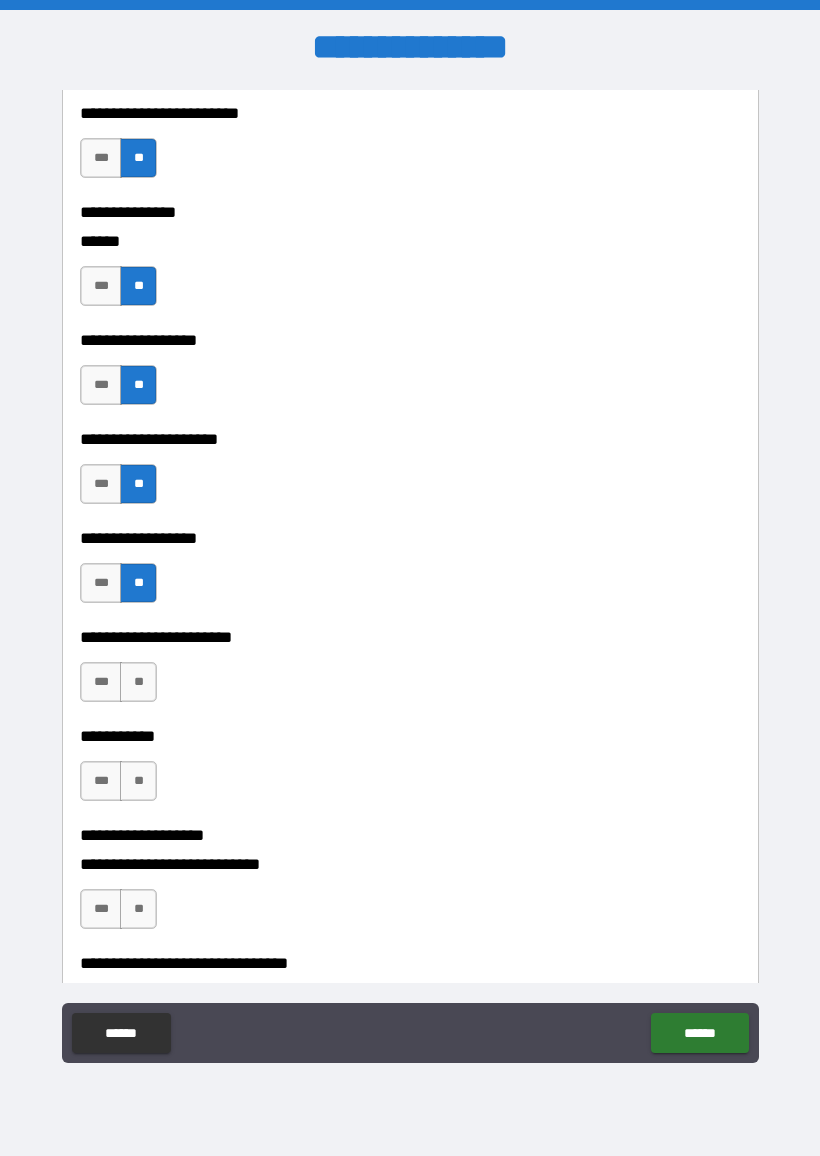 click on "**" at bounding box center (138, 682) 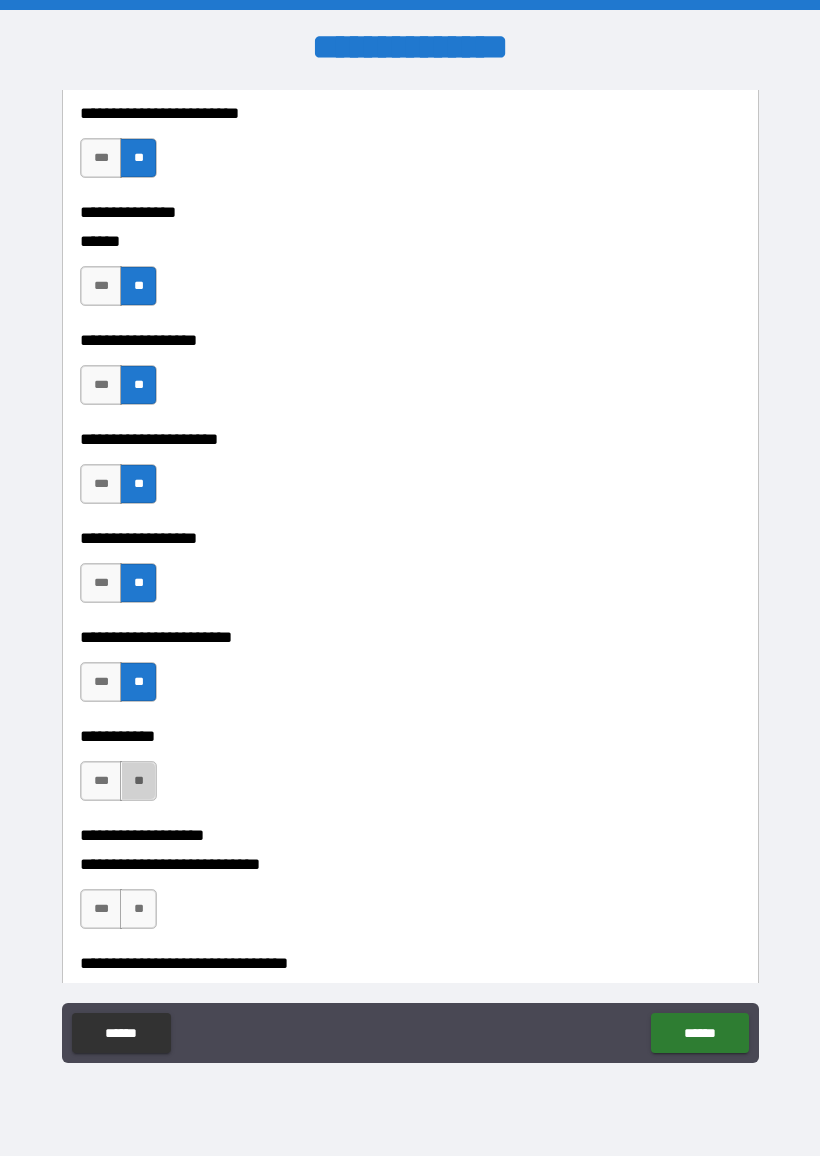 click on "**" at bounding box center [138, 781] 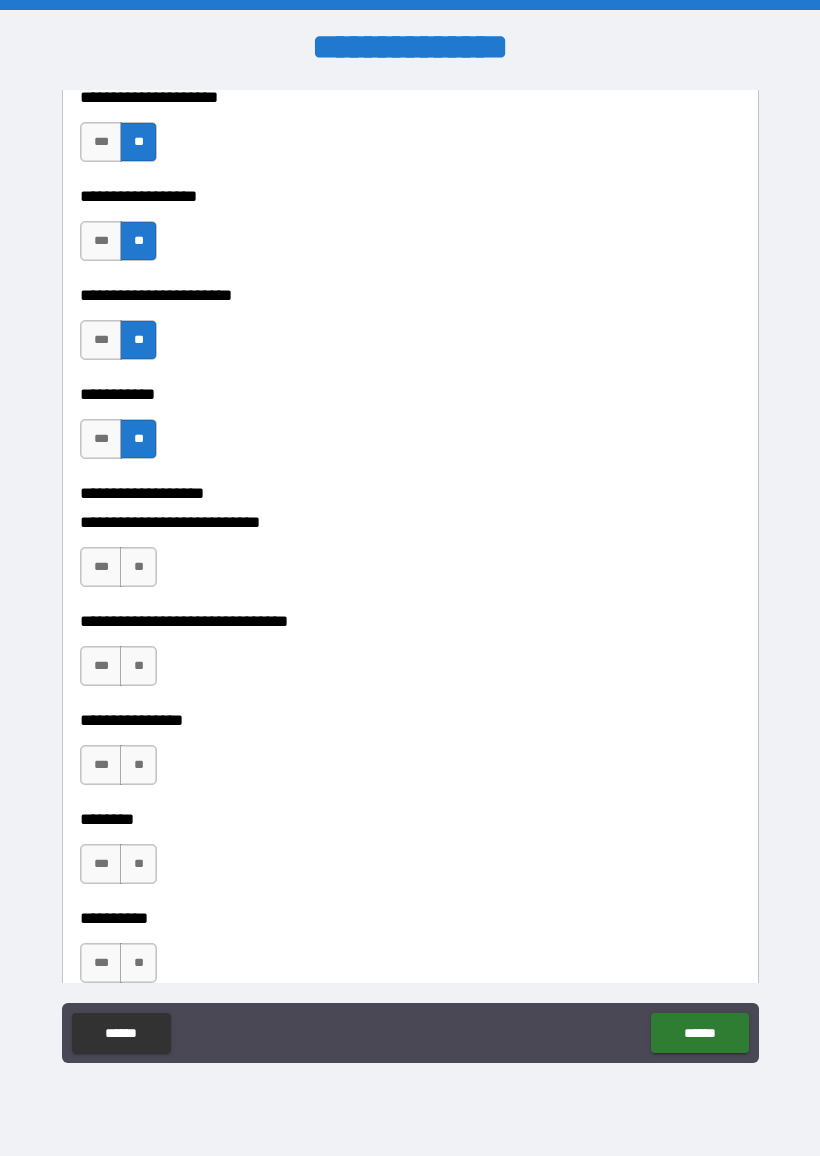 scroll, scrollTop: 5159, scrollLeft: 0, axis: vertical 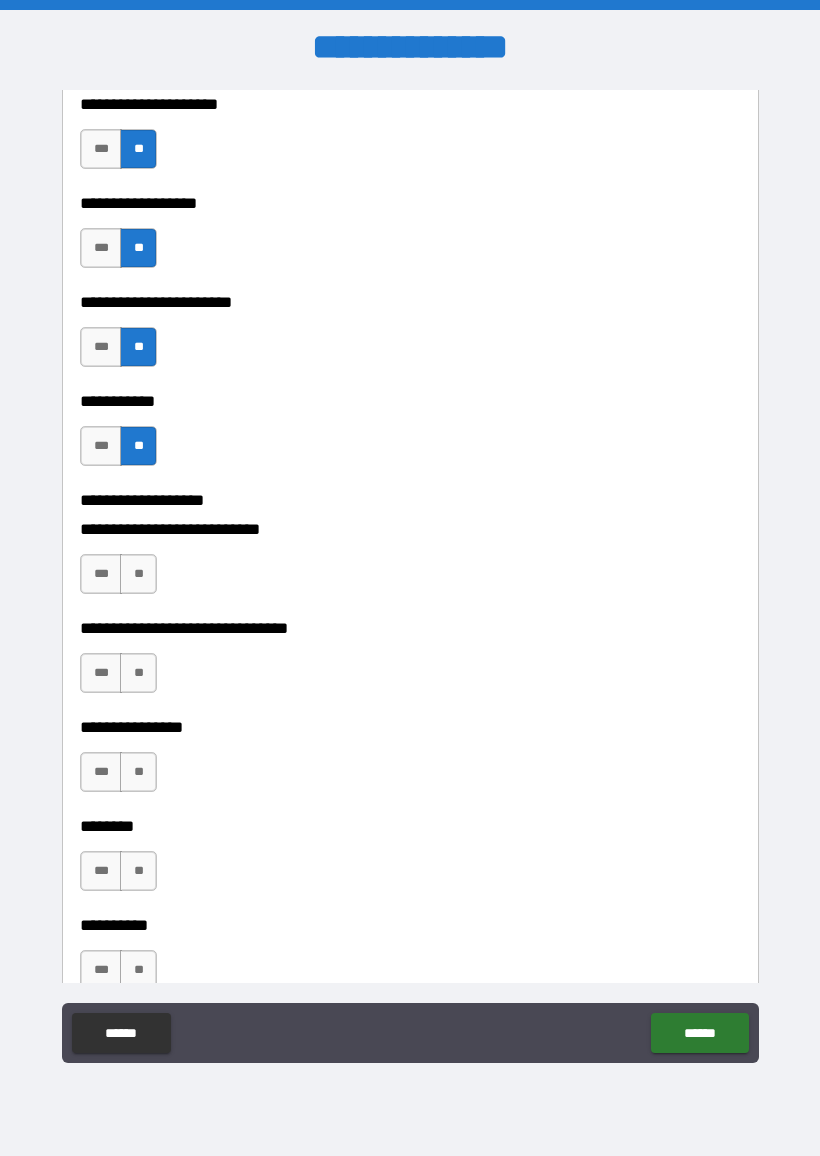 click on "**" at bounding box center (138, 574) 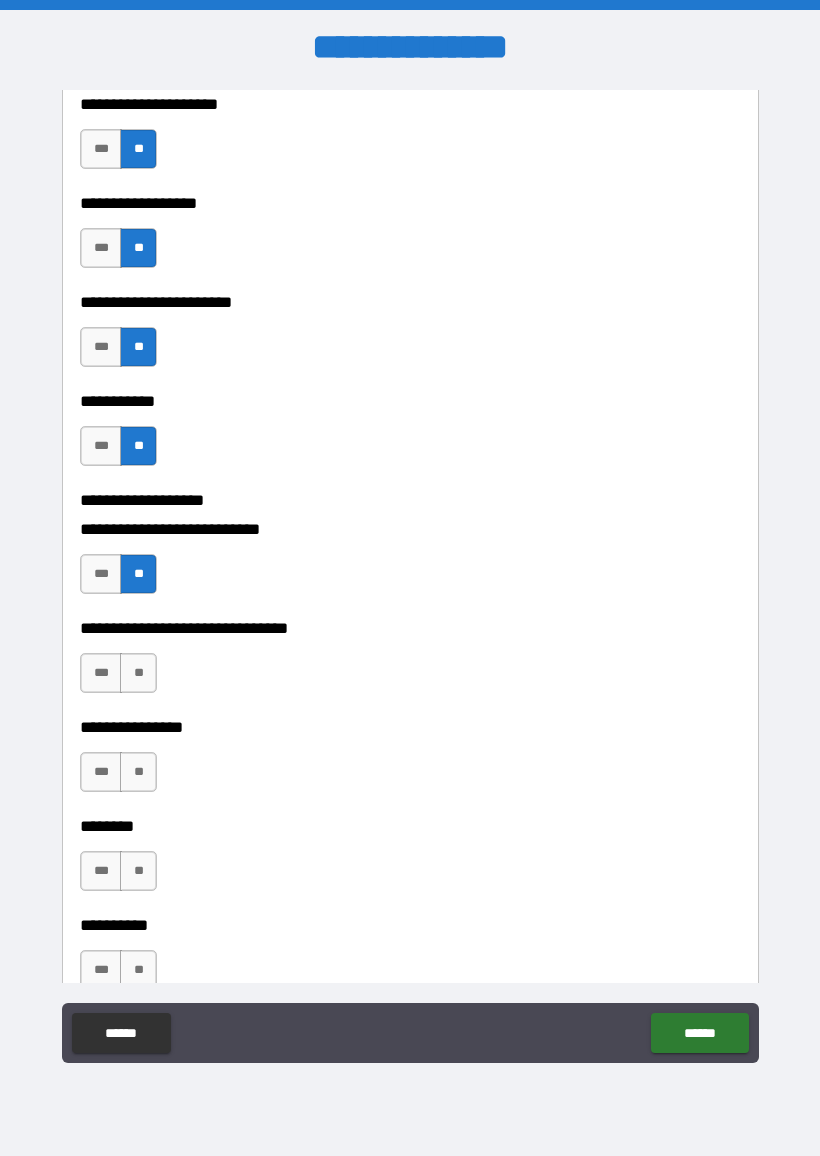 click on "**" at bounding box center (138, 673) 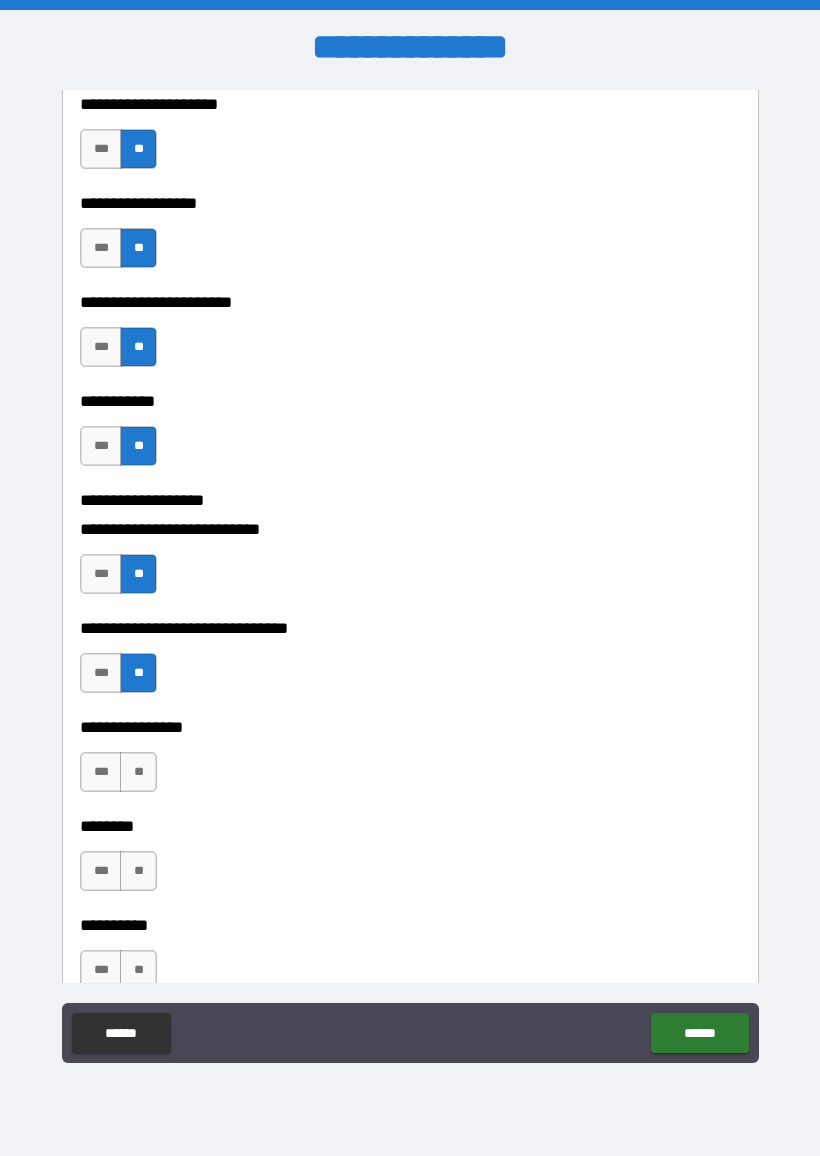 click on "**" at bounding box center (138, 772) 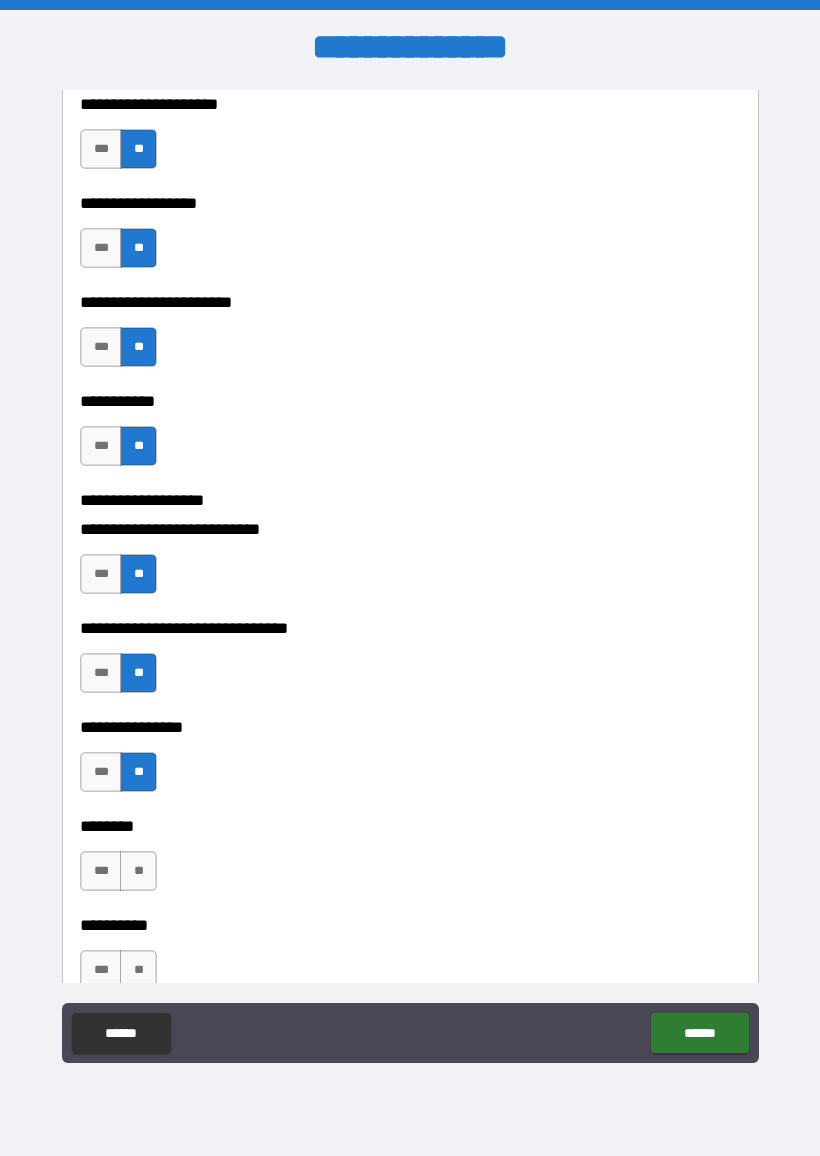 click on "**" at bounding box center [138, 871] 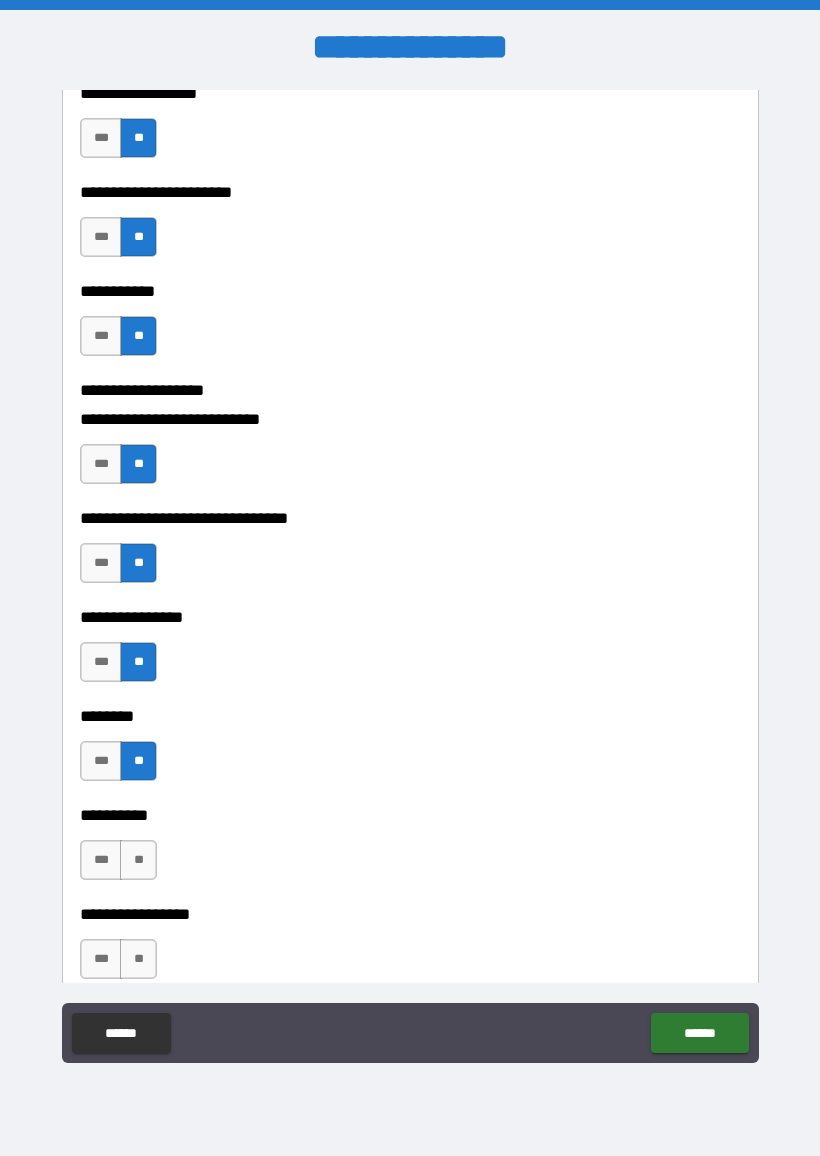 scroll, scrollTop: 5290, scrollLeft: 0, axis: vertical 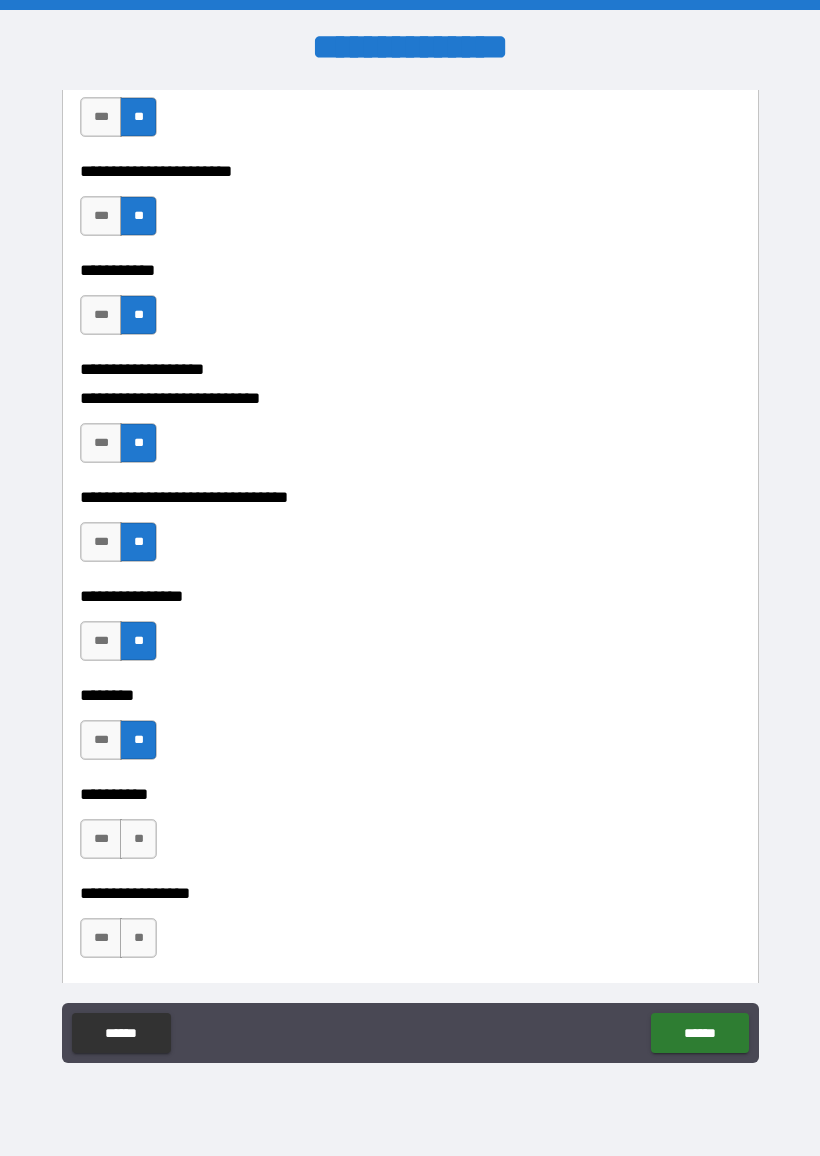 click on "**" at bounding box center (138, 839) 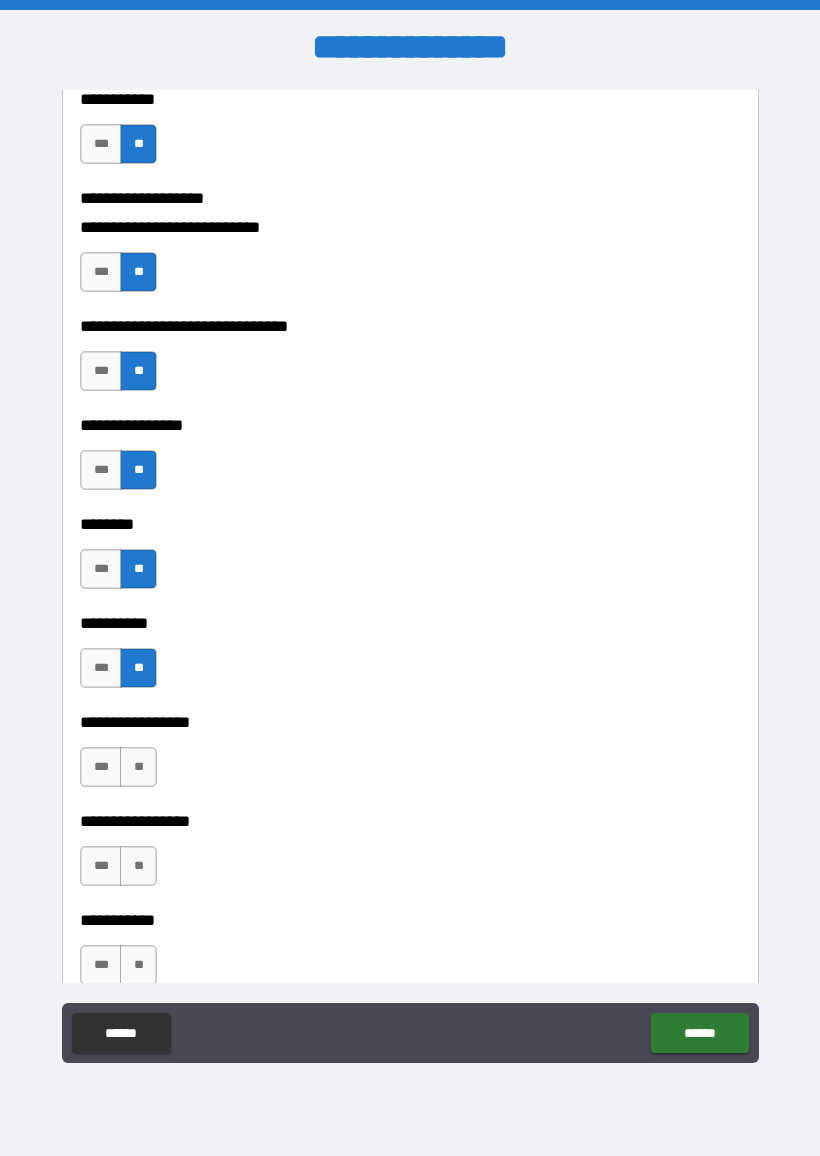 scroll, scrollTop: 5454, scrollLeft: 0, axis: vertical 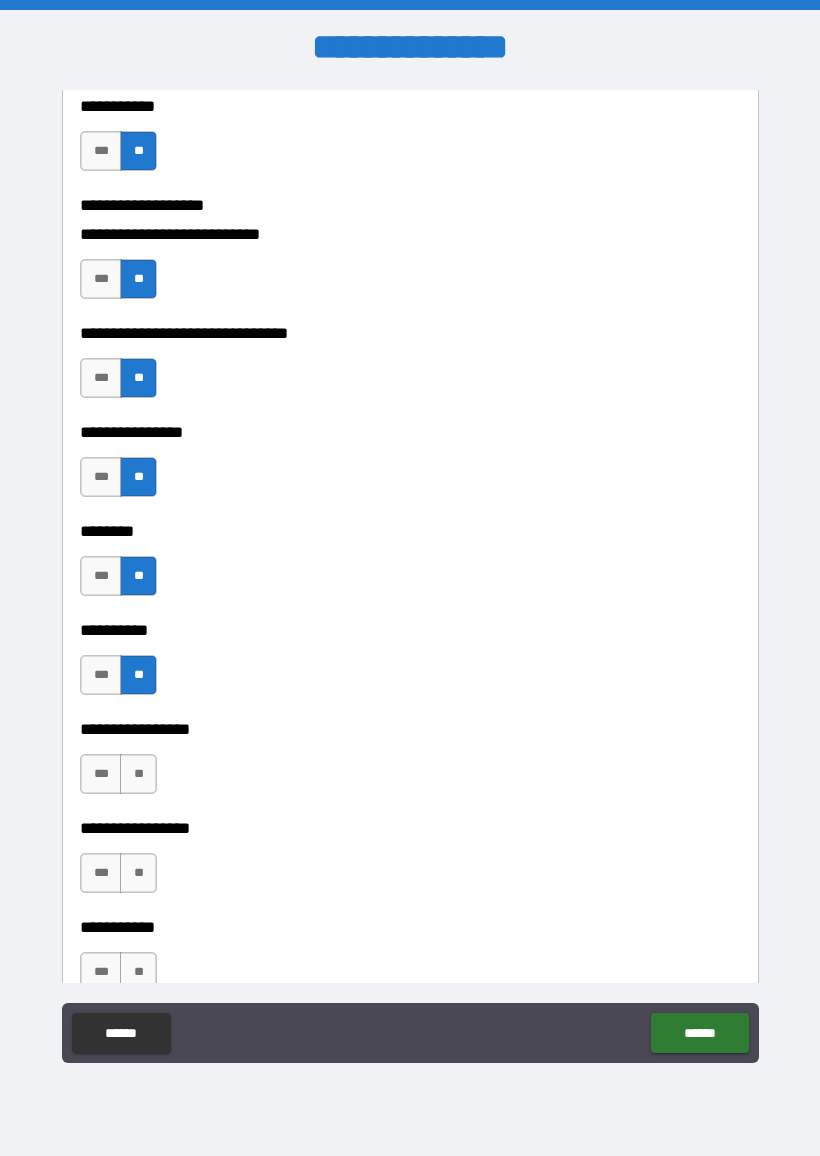 click on "**" at bounding box center [138, 774] 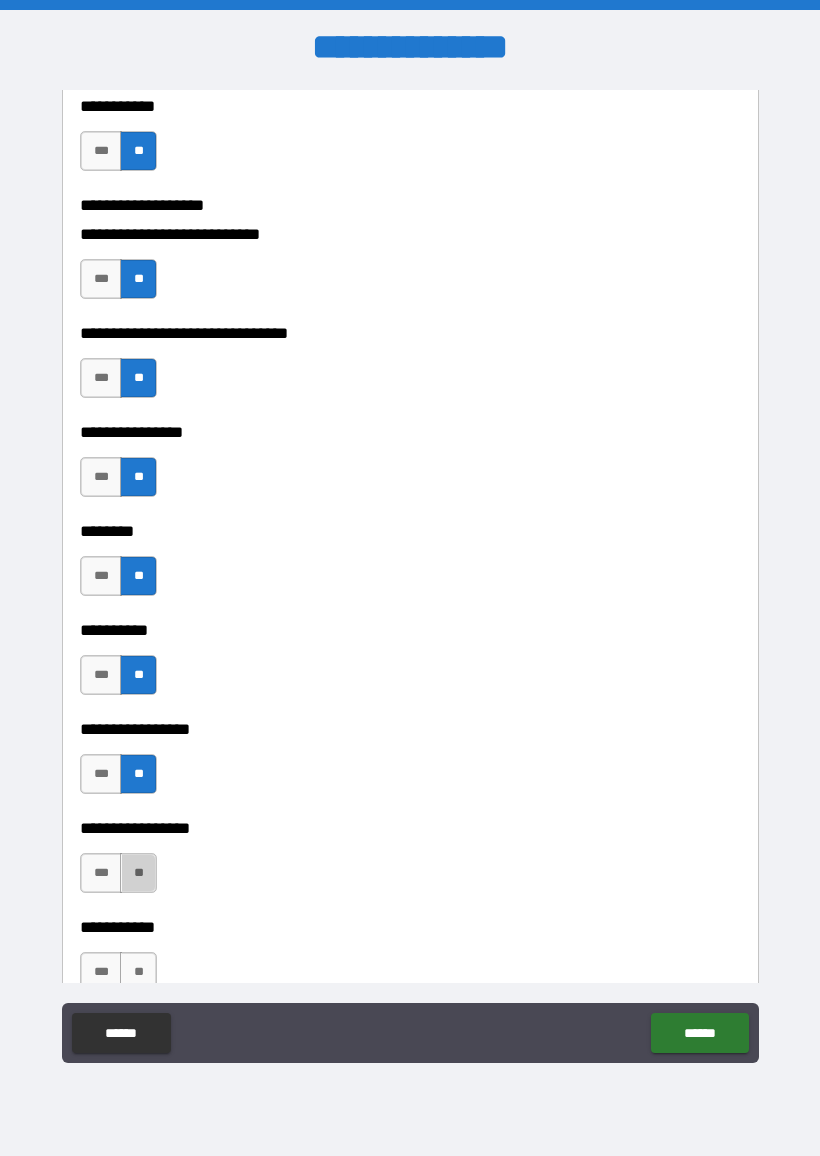 click on "**" at bounding box center [138, 873] 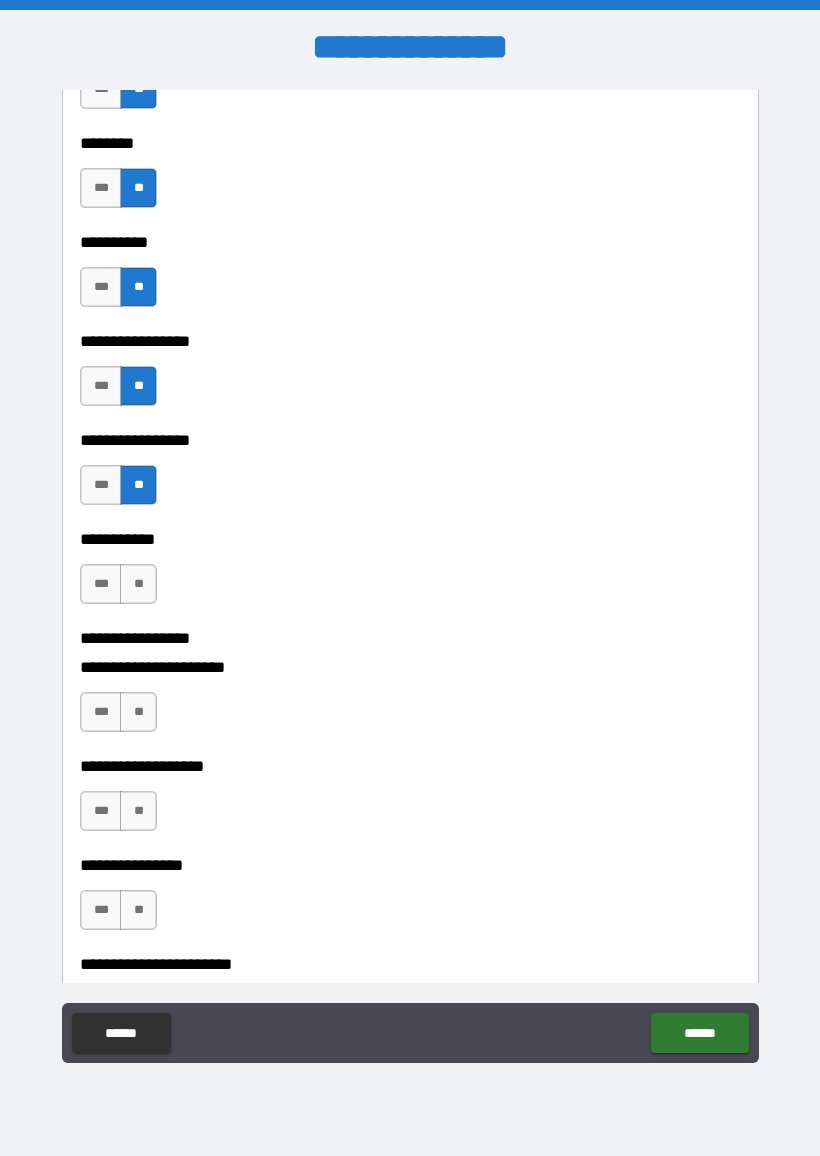 scroll, scrollTop: 5845, scrollLeft: 0, axis: vertical 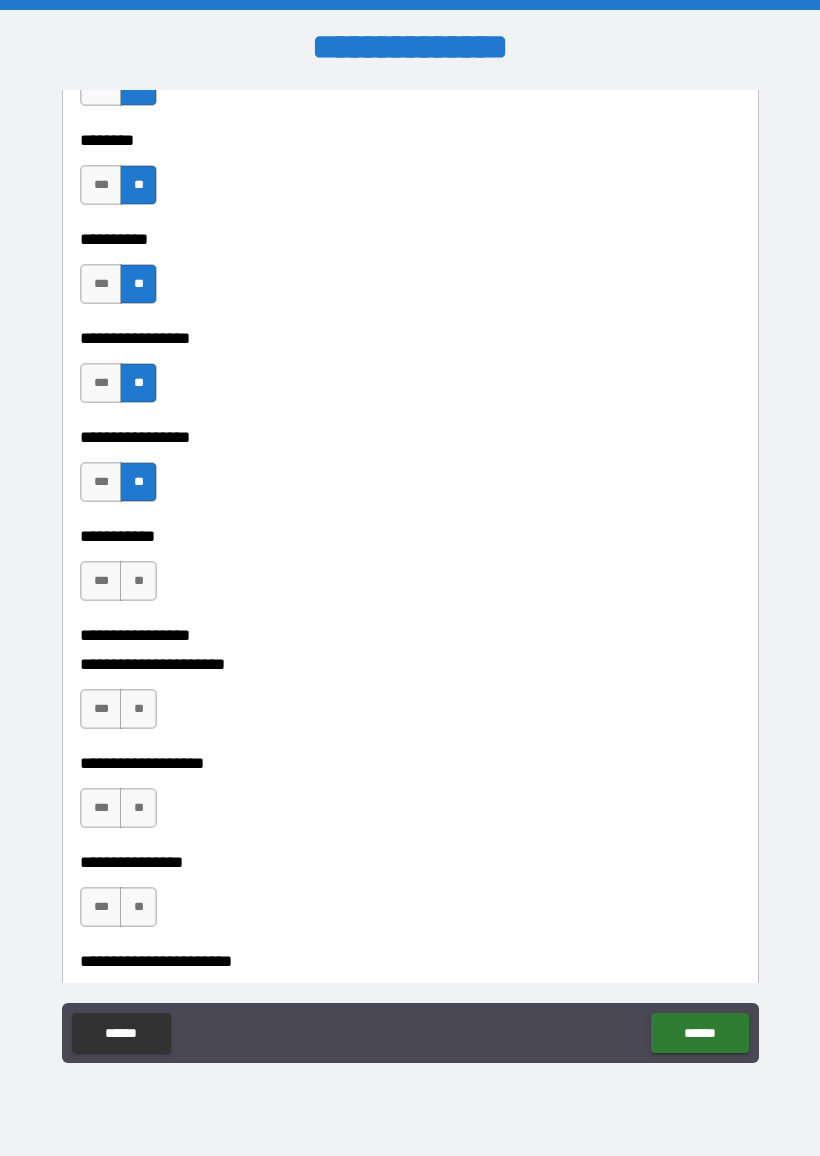 click on "**" at bounding box center [138, 581] 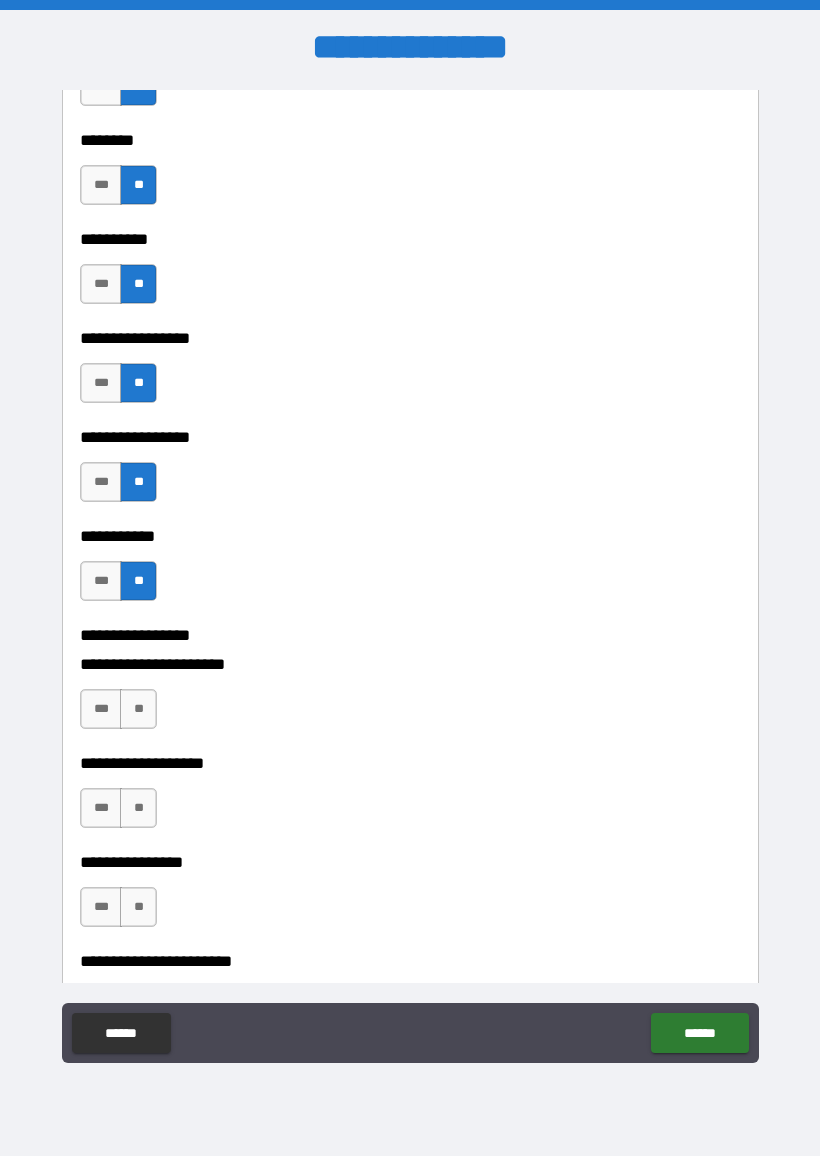 click on "**" at bounding box center (138, 709) 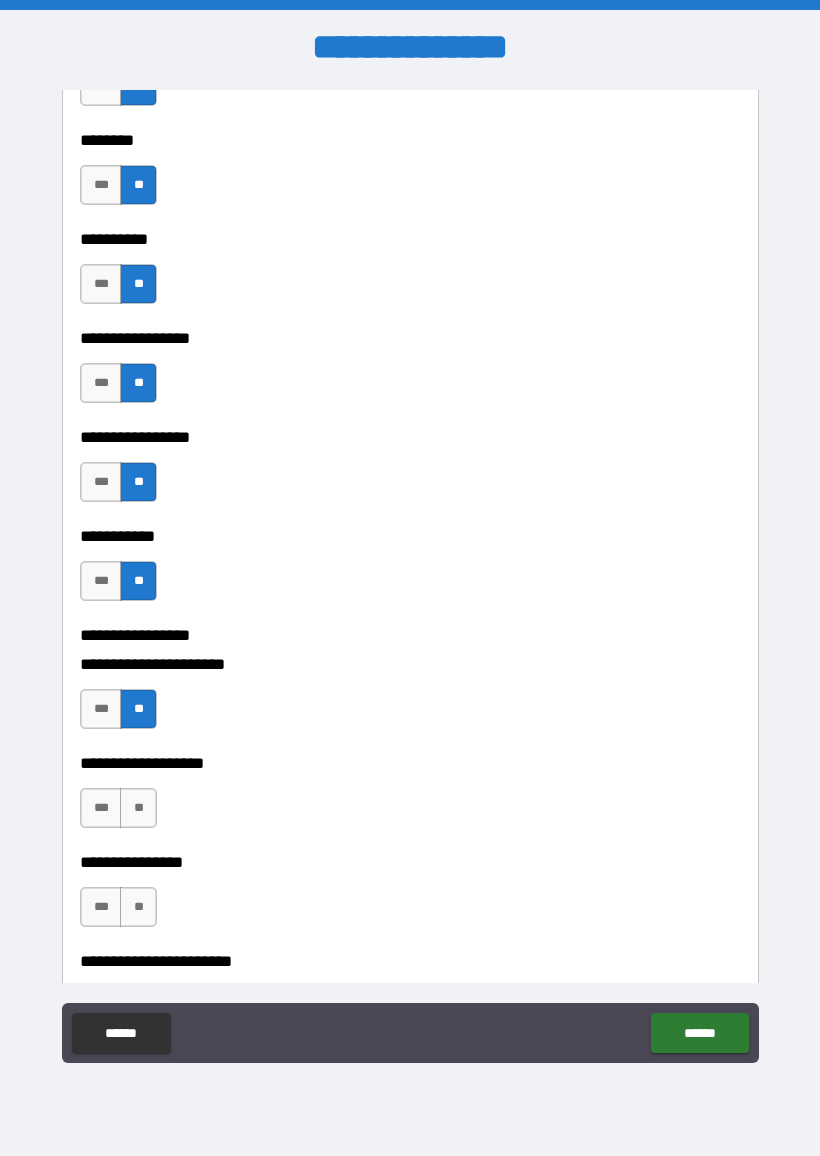 click on "**" at bounding box center [138, 808] 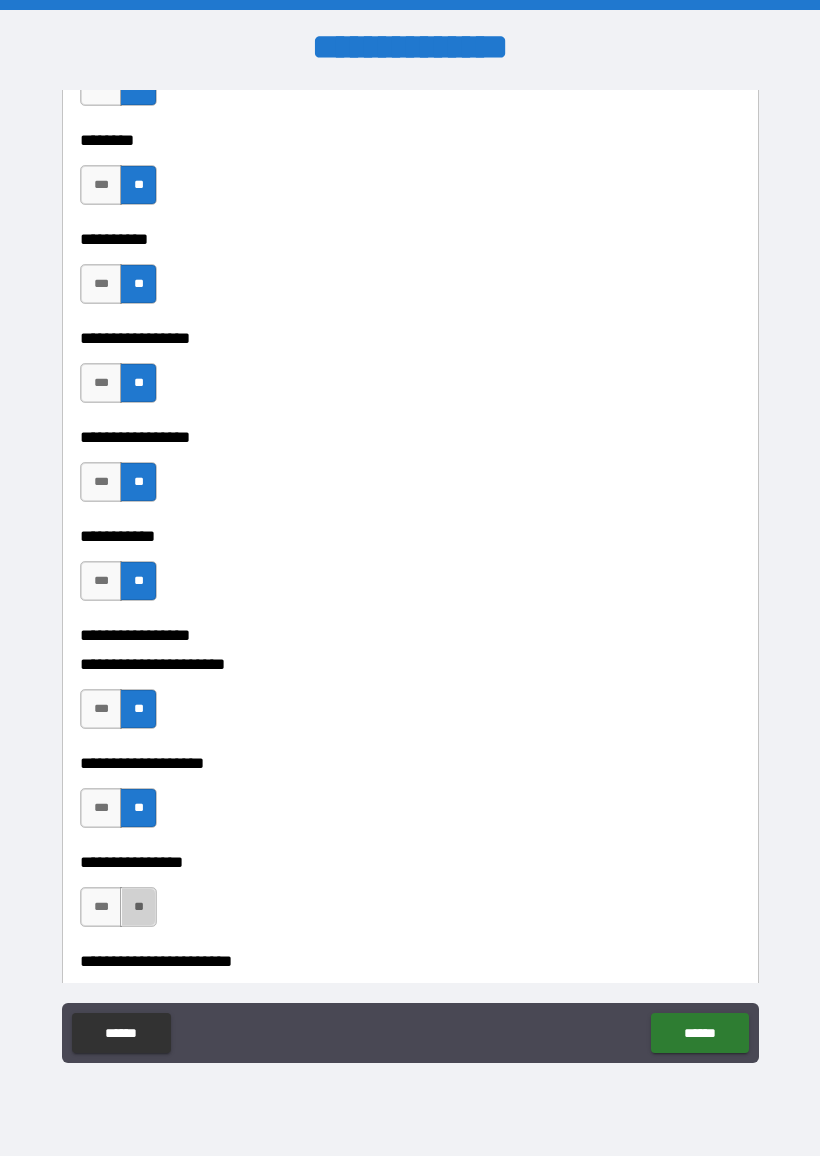 click on "**" at bounding box center [138, 907] 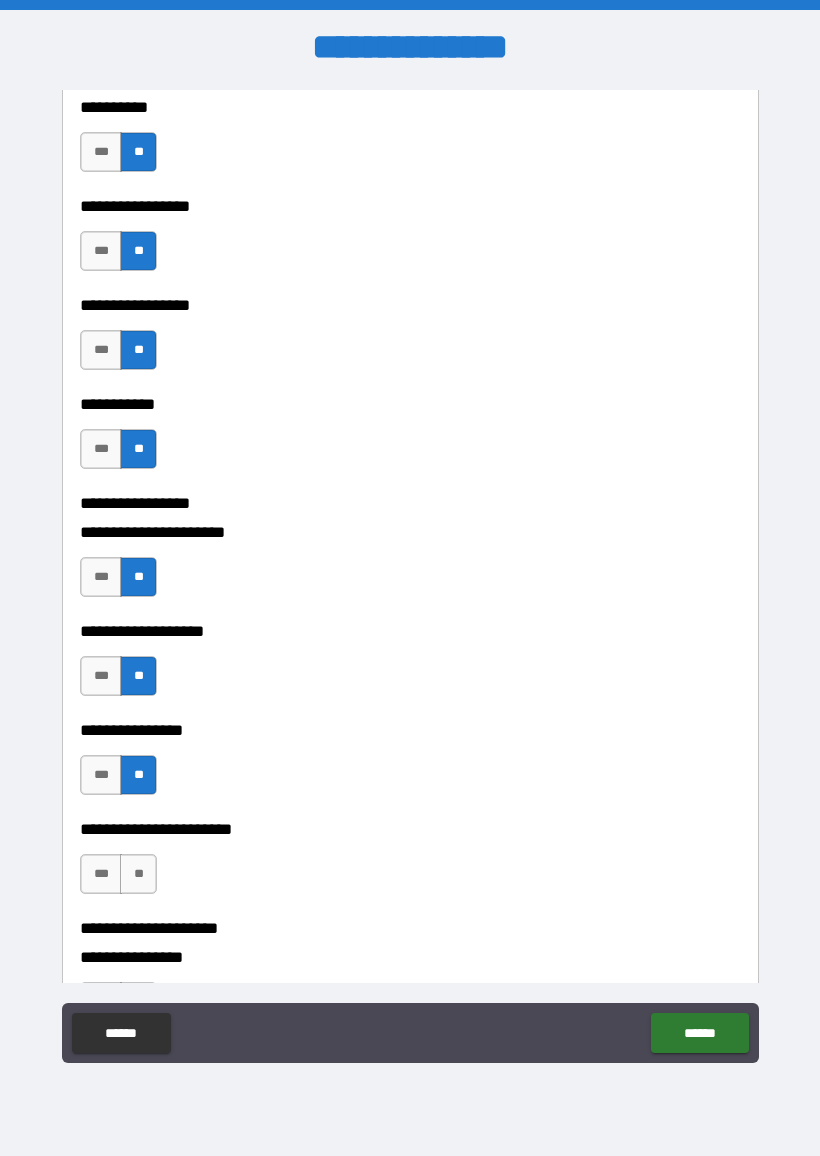 scroll, scrollTop: 6013, scrollLeft: 0, axis: vertical 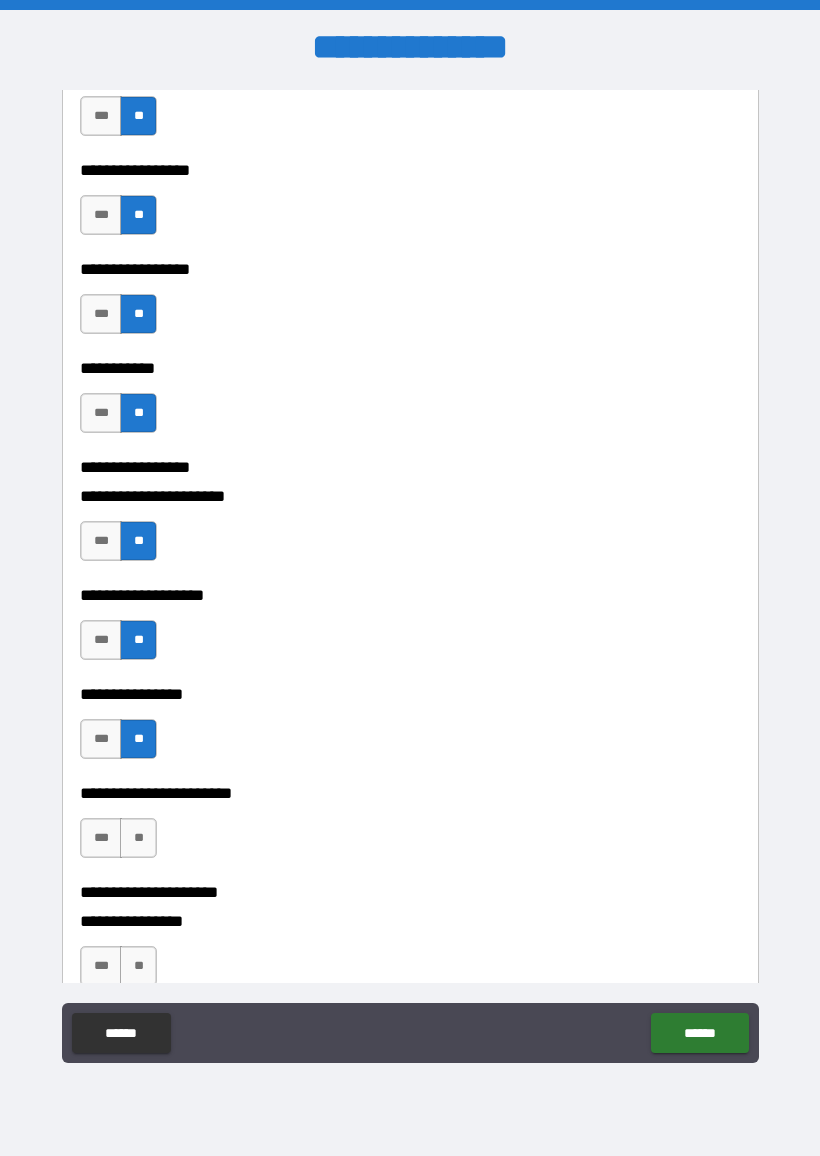 click on "**" at bounding box center [138, 838] 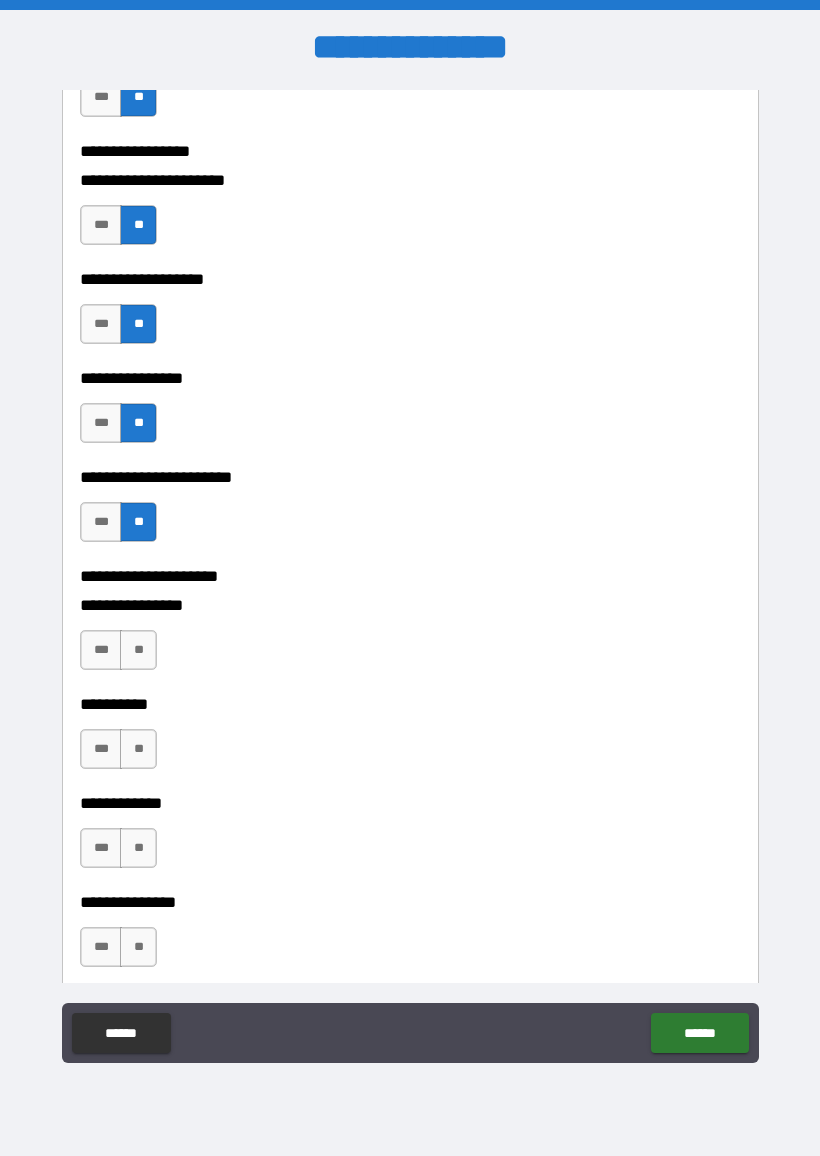 scroll, scrollTop: 6331, scrollLeft: 0, axis: vertical 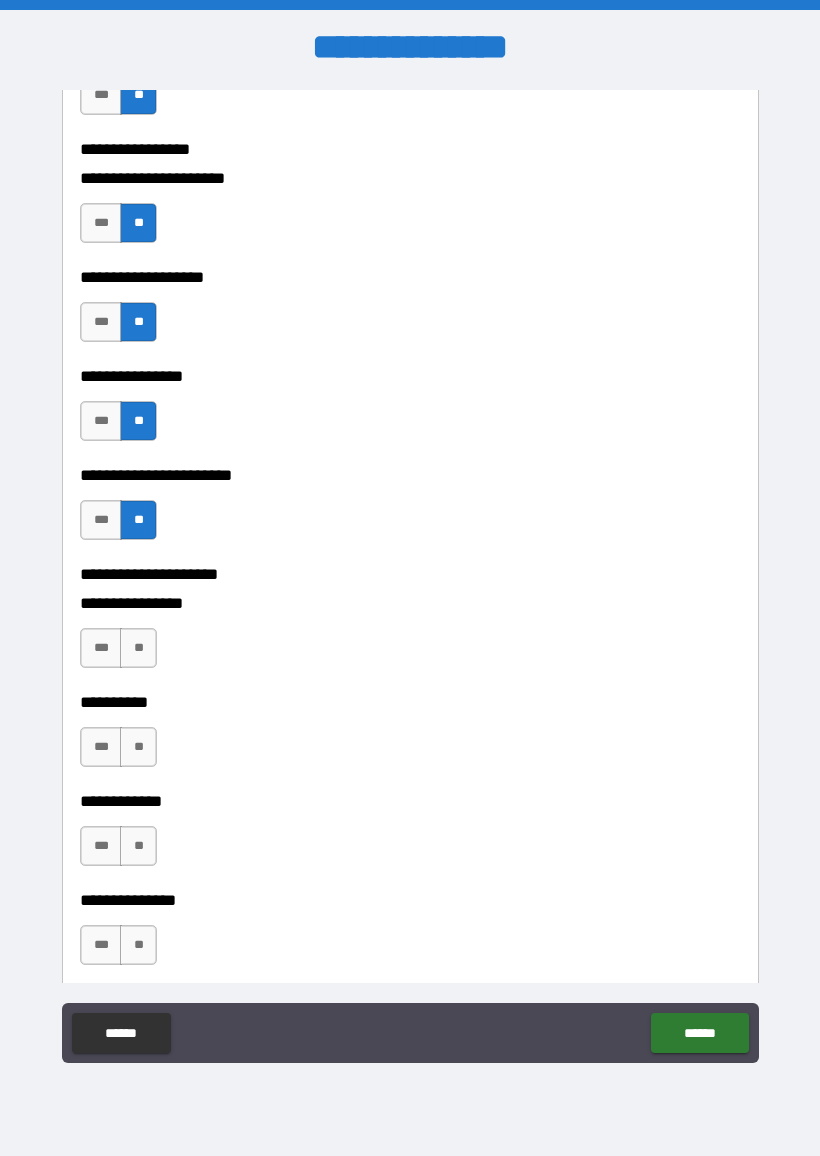 click on "**" at bounding box center [138, 648] 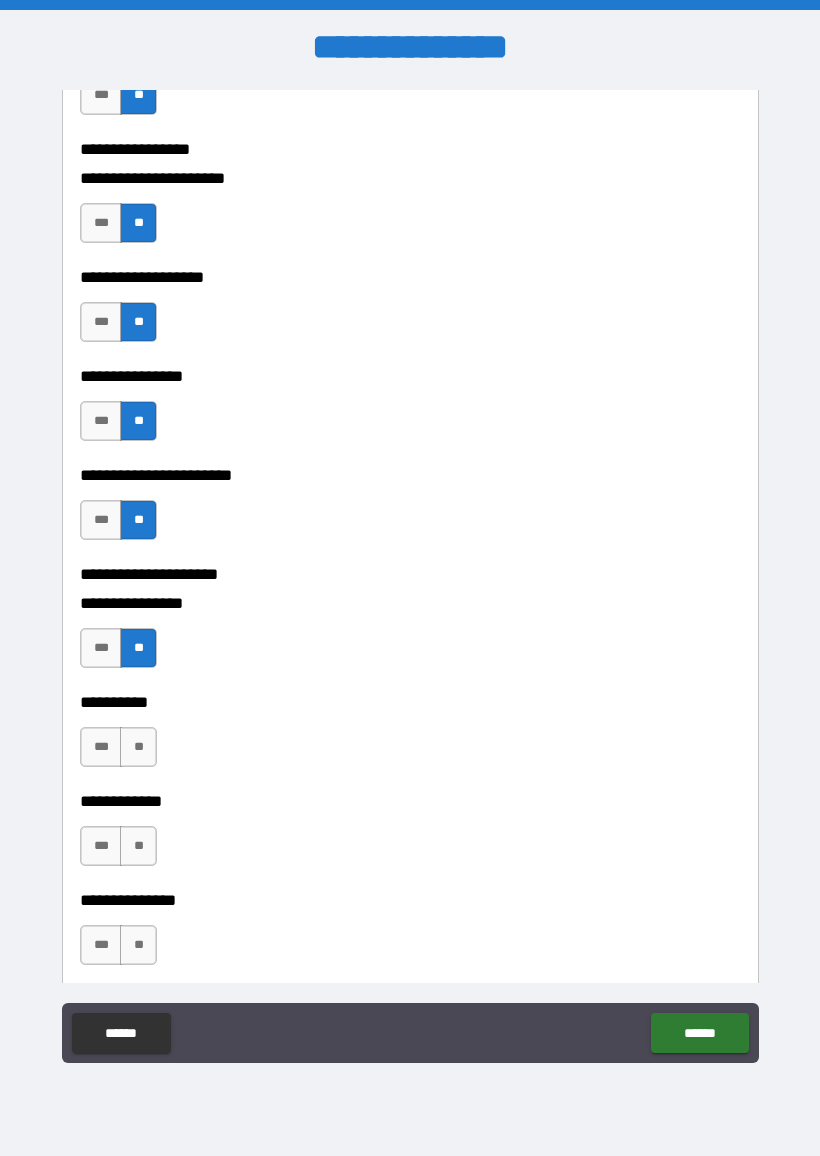 click on "**" at bounding box center (138, 747) 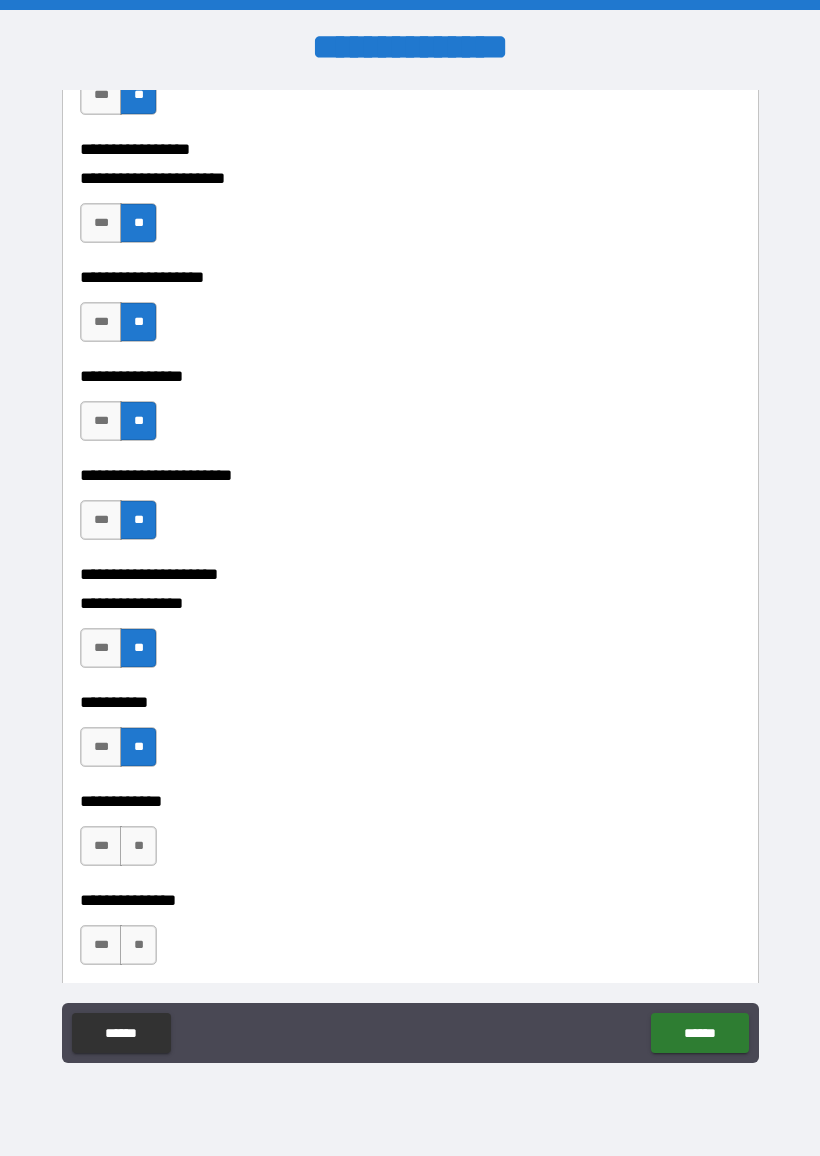 click on "**" at bounding box center (138, 846) 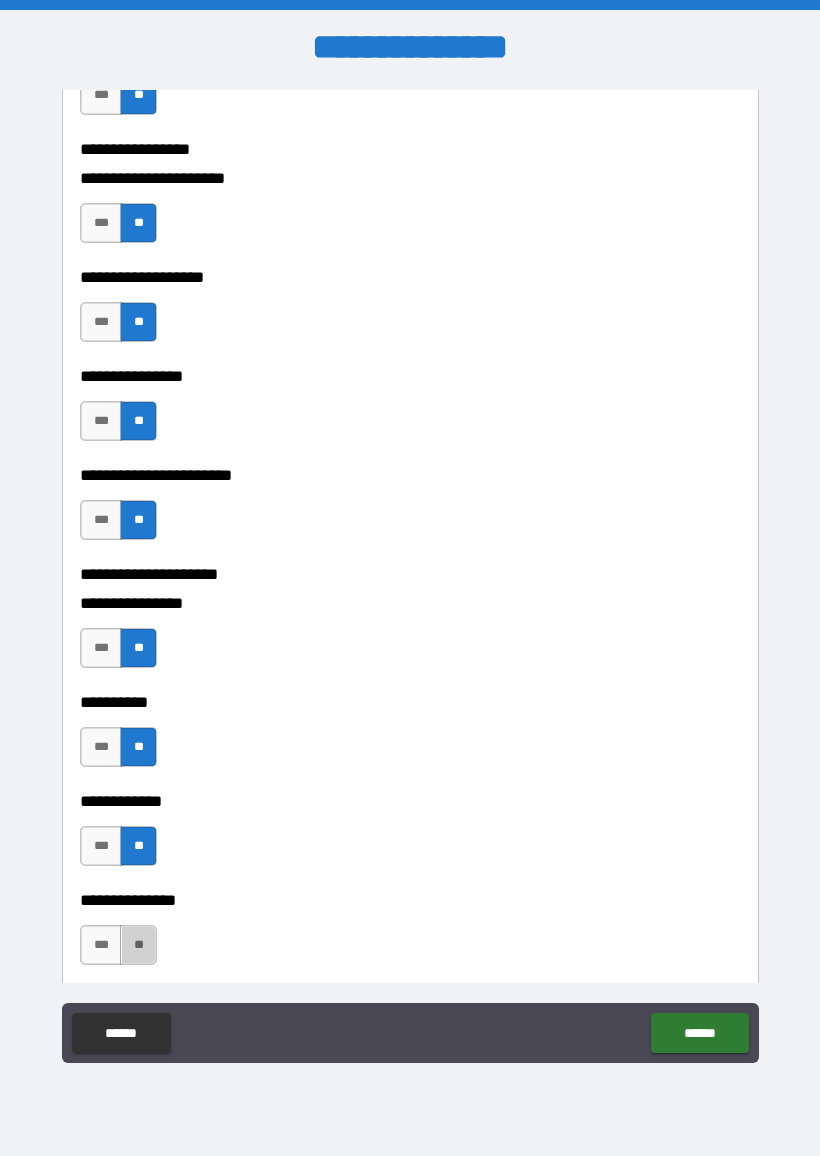 click on "**" at bounding box center (138, 945) 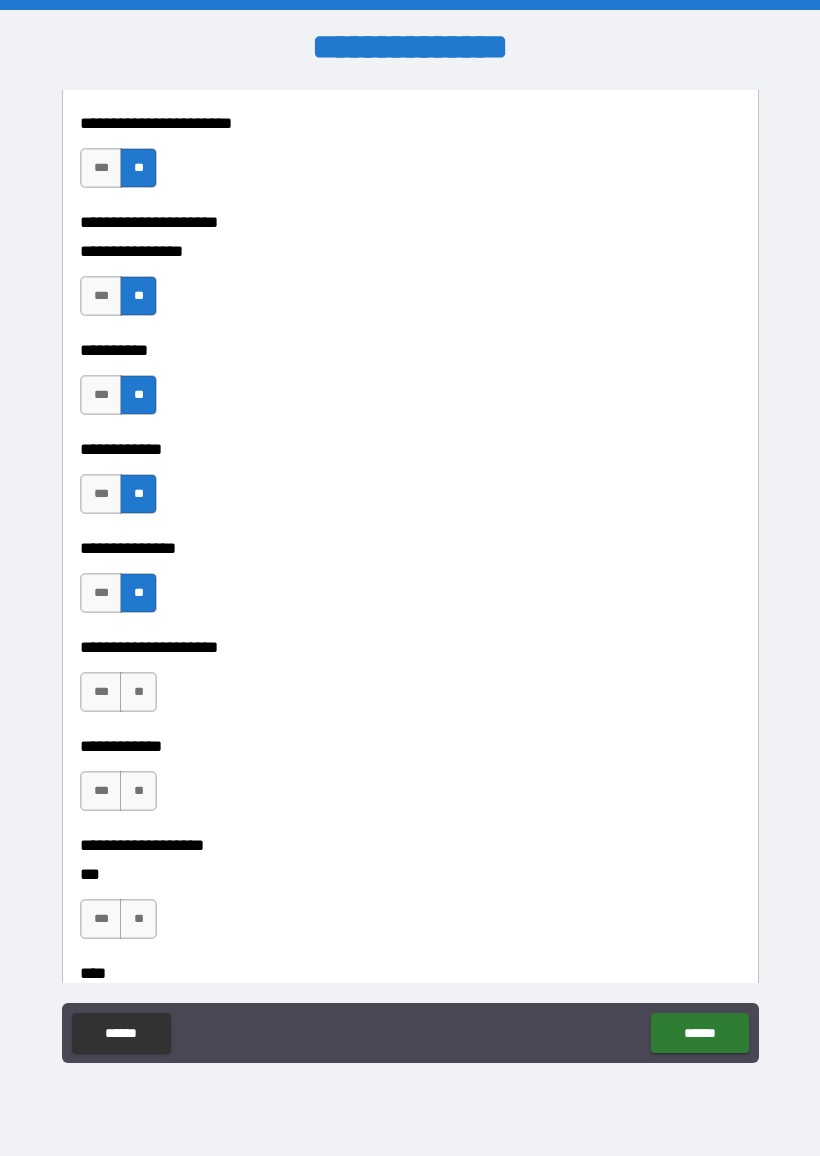 scroll, scrollTop: 6693, scrollLeft: 0, axis: vertical 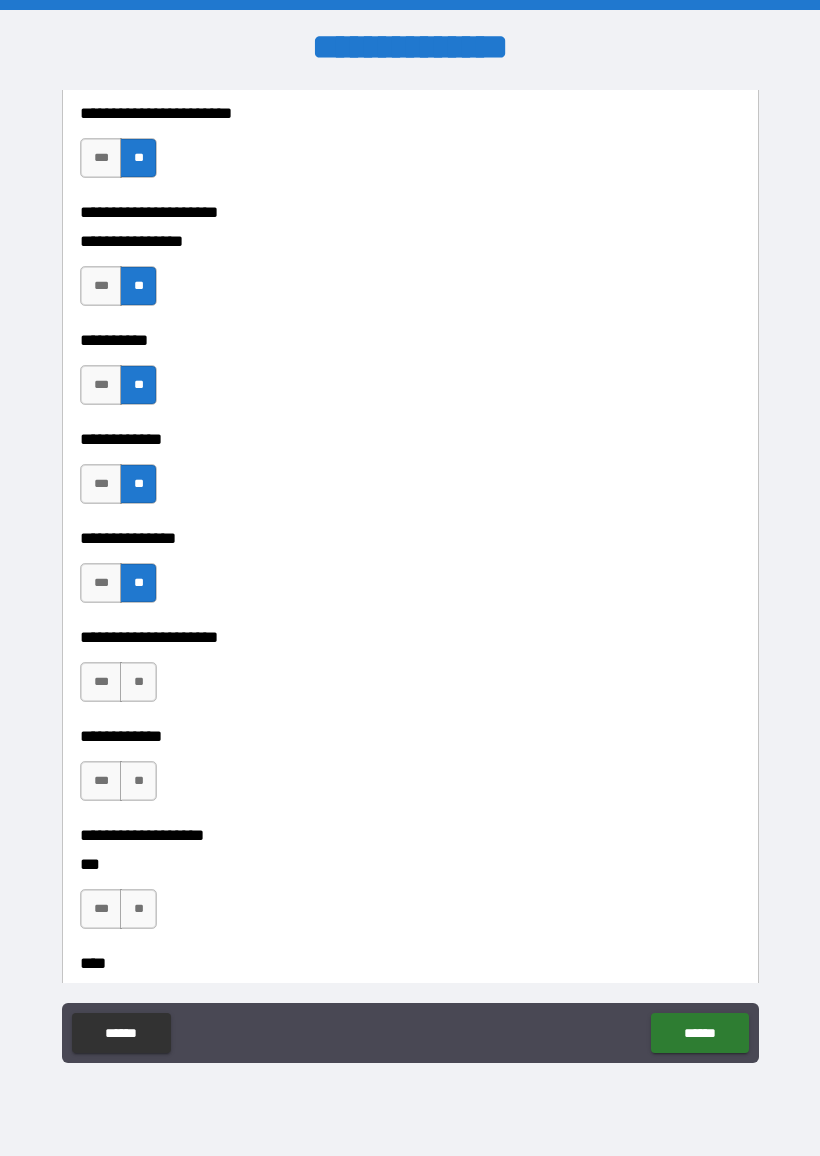 click on "**" at bounding box center (138, 682) 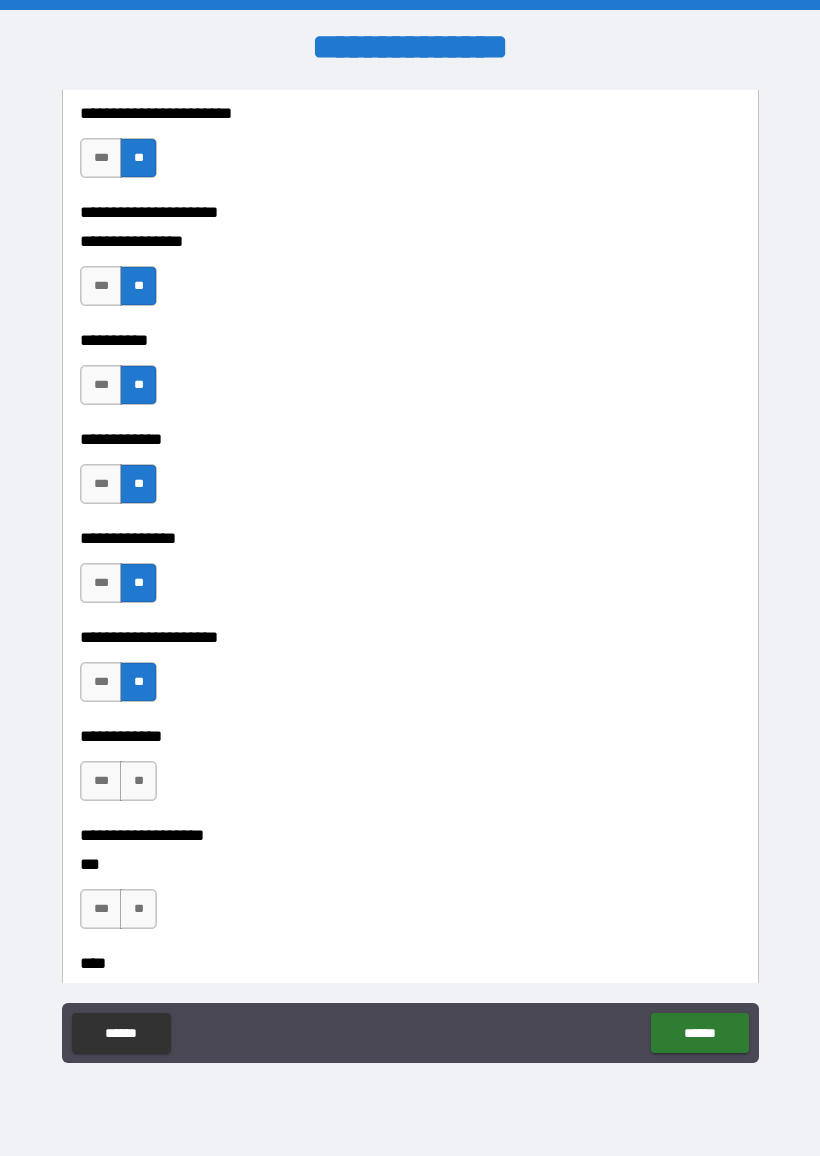 click on "**" at bounding box center (138, 781) 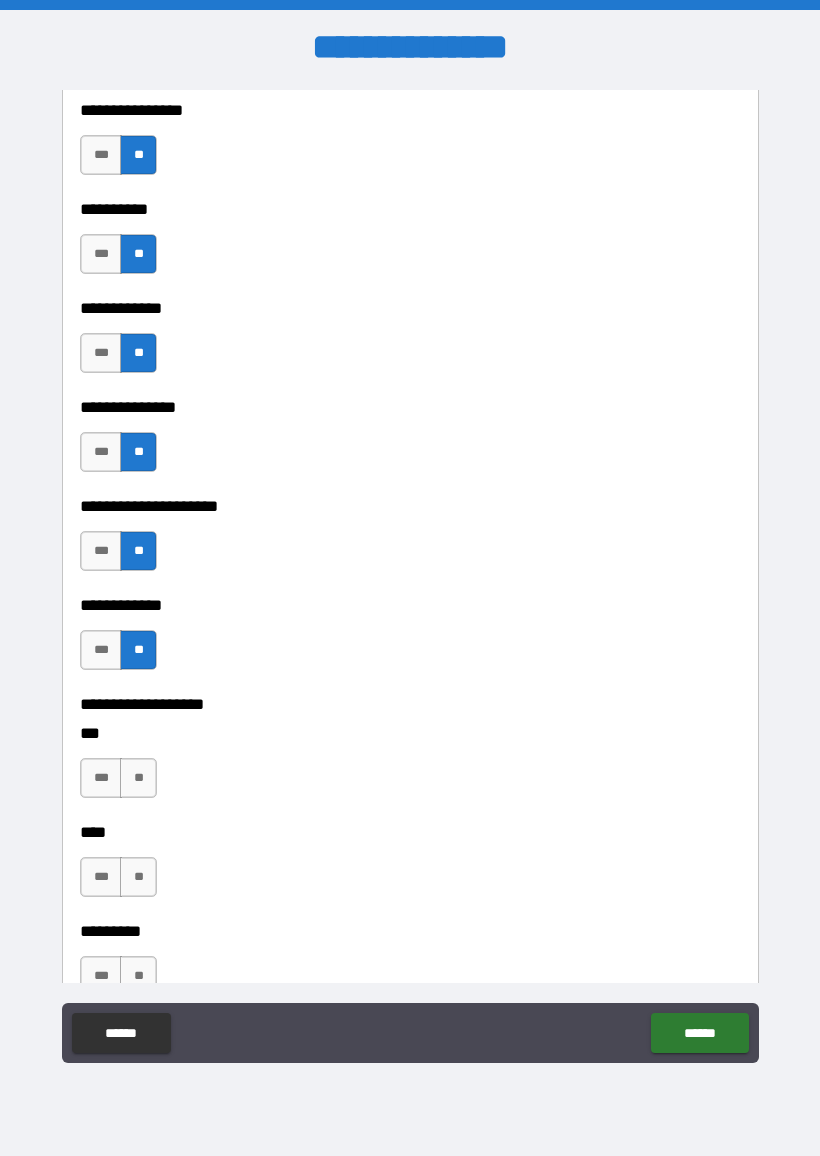 scroll, scrollTop: 6840, scrollLeft: 0, axis: vertical 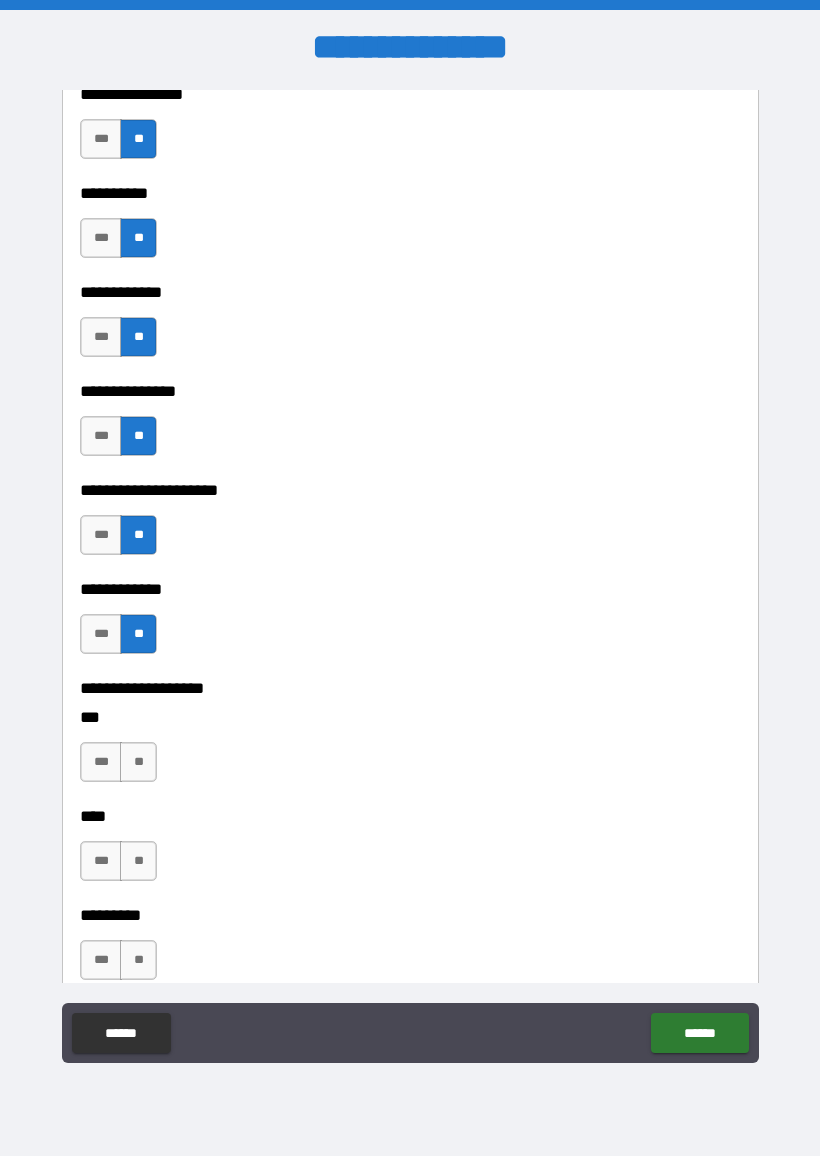 click on "**" at bounding box center [138, 762] 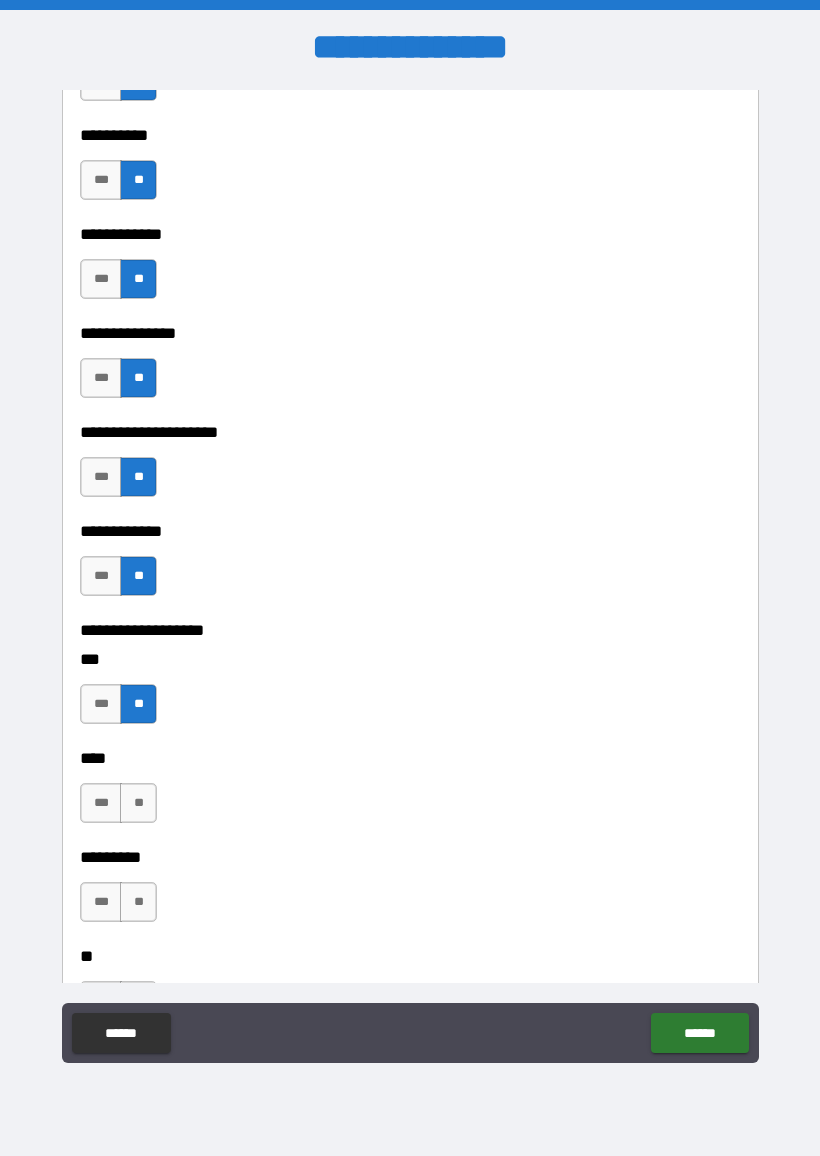 scroll, scrollTop: 6915, scrollLeft: 0, axis: vertical 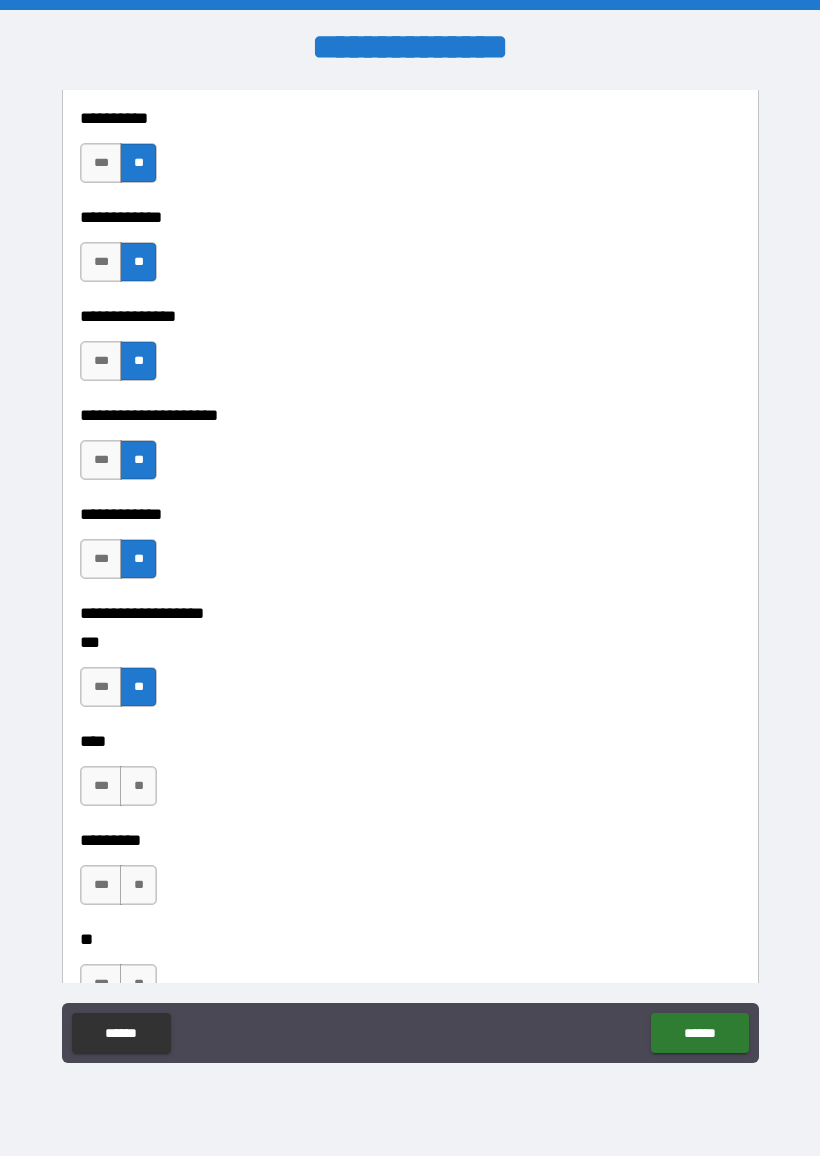 click on "**" at bounding box center [138, 786] 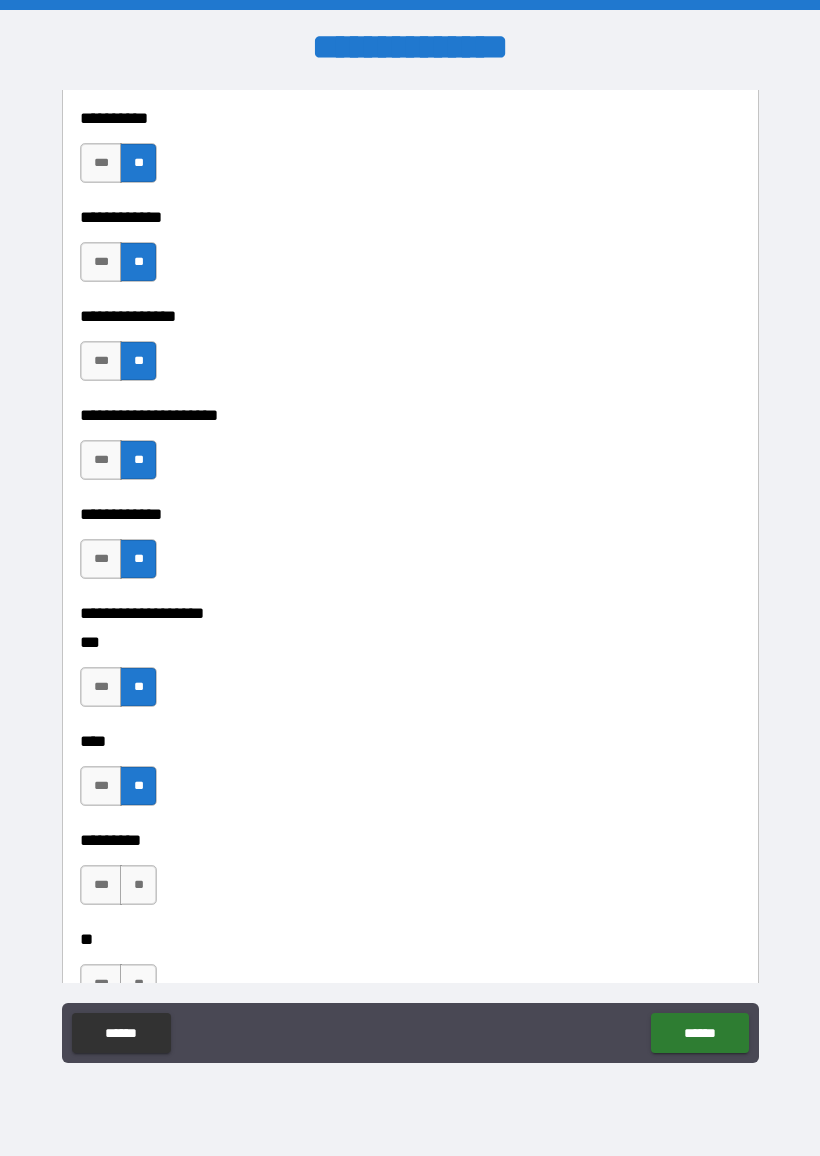 click on "**" at bounding box center [138, 885] 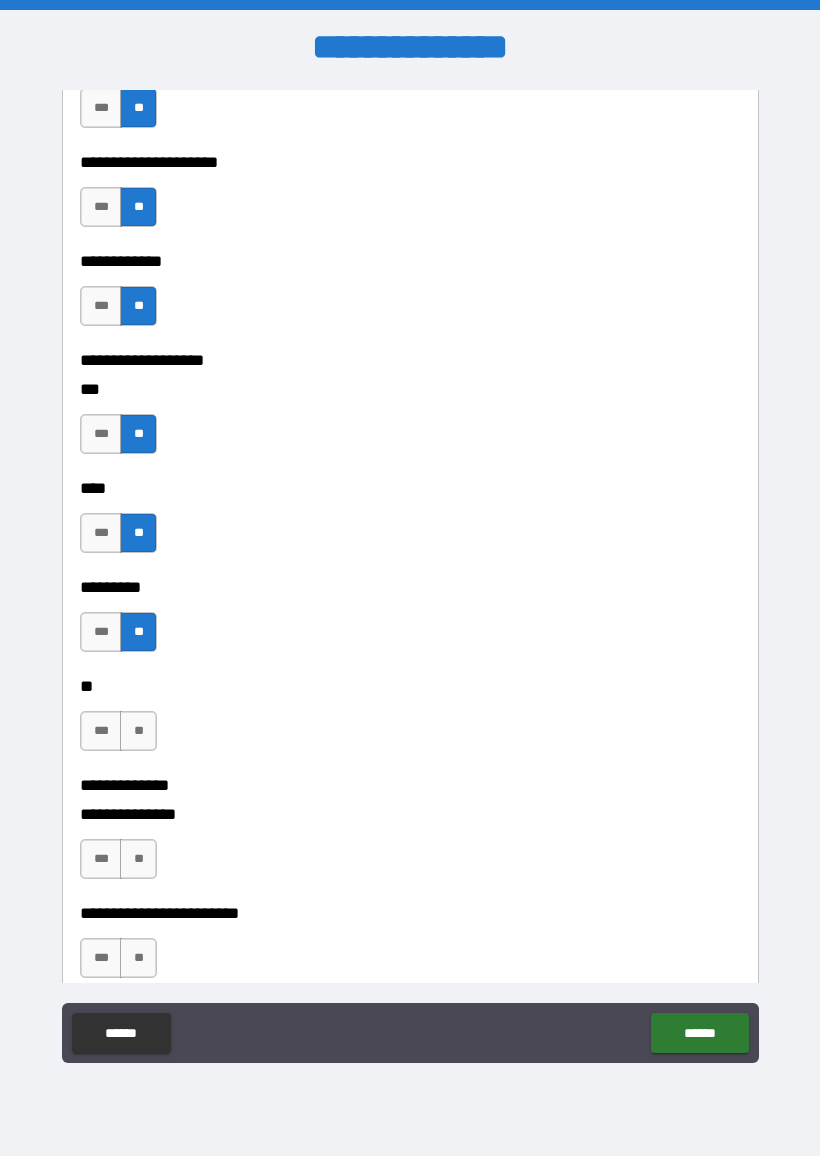 scroll, scrollTop: 7194, scrollLeft: 0, axis: vertical 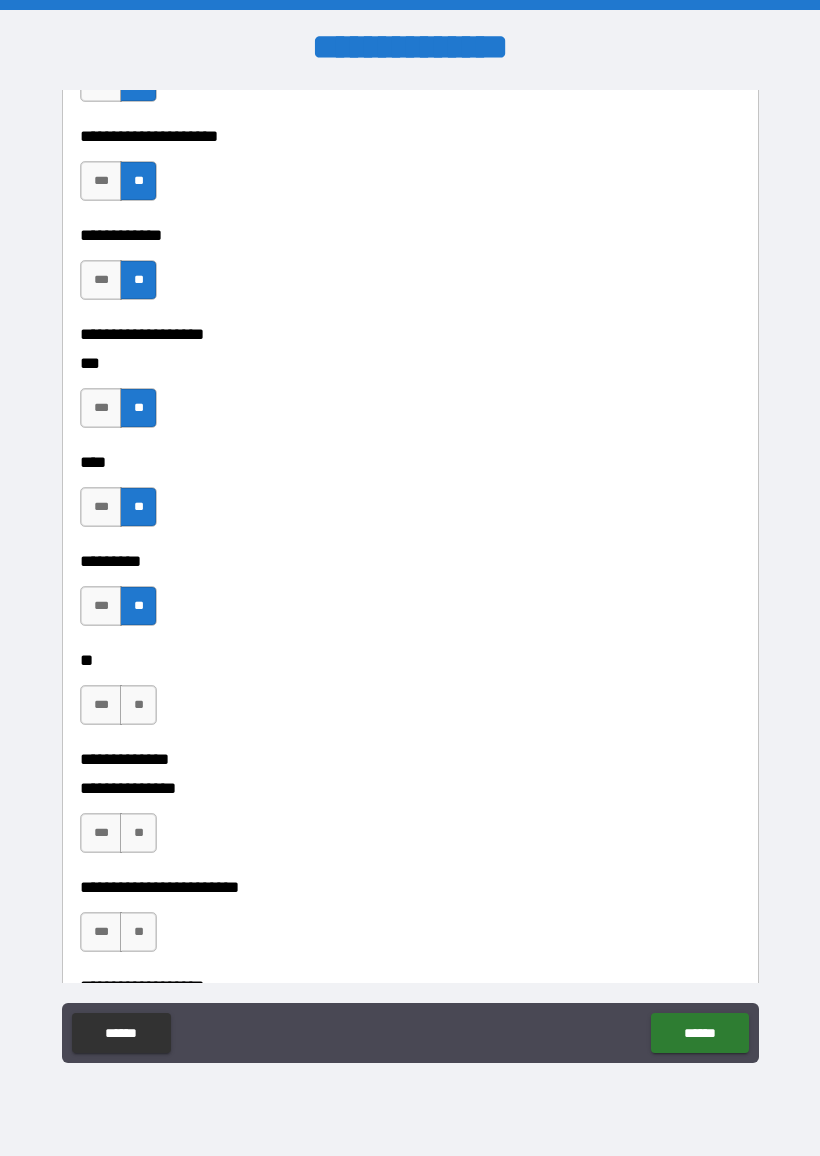 click on "**" at bounding box center [138, 705] 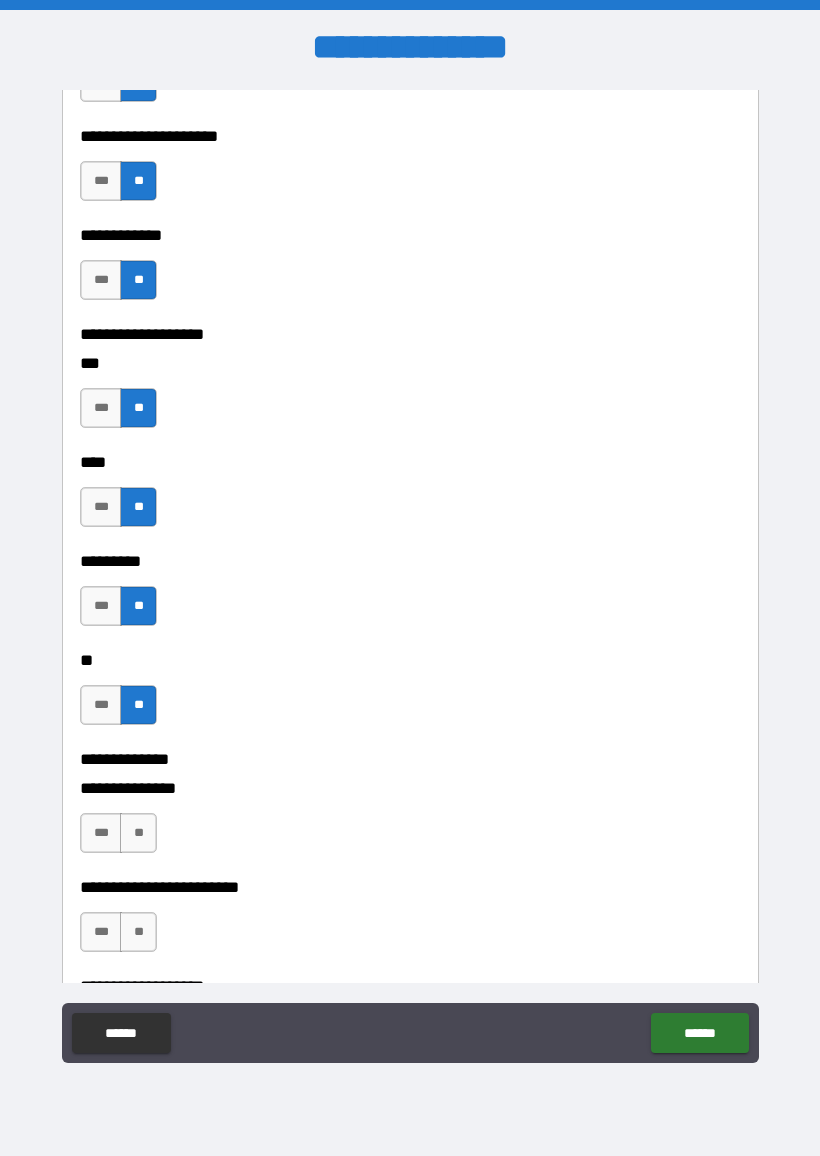 click on "**" at bounding box center [138, 705] 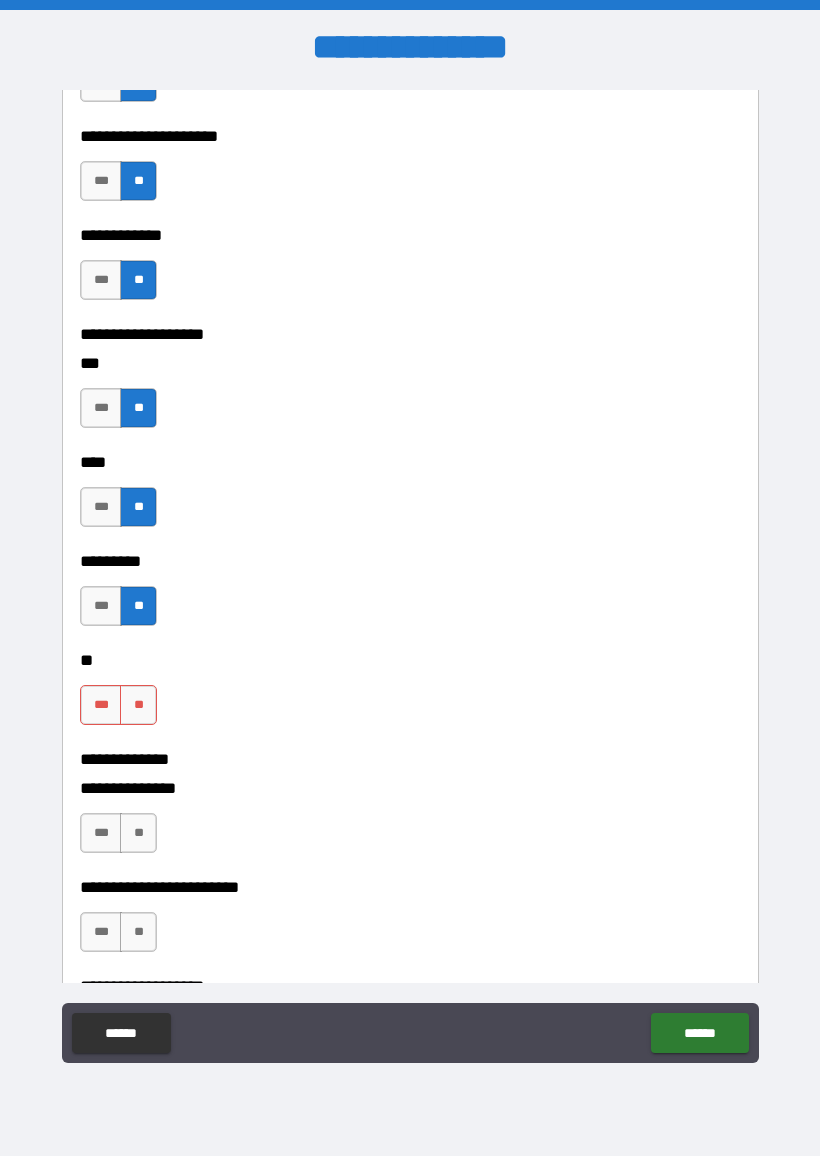 click on "**" at bounding box center (138, 705) 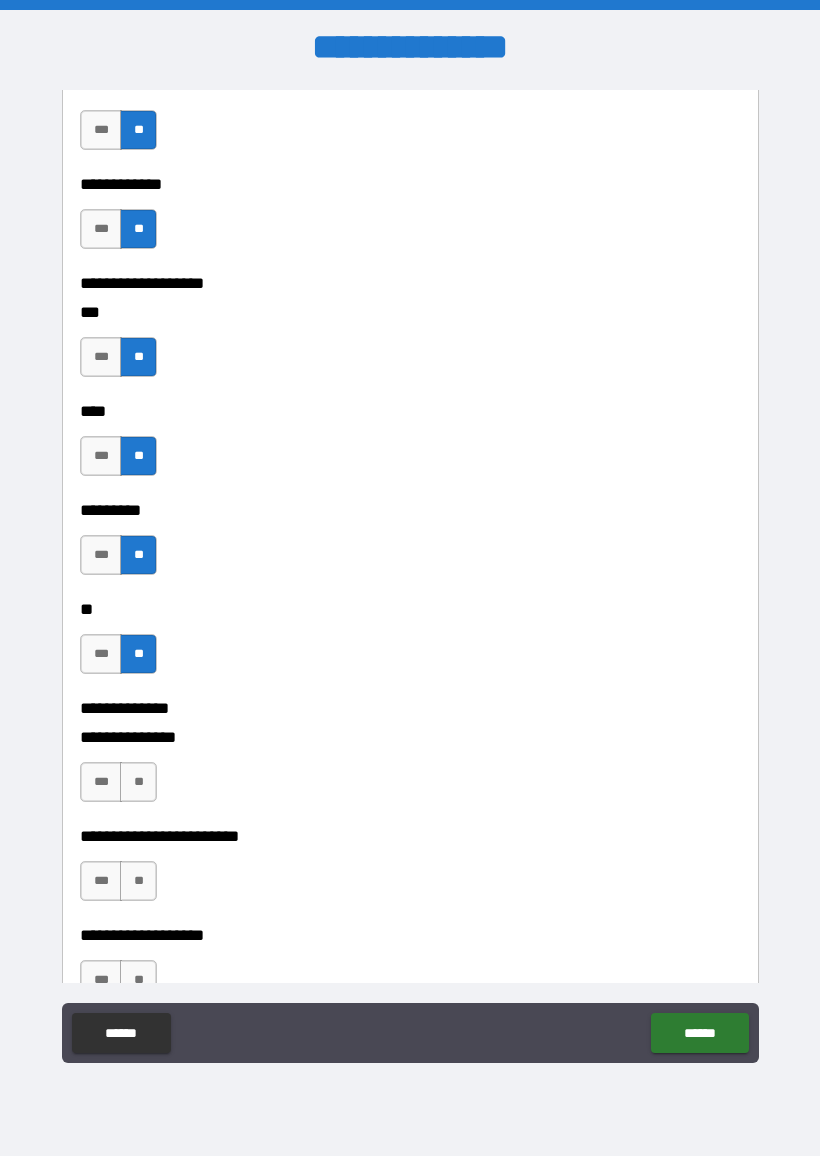 scroll, scrollTop: 7274, scrollLeft: 0, axis: vertical 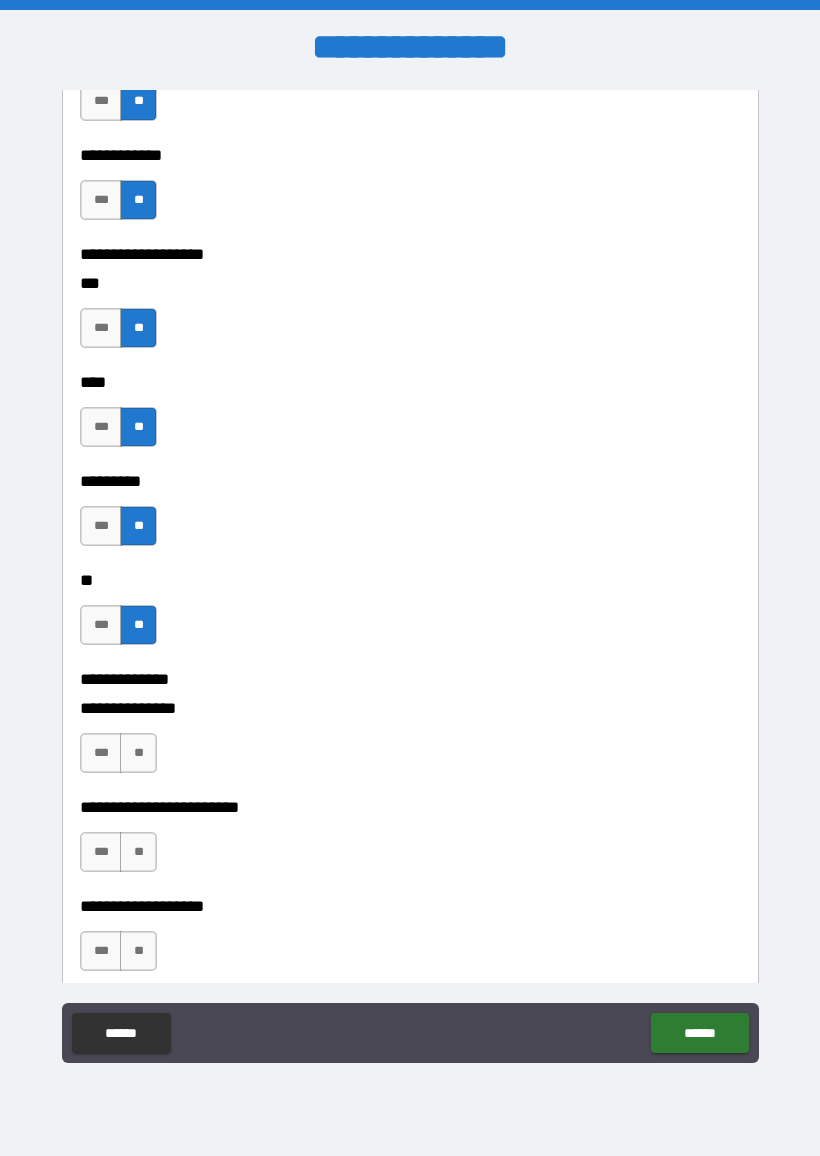 click on "**" at bounding box center (138, 753) 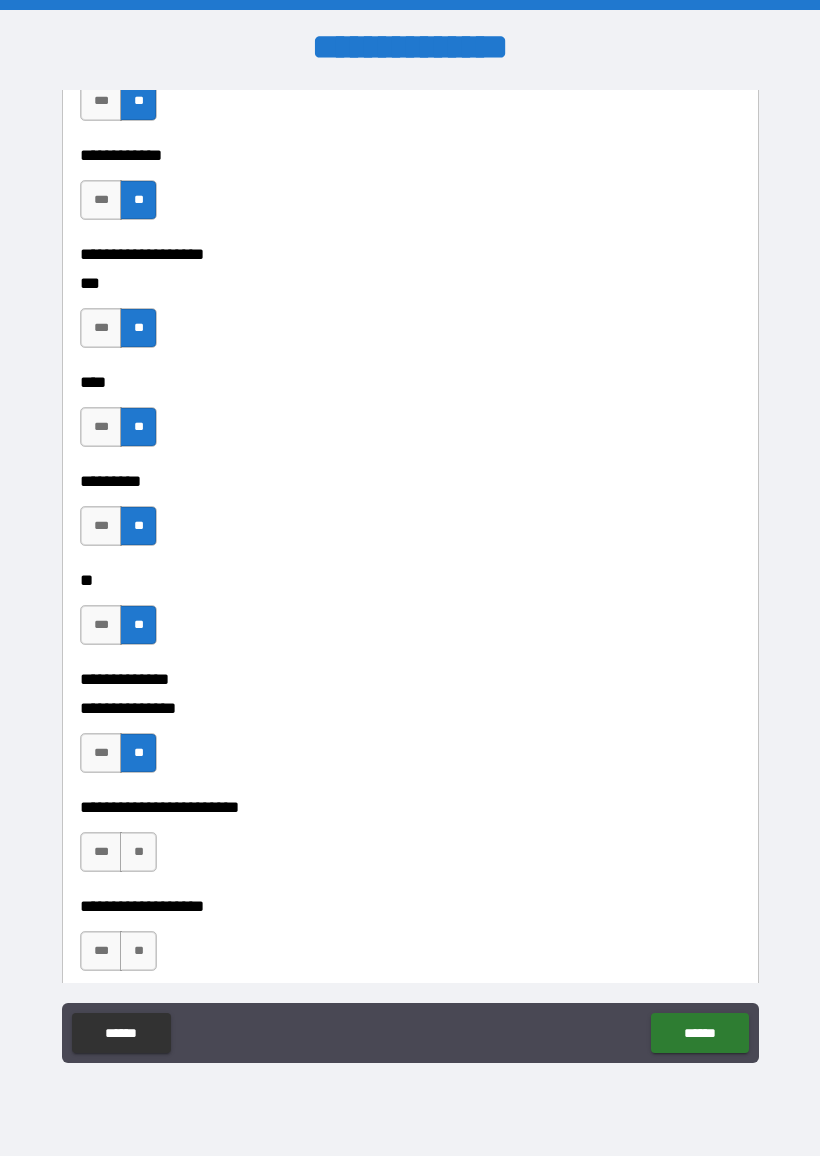 click on "**" at bounding box center (138, 852) 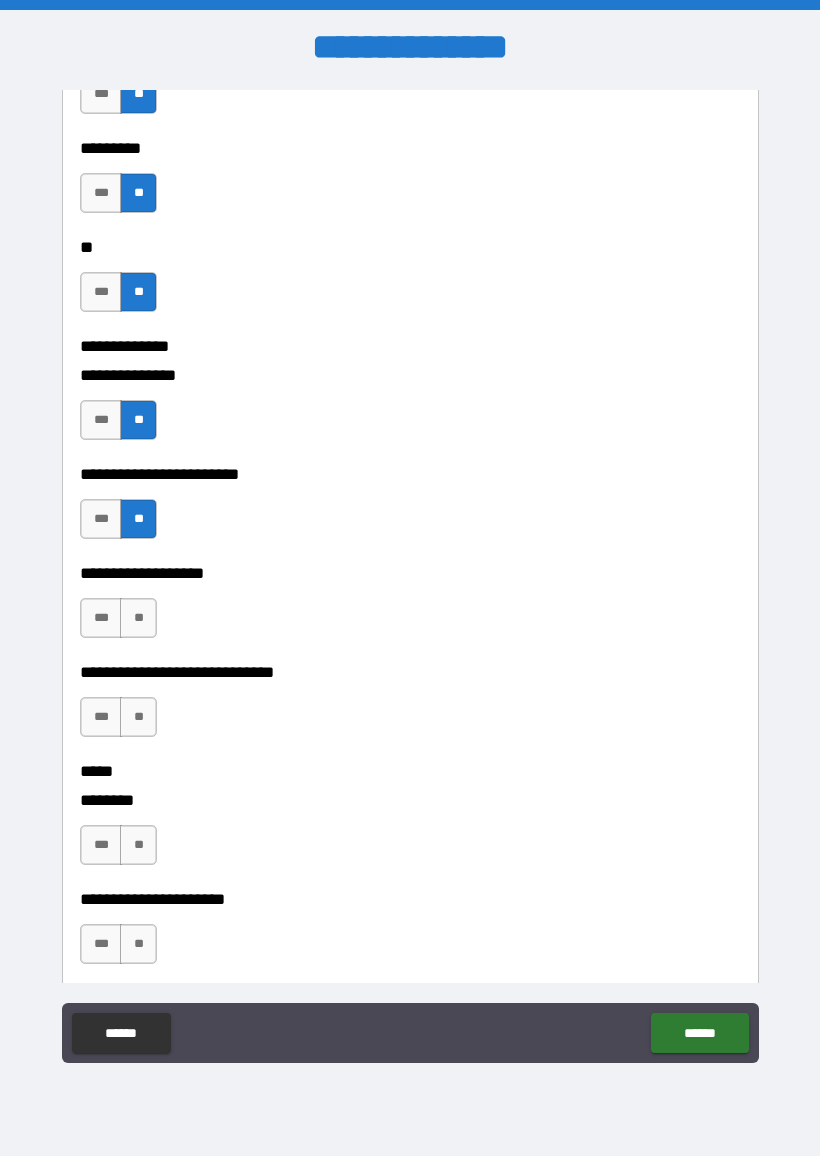 scroll, scrollTop: 7608, scrollLeft: 0, axis: vertical 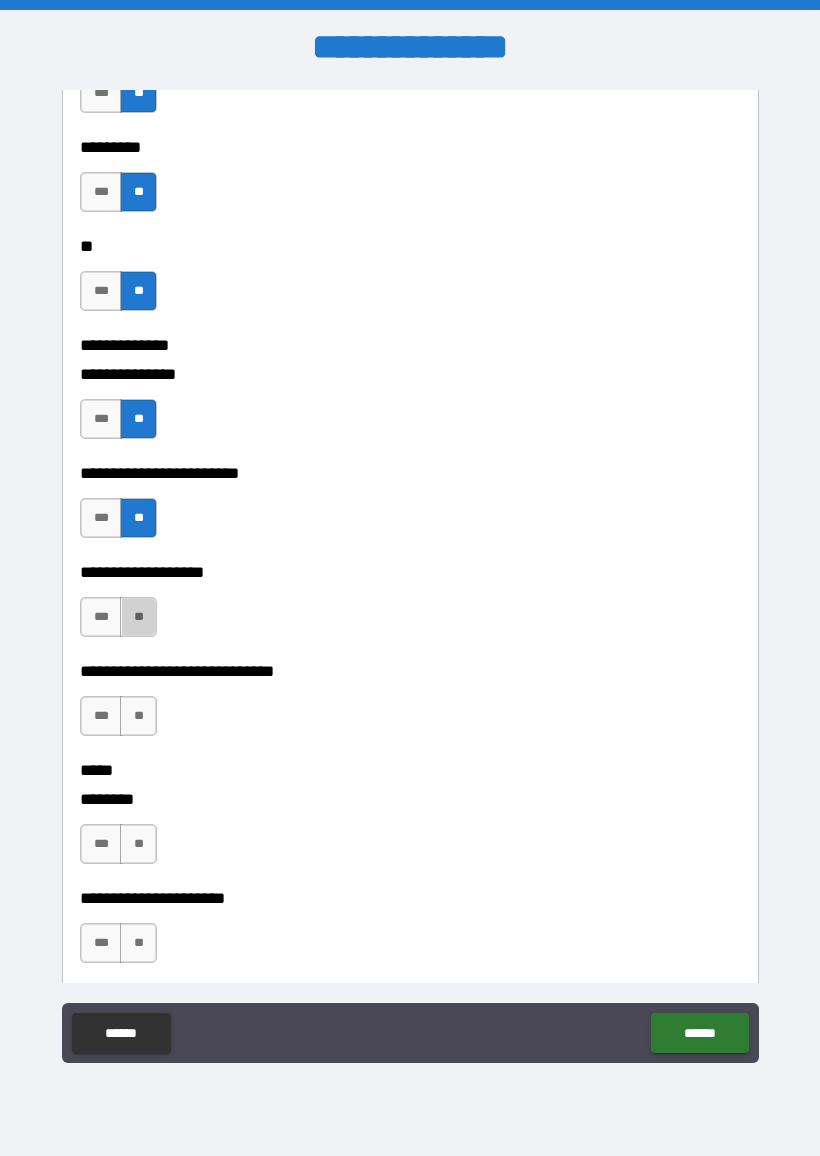 click on "**" at bounding box center [138, 617] 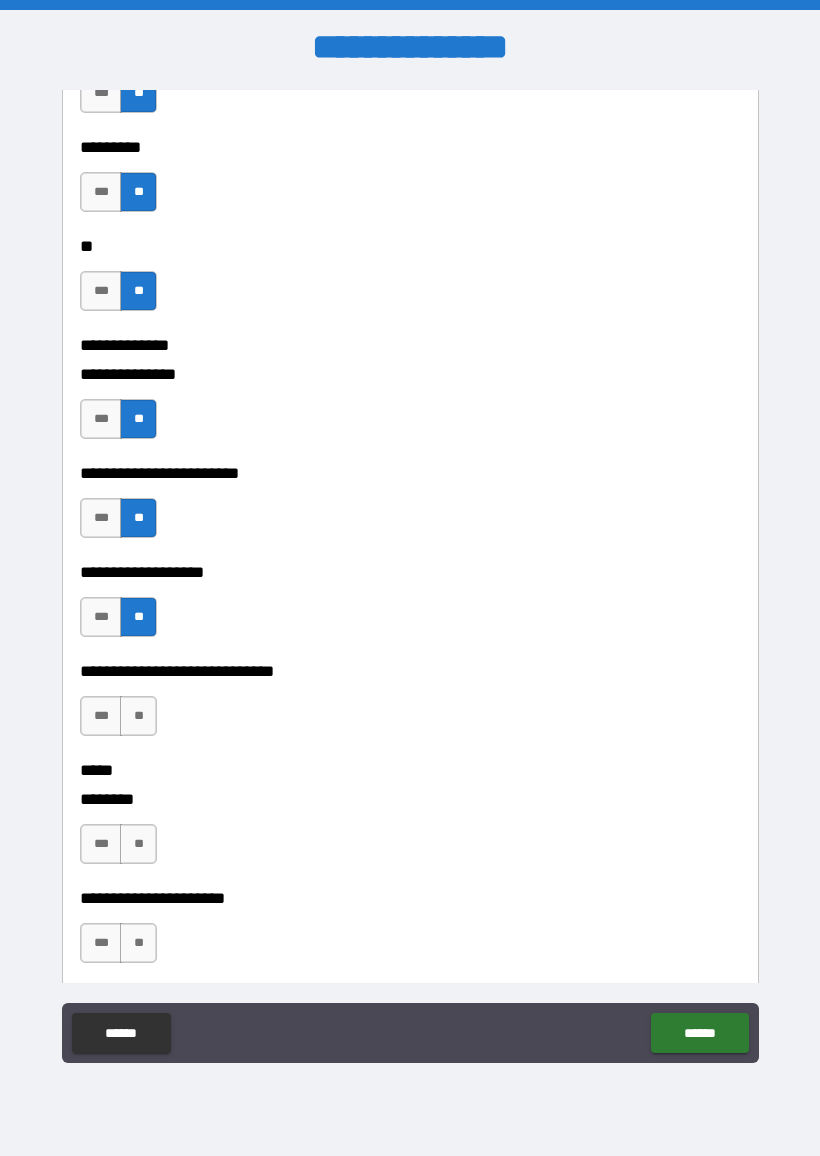 click on "**" at bounding box center [138, 716] 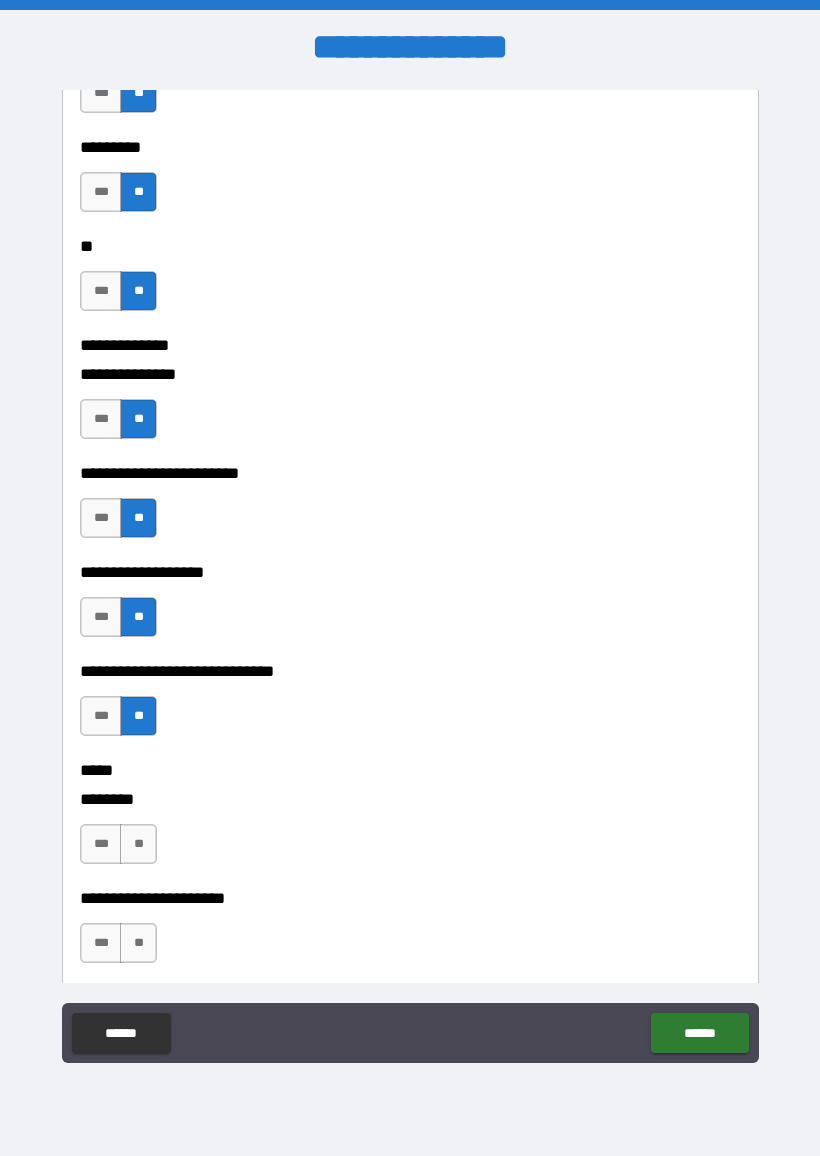click on "**" at bounding box center [138, 844] 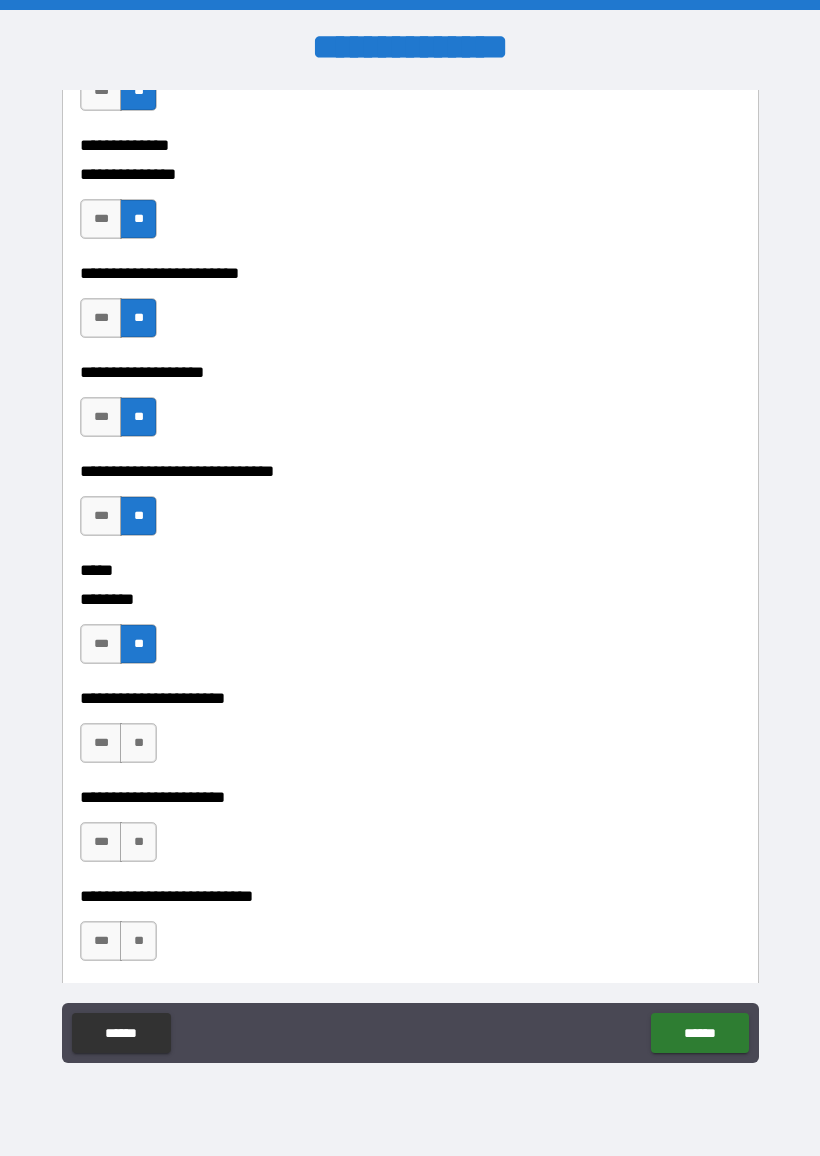scroll, scrollTop: 7822, scrollLeft: 0, axis: vertical 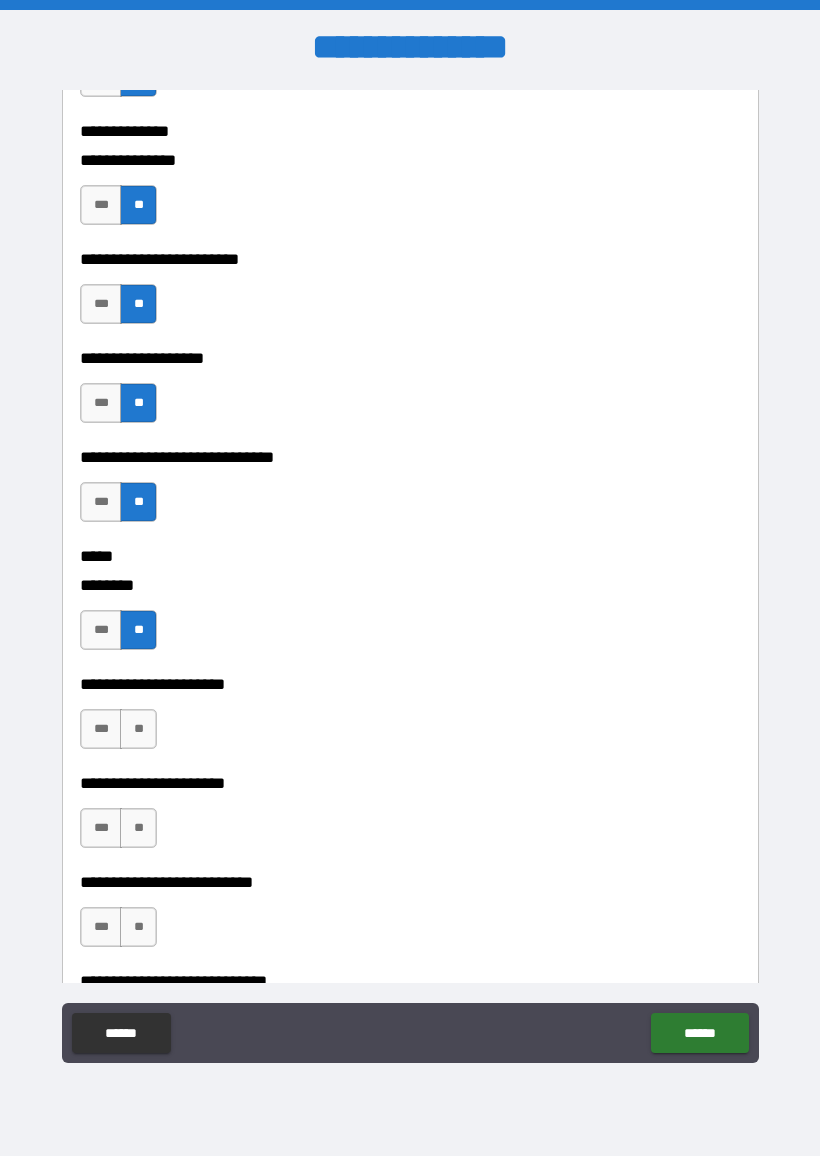 click on "**" at bounding box center [138, 729] 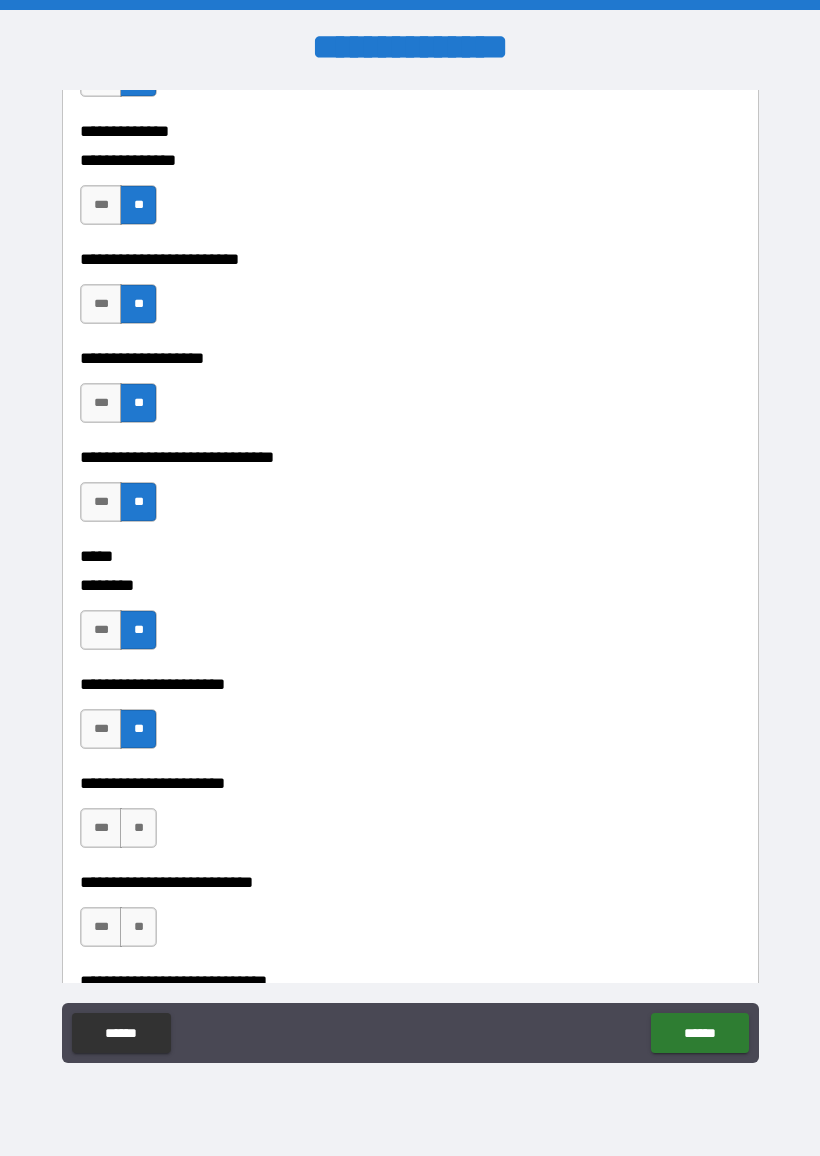 click on "**" at bounding box center [138, 828] 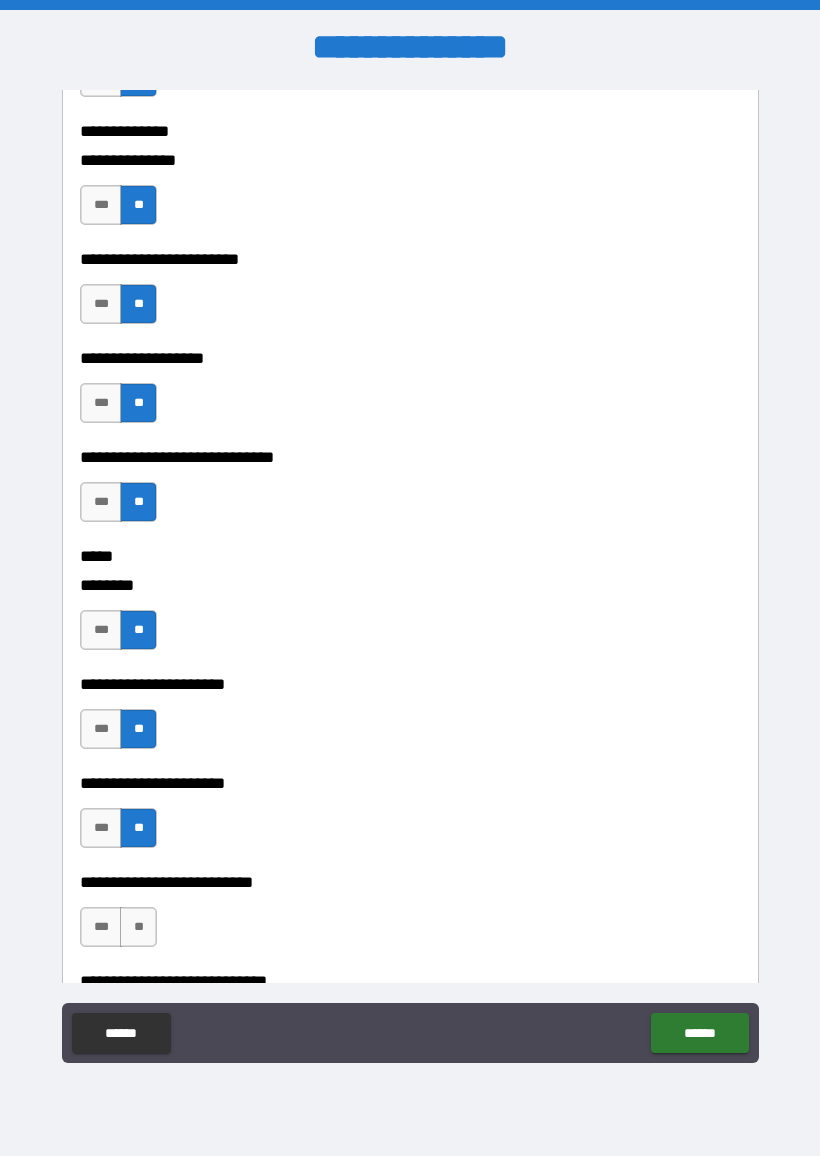 click on "**" at bounding box center (138, 927) 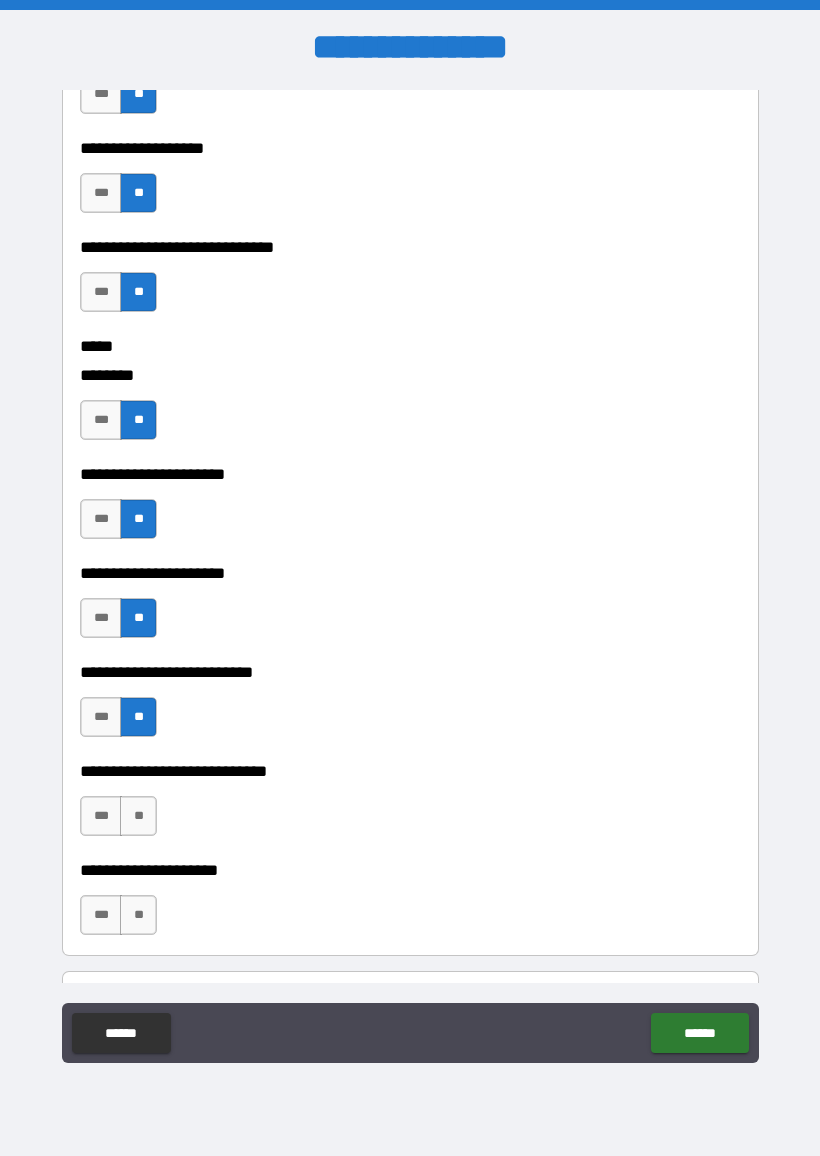scroll, scrollTop: 8086, scrollLeft: 0, axis: vertical 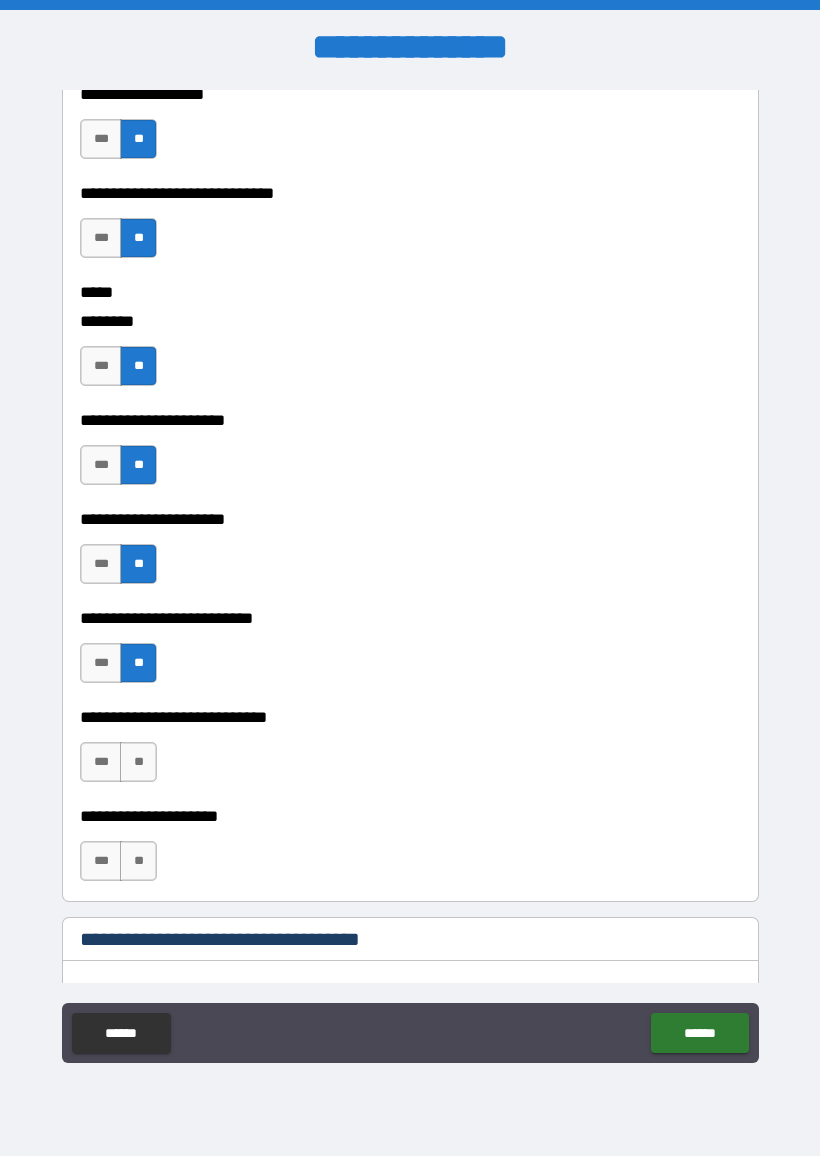click on "**" at bounding box center [138, 762] 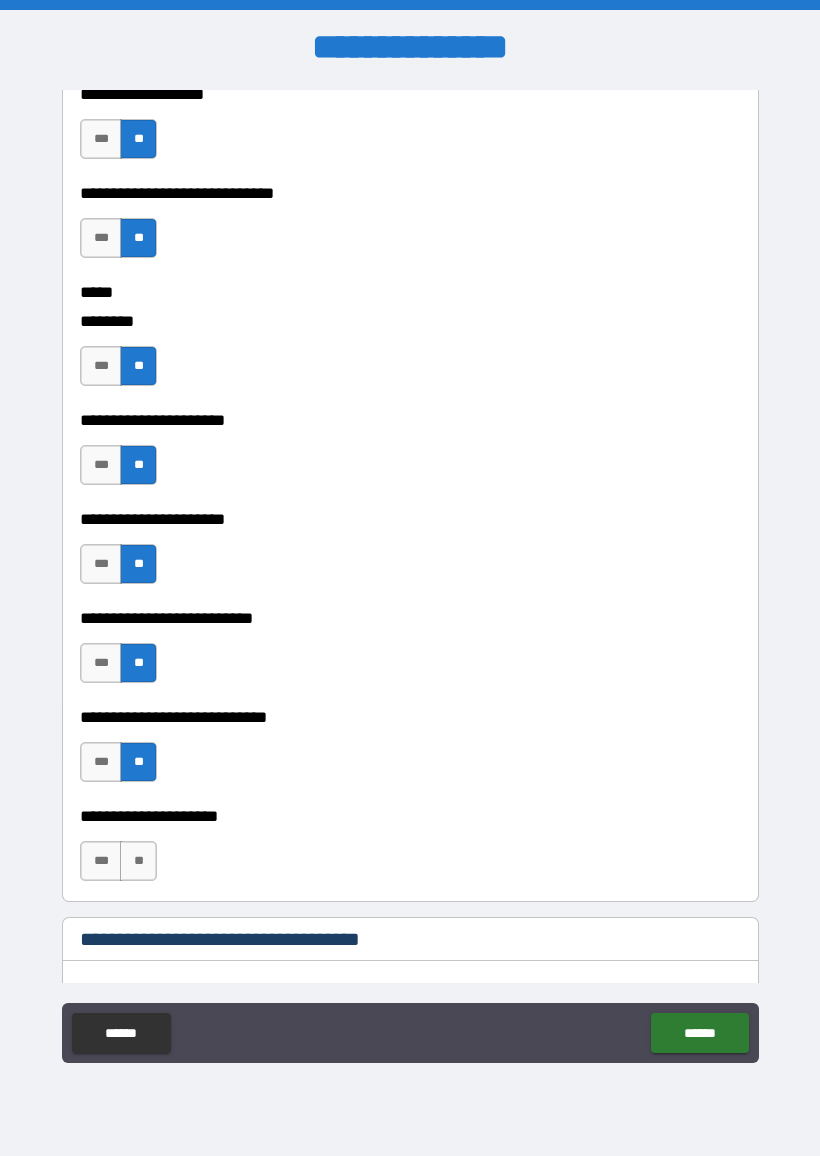 click on "**" at bounding box center (138, 861) 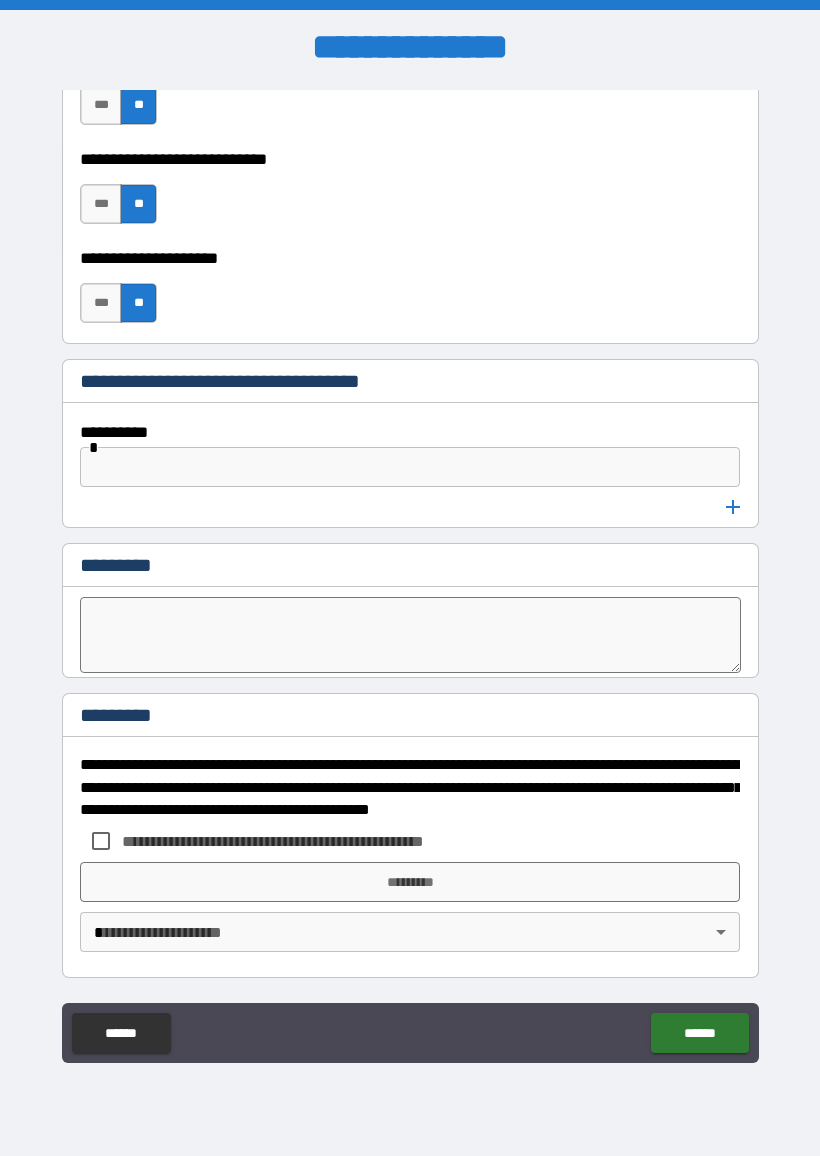 scroll, scrollTop: 8644, scrollLeft: 0, axis: vertical 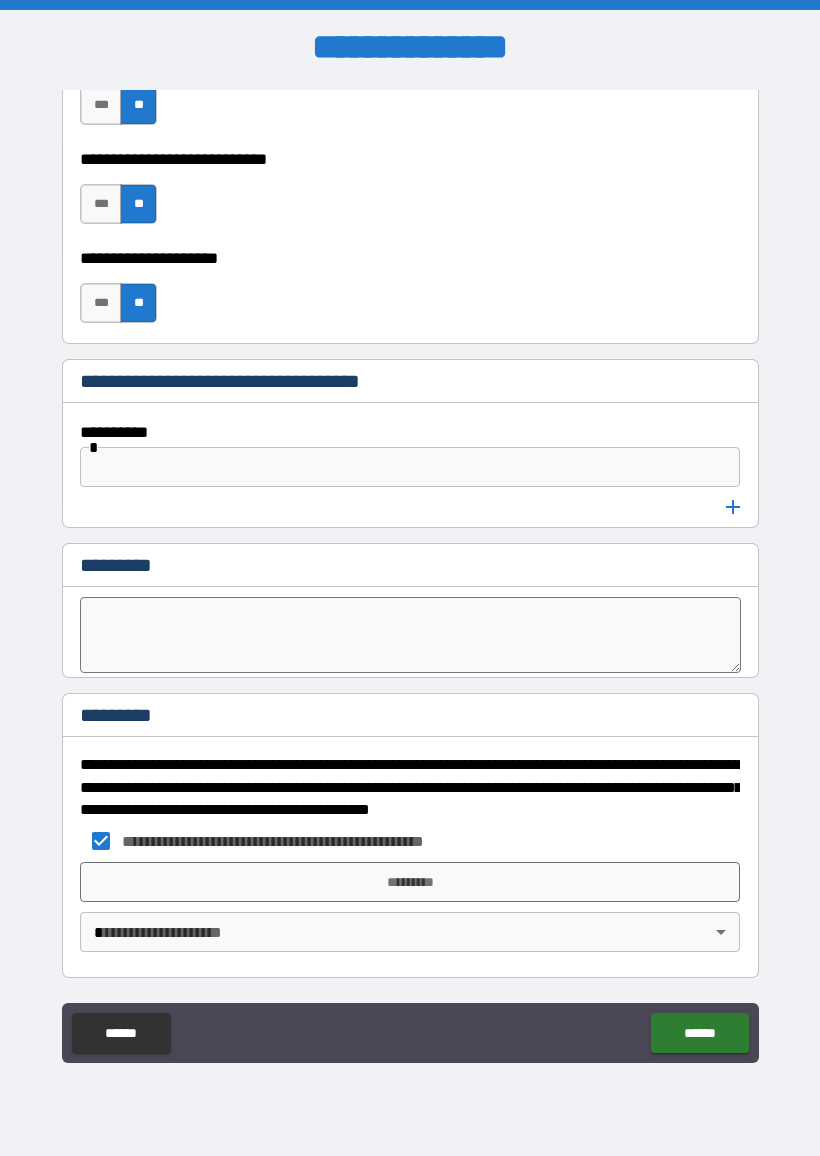 click on "*********" at bounding box center [410, 882] 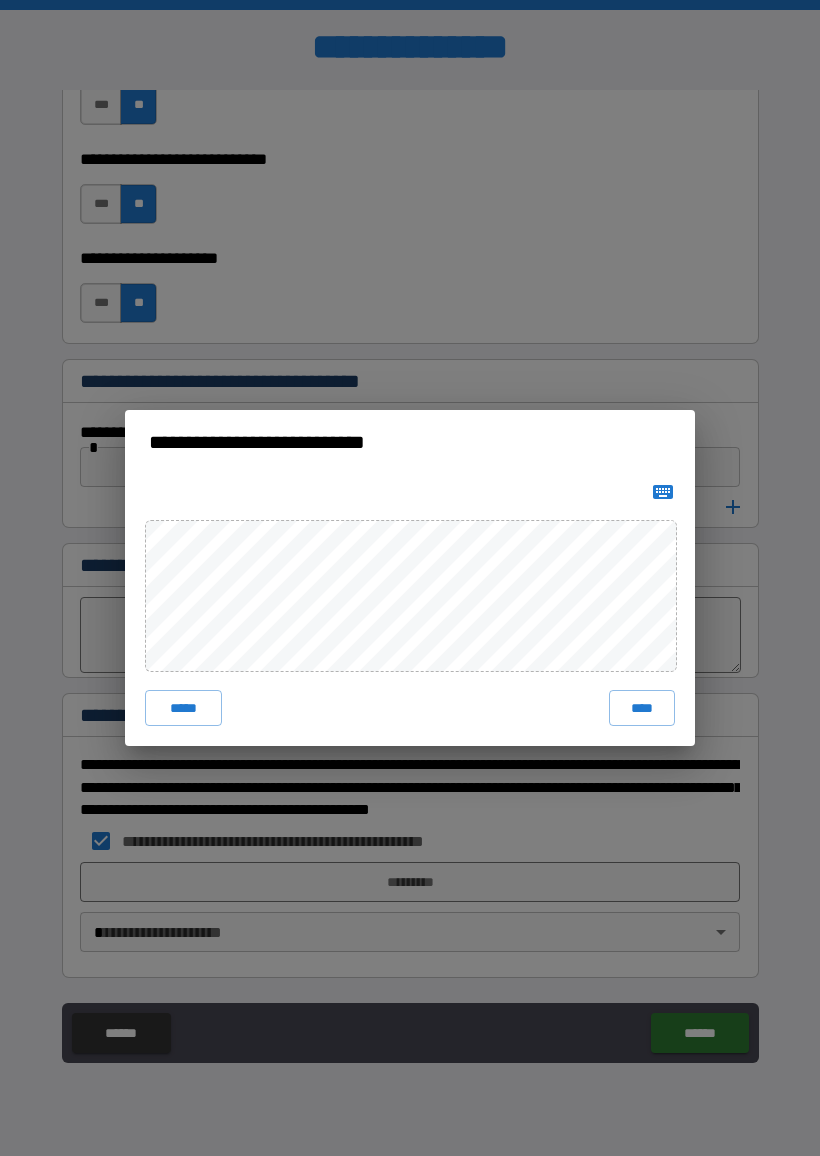 click on "****" at bounding box center [642, 708] 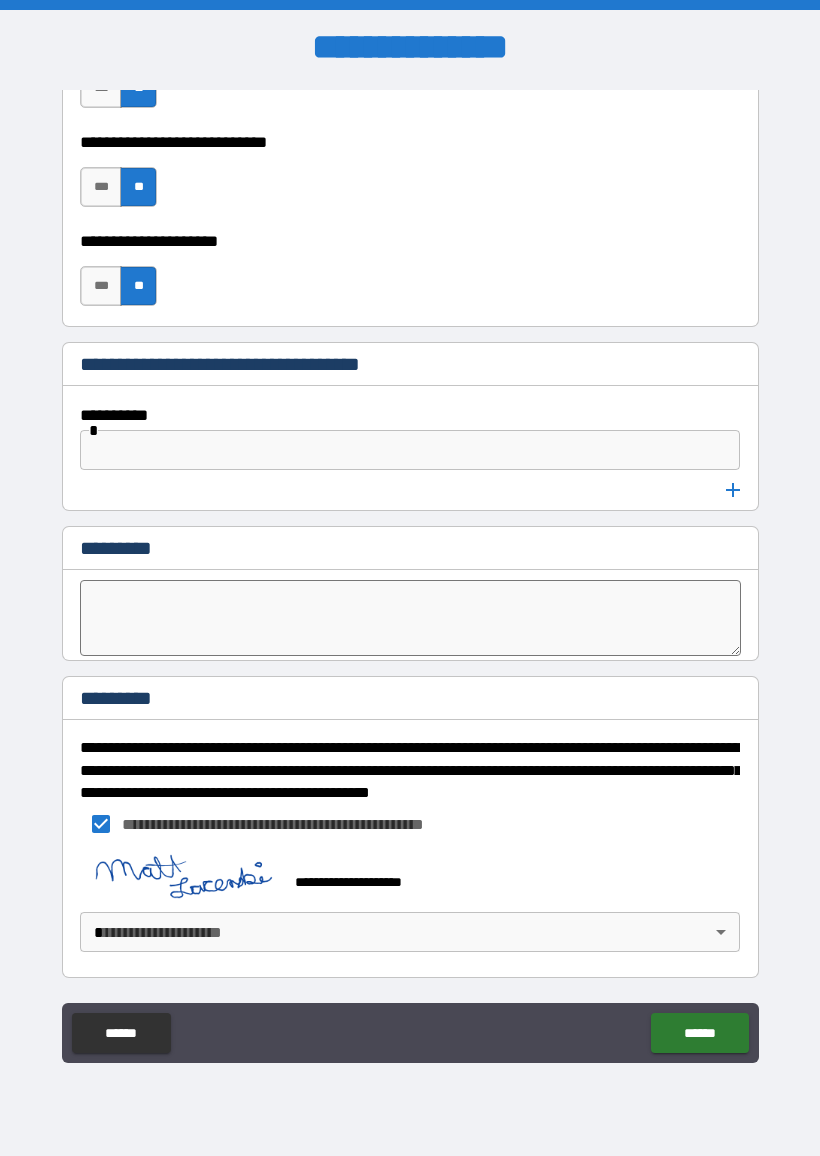 scroll, scrollTop: 8661, scrollLeft: 0, axis: vertical 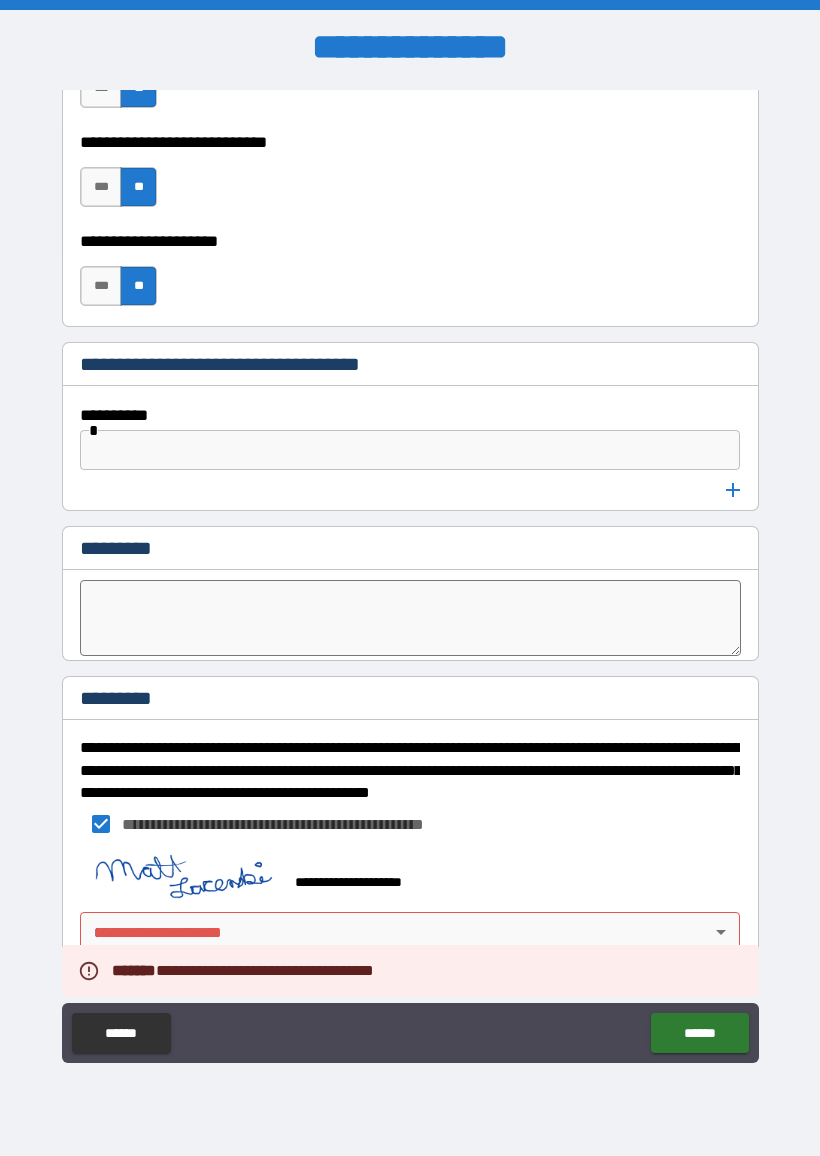 click on "******" at bounding box center (699, 1033) 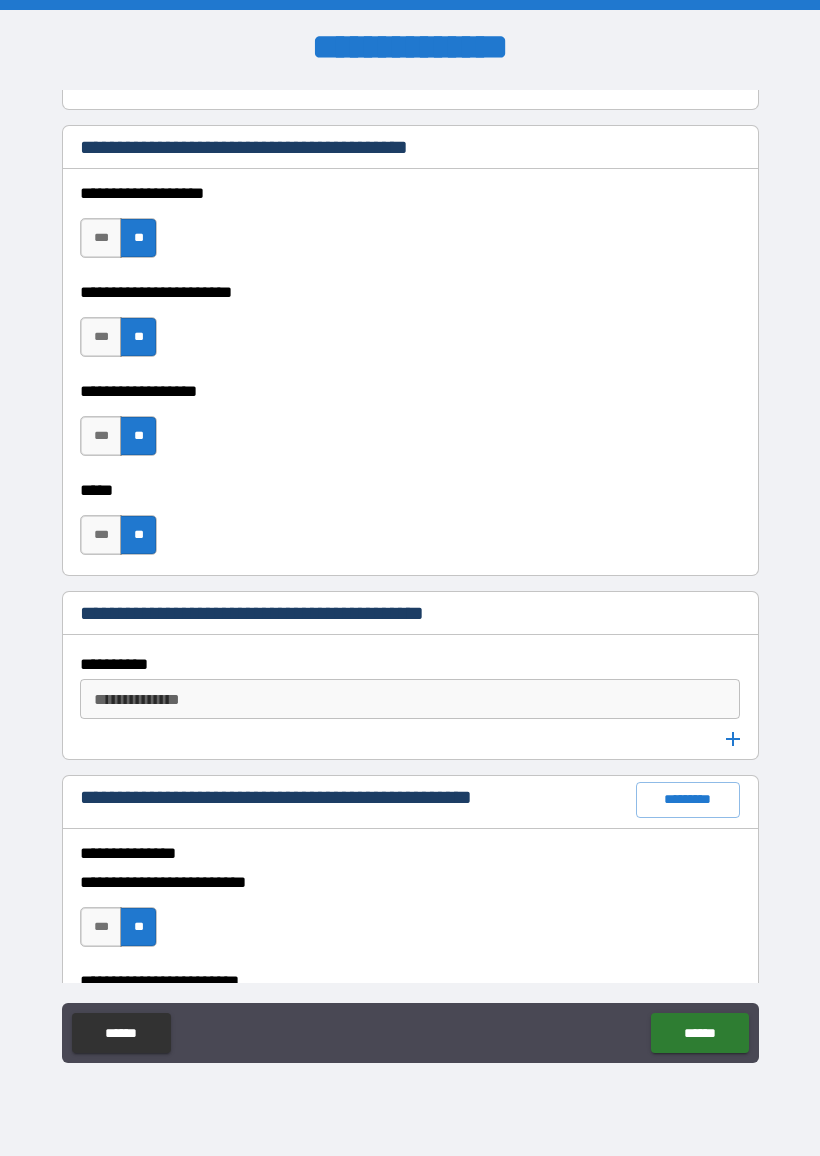 scroll, scrollTop: 2076, scrollLeft: 0, axis: vertical 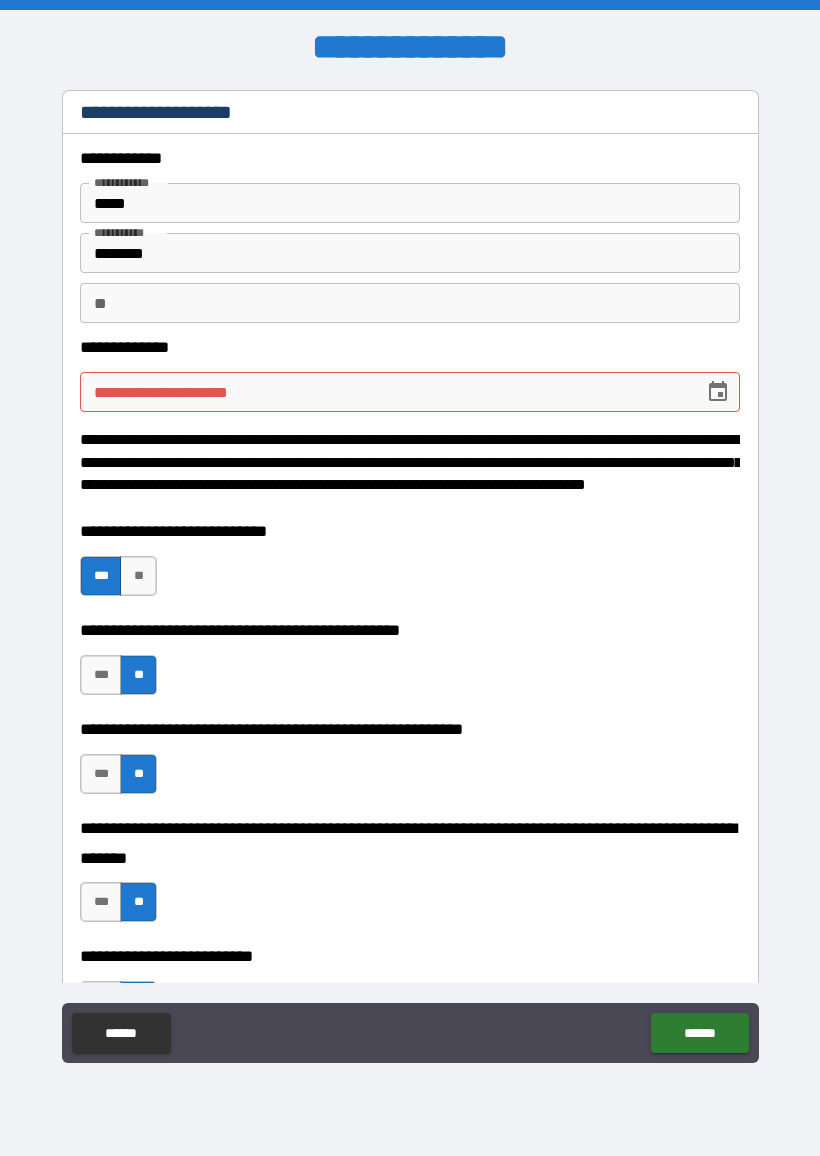 click 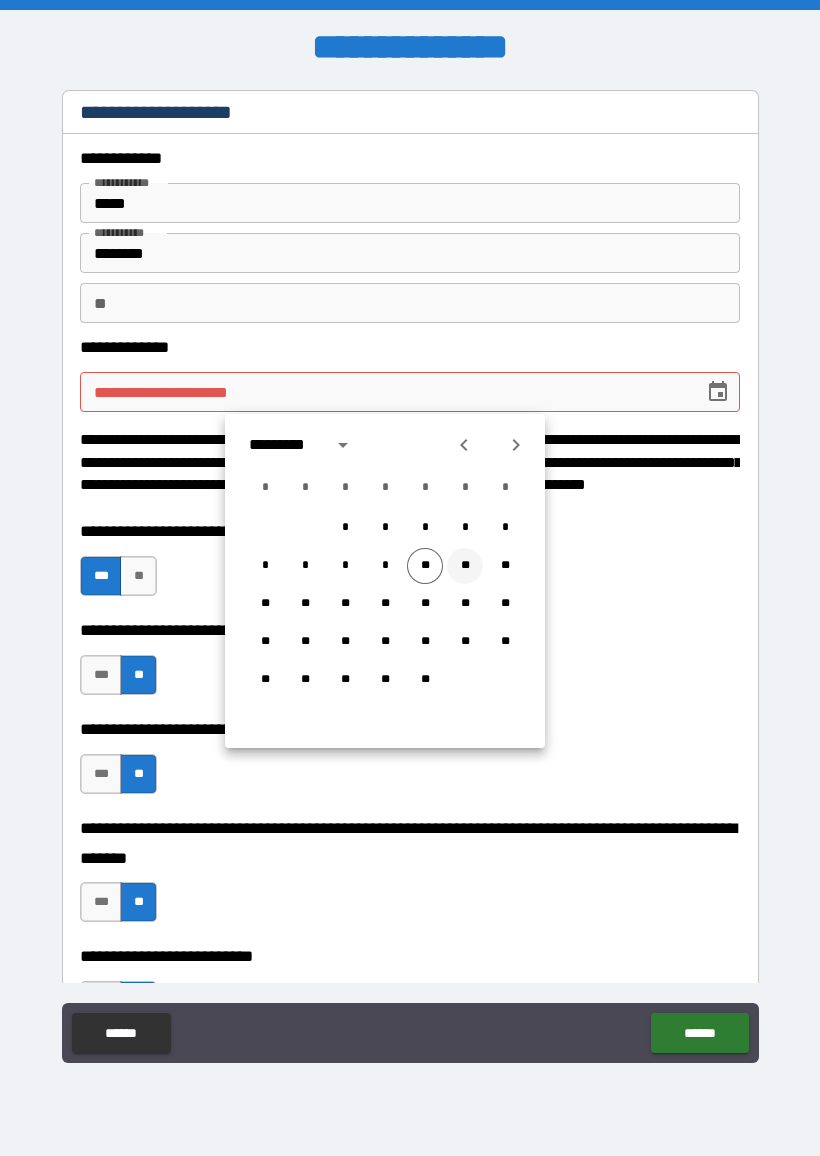 click on "**" at bounding box center (465, 566) 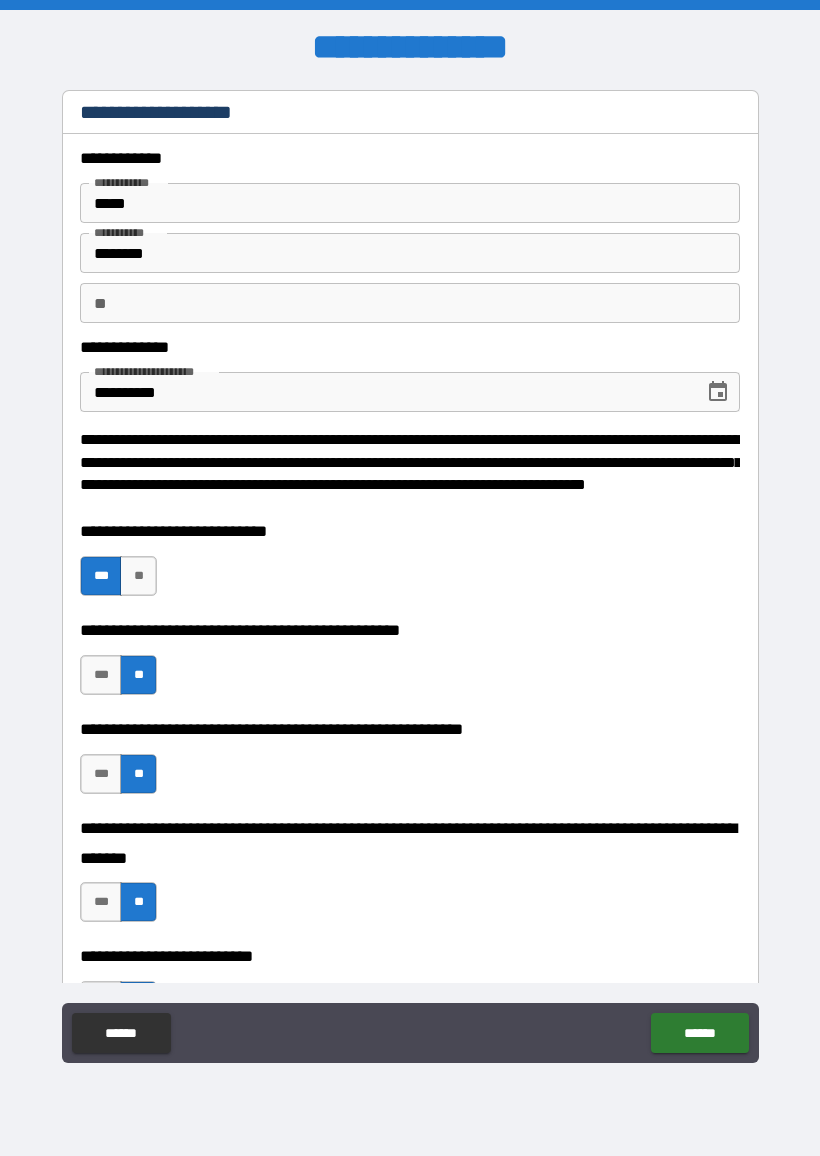 click 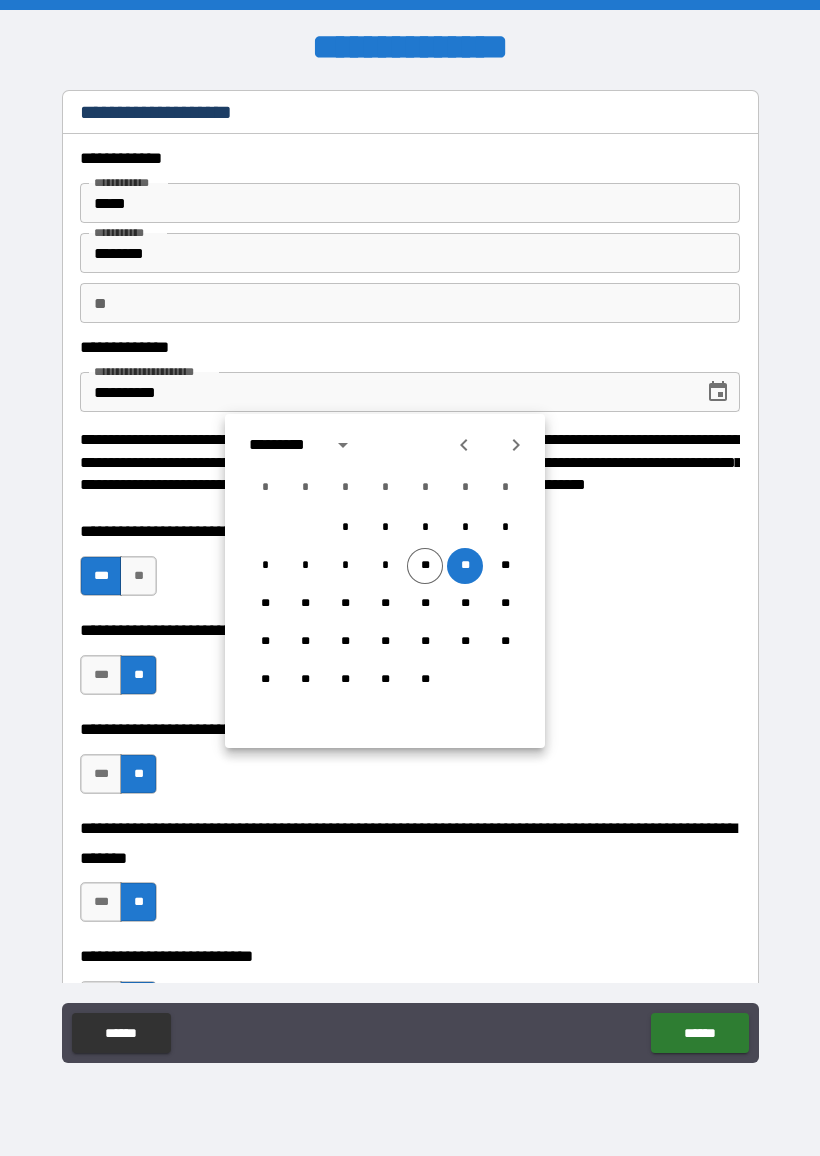 click 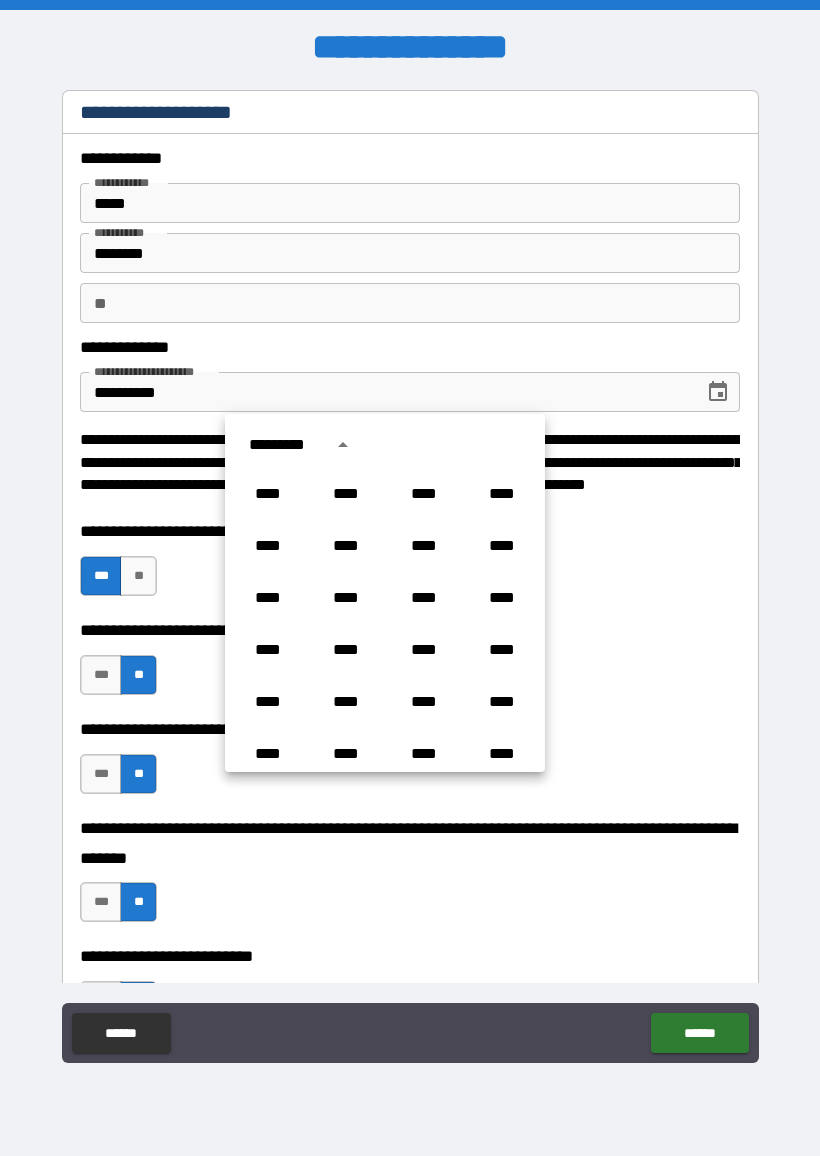 scroll, scrollTop: 1486, scrollLeft: 0, axis: vertical 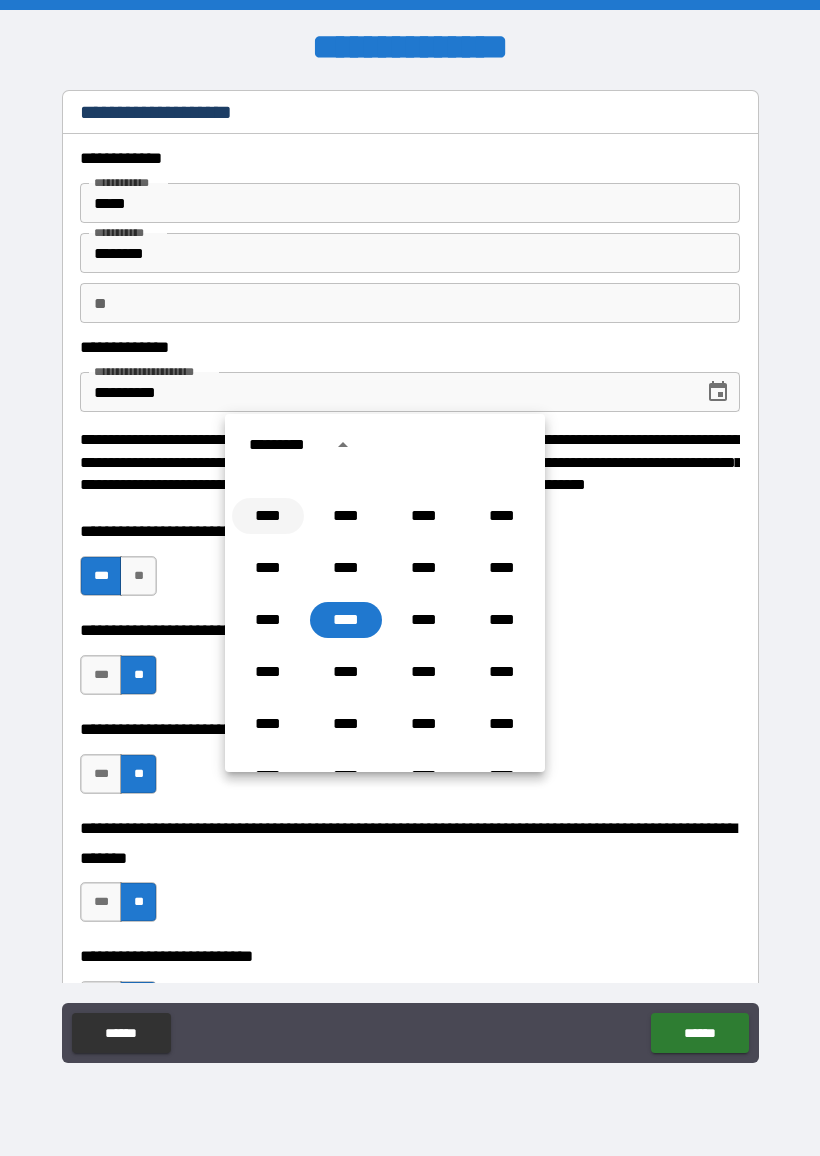 click on "****" at bounding box center [268, 516] 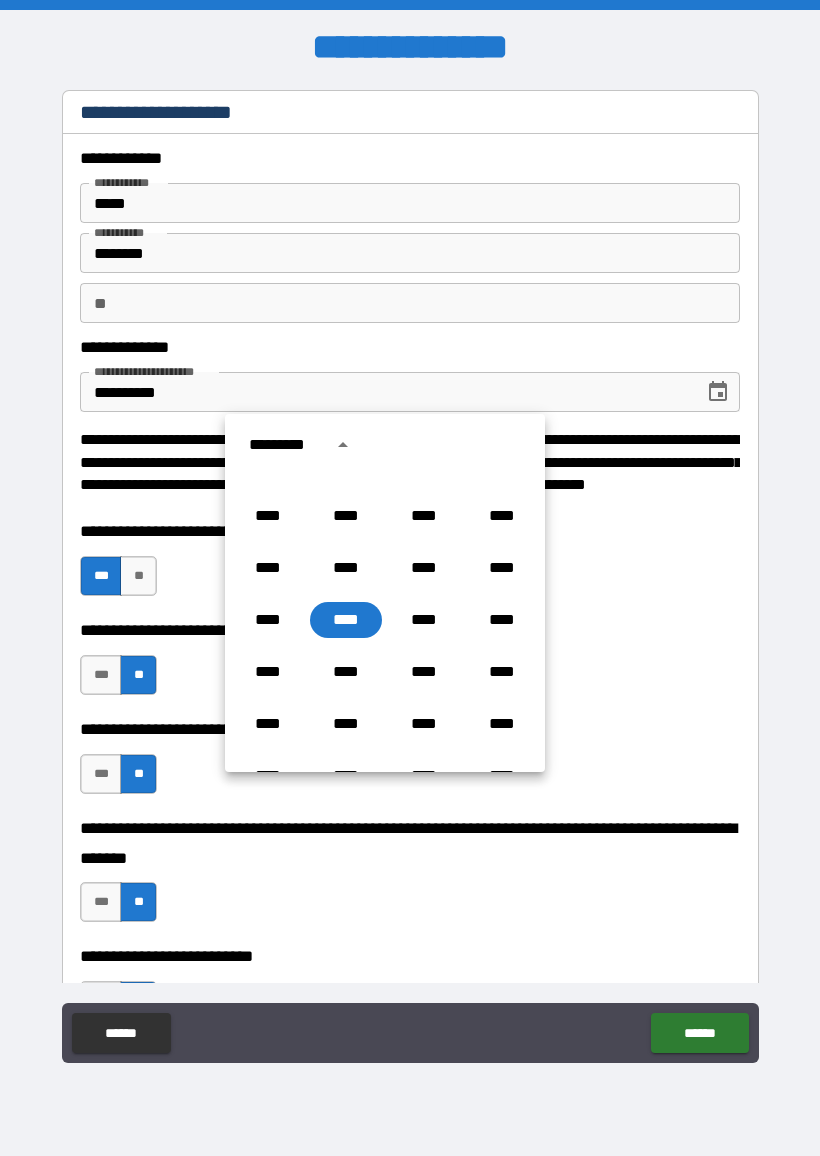 type on "**********" 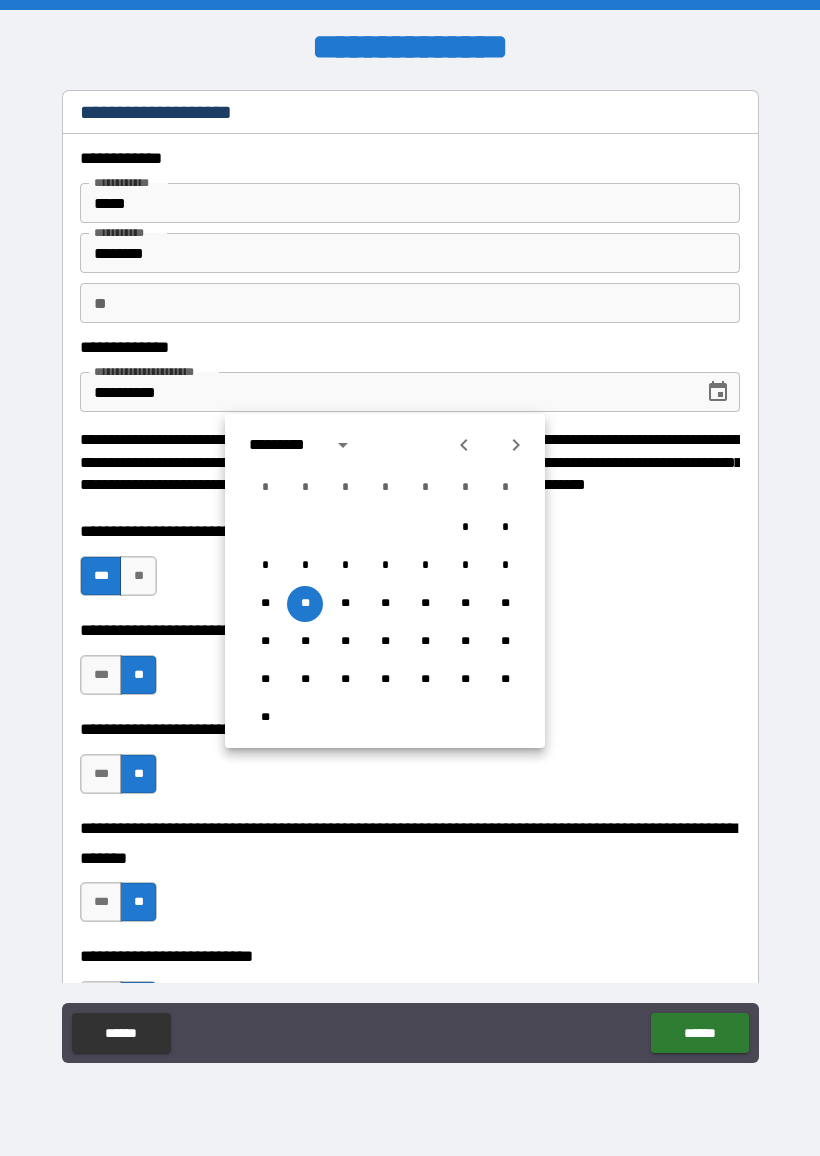 click 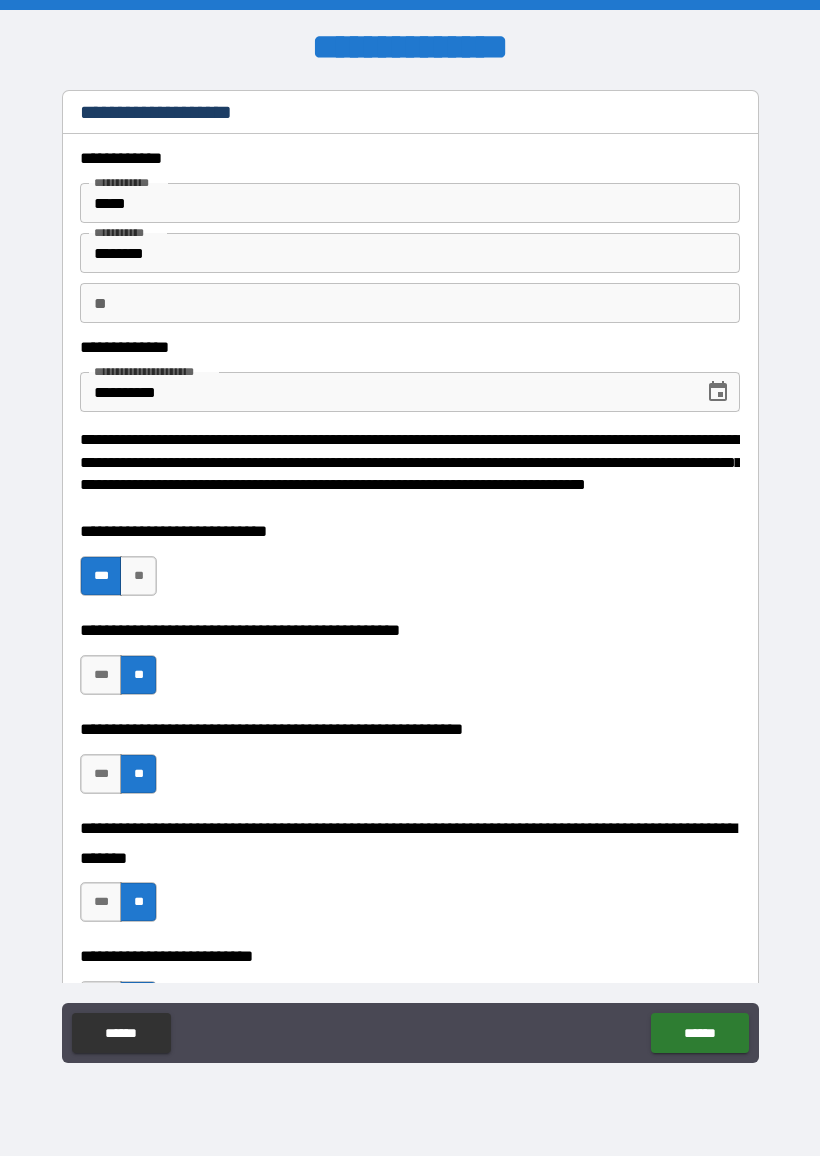 click on "**********" at bounding box center (410, 566) 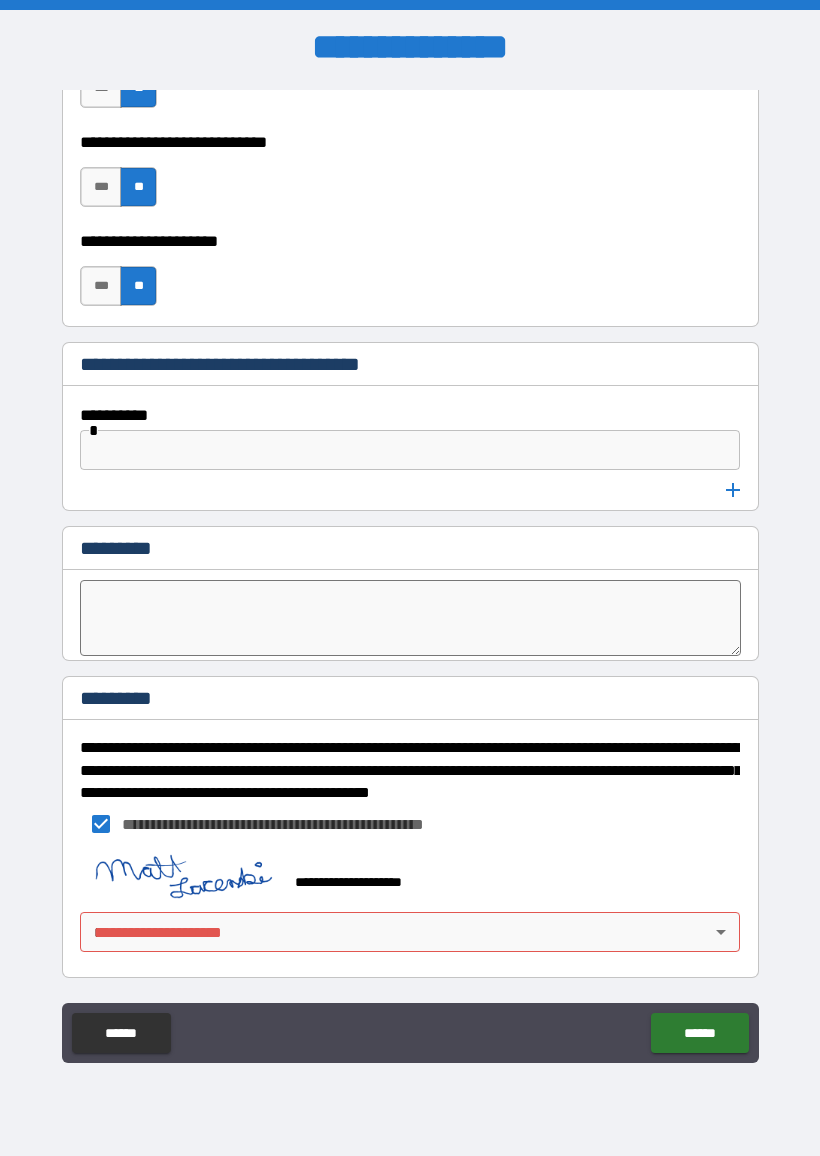 scroll, scrollTop: 8661, scrollLeft: 0, axis: vertical 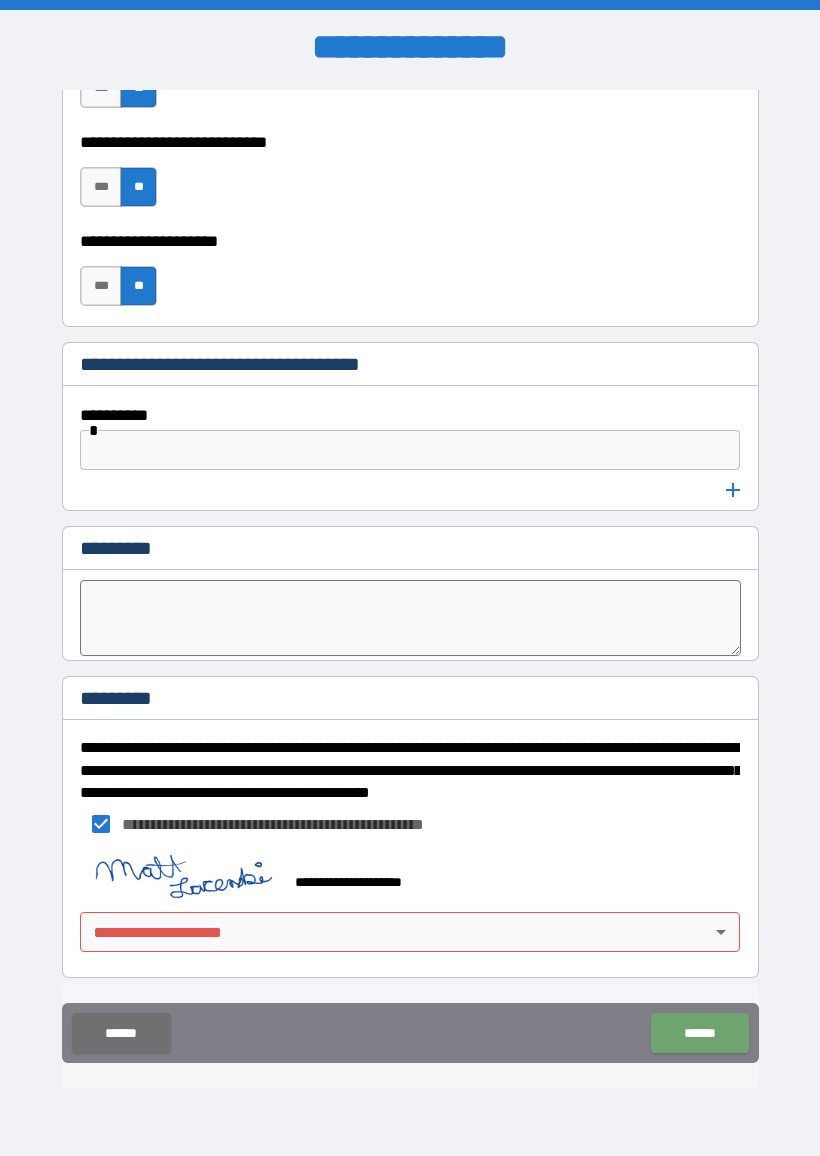 click on "******" at bounding box center (699, 1033) 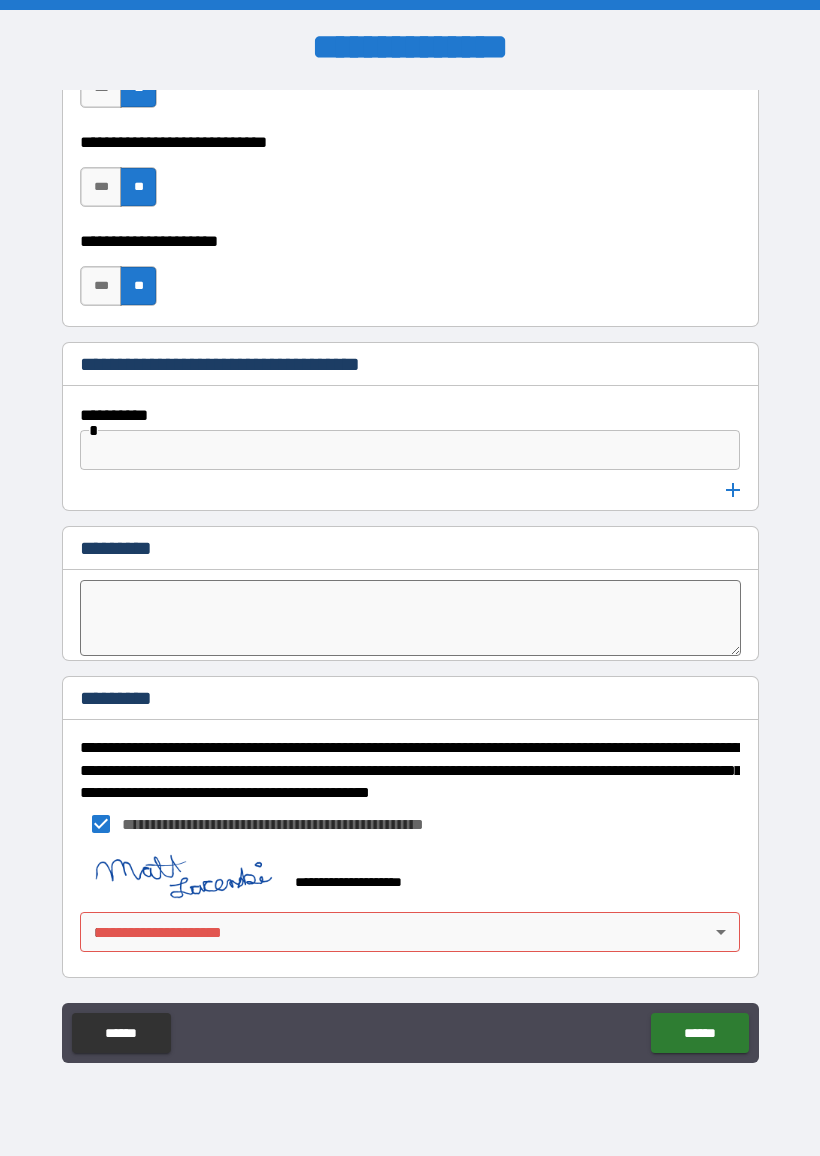 click on "**********" at bounding box center [410, 578] 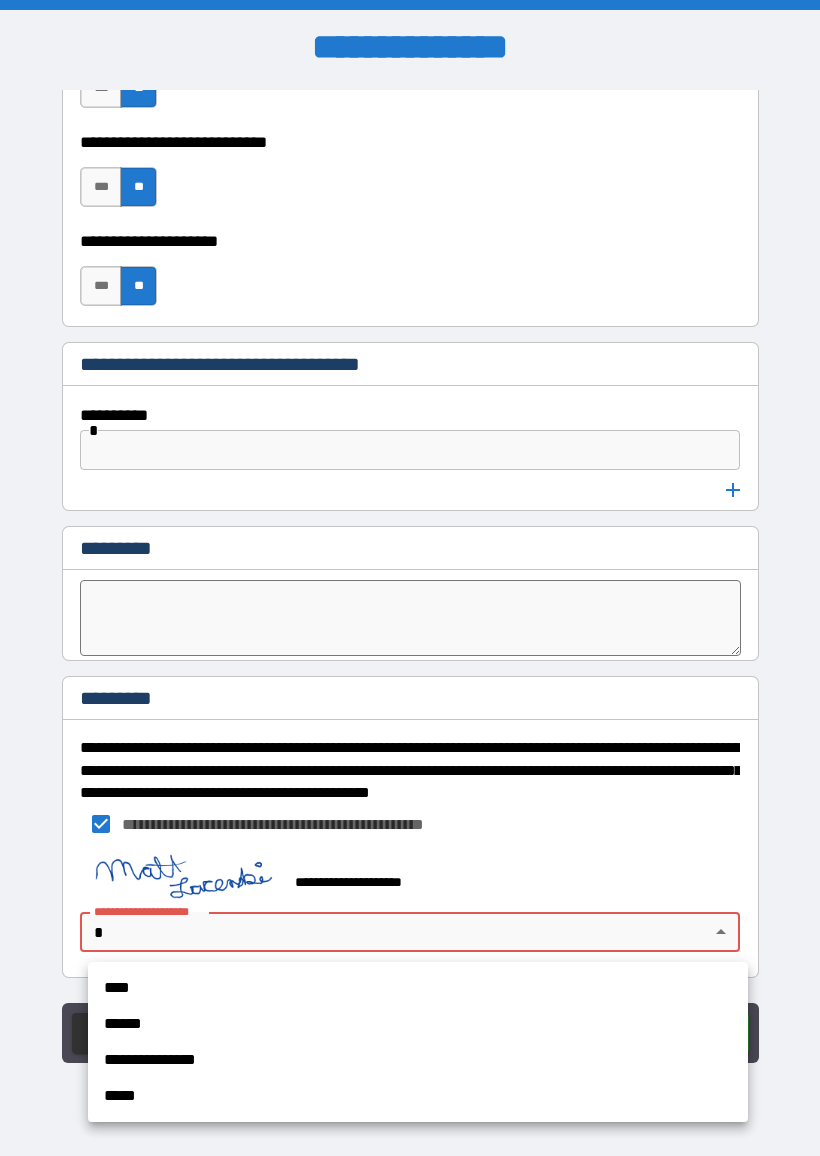 click on "**********" at bounding box center (418, 1060) 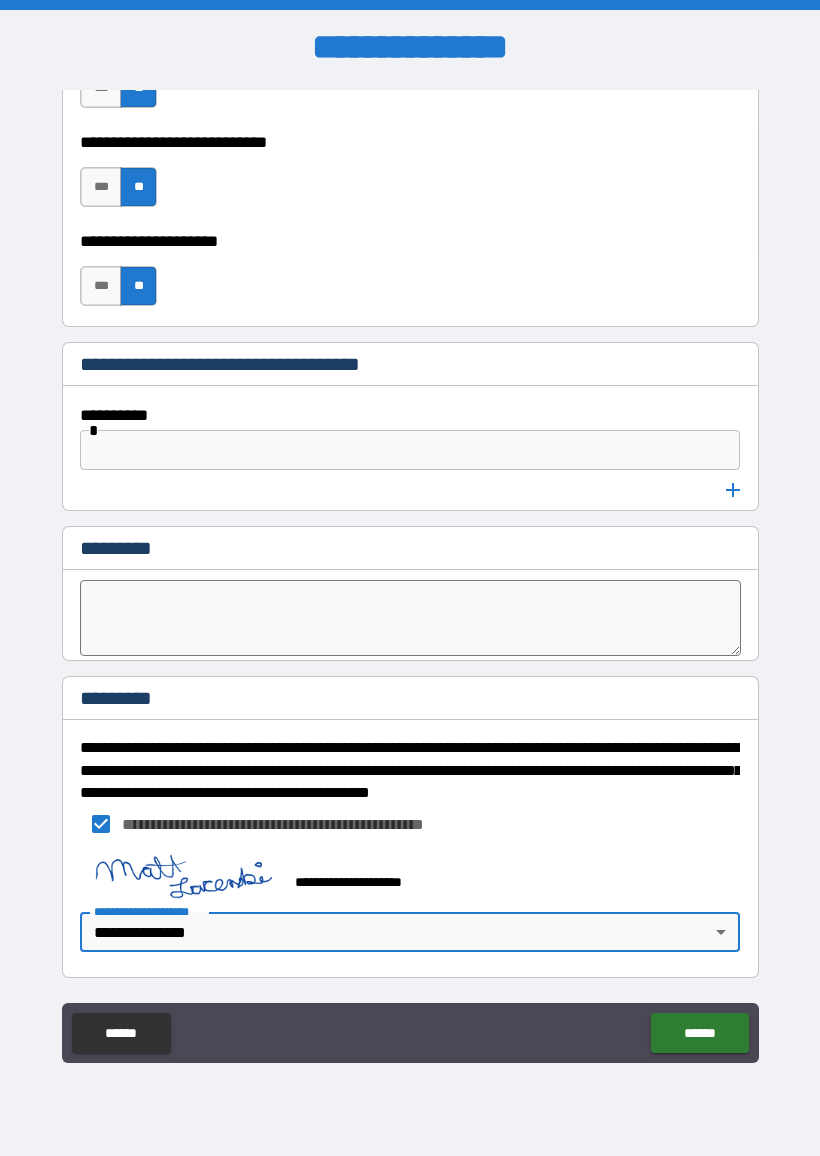 type on "**********" 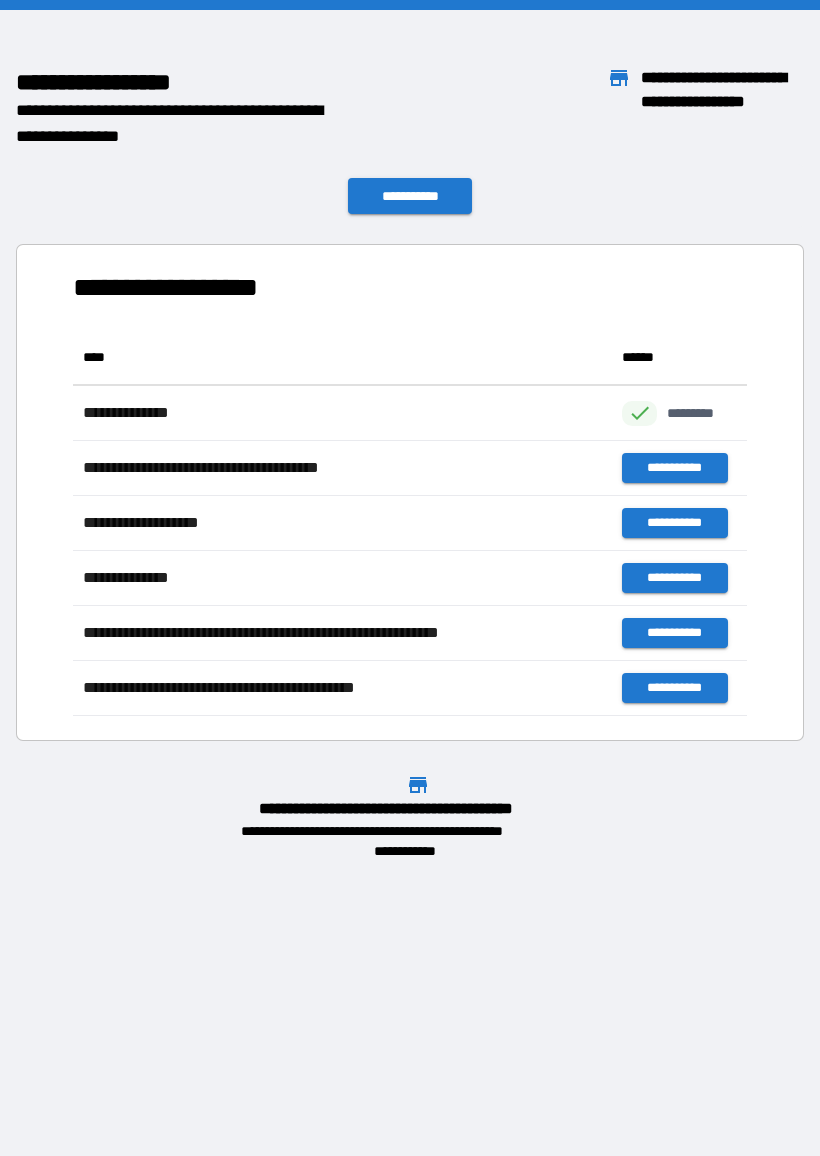 scroll, scrollTop: 386, scrollLeft: 674, axis: both 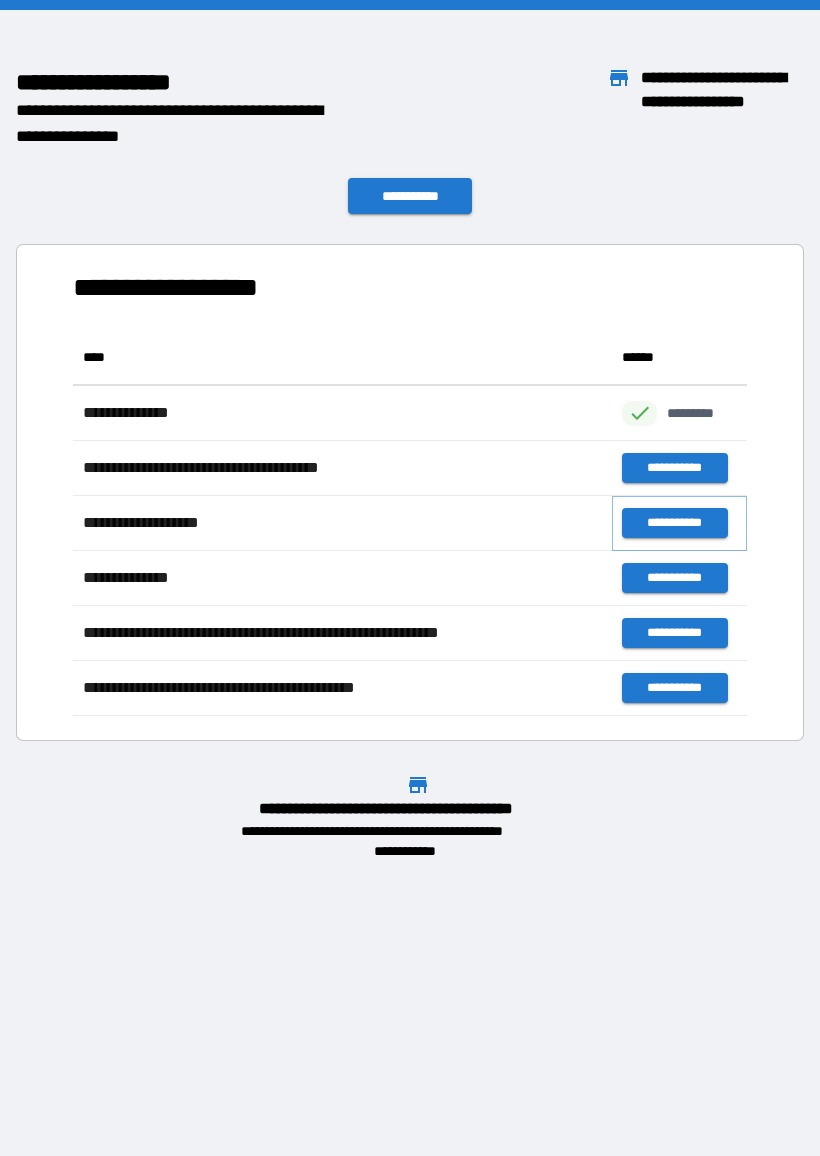 click on "**********" at bounding box center [674, 523] 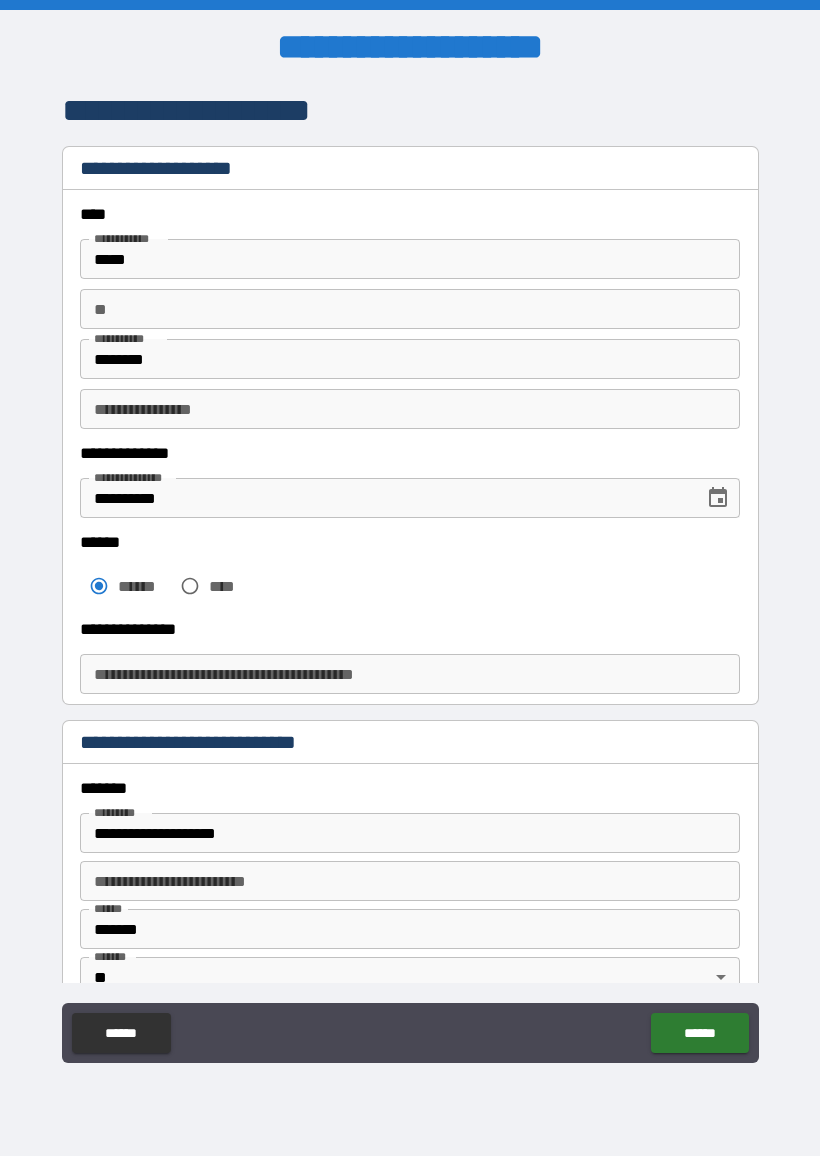 click on "**********" at bounding box center (410, 674) 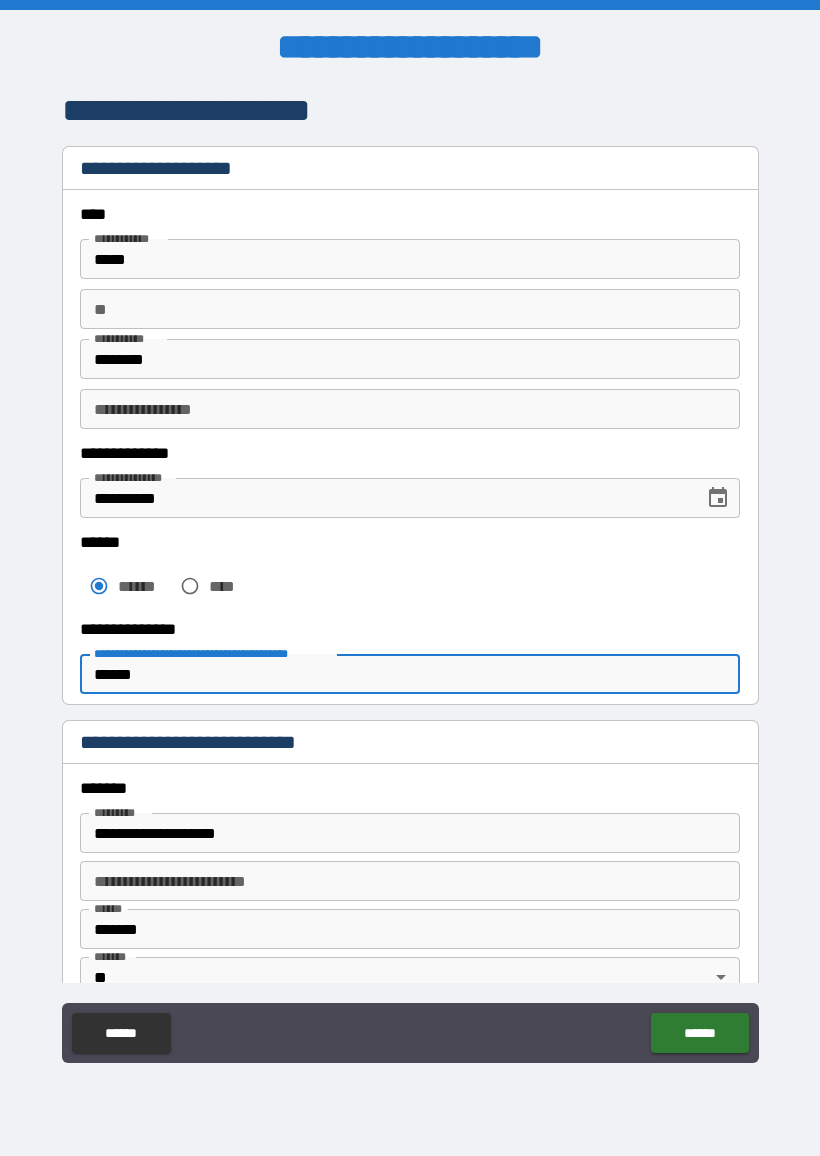 scroll, scrollTop: 0, scrollLeft: 0, axis: both 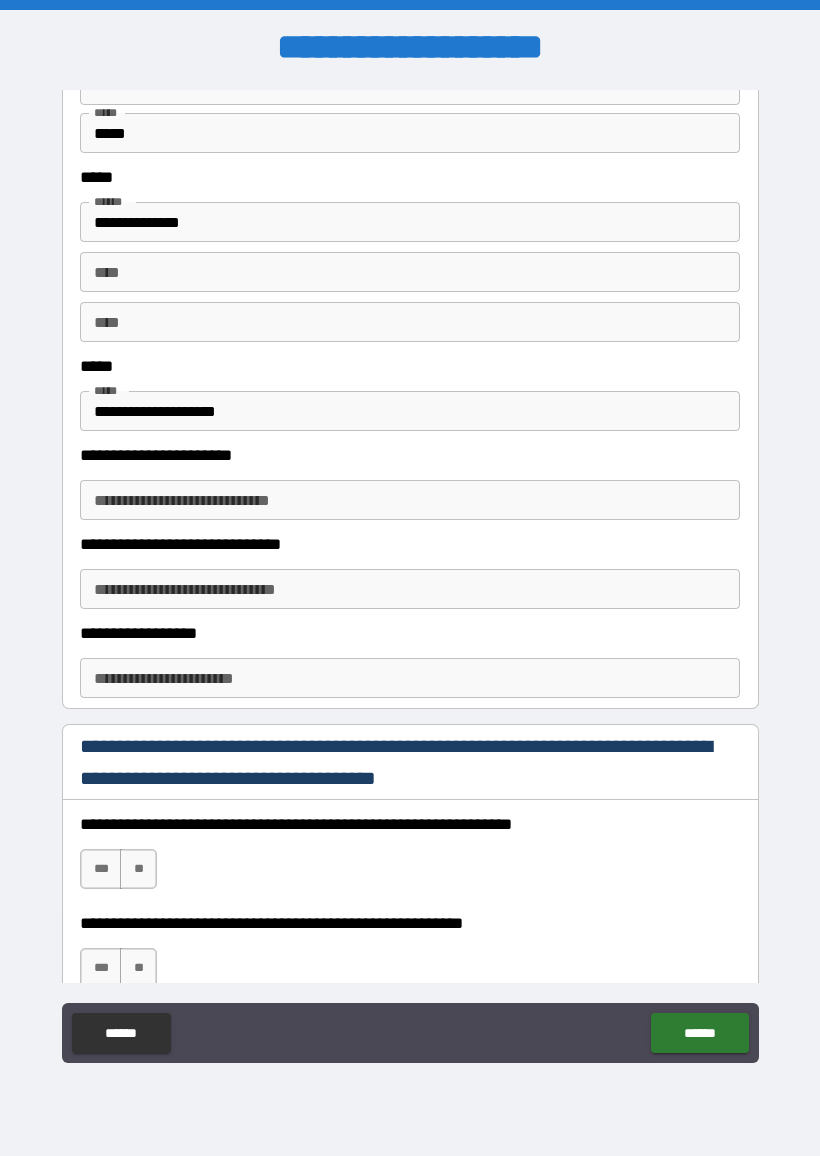 type on "*" 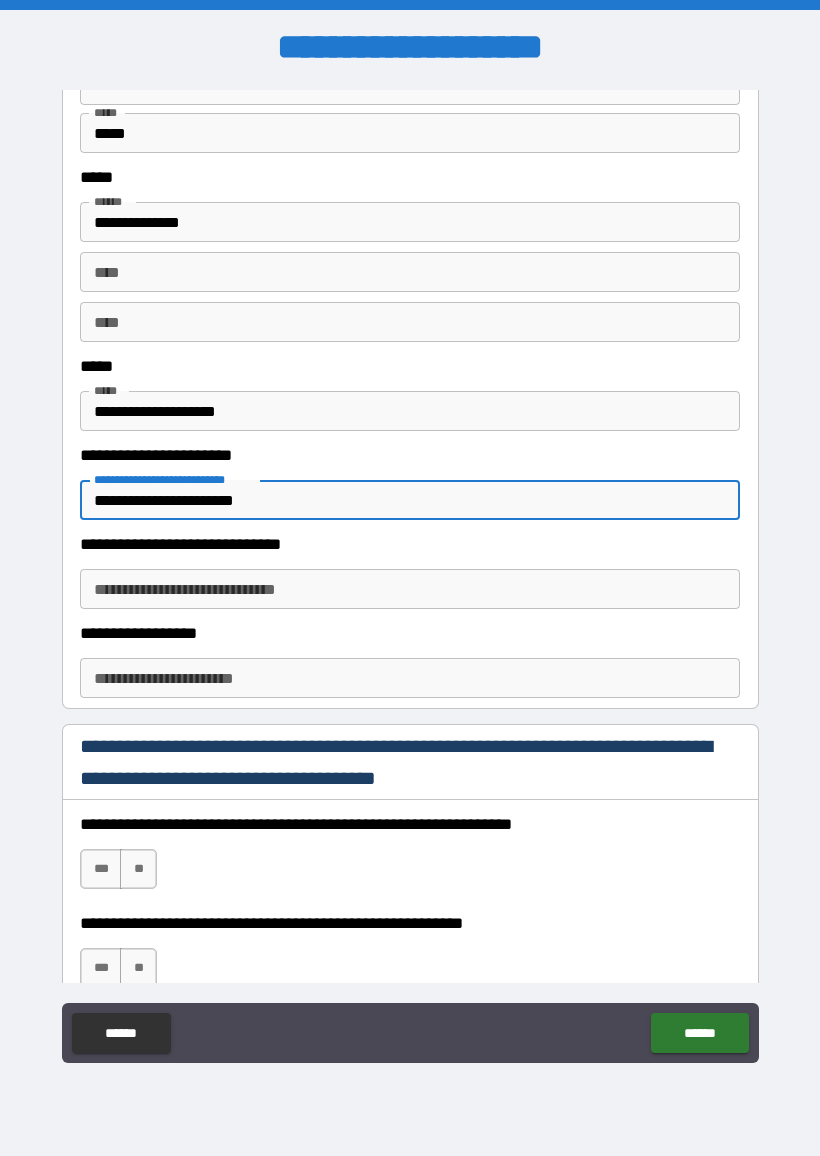 type on "**********" 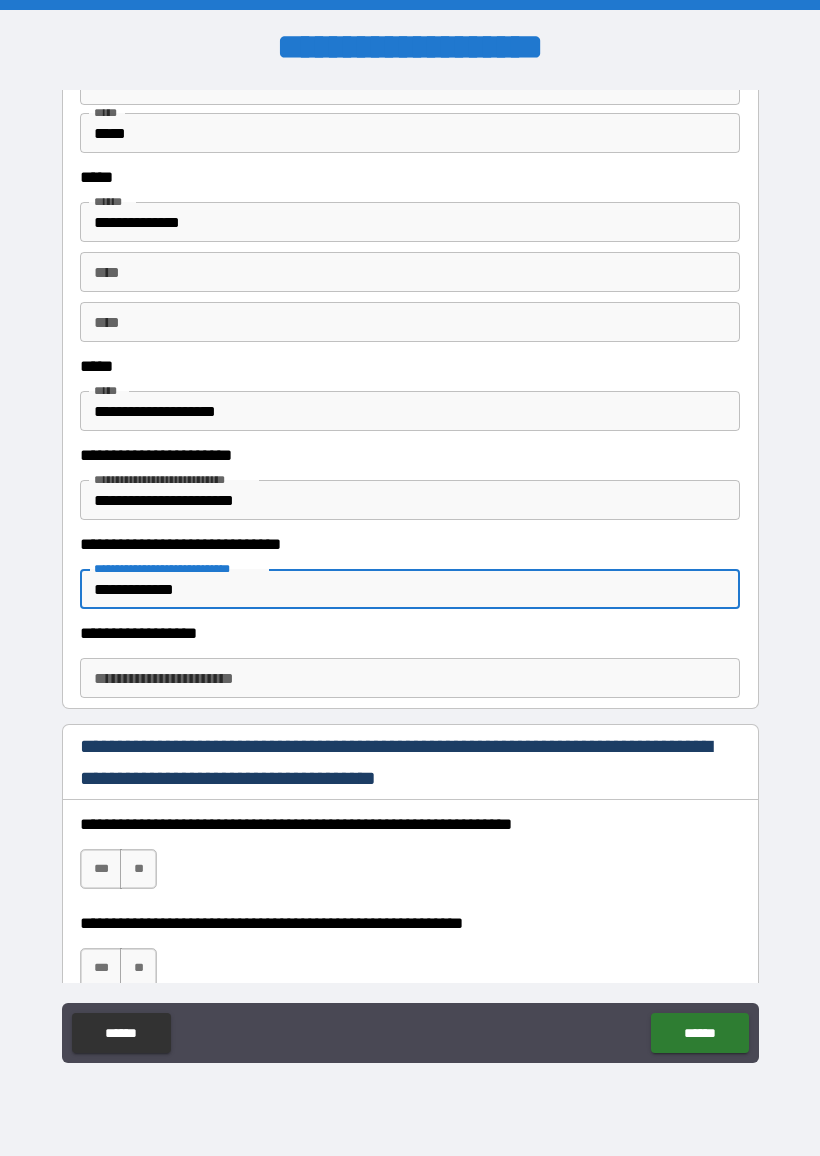 type on "**********" 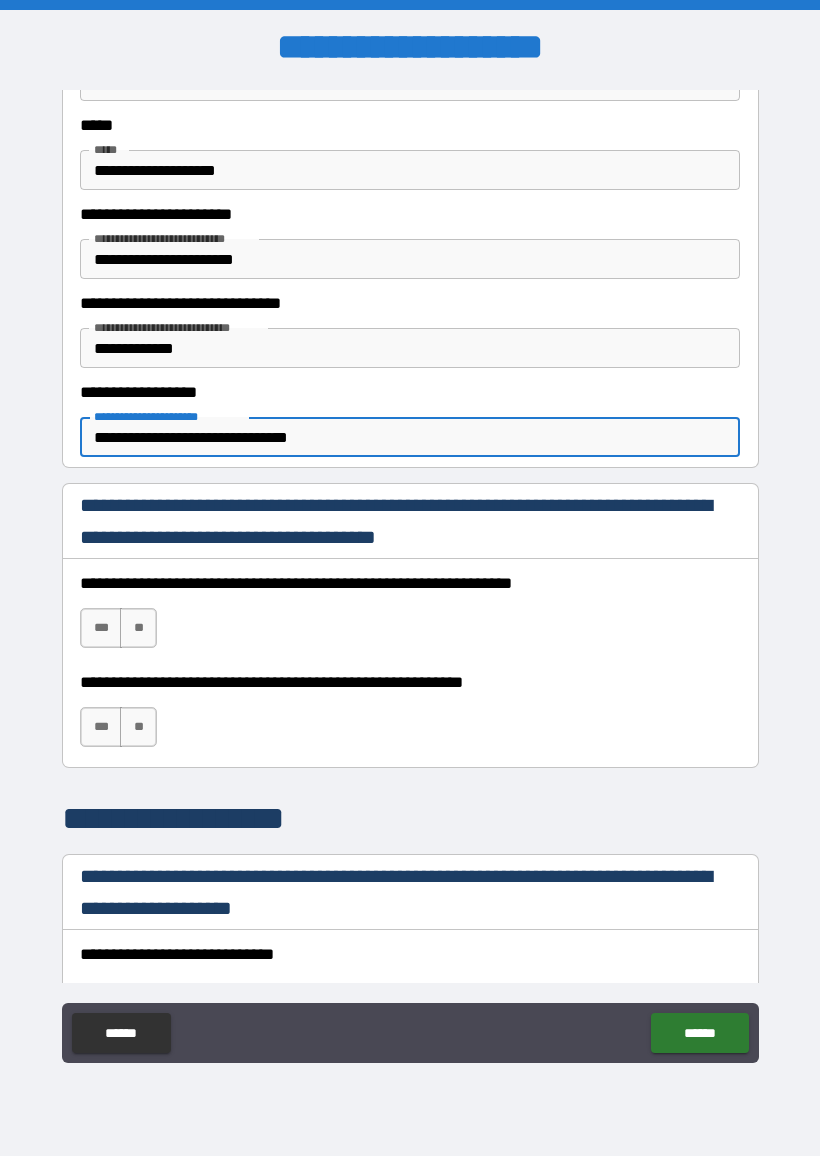 scroll, scrollTop: 1136, scrollLeft: 0, axis: vertical 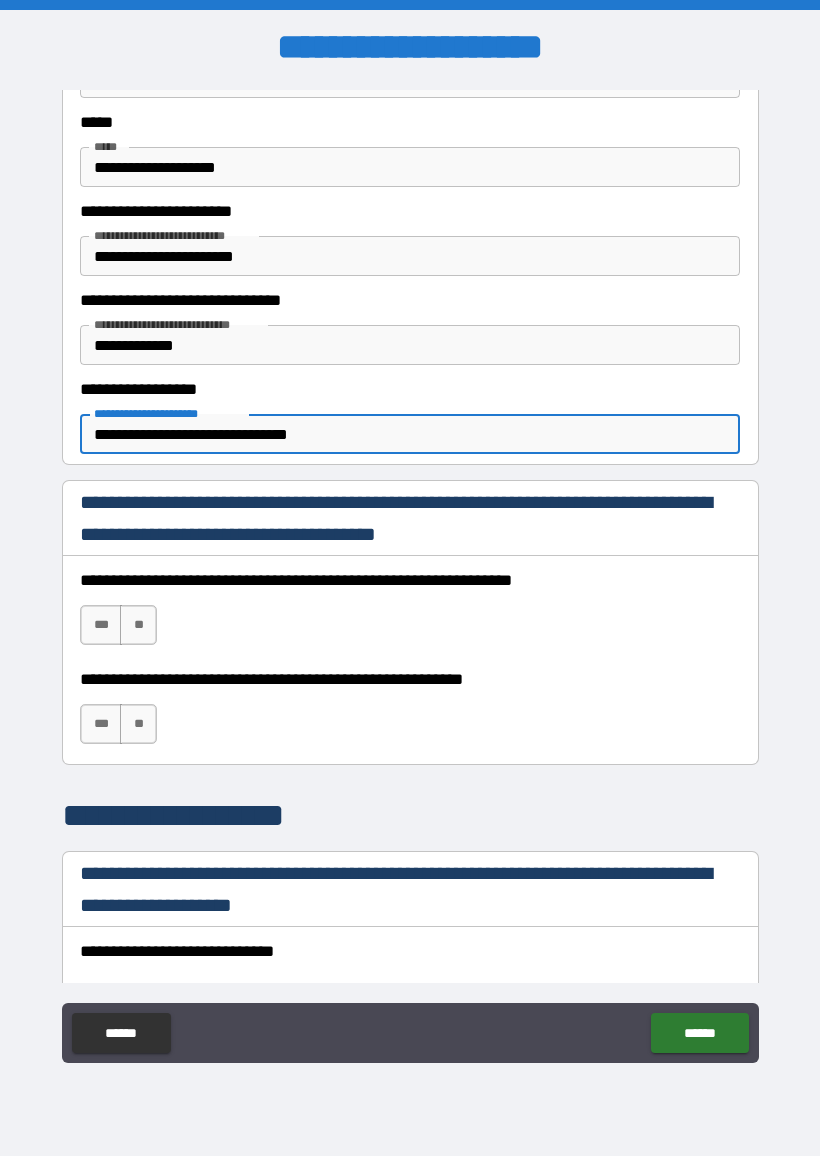 type on "**********" 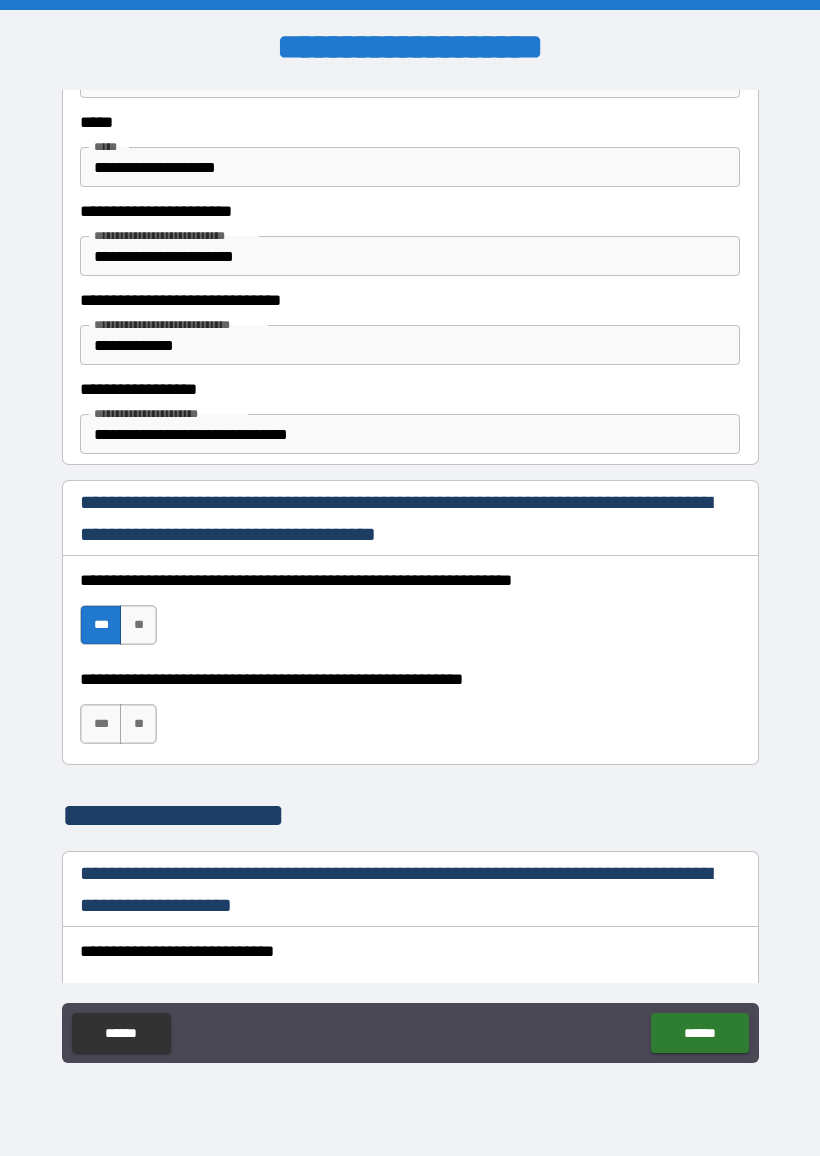 click on "**" at bounding box center (138, 724) 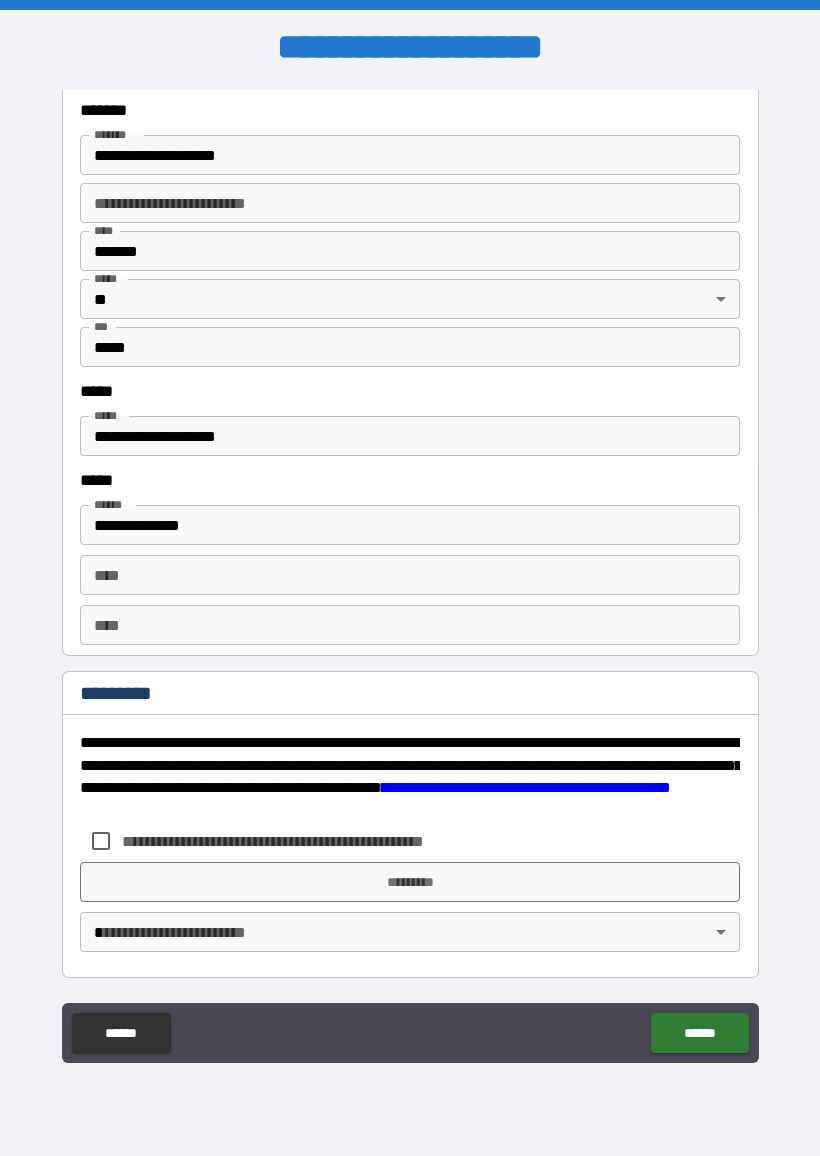 scroll, scrollTop: 2482, scrollLeft: 0, axis: vertical 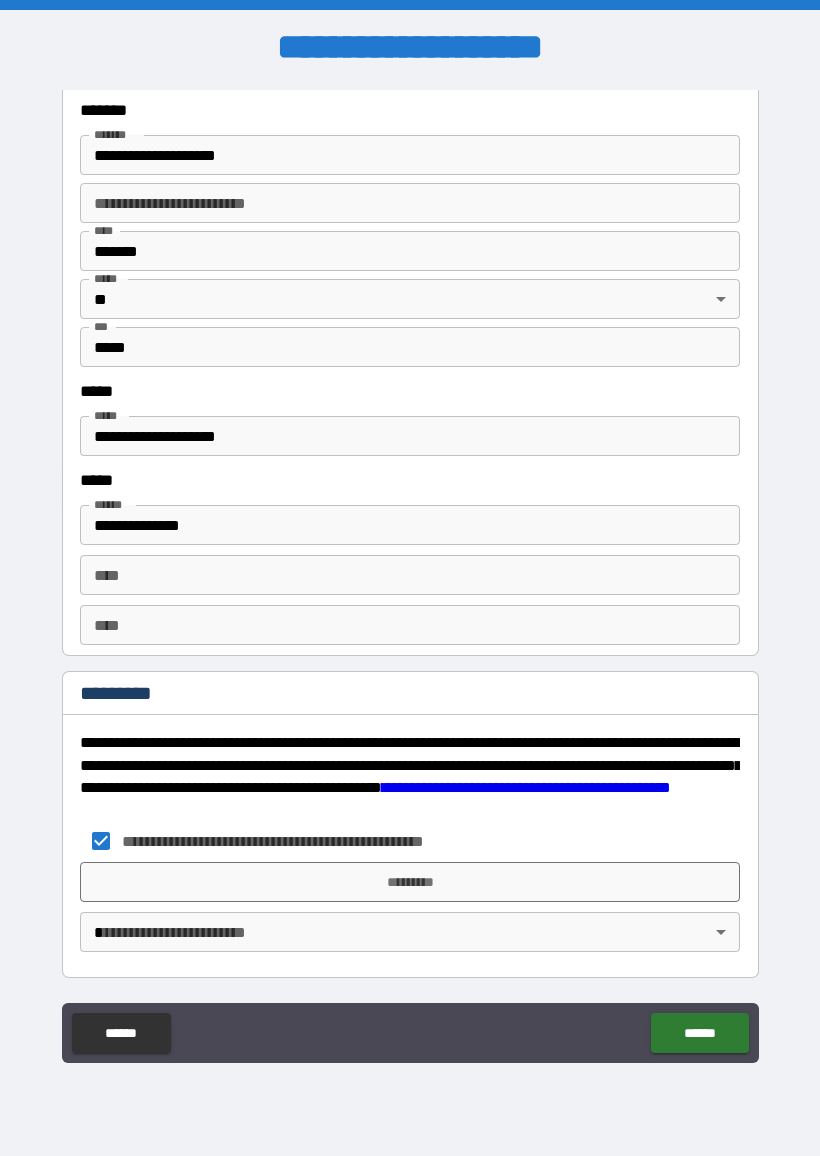 click on "*********" at bounding box center [410, 882] 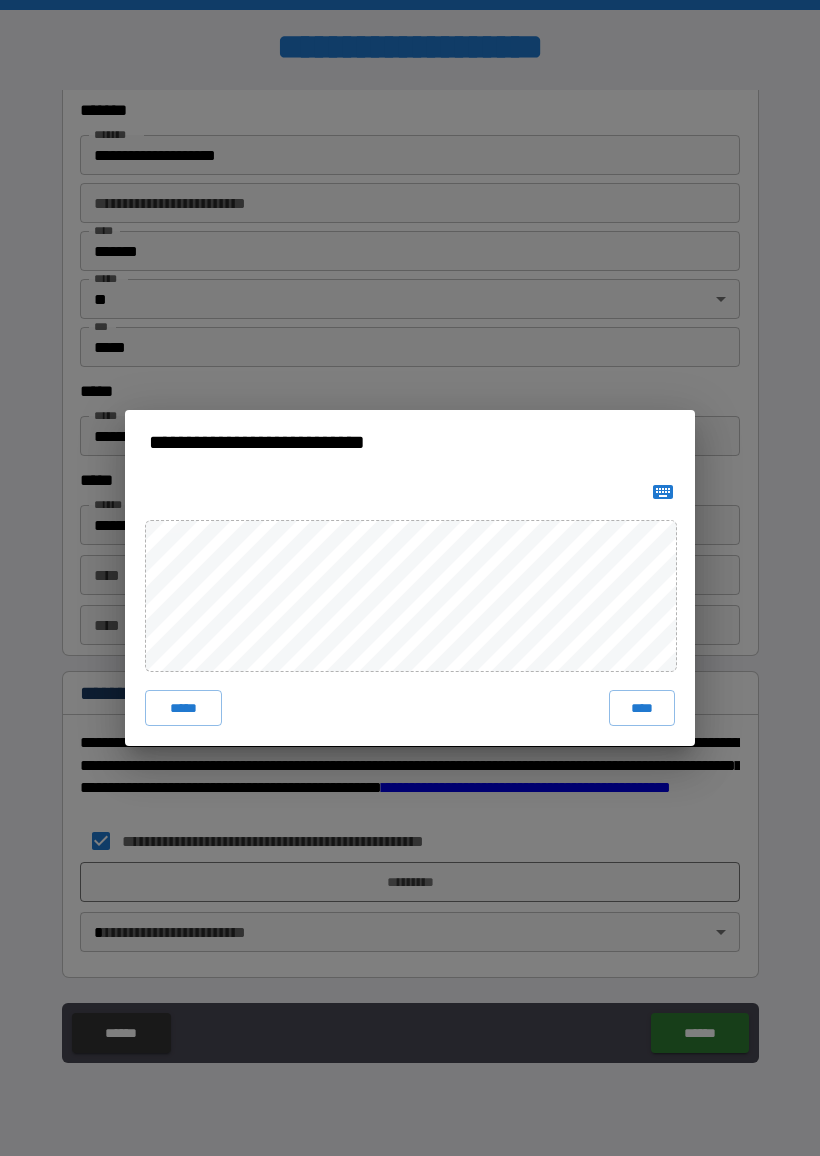 click on "****" at bounding box center [642, 708] 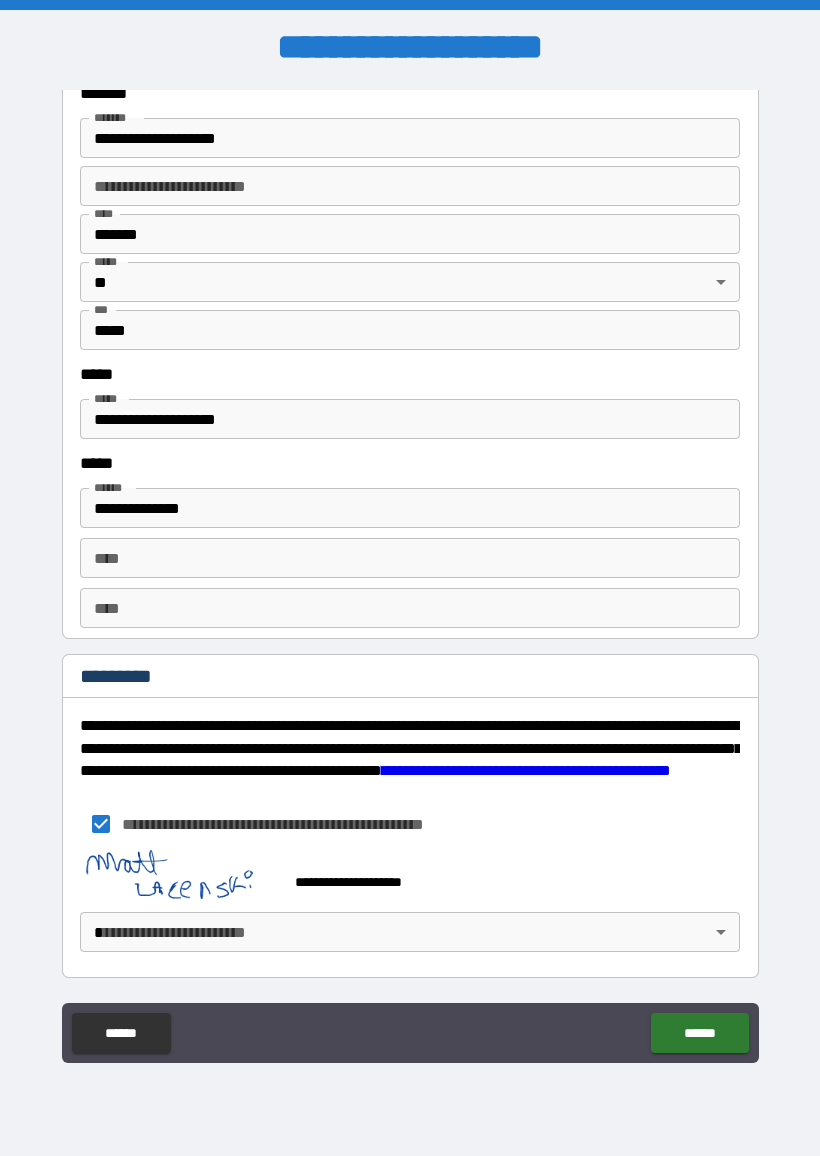 scroll, scrollTop: 2499, scrollLeft: 0, axis: vertical 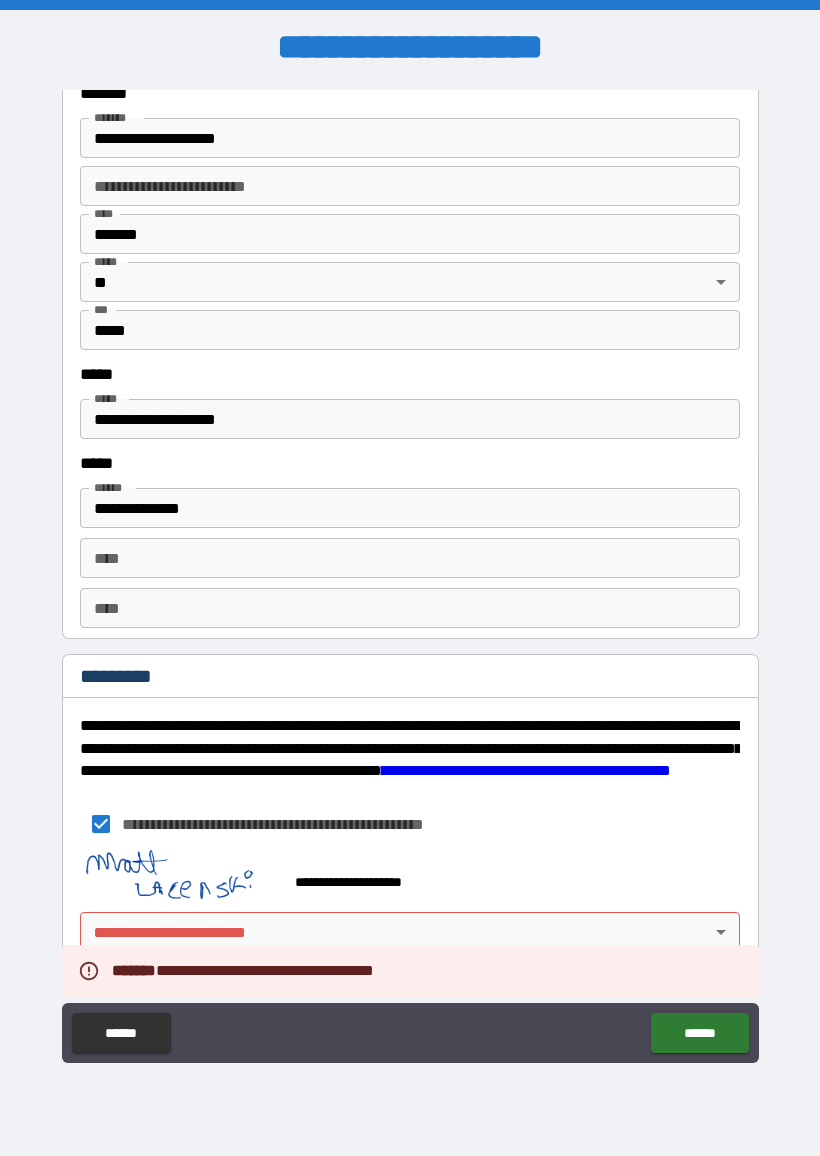 click on "**********" at bounding box center [410, 578] 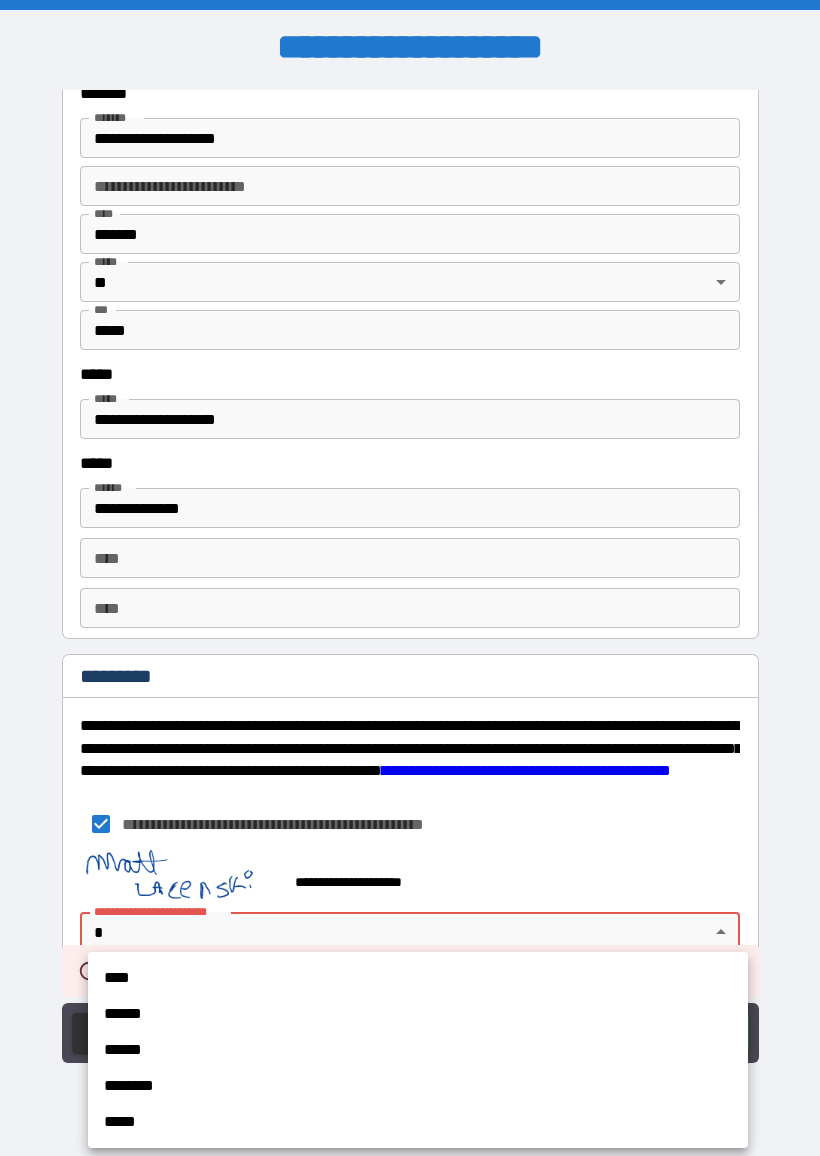 click on "******" at bounding box center [418, 1014] 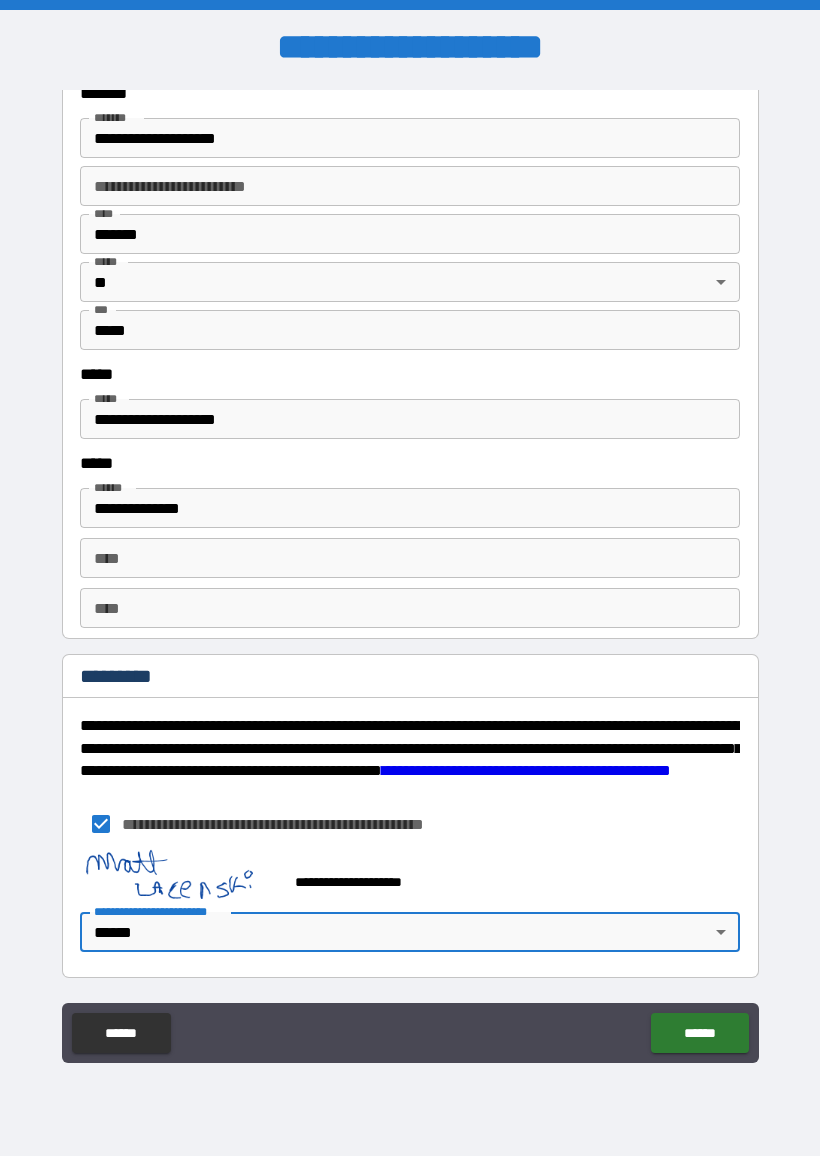 click on "******" at bounding box center (699, 1033) 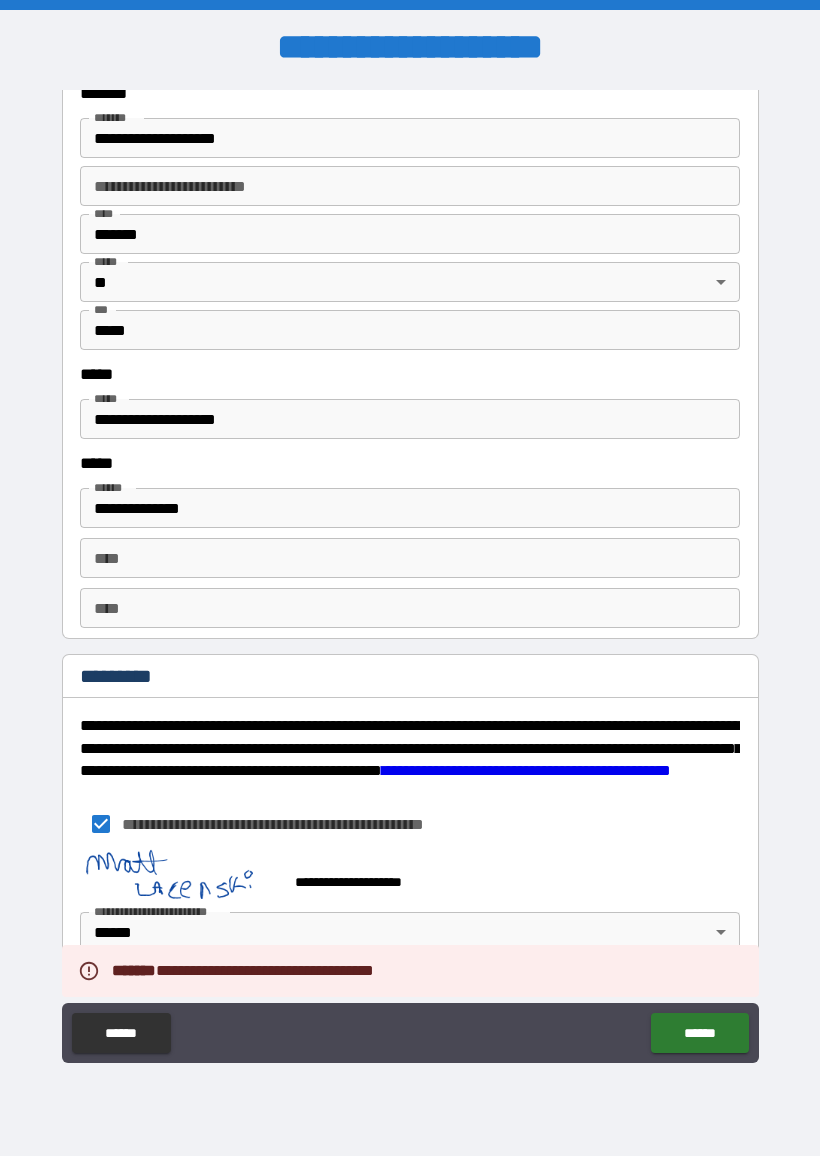 click on "**********" at bounding box center (410, 911) 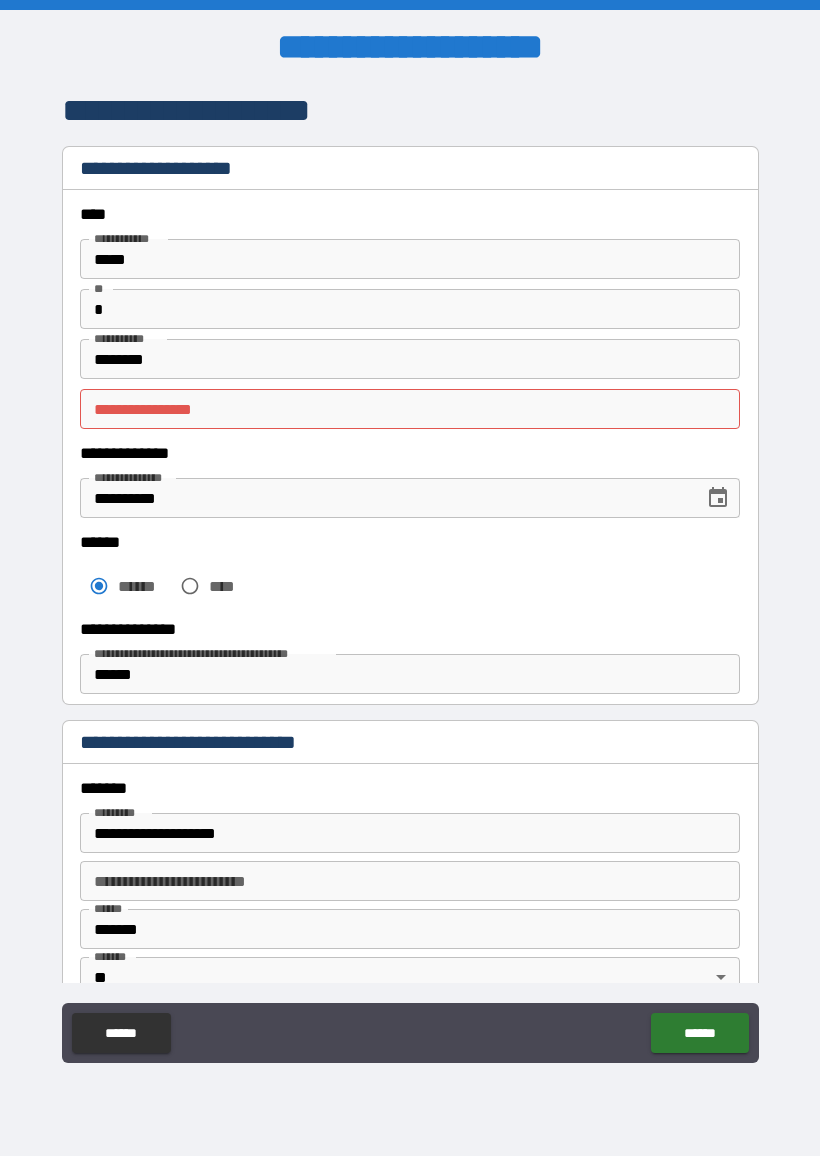 scroll, scrollTop: 0, scrollLeft: 0, axis: both 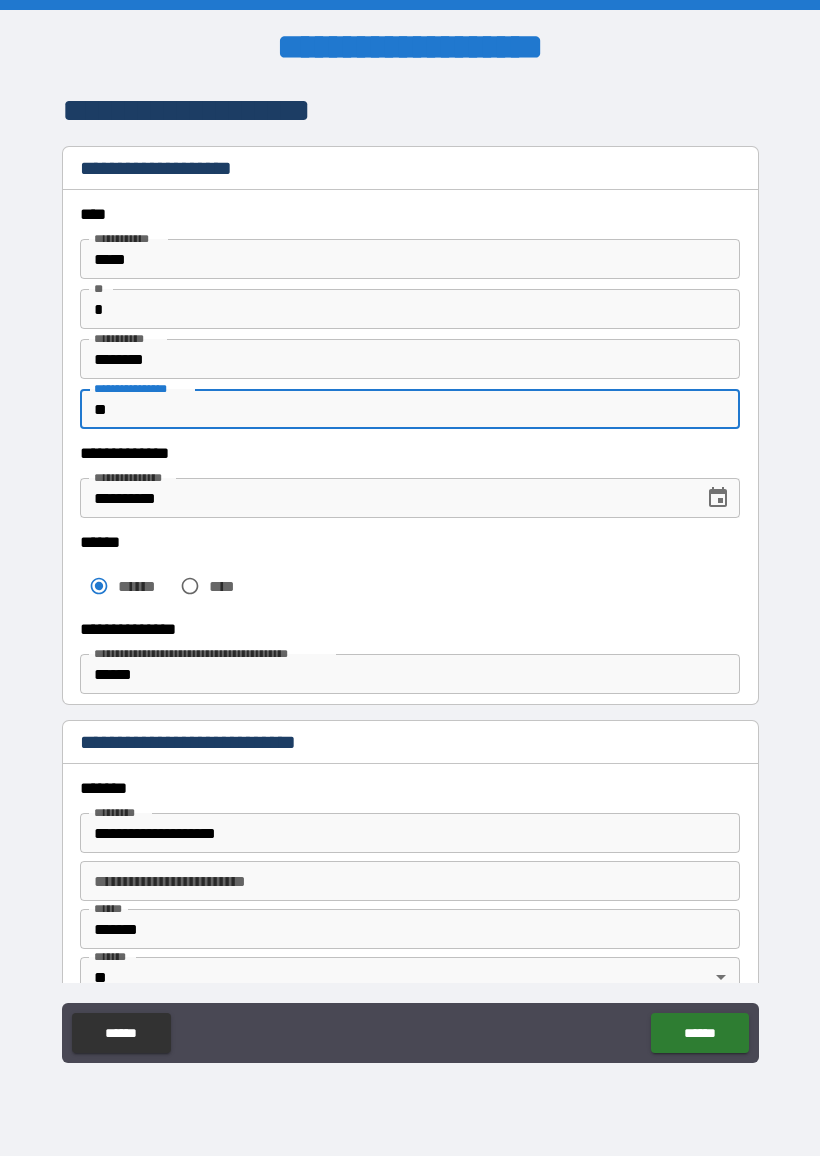 type on "*" 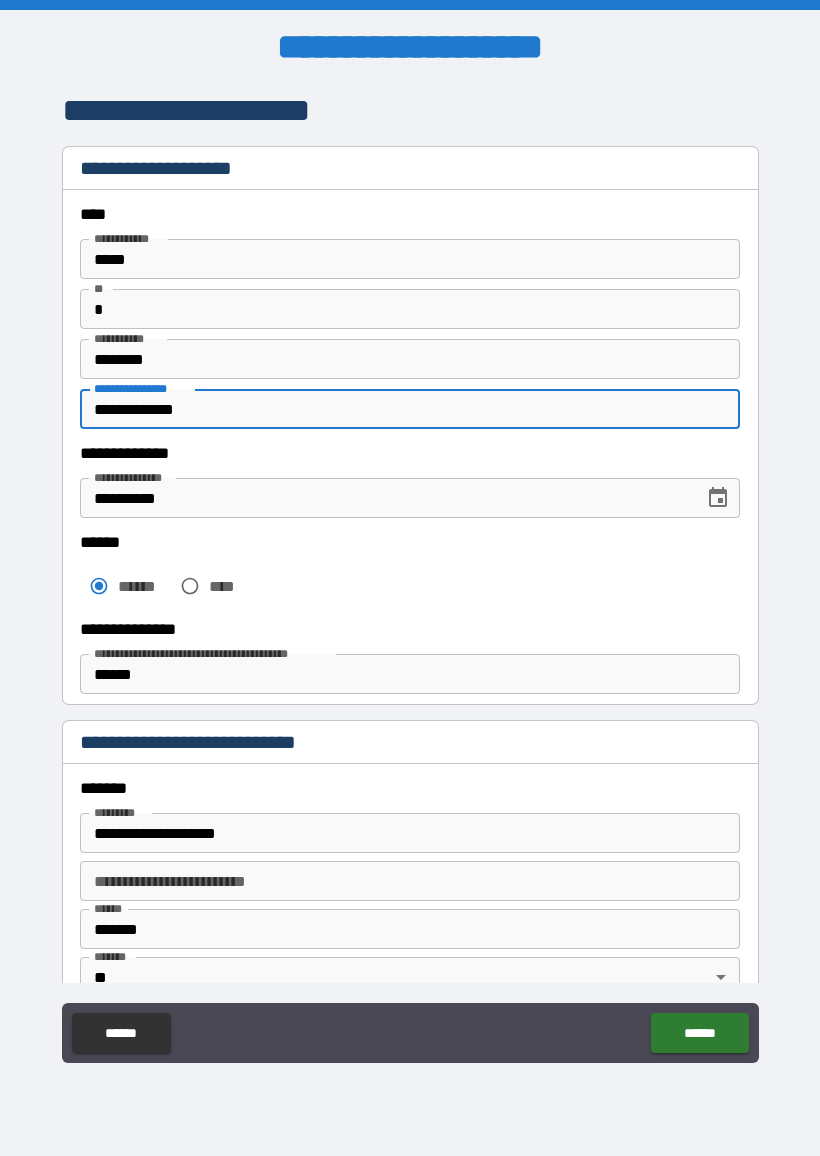 type on "**********" 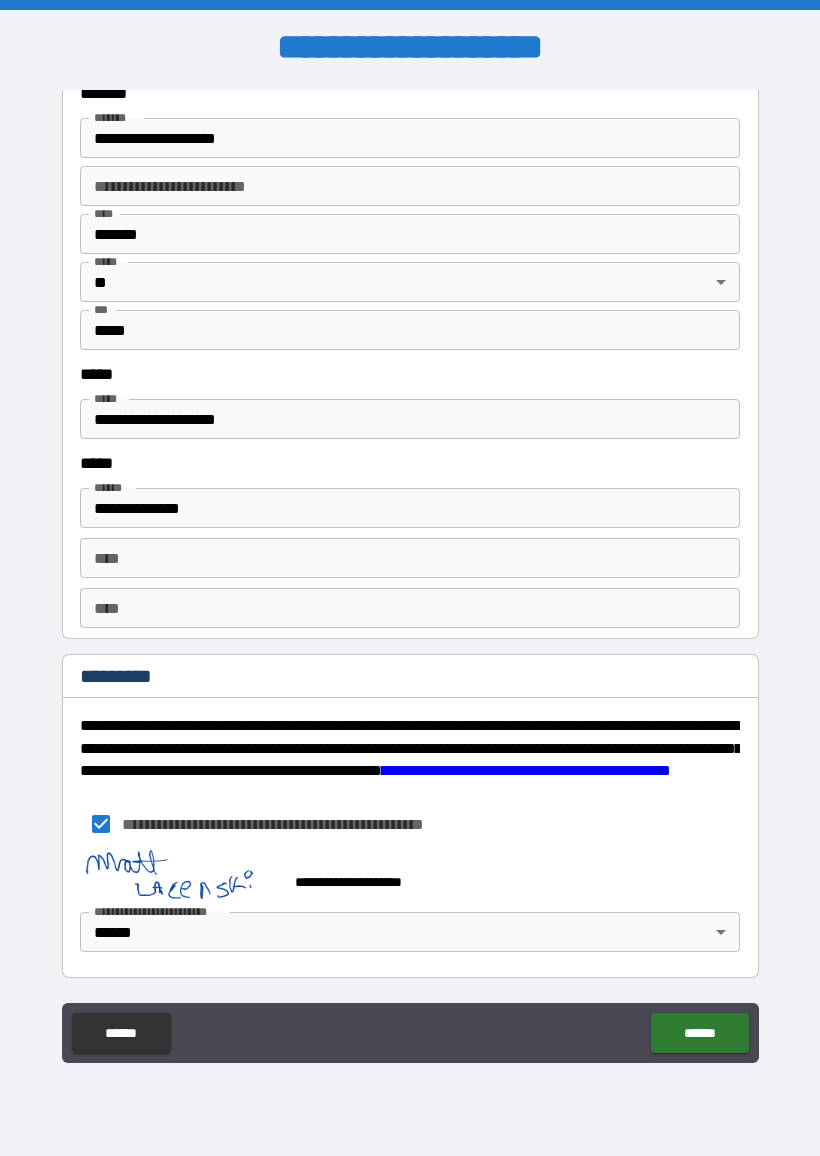scroll, scrollTop: 2499, scrollLeft: 0, axis: vertical 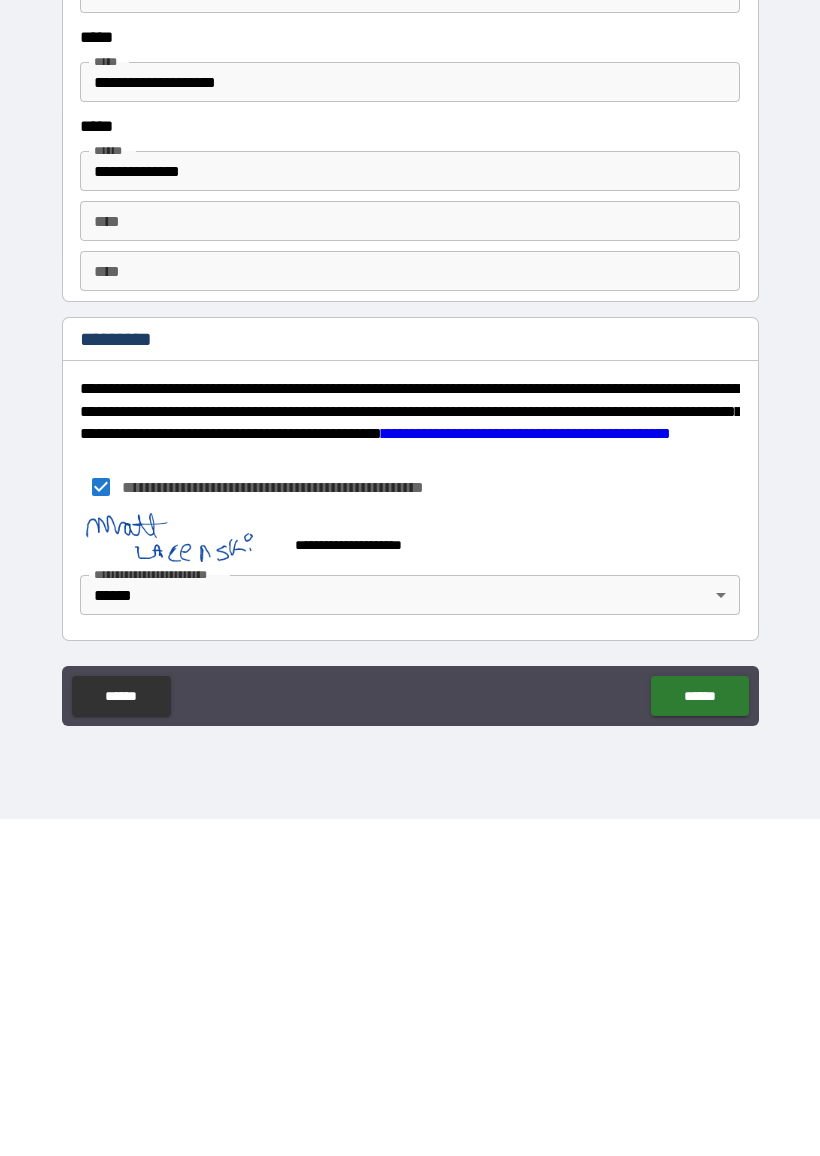 click on "******" at bounding box center [699, 1033] 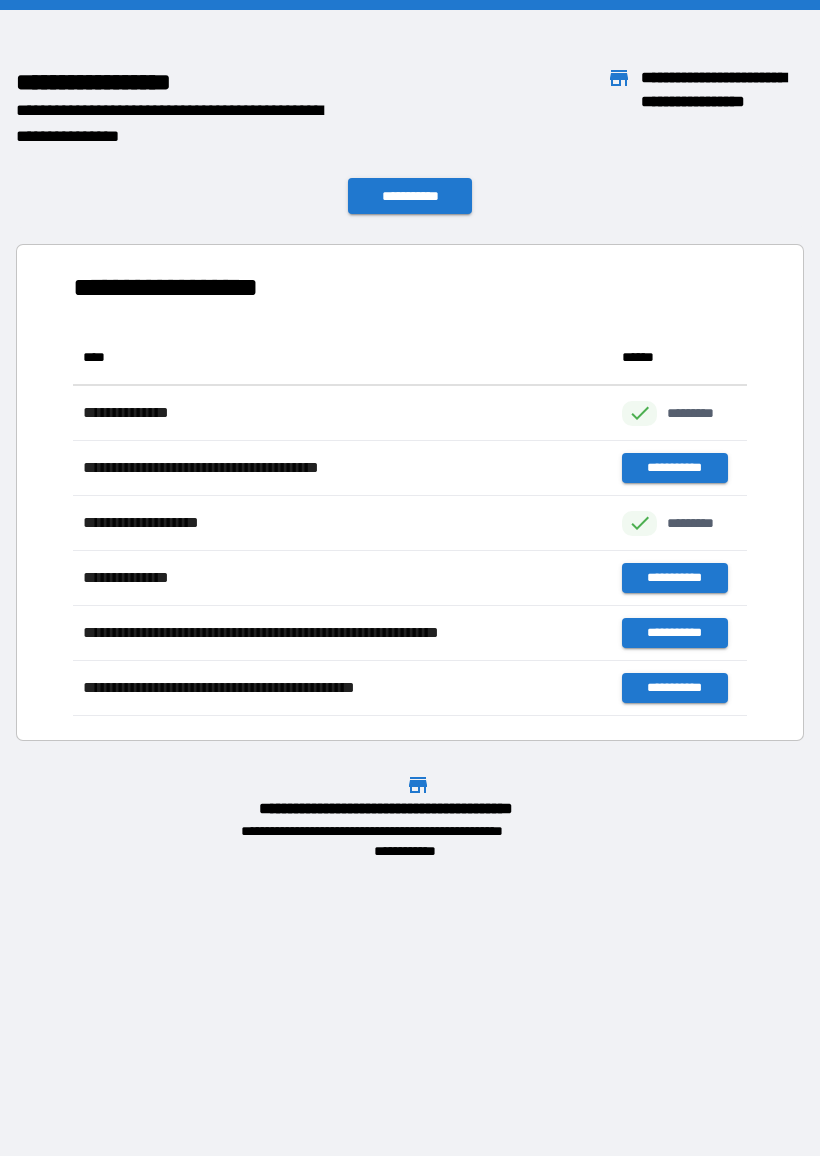scroll, scrollTop: 1, scrollLeft: 1, axis: both 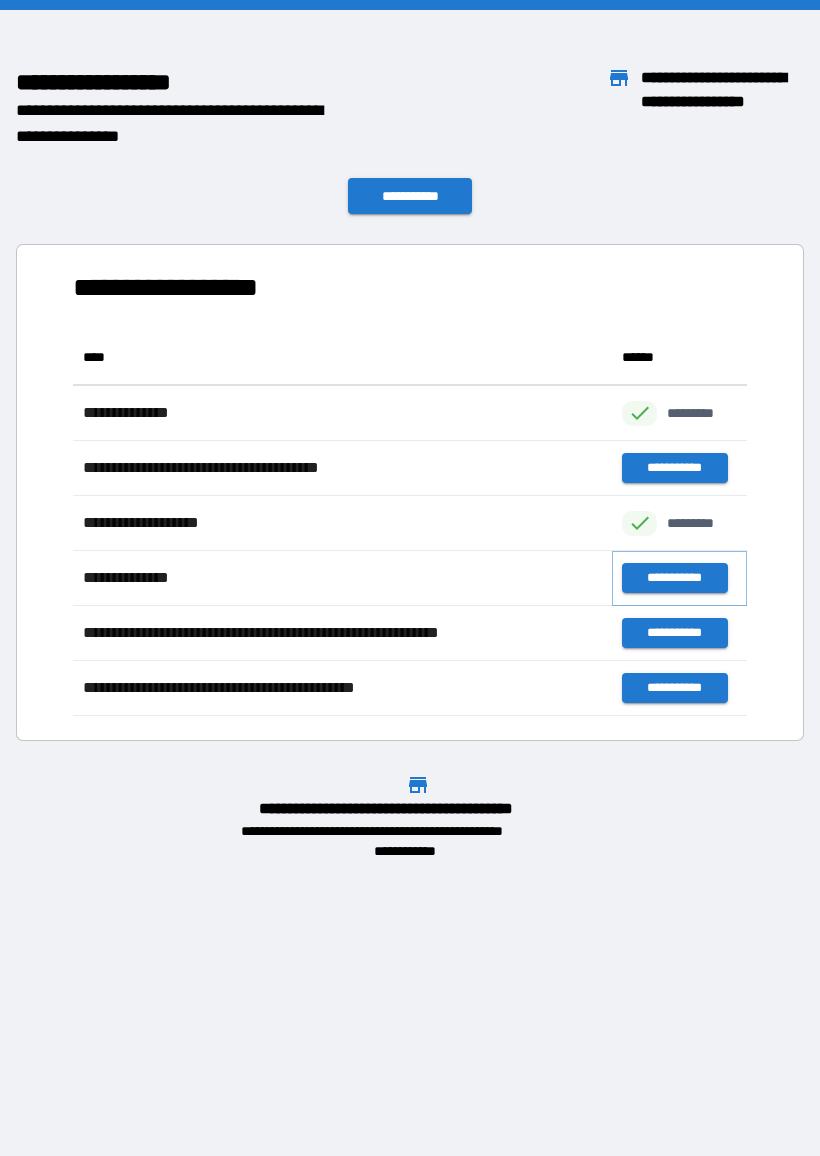 click on "**********" at bounding box center [674, 578] 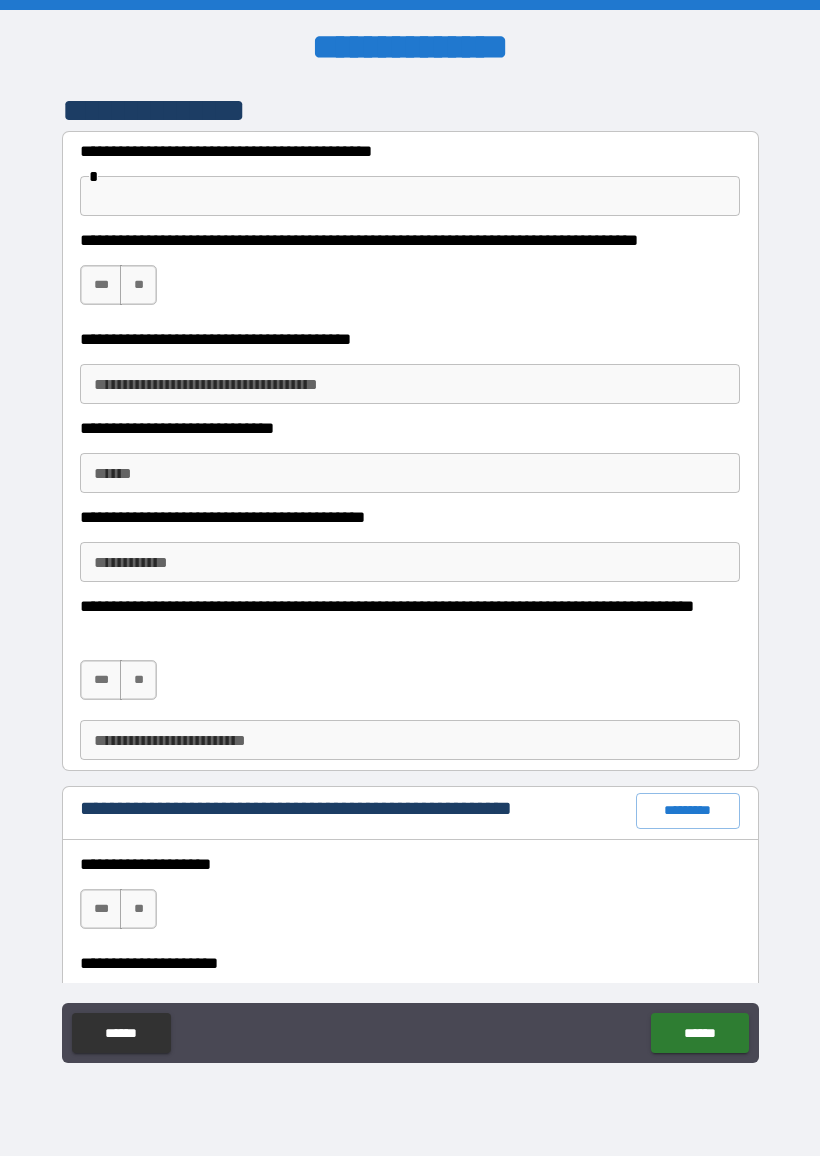 click at bounding box center (410, 196) 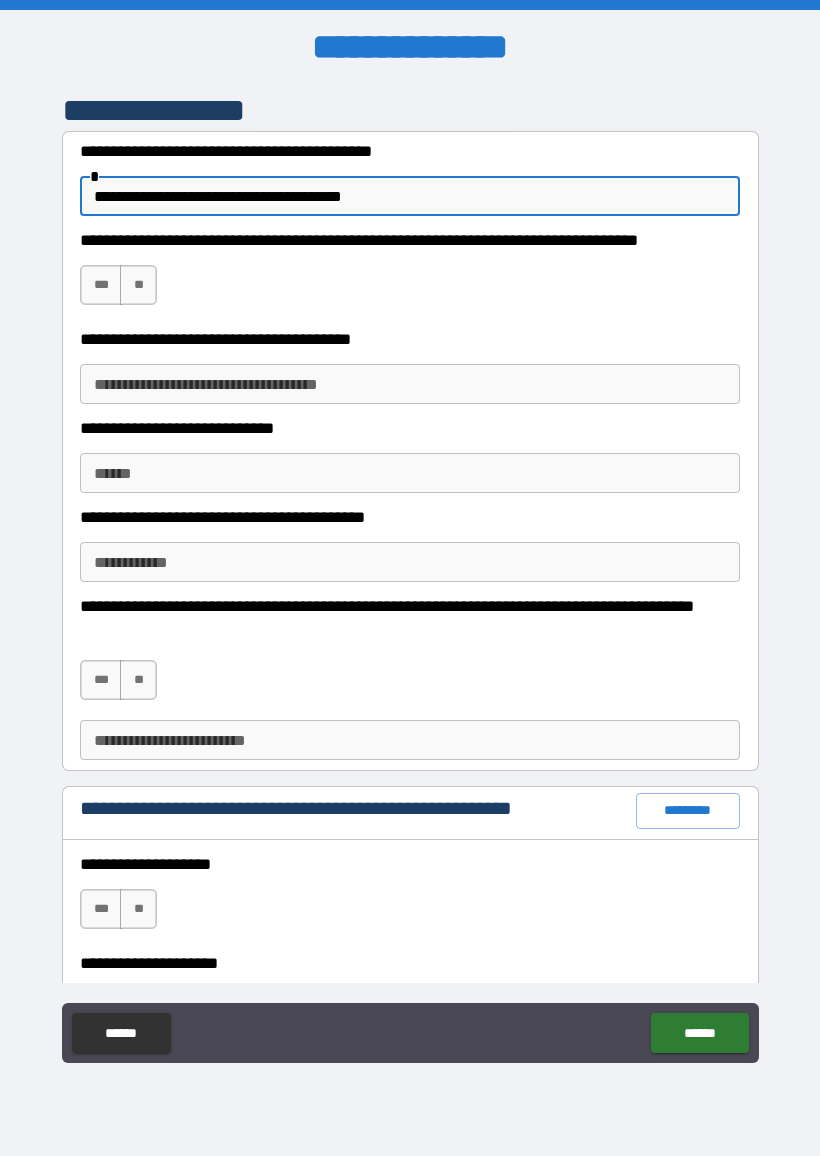 type on "**********" 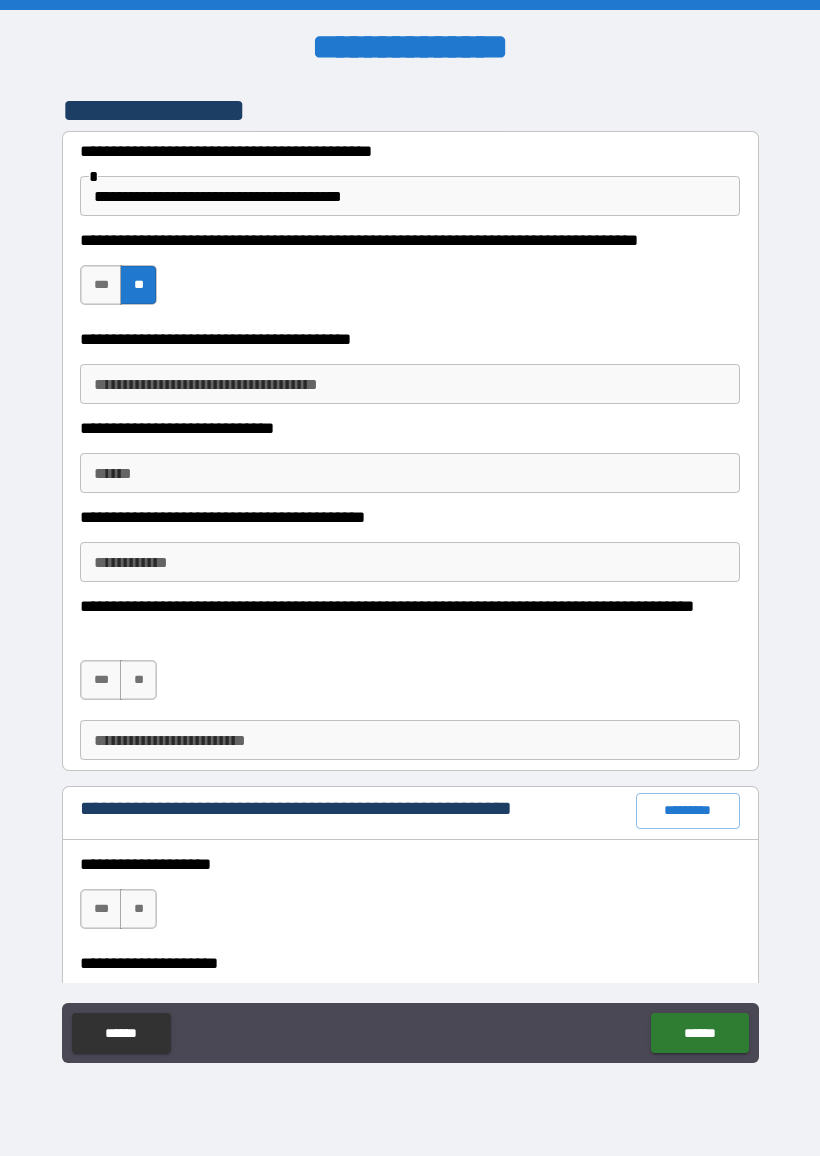 click on "**********" at bounding box center [410, 384] 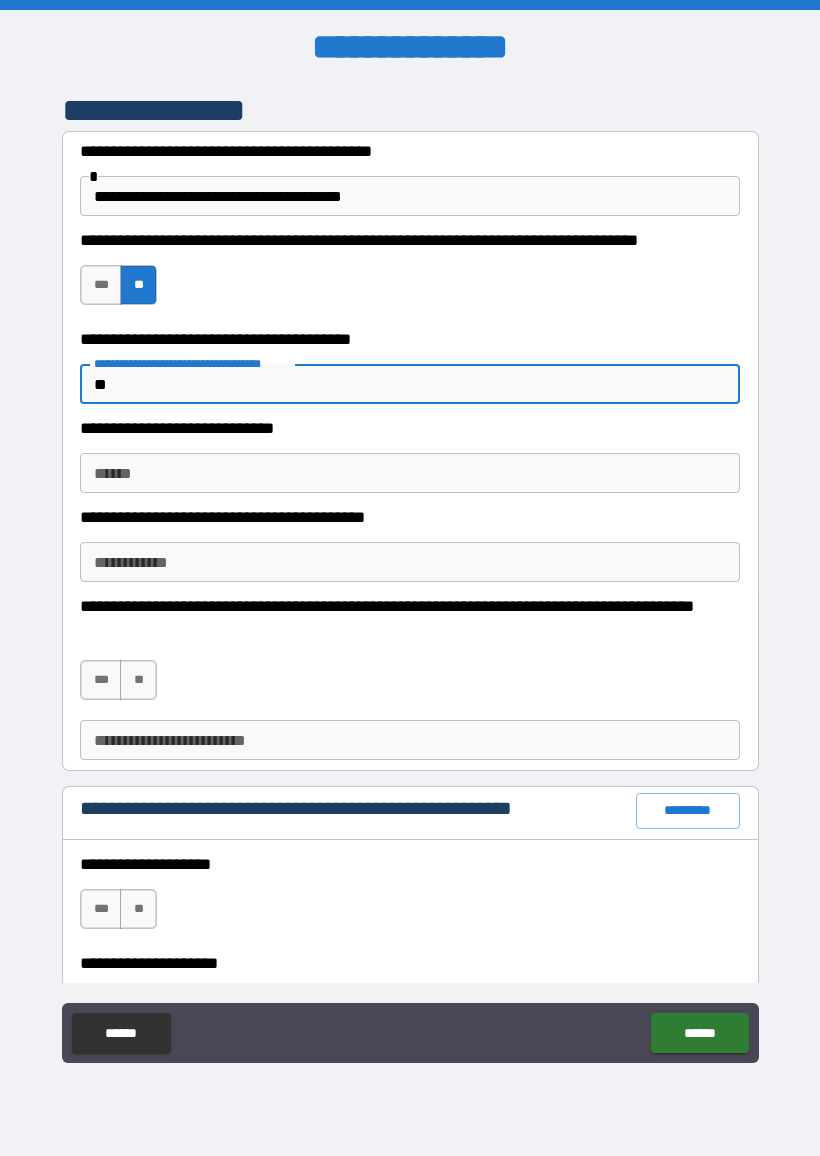 type on "**" 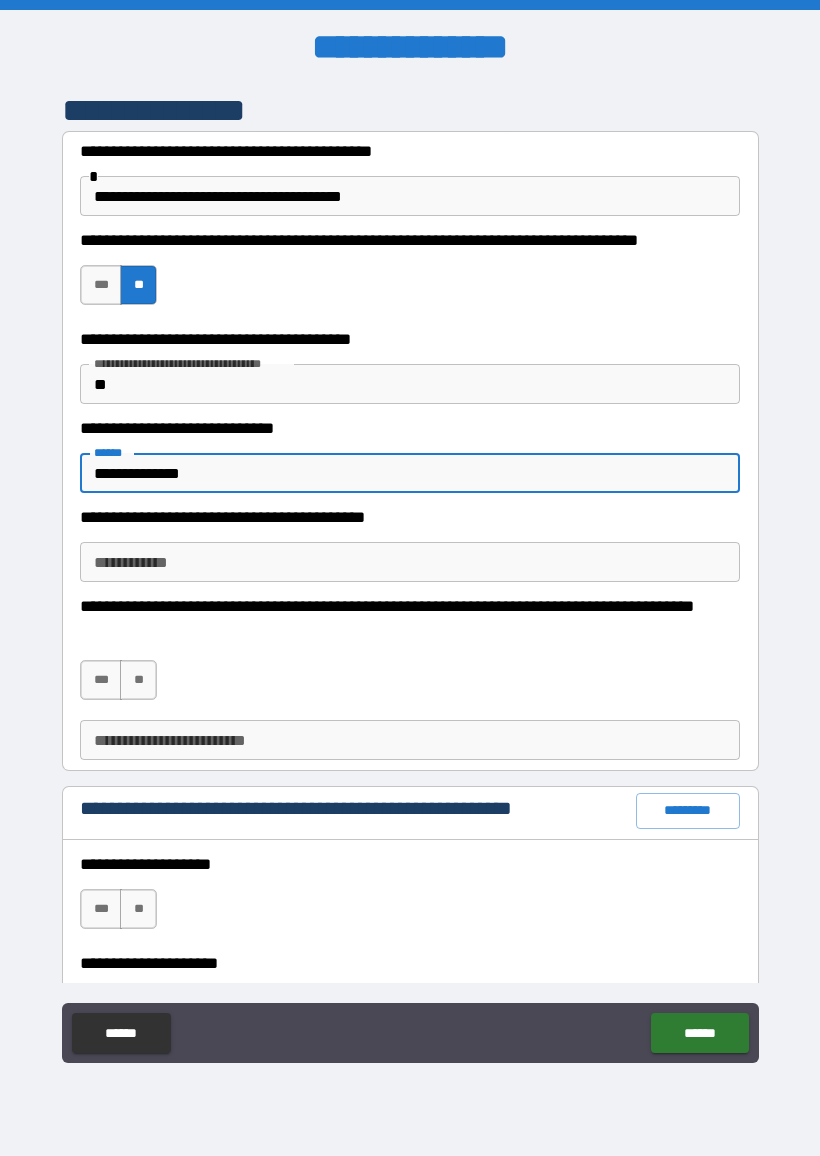 type on "**********" 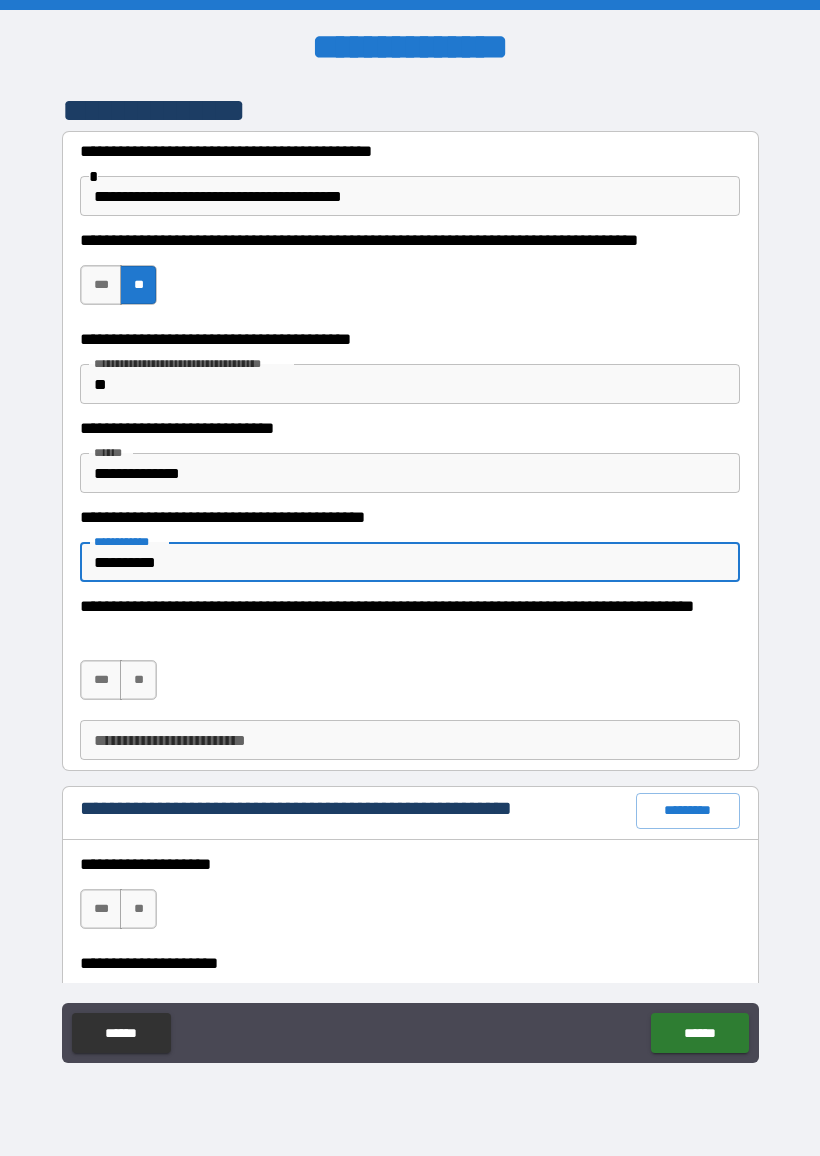 type on "*********" 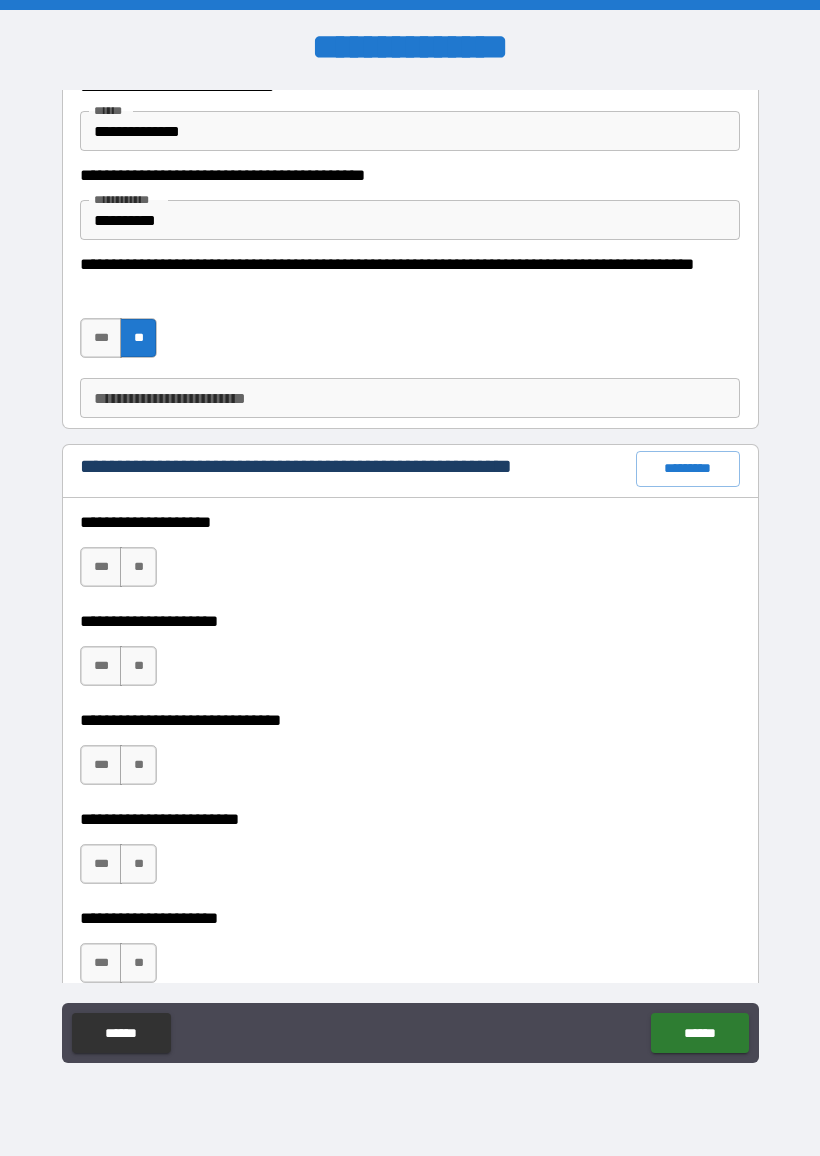scroll, scrollTop: 344, scrollLeft: 0, axis: vertical 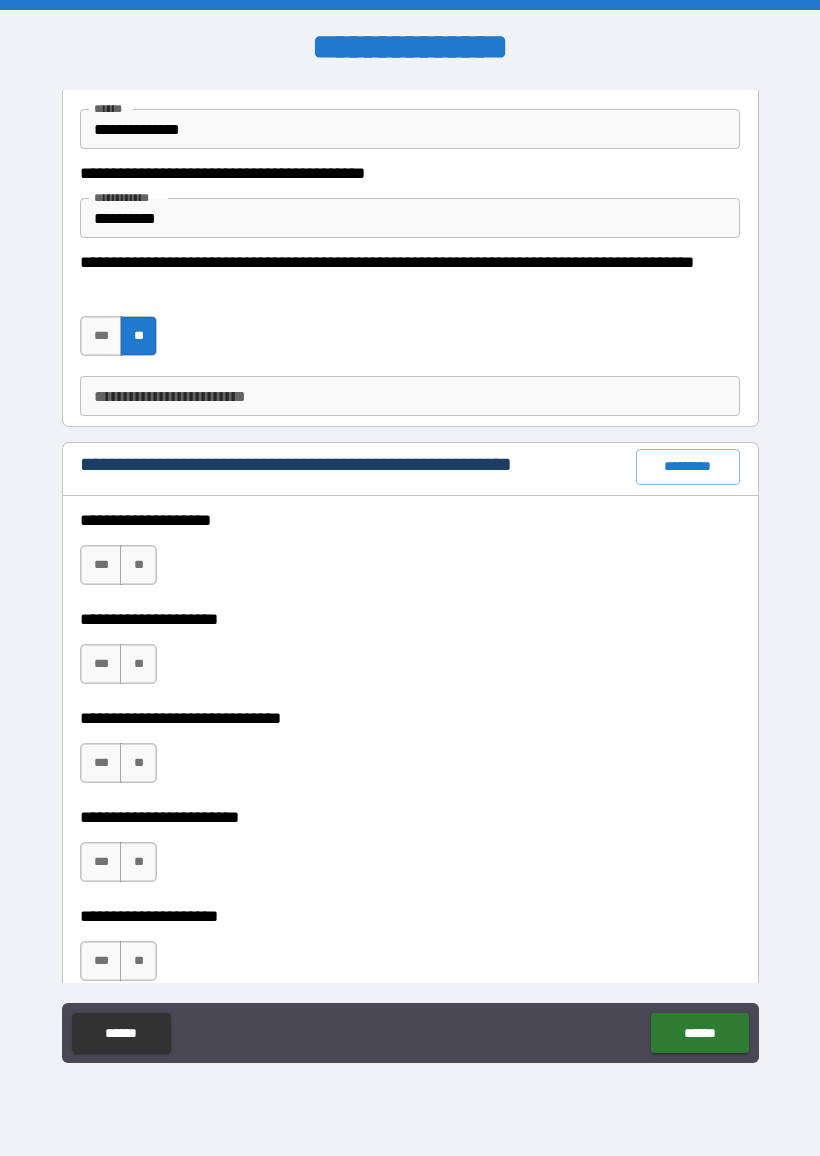 click on "**" at bounding box center (138, 565) 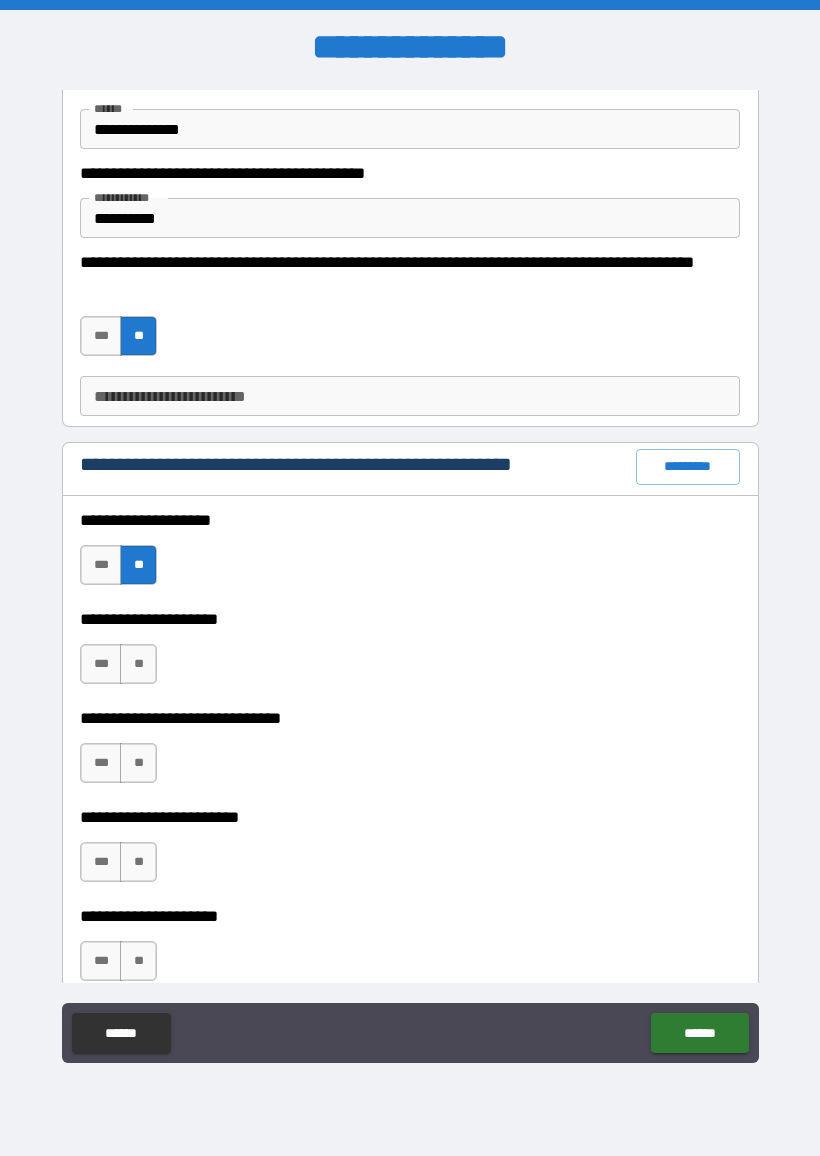 click on "**" at bounding box center (138, 664) 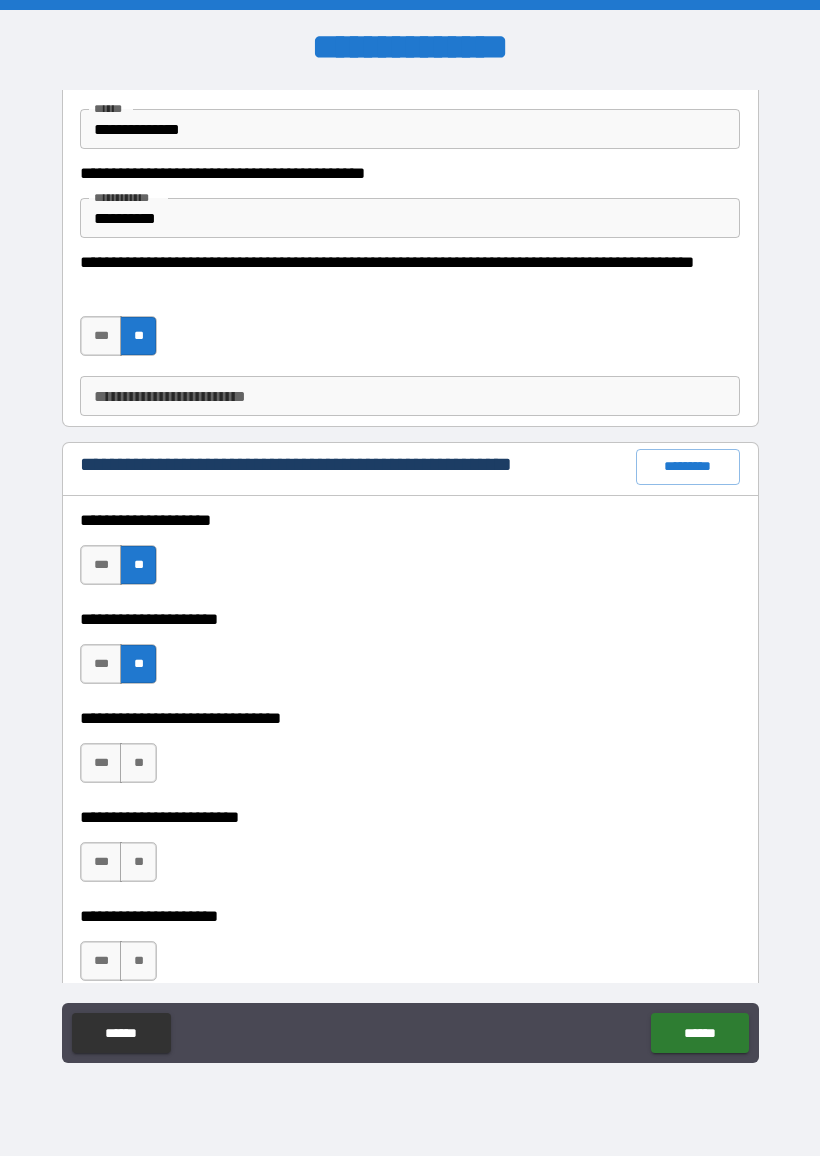 click on "**" at bounding box center (138, 763) 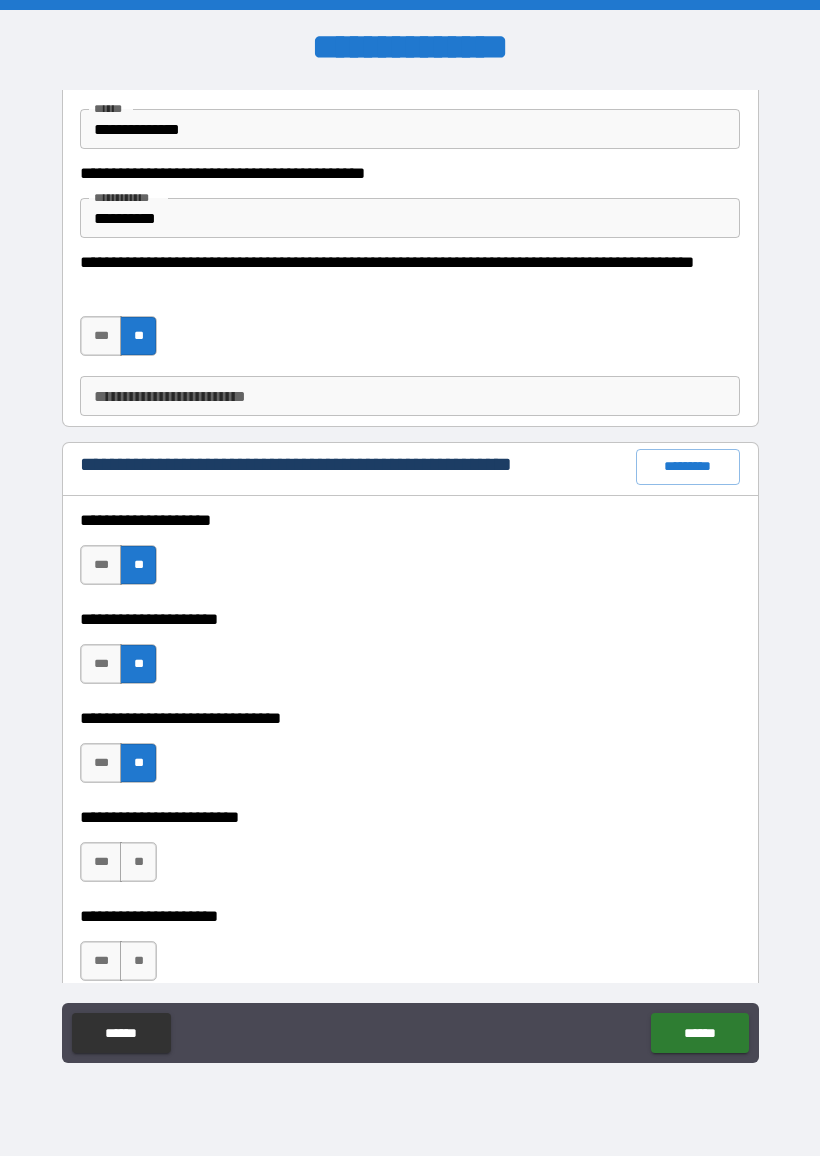 click on "**" at bounding box center (138, 862) 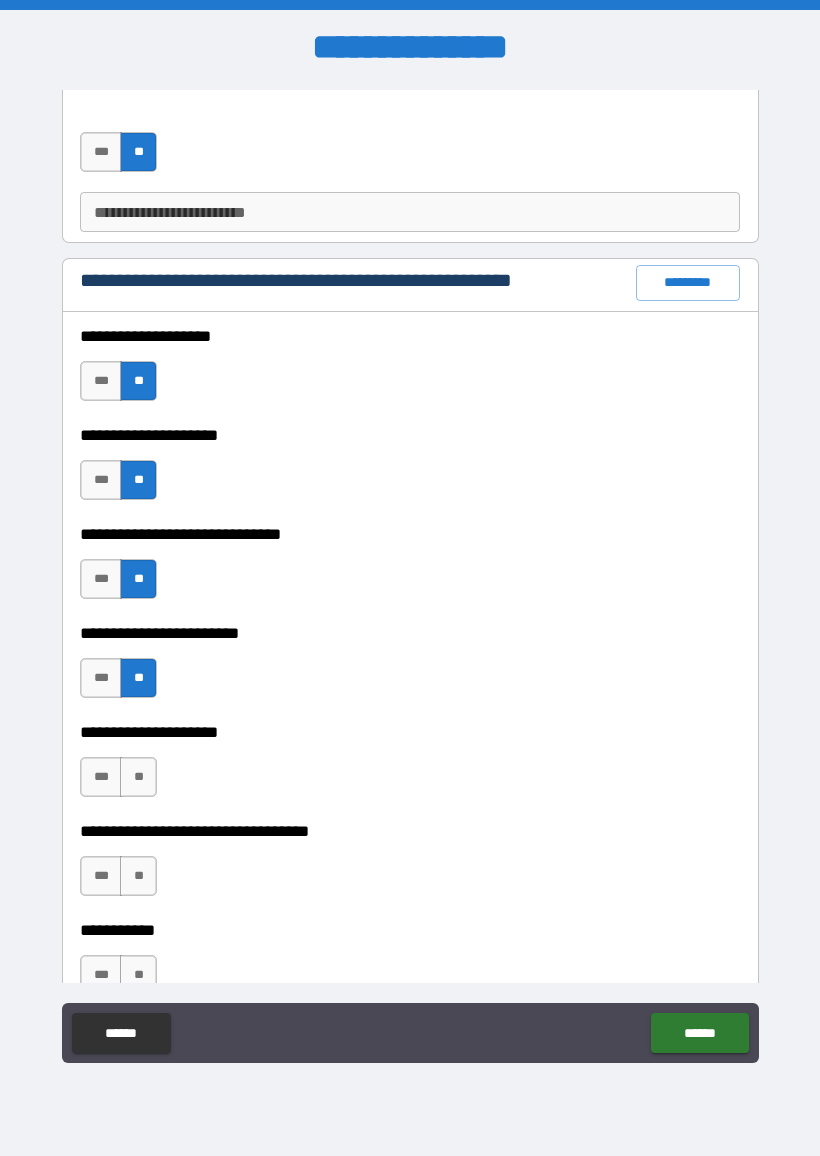 scroll, scrollTop: 530, scrollLeft: 0, axis: vertical 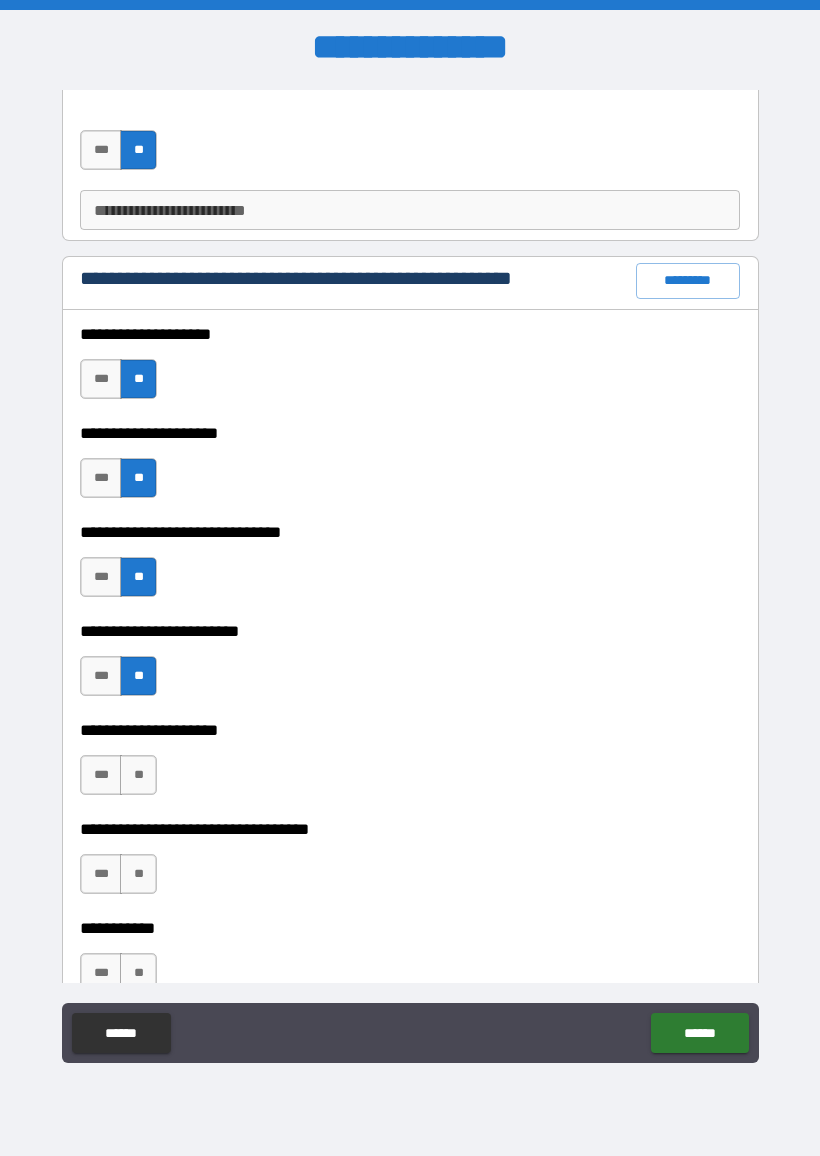 click on "**" at bounding box center (138, 775) 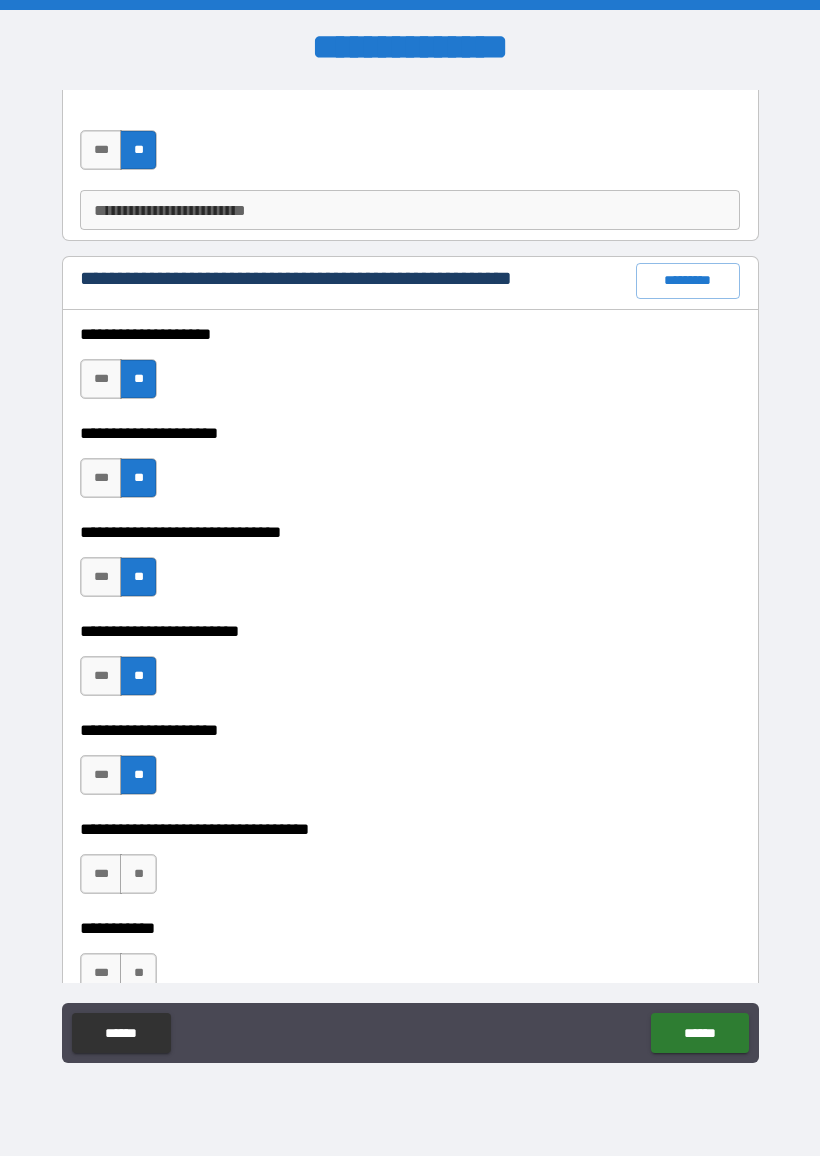 click on "**" at bounding box center (138, 874) 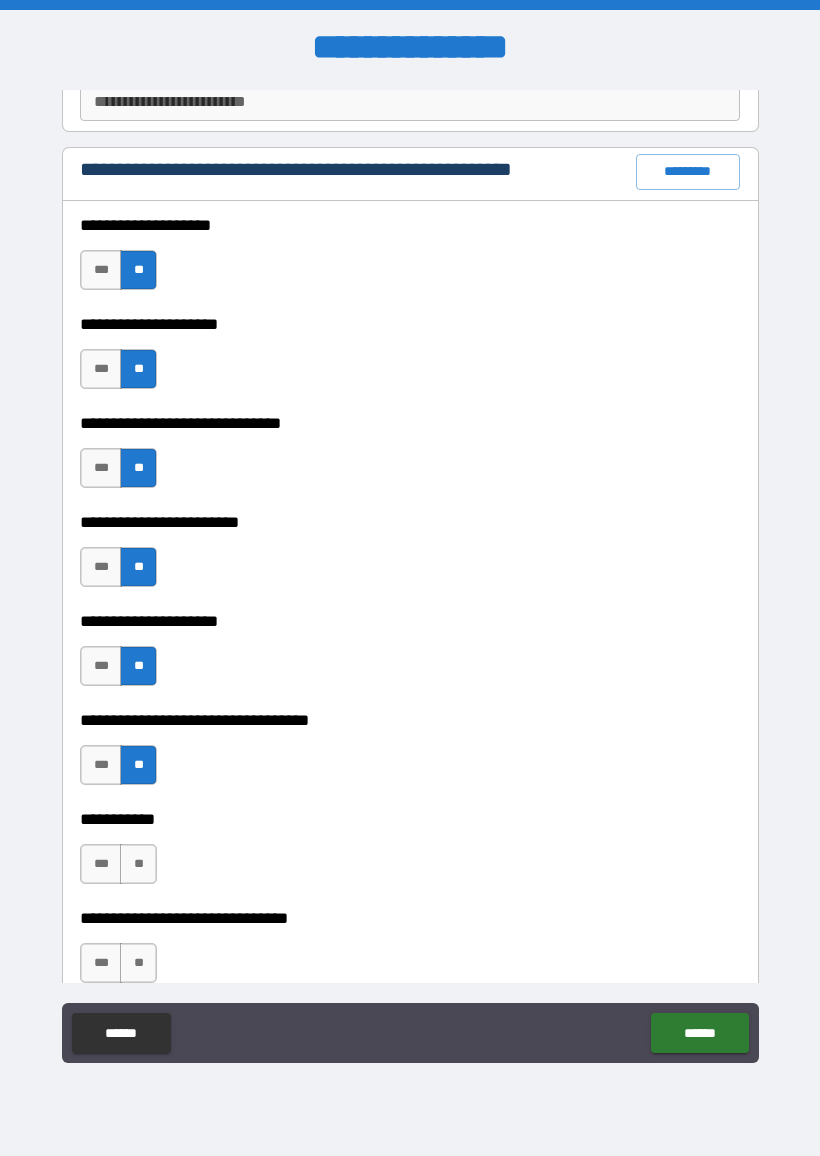 scroll, scrollTop: 709, scrollLeft: 0, axis: vertical 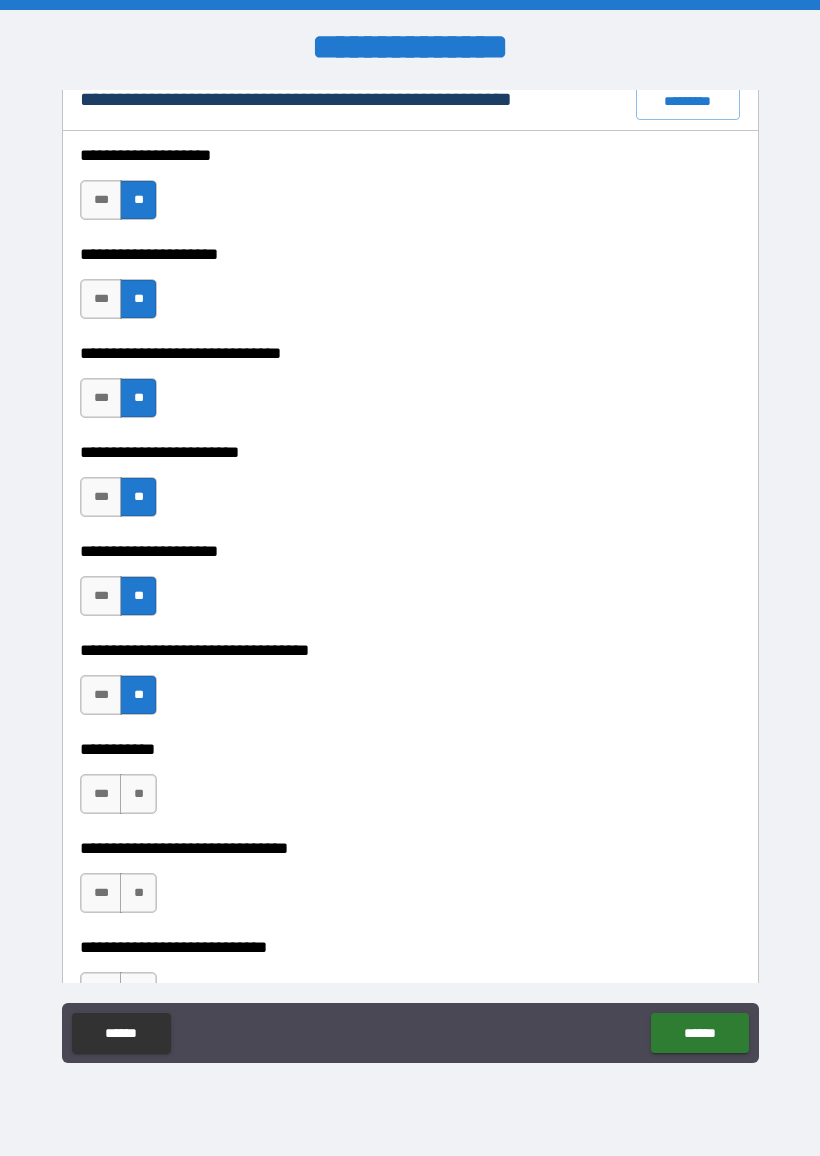 click on "**" at bounding box center [138, 794] 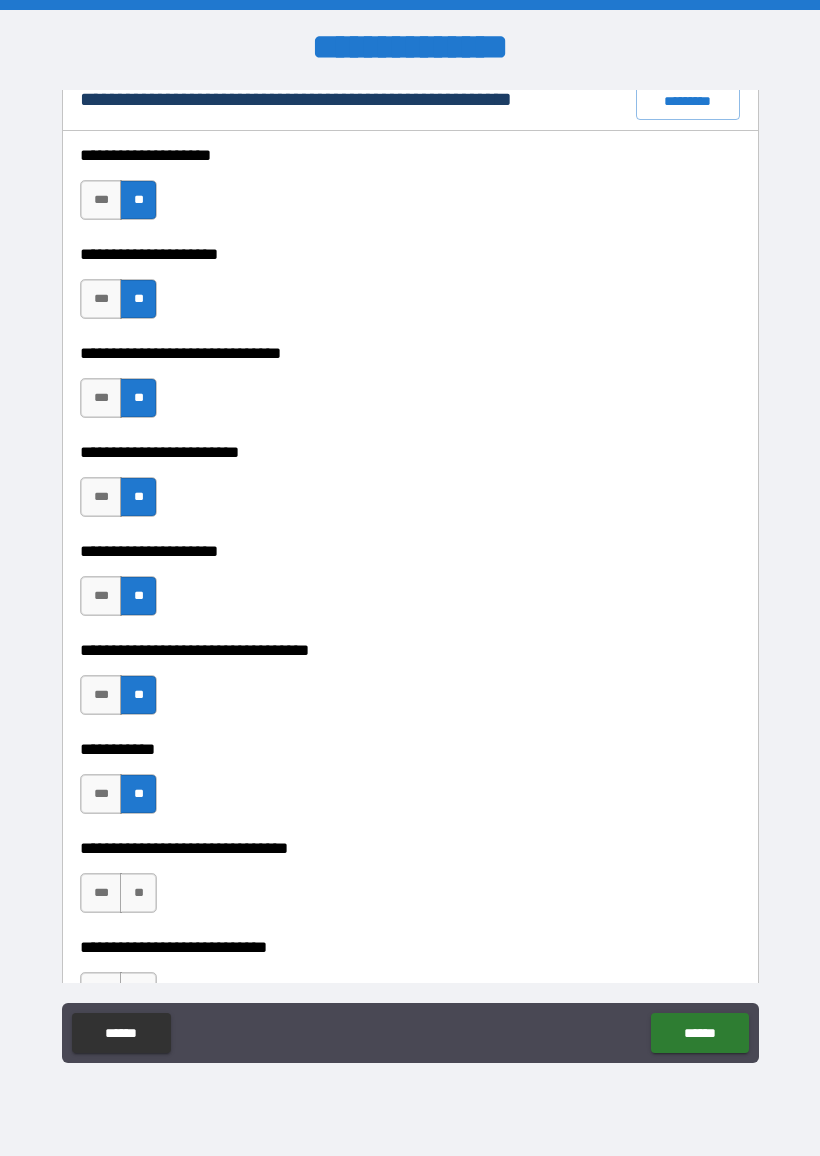 click on "**" at bounding box center [138, 893] 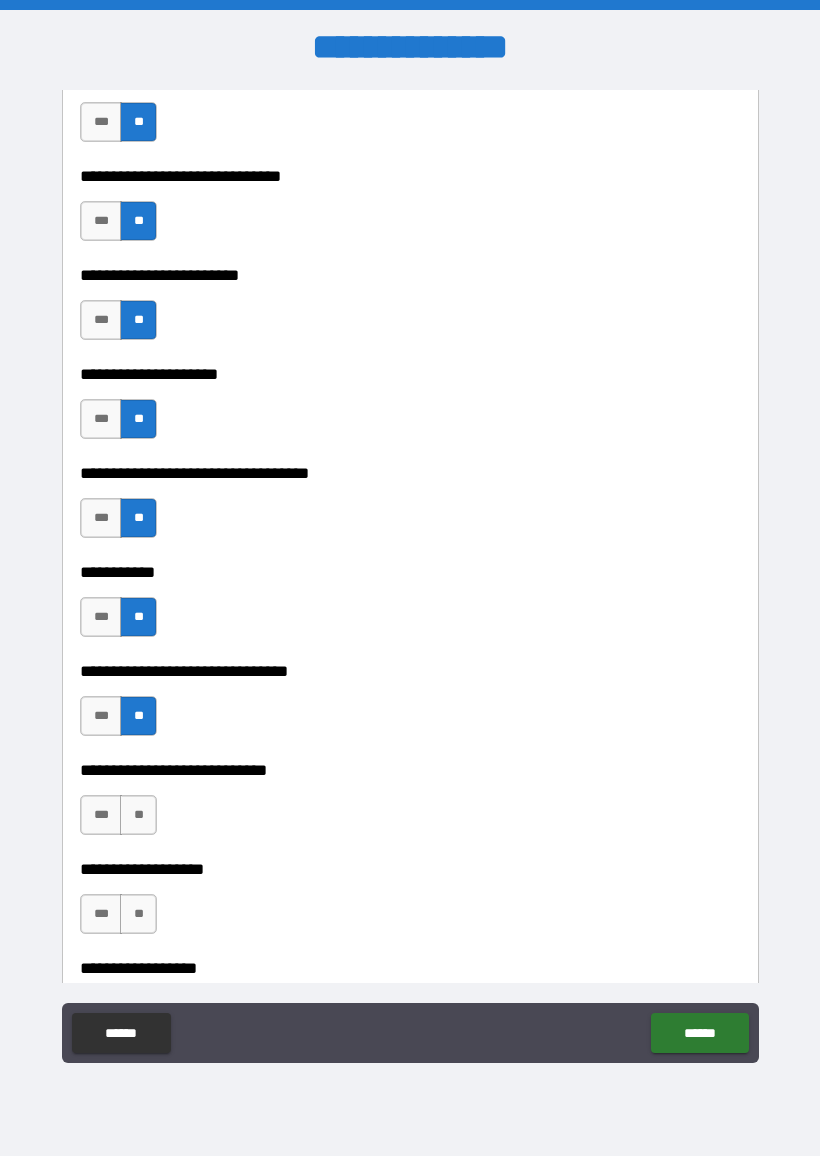 scroll, scrollTop: 909, scrollLeft: 0, axis: vertical 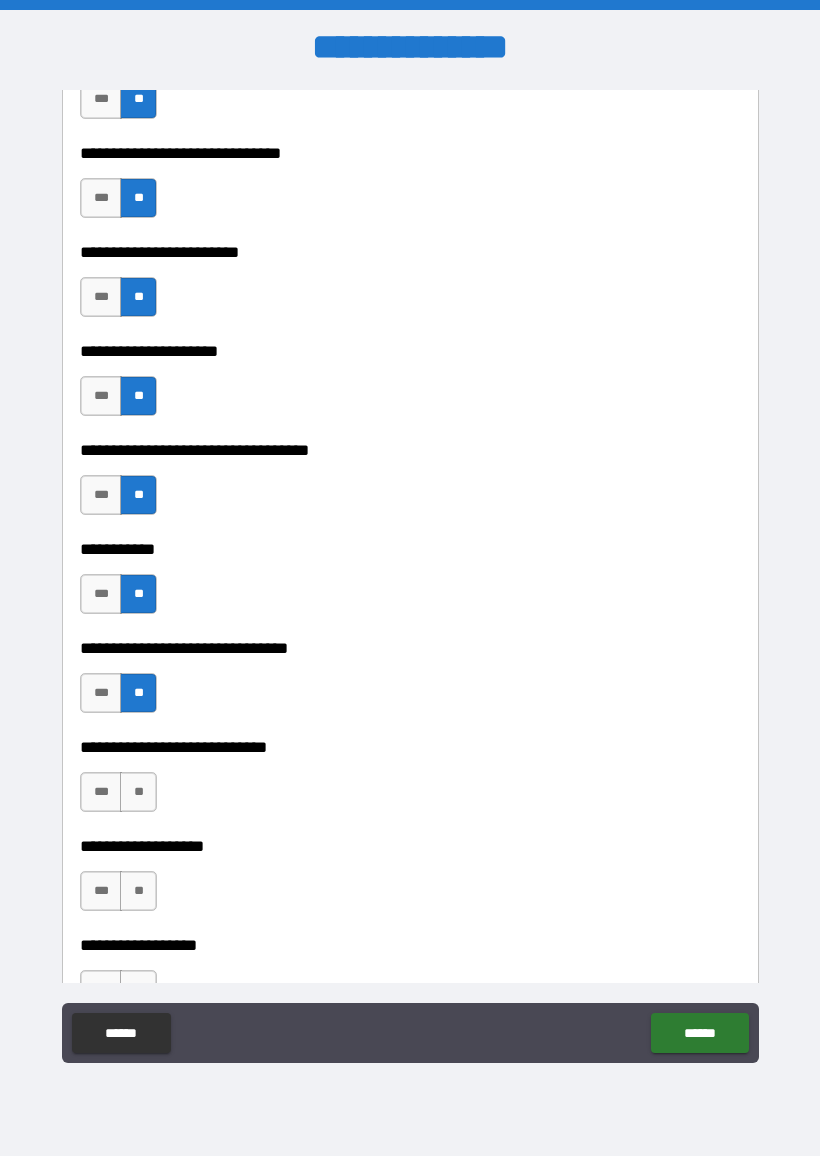 click on "**" at bounding box center (138, 792) 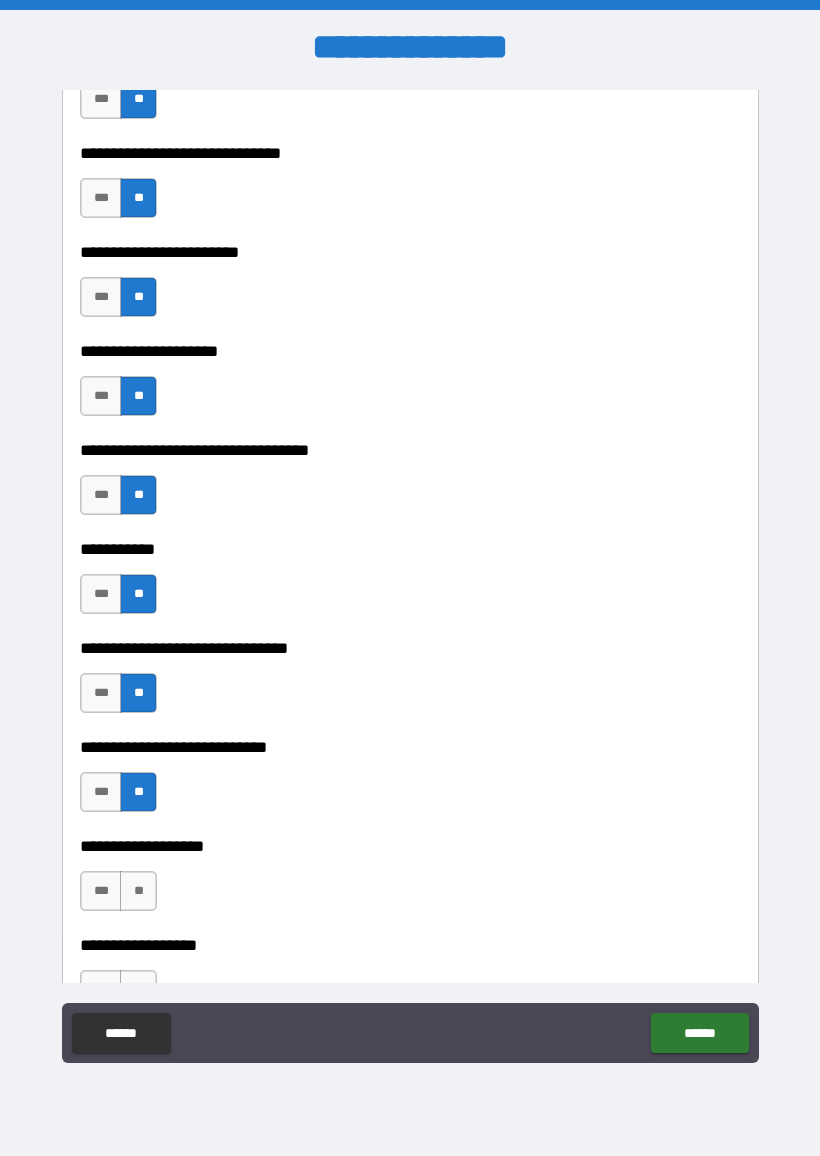 click on "**" at bounding box center [138, 891] 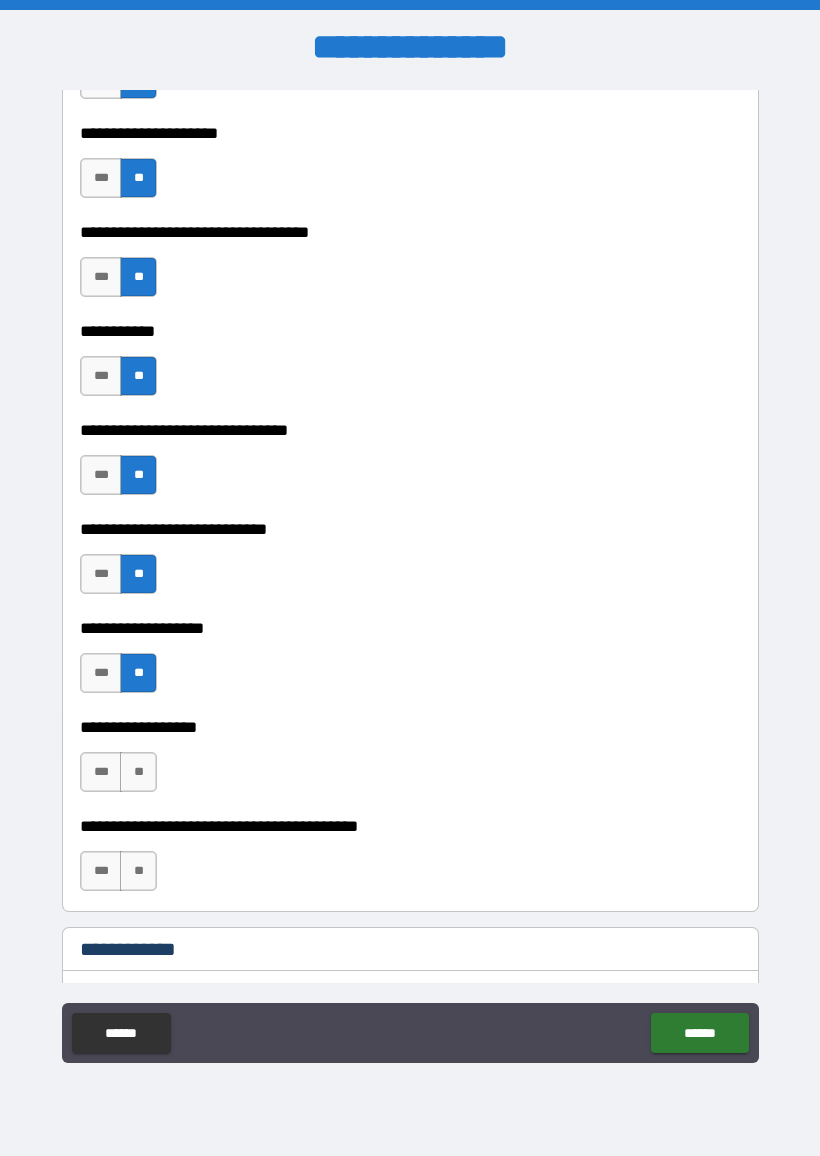 scroll, scrollTop: 1130, scrollLeft: 0, axis: vertical 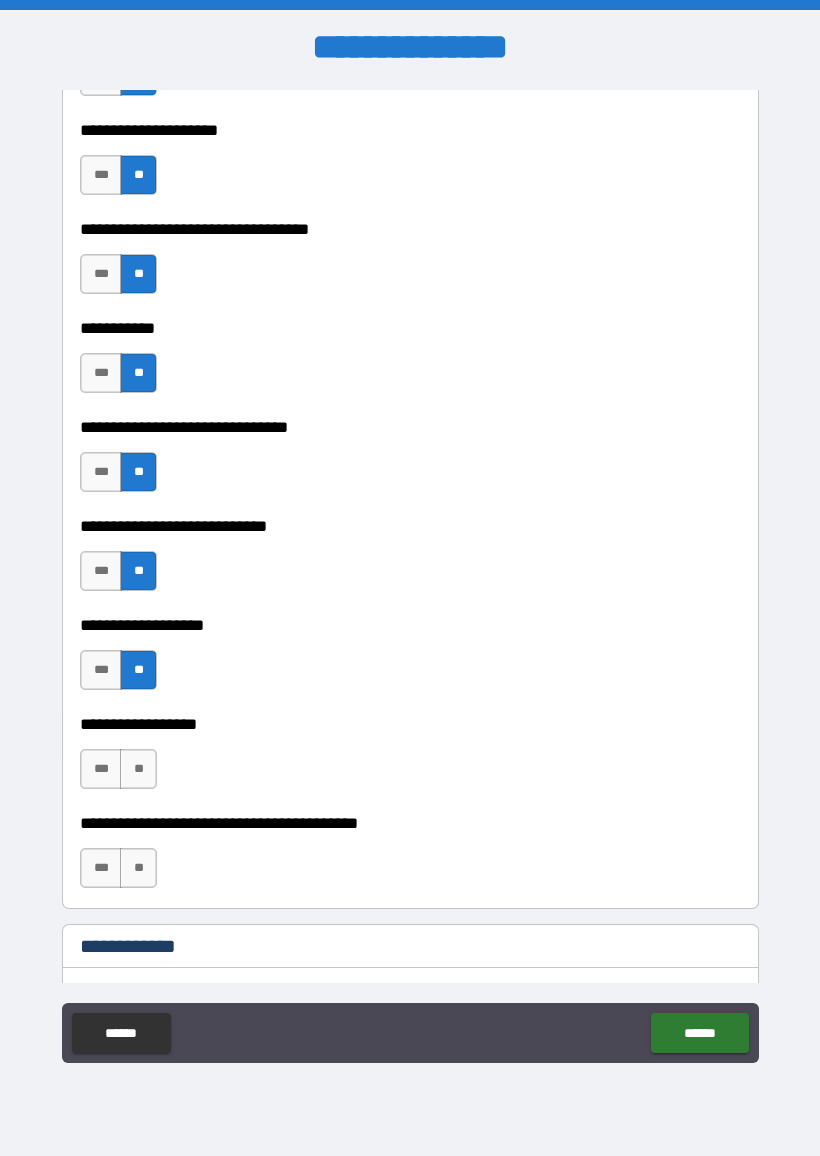 click on "**" at bounding box center [138, 769] 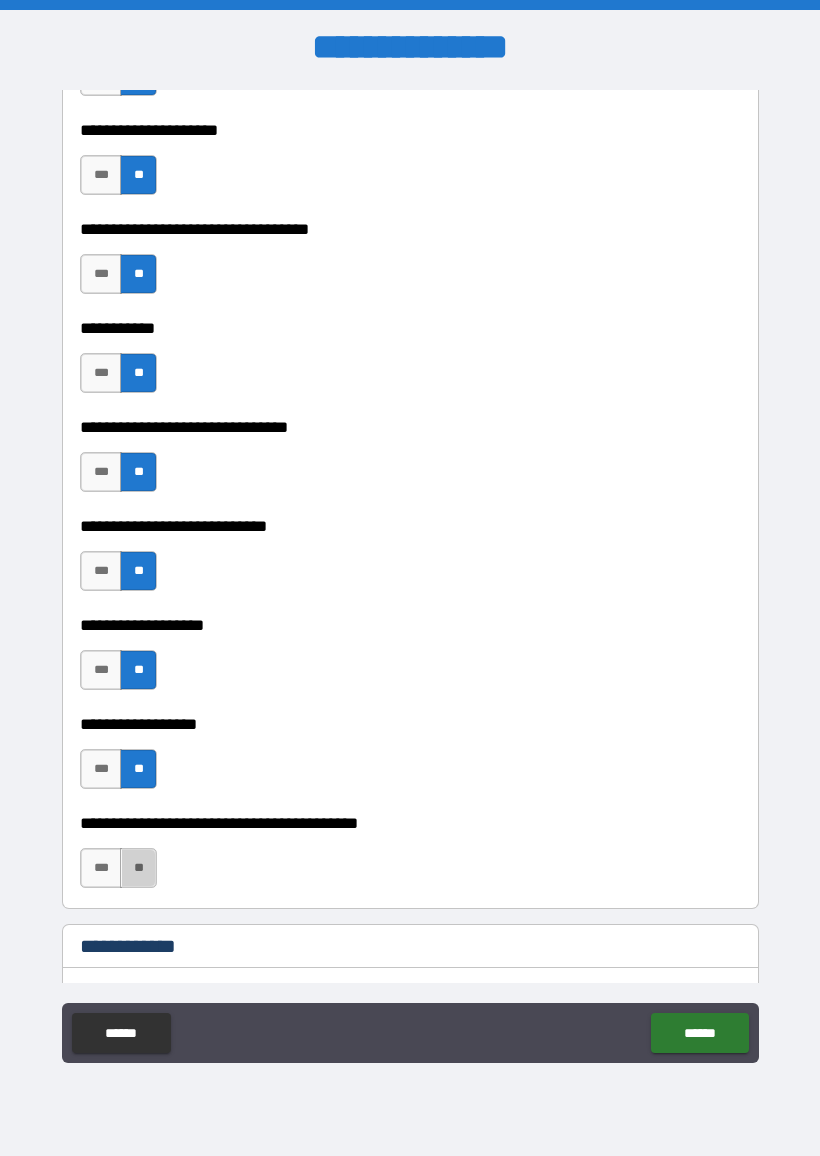 click on "**" at bounding box center (138, 868) 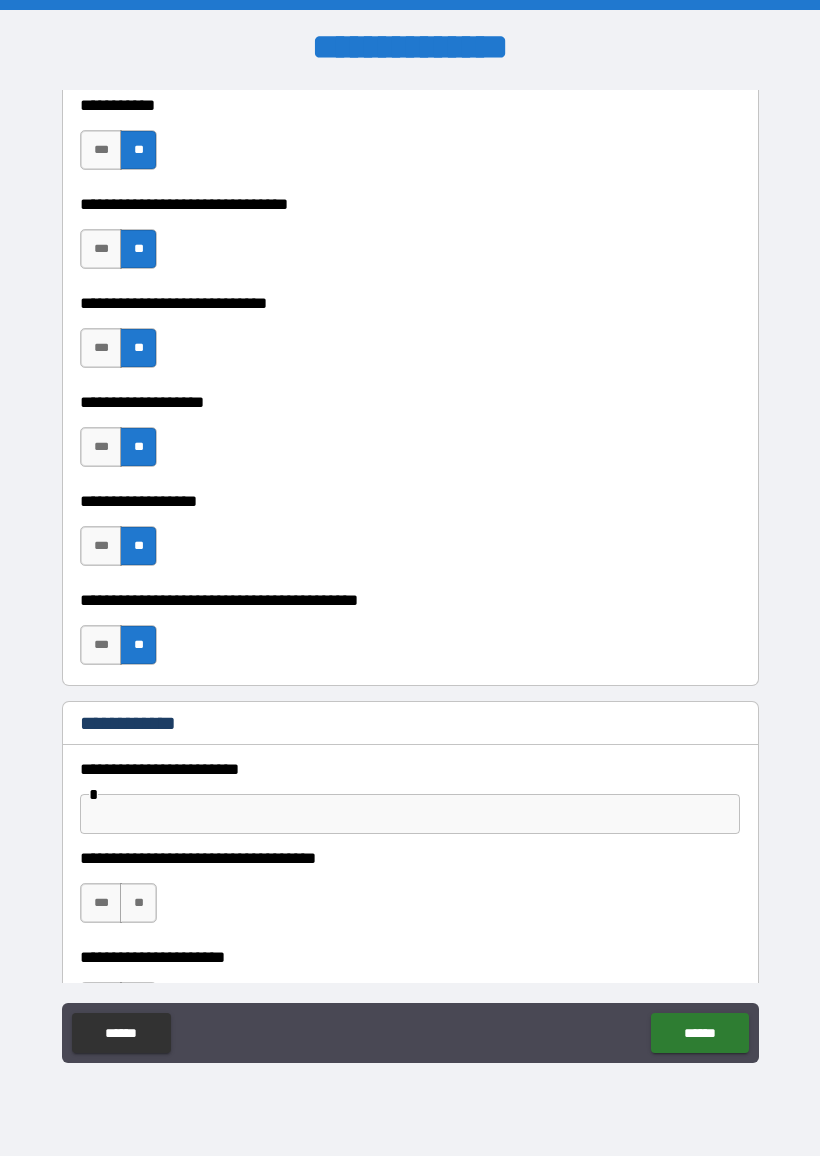 scroll, scrollTop: 1364, scrollLeft: 0, axis: vertical 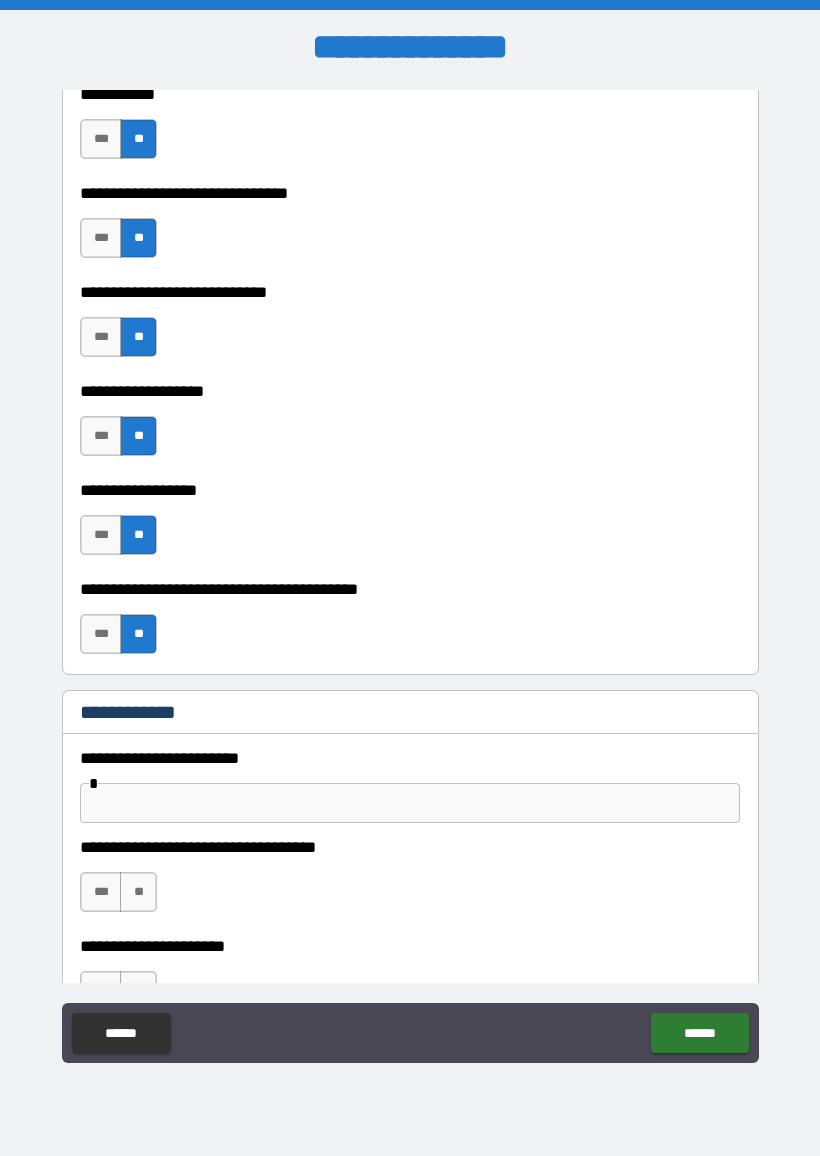 click at bounding box center [410, 803] 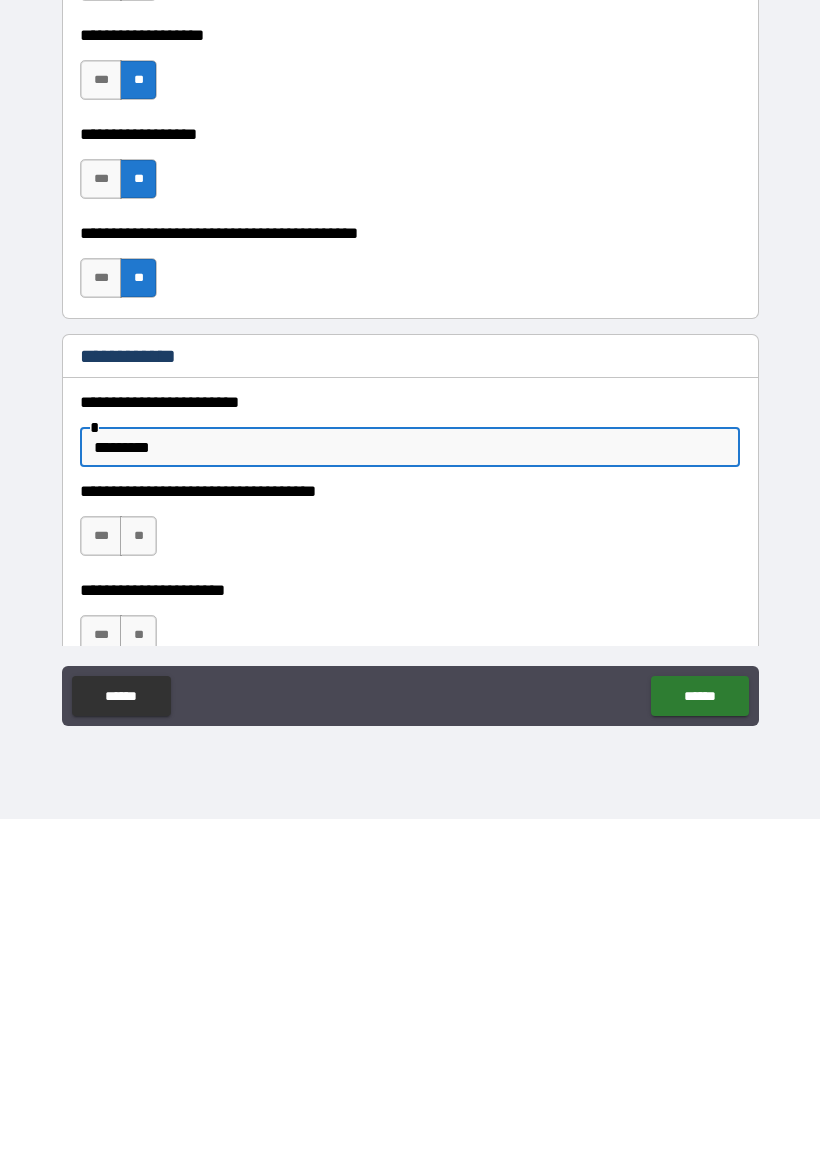 scroll, scrollTop: 1392, scrollLeft: 0, axis: vertical 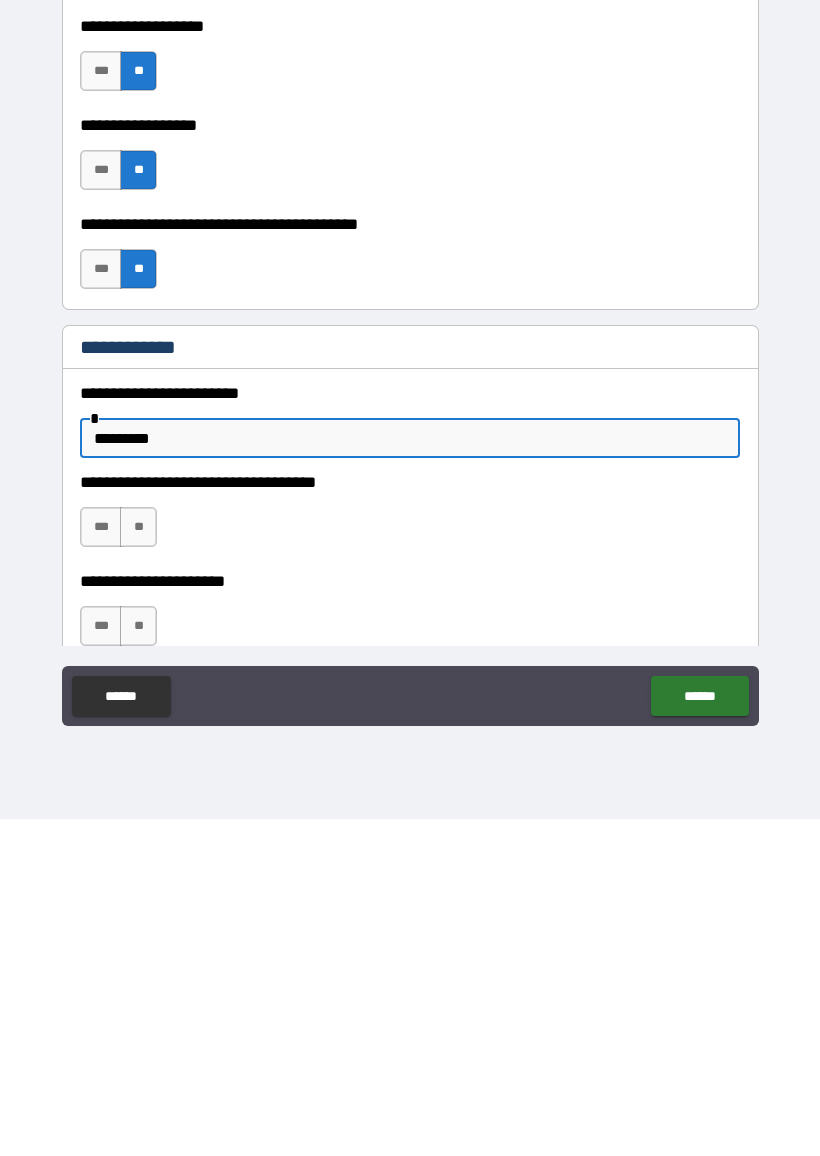 type on "*********" 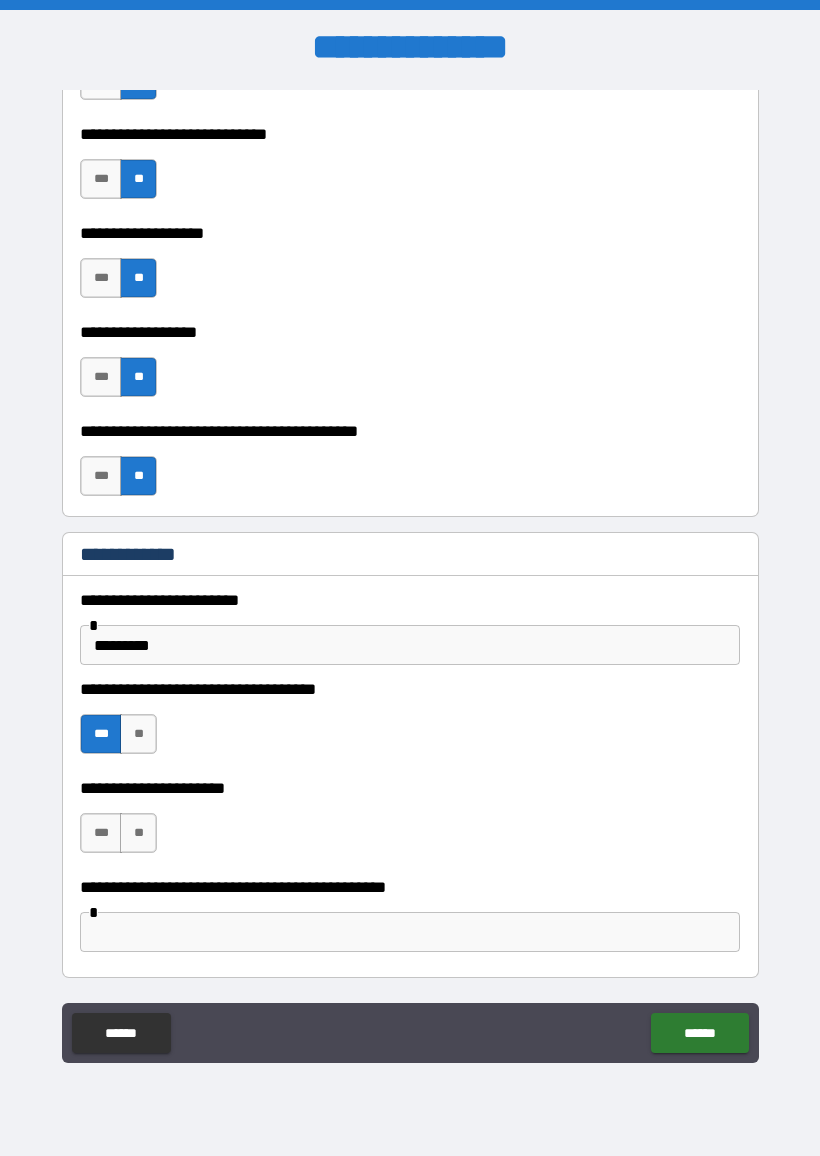 scroll, scrollTop: 1522, scrollLeft: 0, axis: vertical 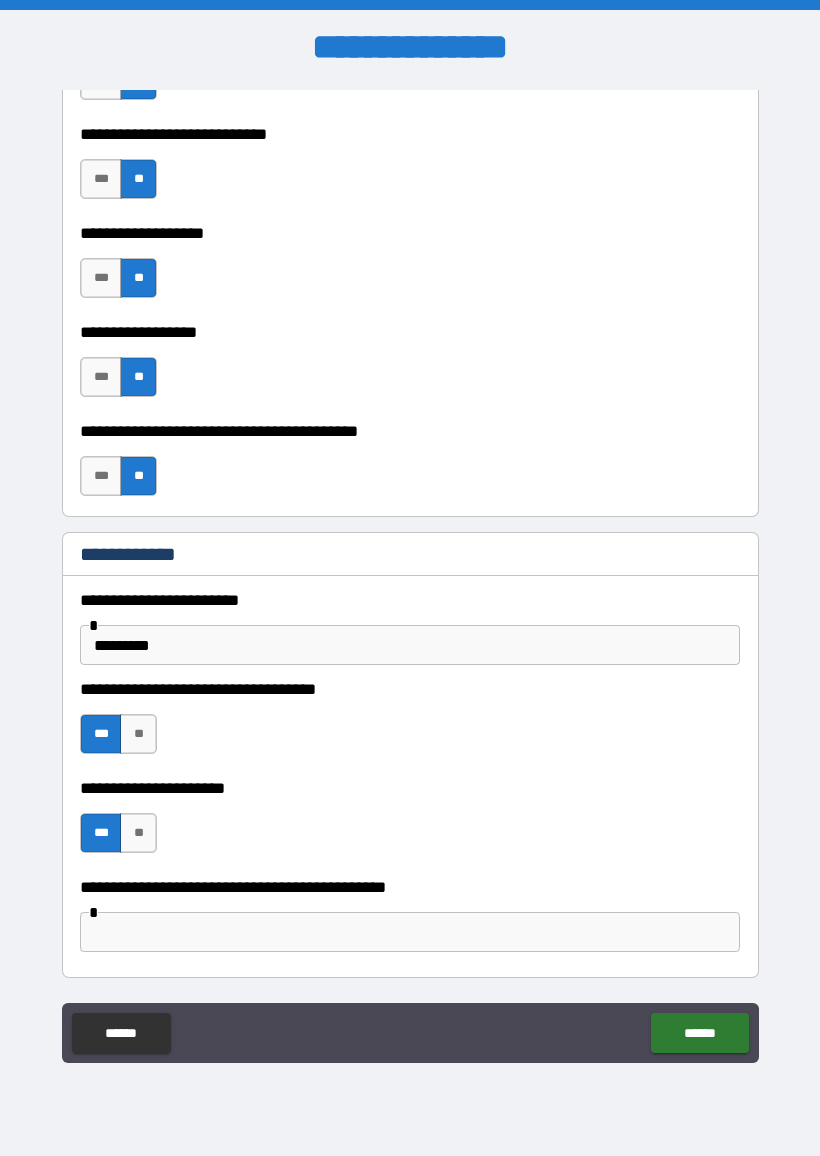 click at bounding box center [410, 932] 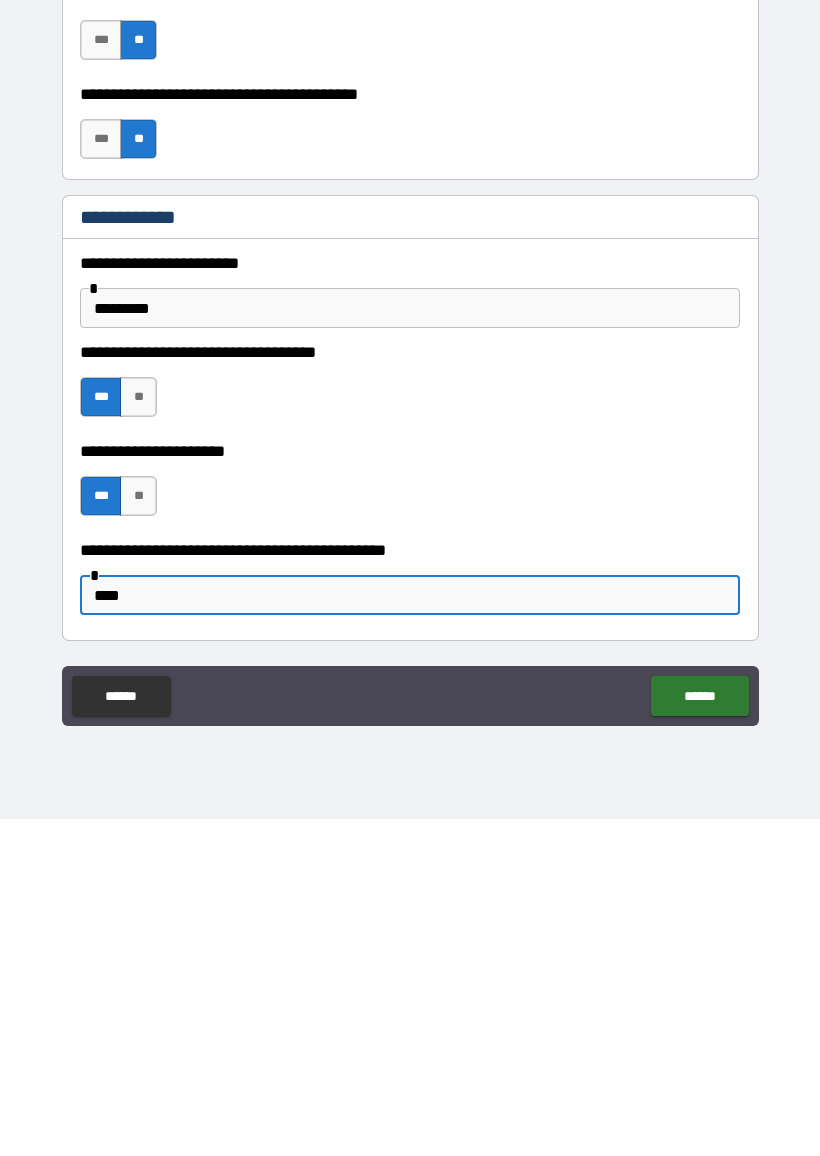 type on "*****" 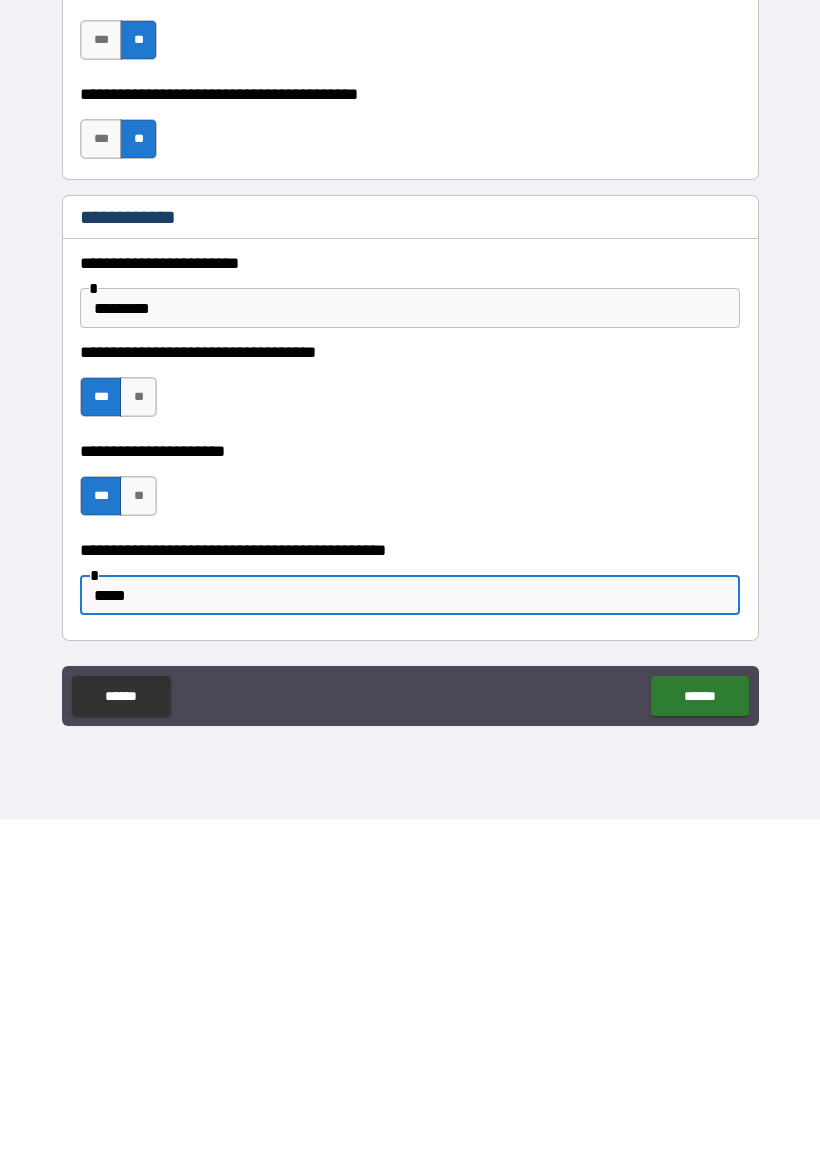 scroll, scrollTop: 1522, scrollLeft: 0, axis: vertical 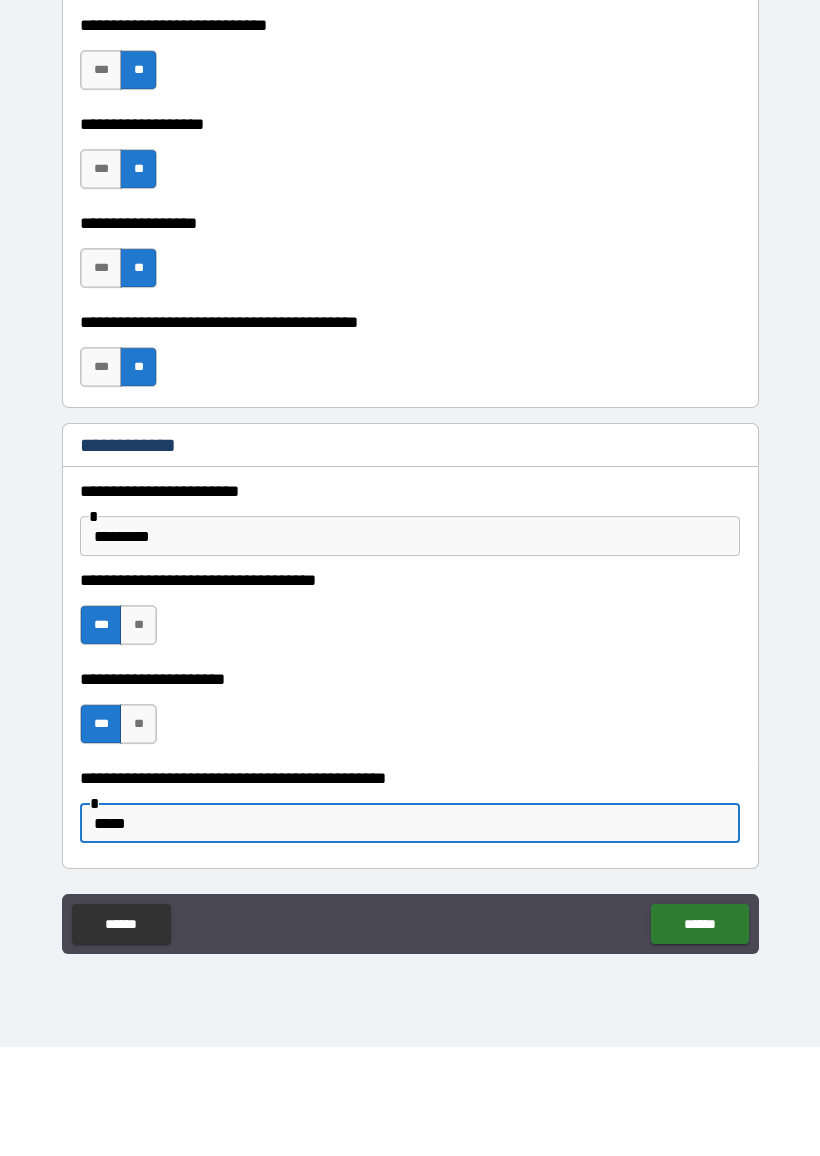click on "******" at bounding box center (699, 1033) 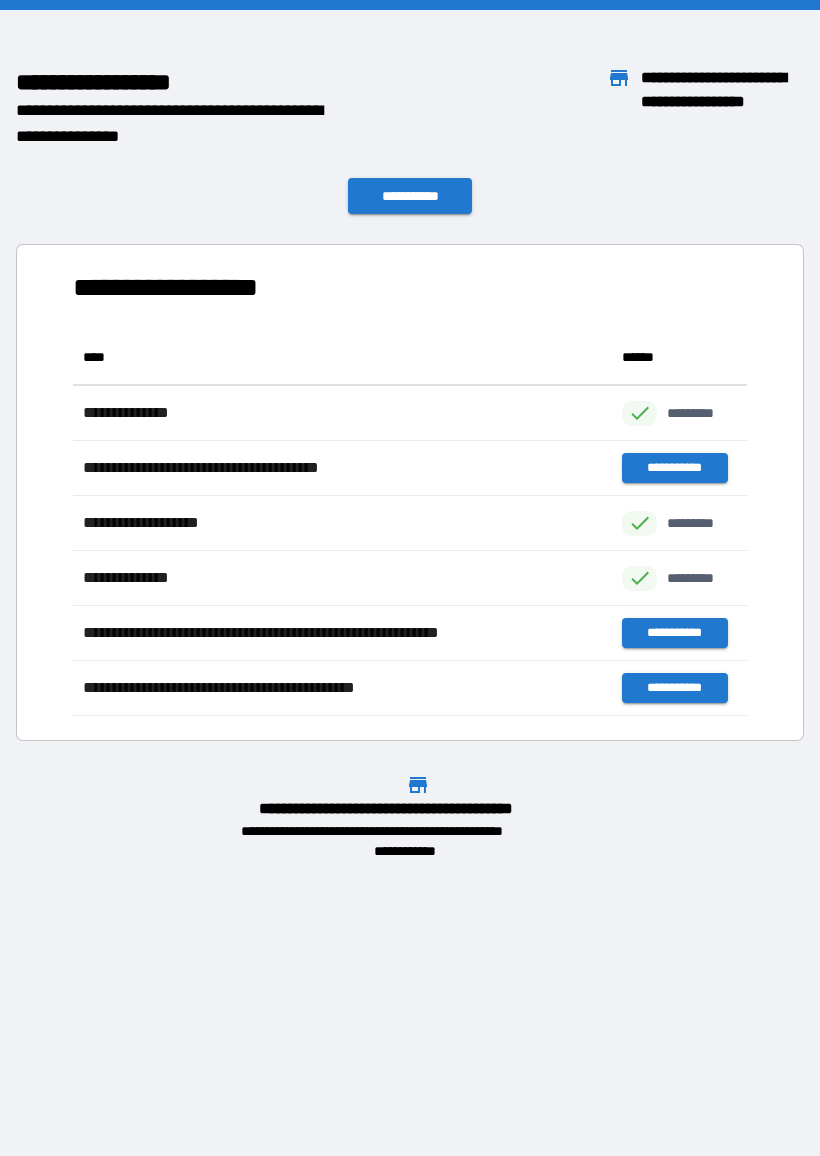 scroll, scrollTop: 1, scrollLeft: 1, axis: both 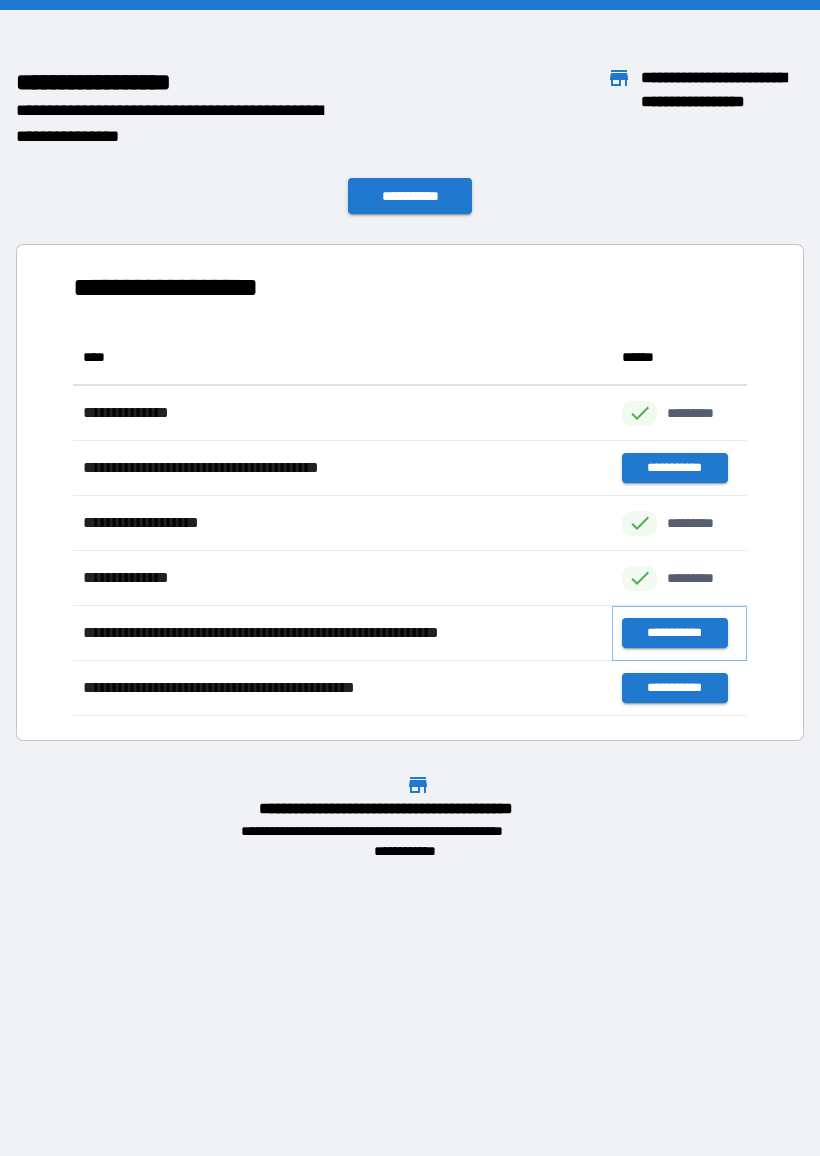click on "**********" at bounding box center (674, 633) 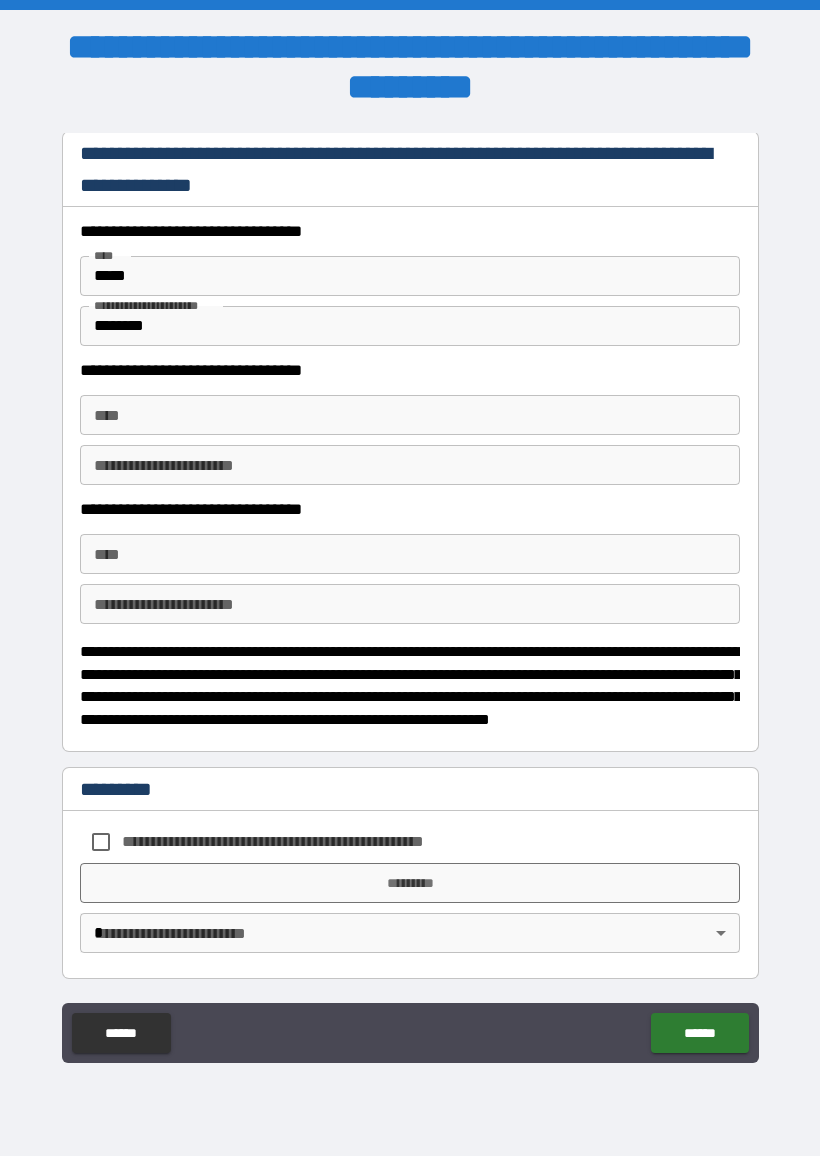 scroll, scrollTop: 611, scrollLeft: 0, axis: vertical 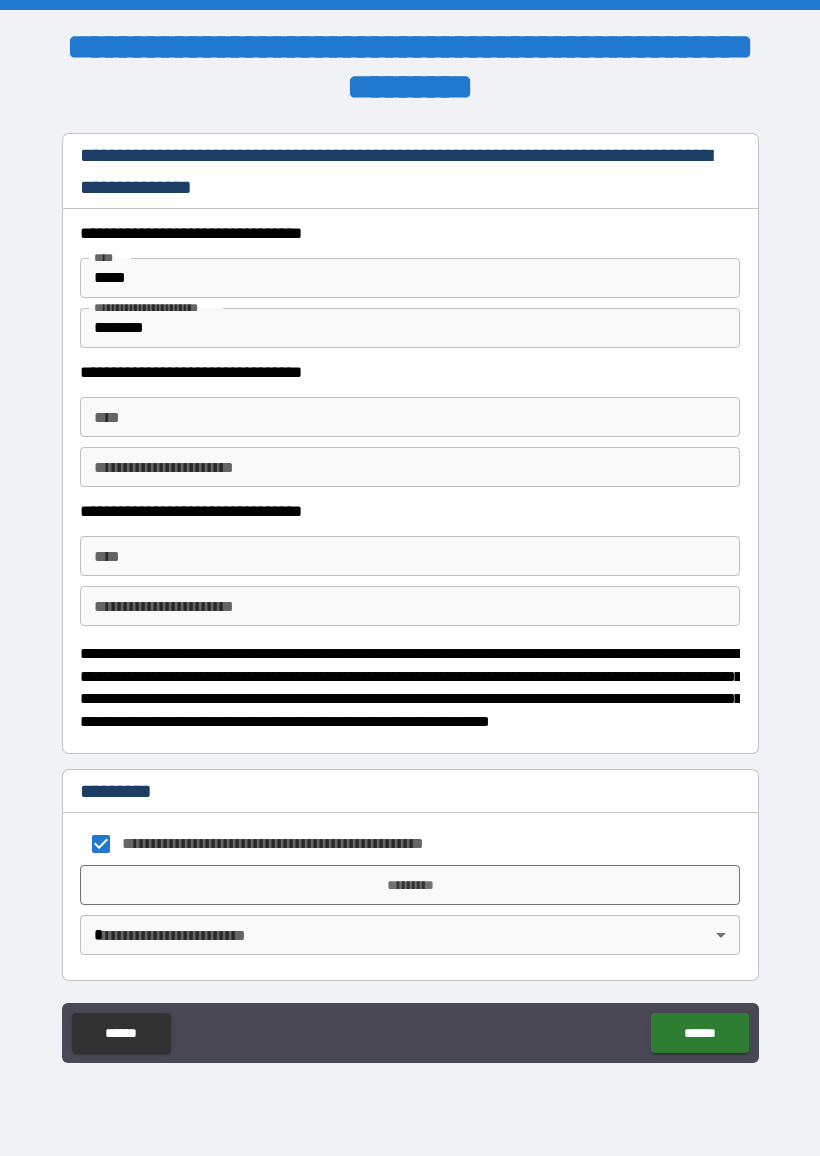 click on "*********" at bounding box center [410, 885] 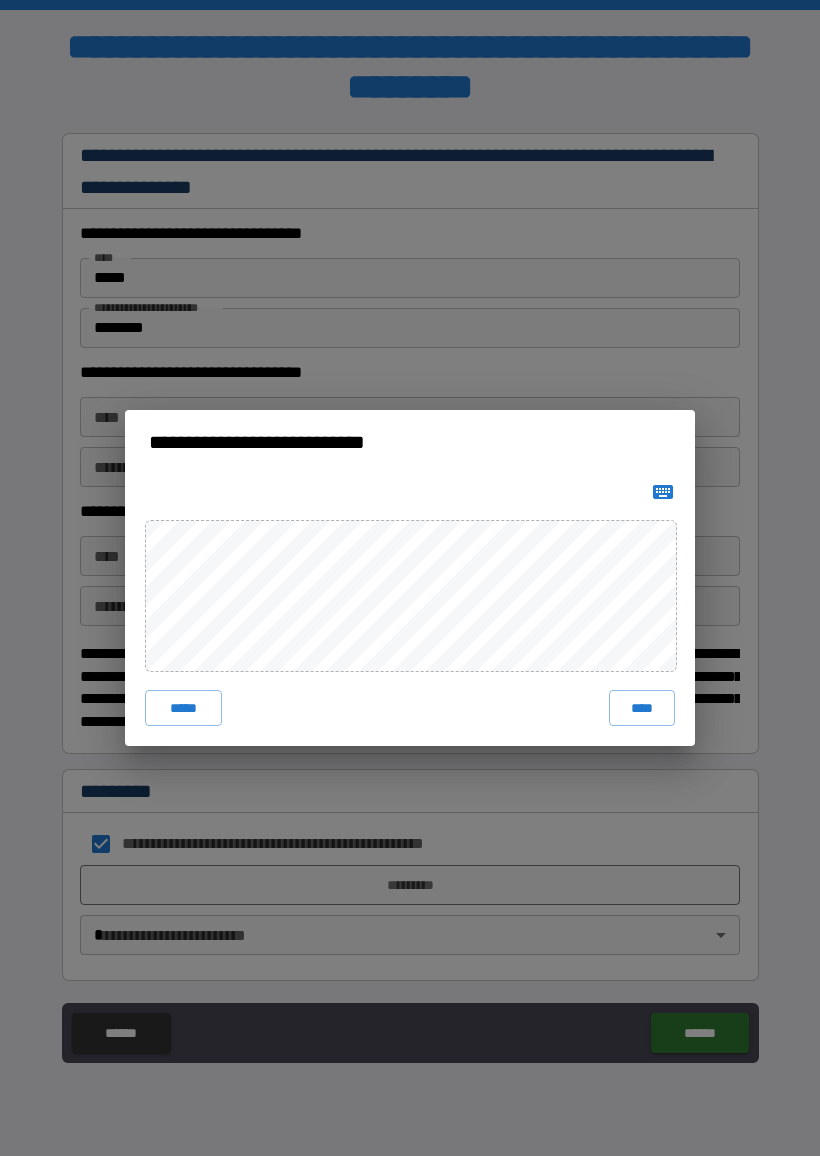 click on "**********" at bounding box center (410, 578) 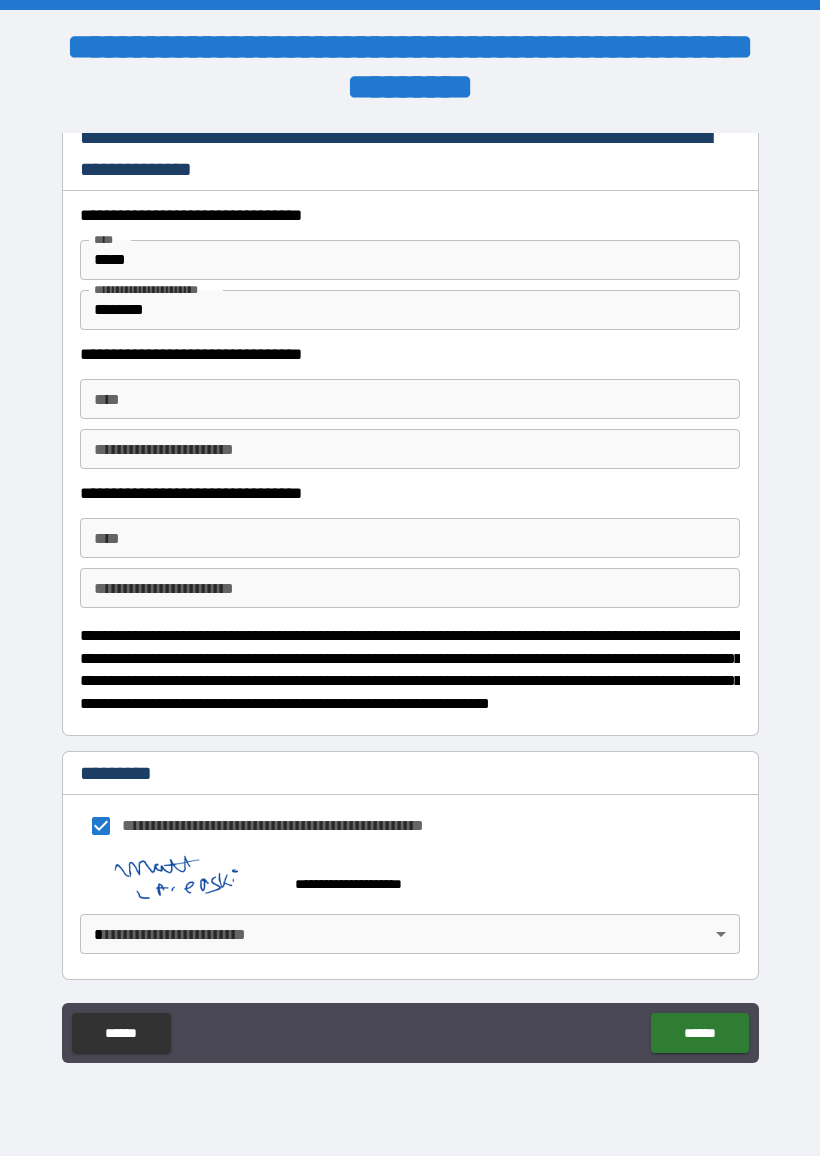 scroll, scrollTop: 628, scrollLeft: 0, axis: vertical 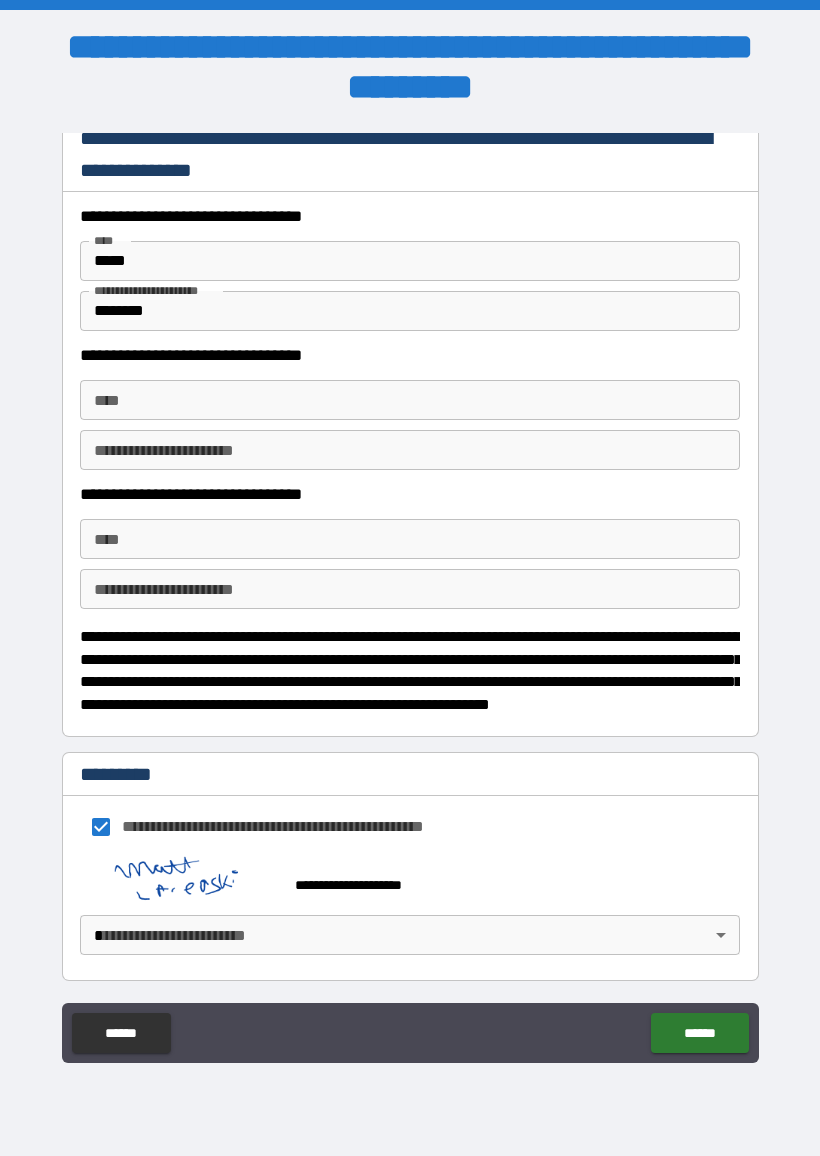 click on "**********" at bounding box center [410, 578] 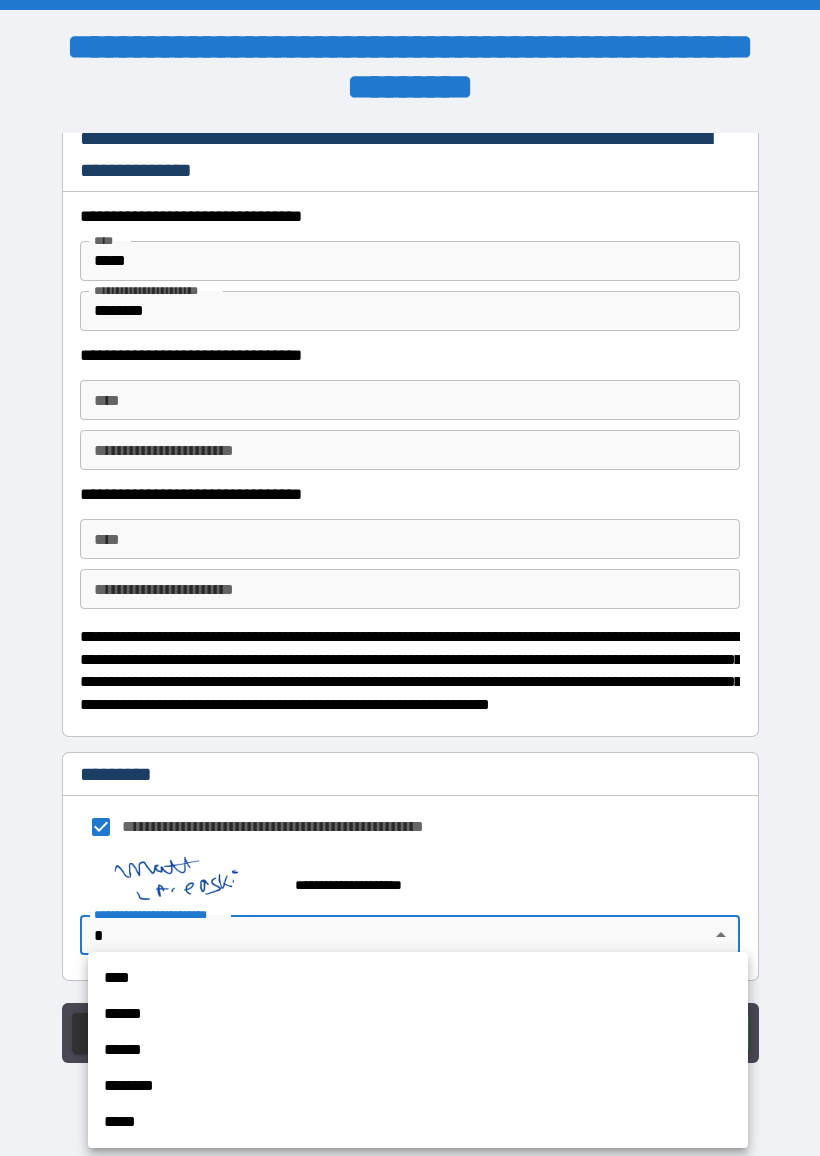click on "******" at bounding box center [418, 1014] 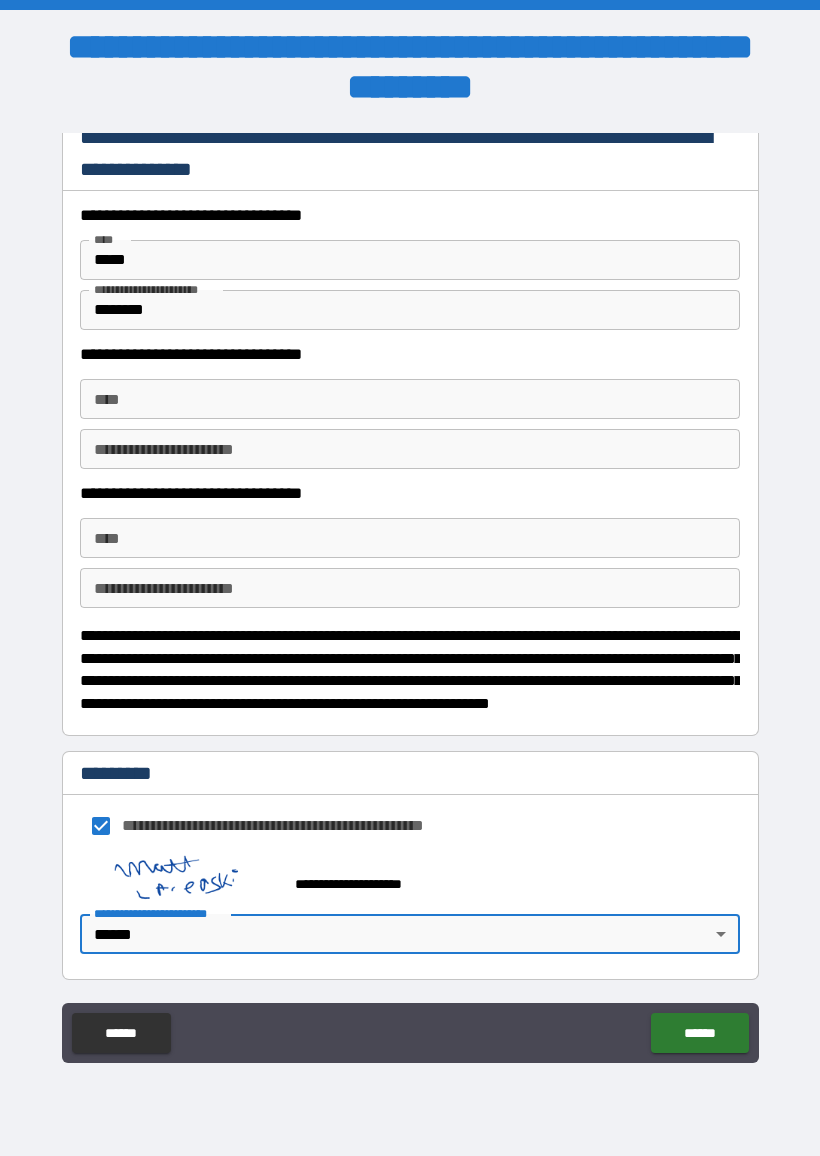 scroll, scrollTop: 628, scrollLeft: 0, axis: vertical 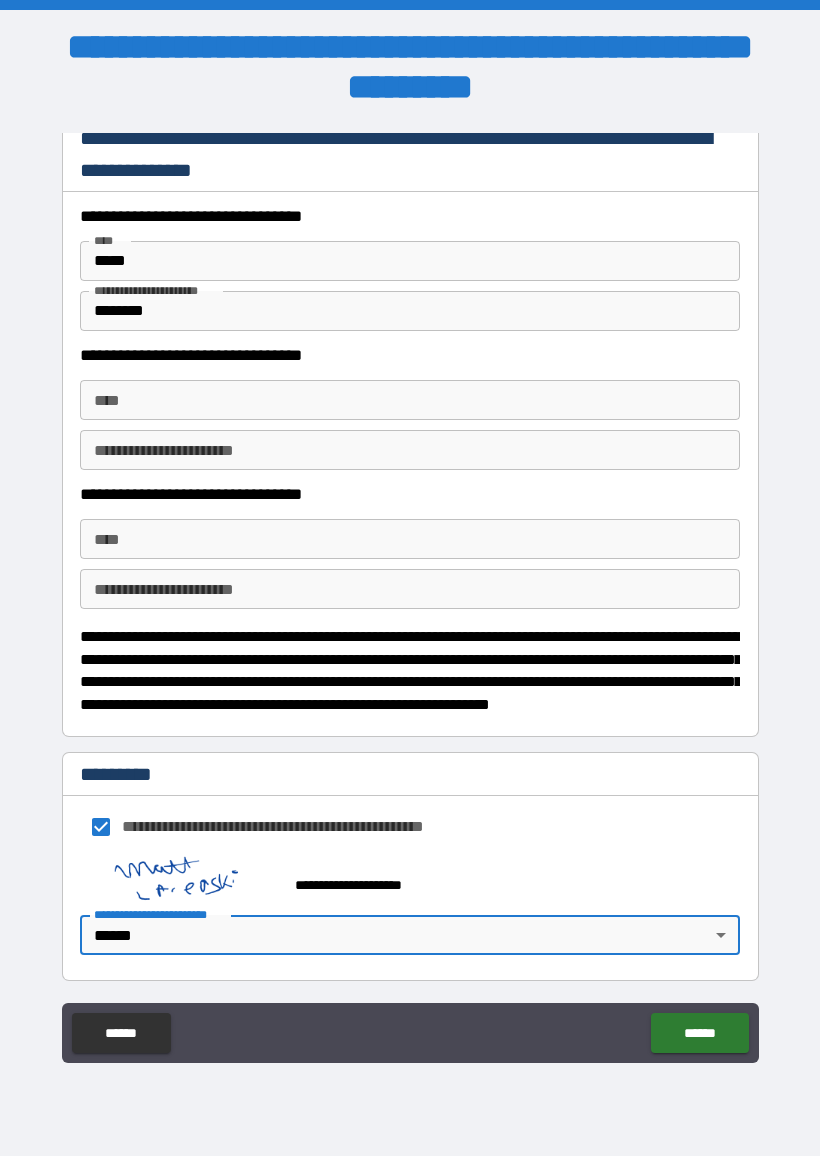 click on "******" at bounding box center (699, 1033) 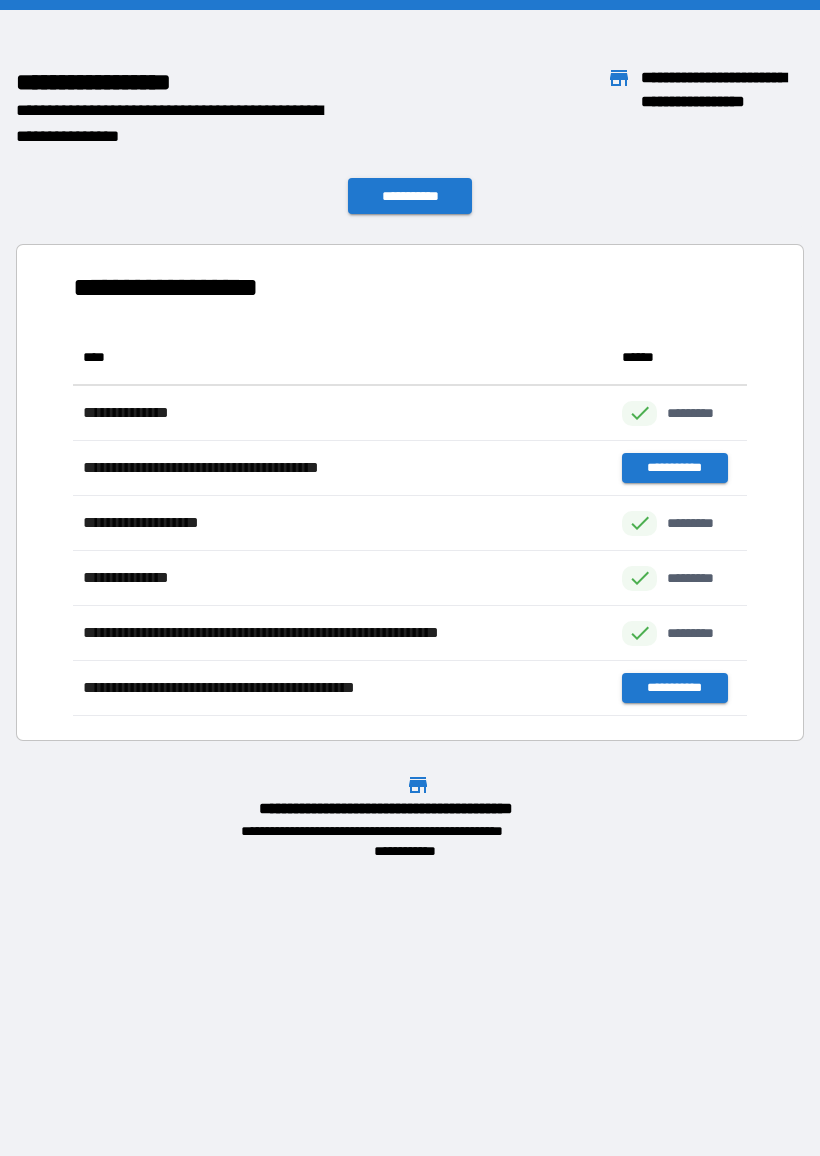 scroll, scrollTop: 1, scrollLeft: 1, axis: both 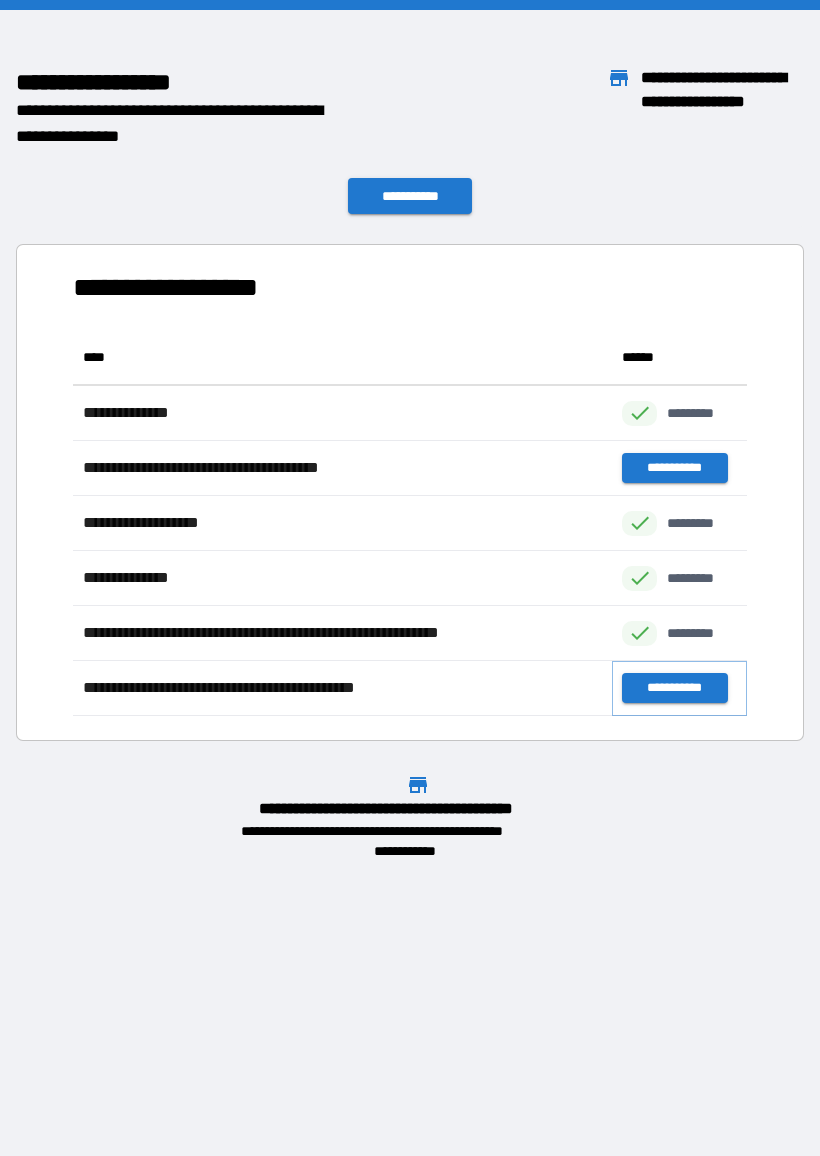 click on "**********" at bounding box center [674, 688] 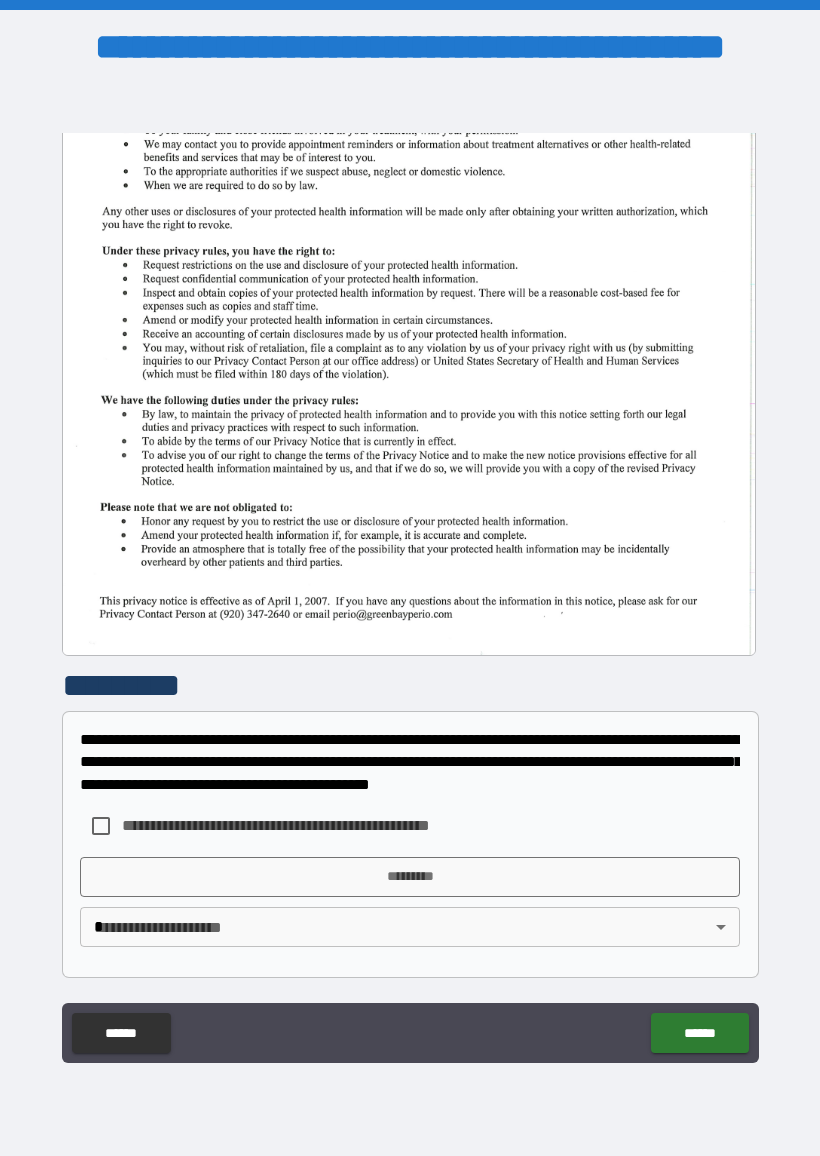 scroll, scrollTop: 405, scrollLeft: 0, axis: vertical 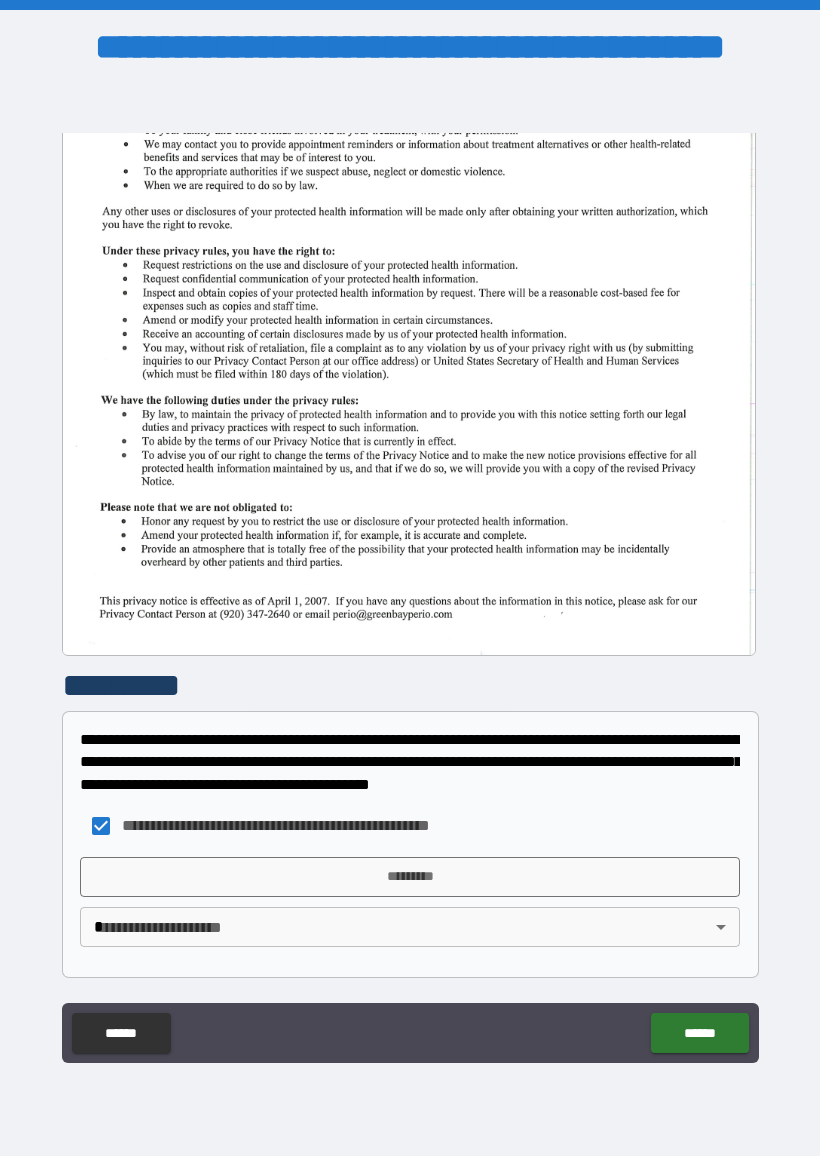 click on "*********" at bounding box center [410, 877] 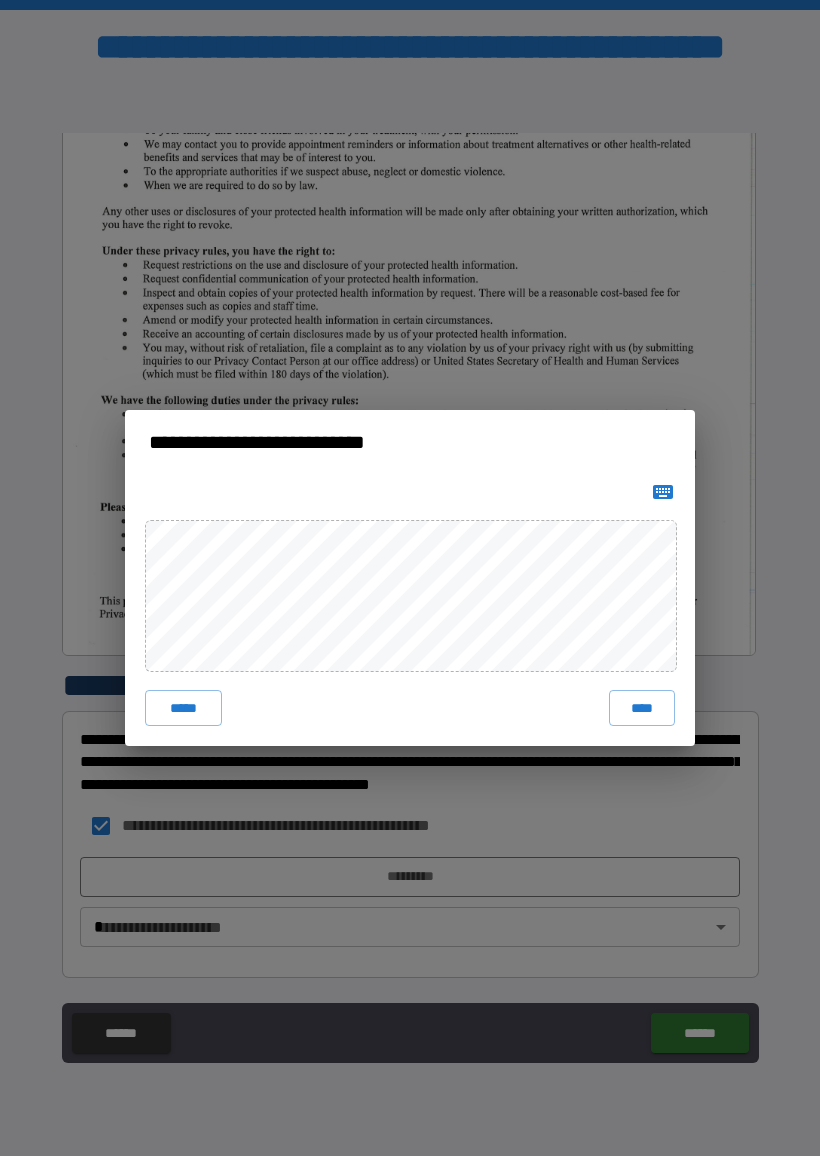 click on "**********" at bounding box center [410, 578] 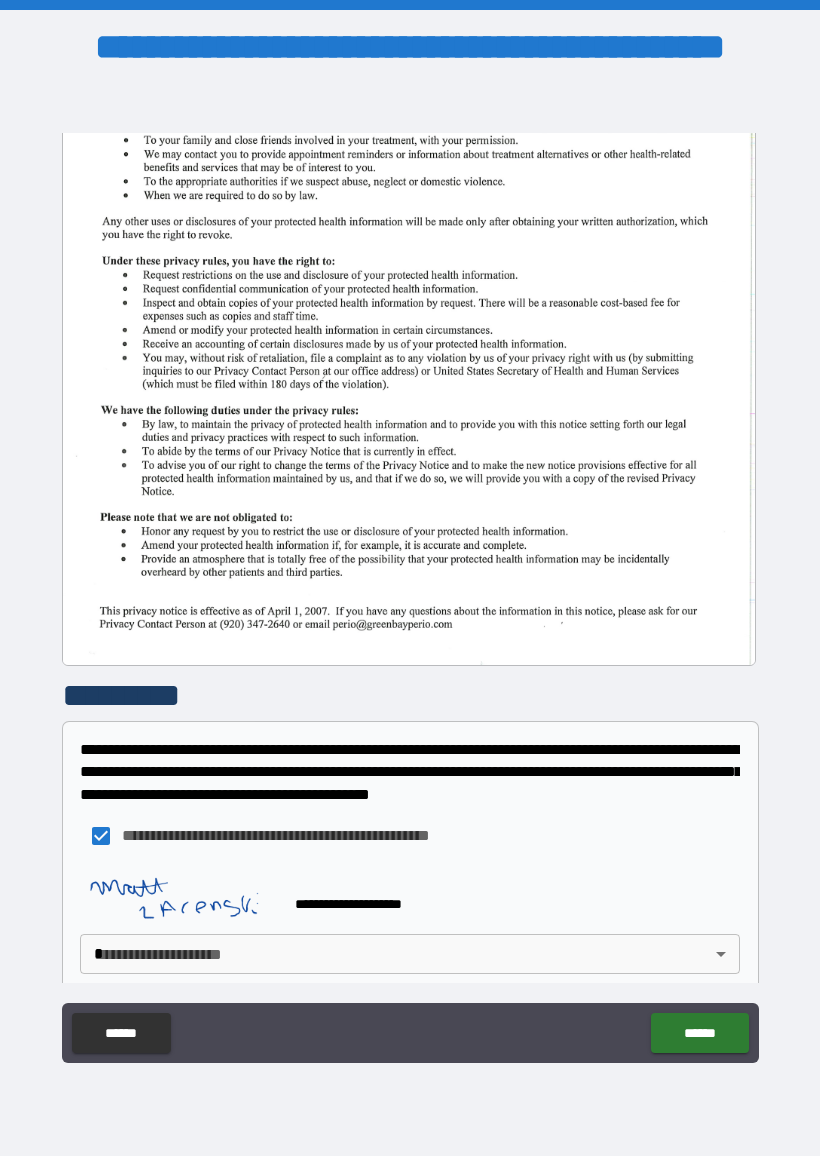 click on "******" at bounding box center [699, 1033] 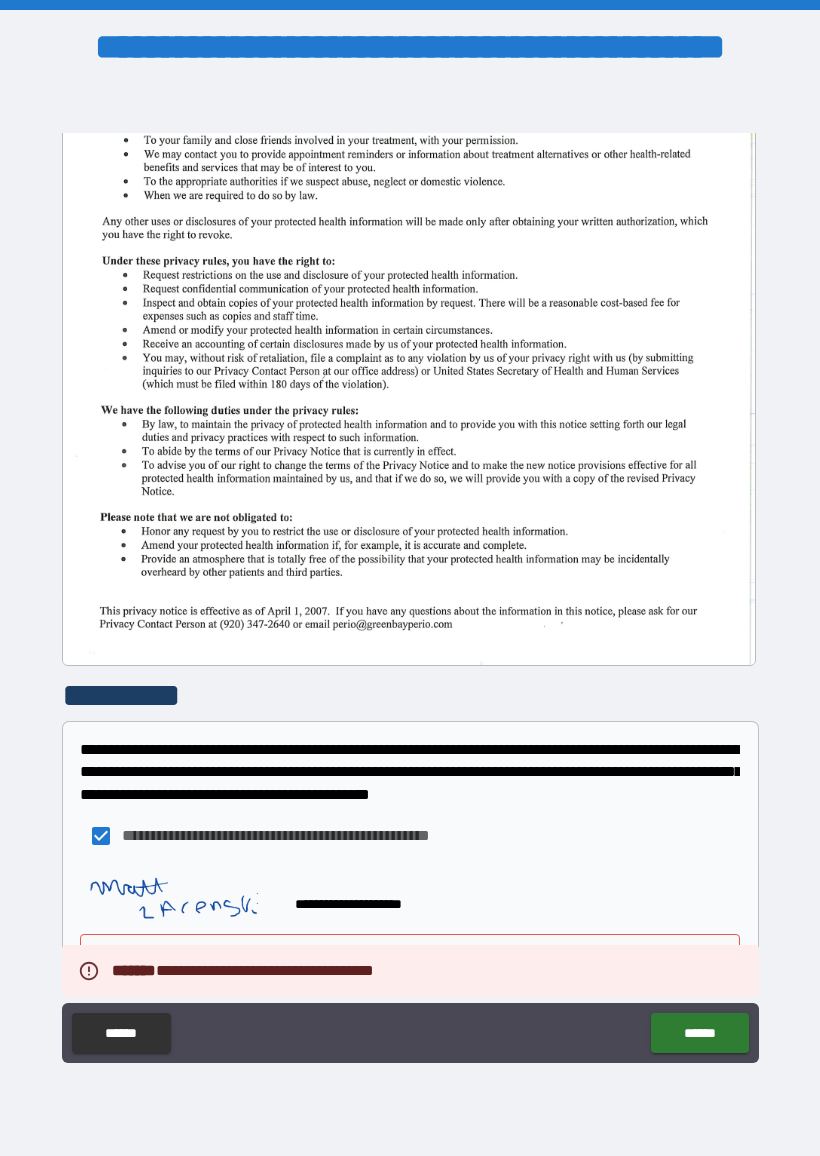 click on "**********" at bounding box center (410, 578) 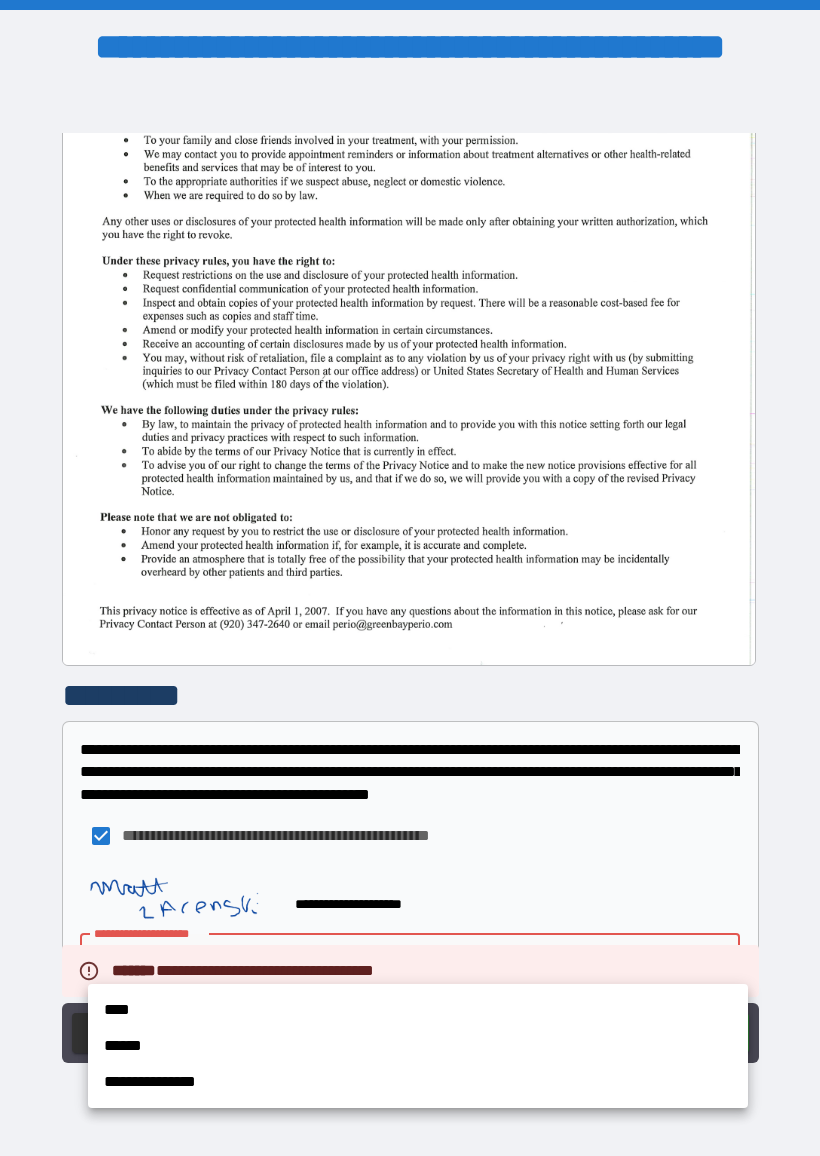 click on "**********" at bounding box center (418, 1082) 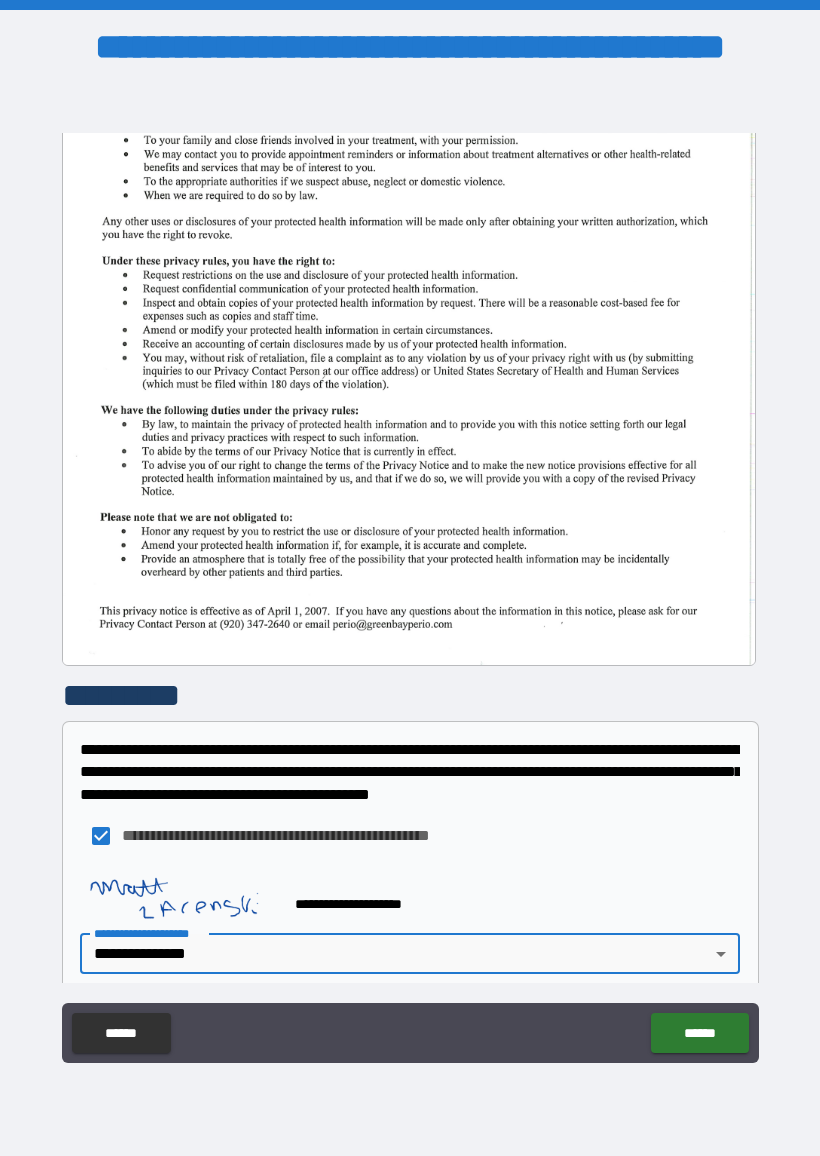 click on "**********" at bounding box center (410, 895) 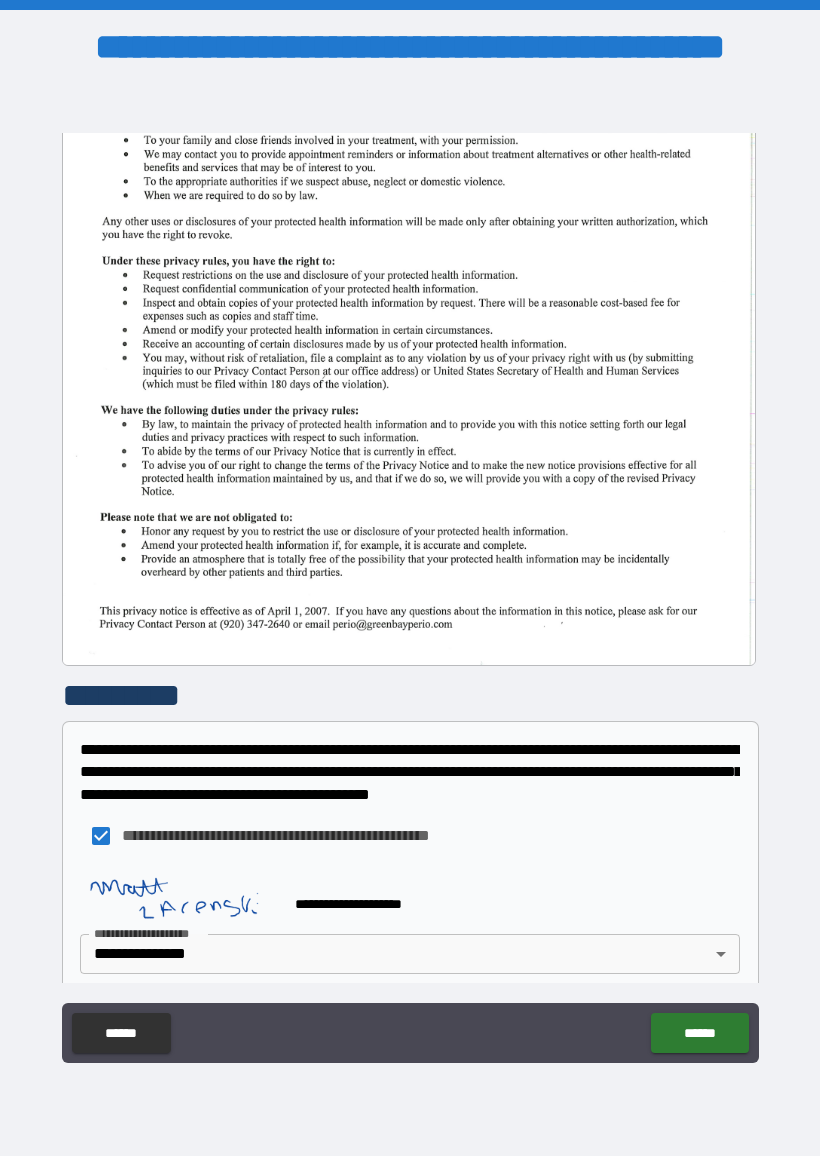 click on "**********" at bounding box center (410, 578) 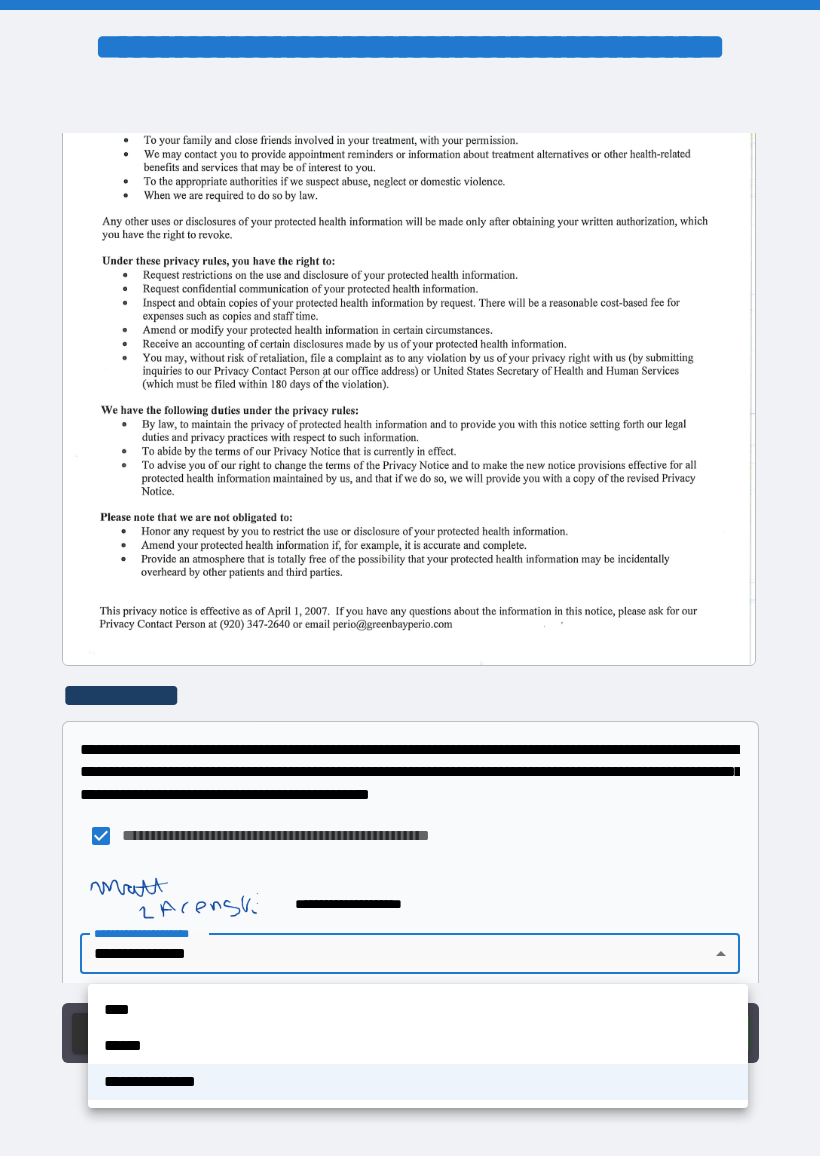 click on "**********" at bounding box center (418, 1082) 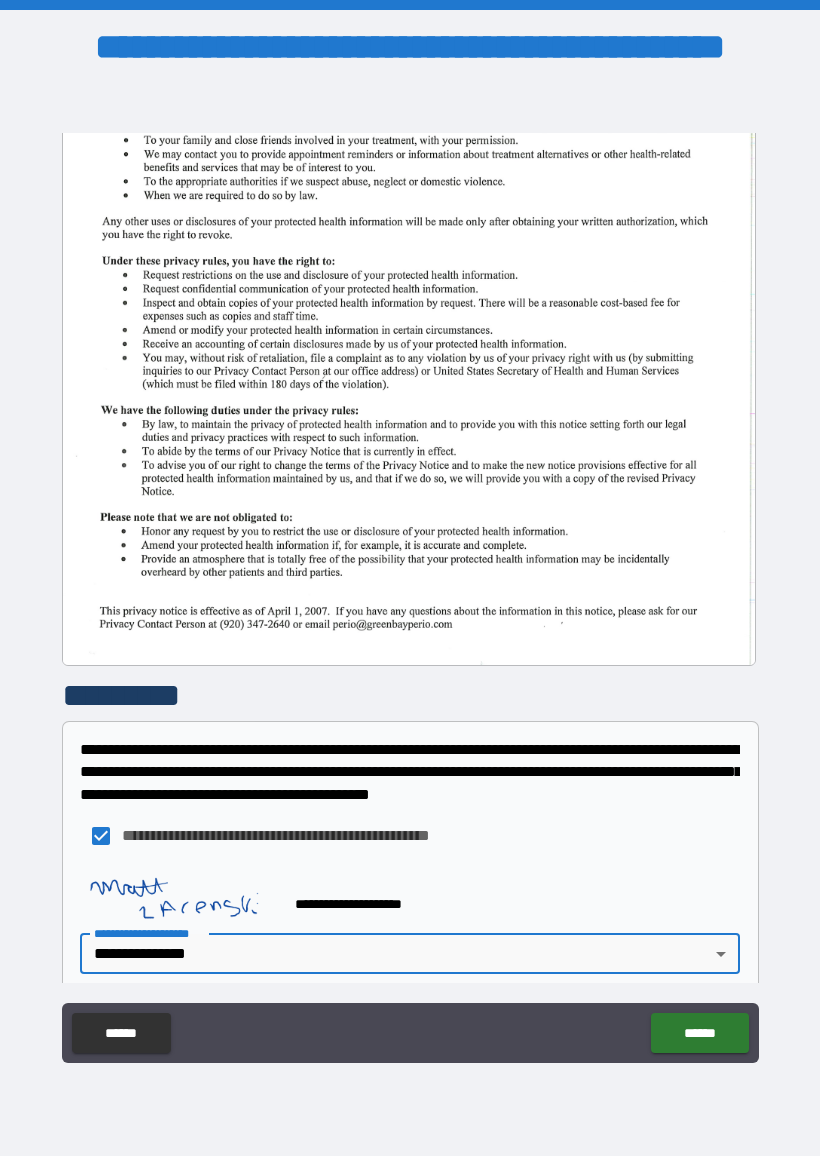 click on "******" at bounding box center [699, 1033] 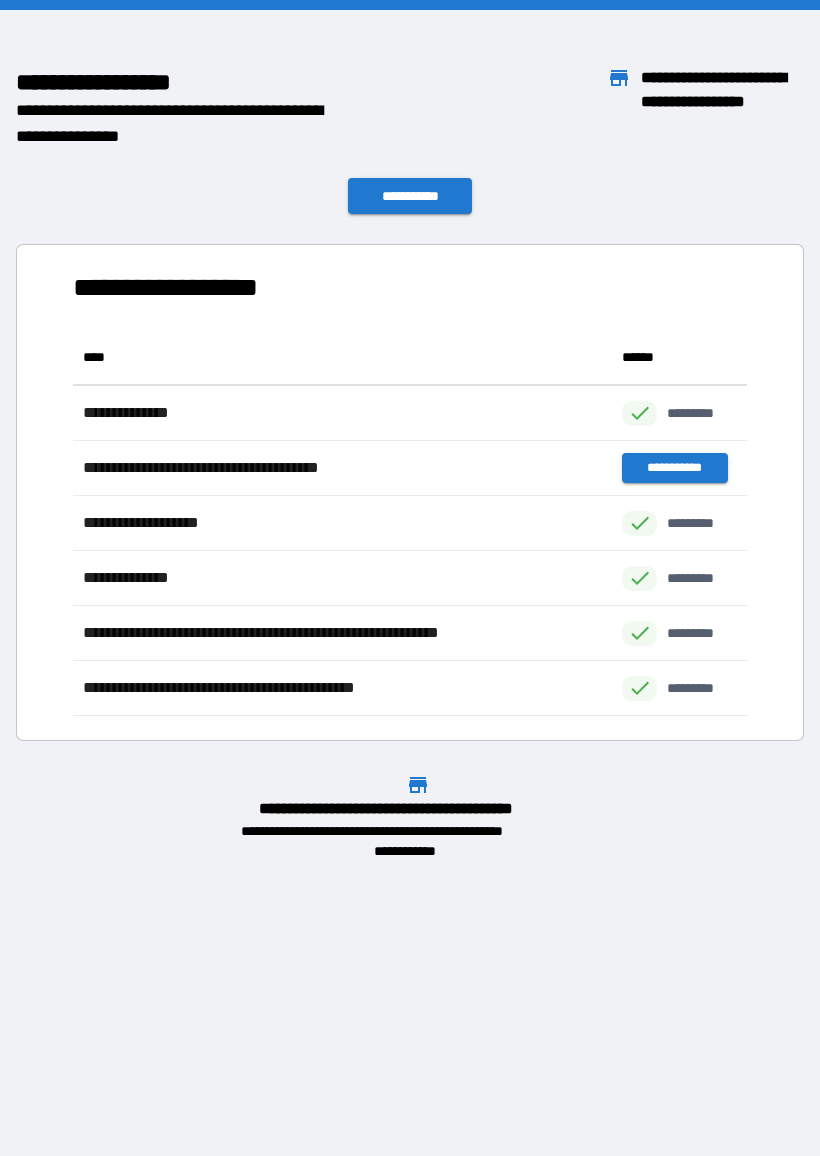scroll, scrollTop: 1, scrollLeft: 1, axis: both 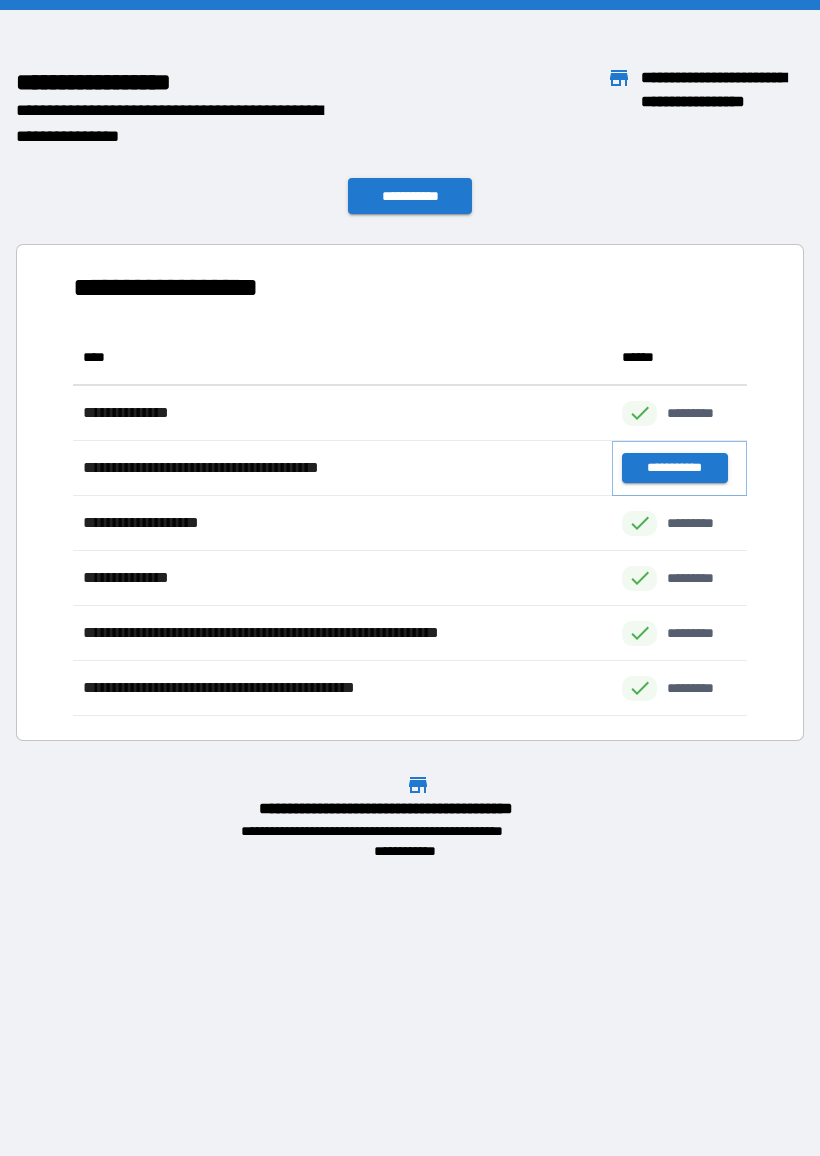 click on "**********" at bounding box center [674, 468] 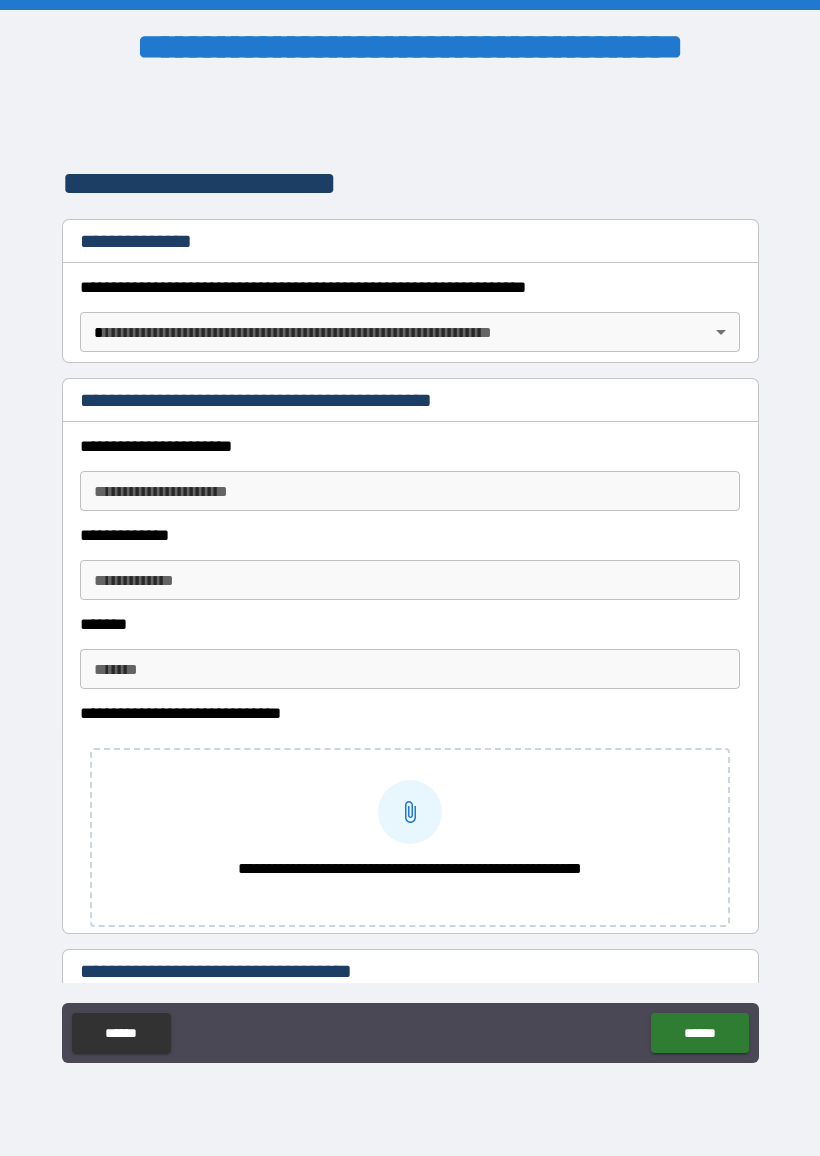 scroll, scrollTop: 622, scrollLeft: 0, axis: vertical 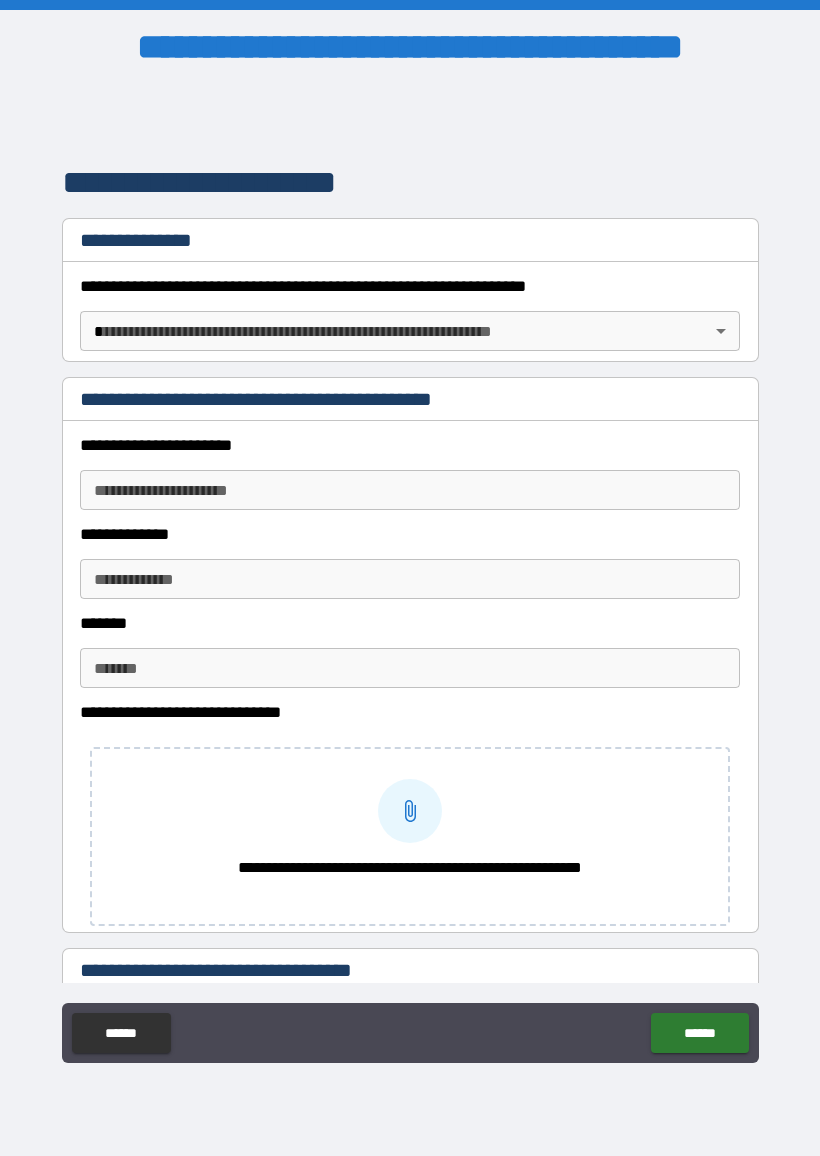 click on "**********" at bounding box center [410, 578] 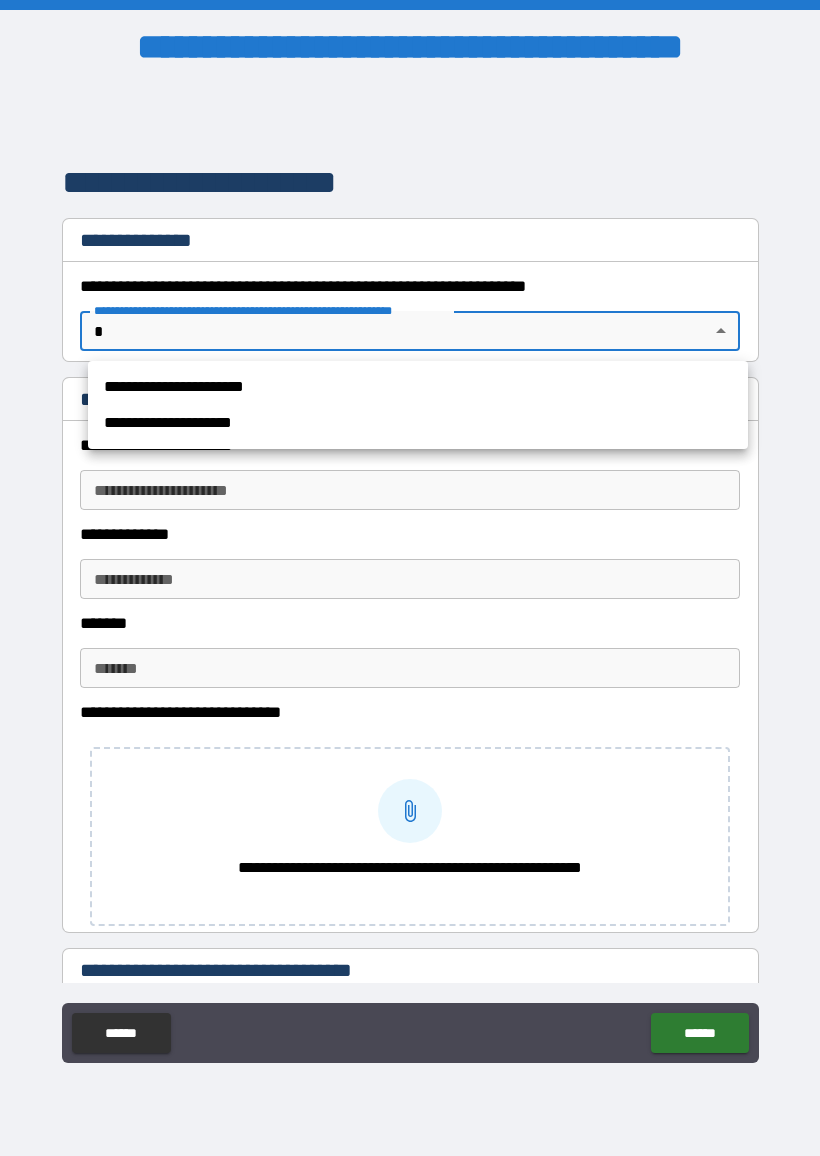 click on "**********" at bounding box center (418, 387) 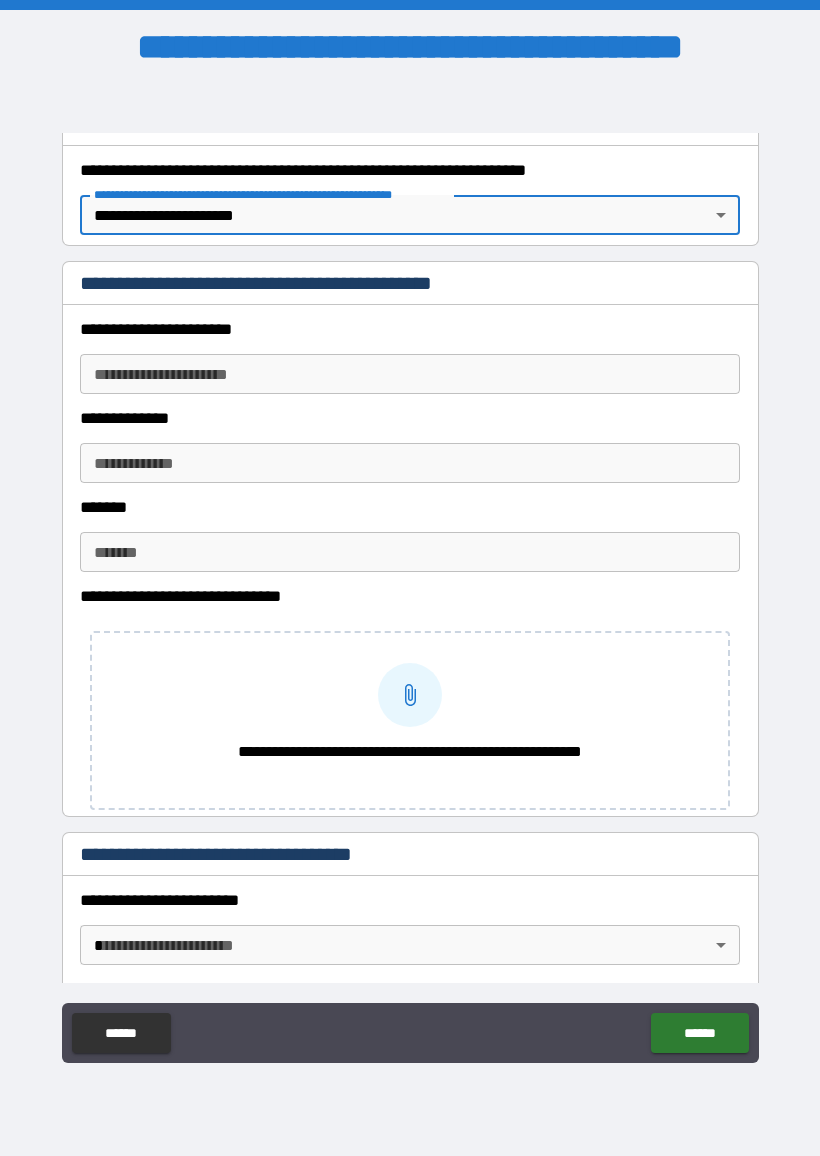 scroll, scrollTop: 740, scrollLeft: 0, axis: vertical 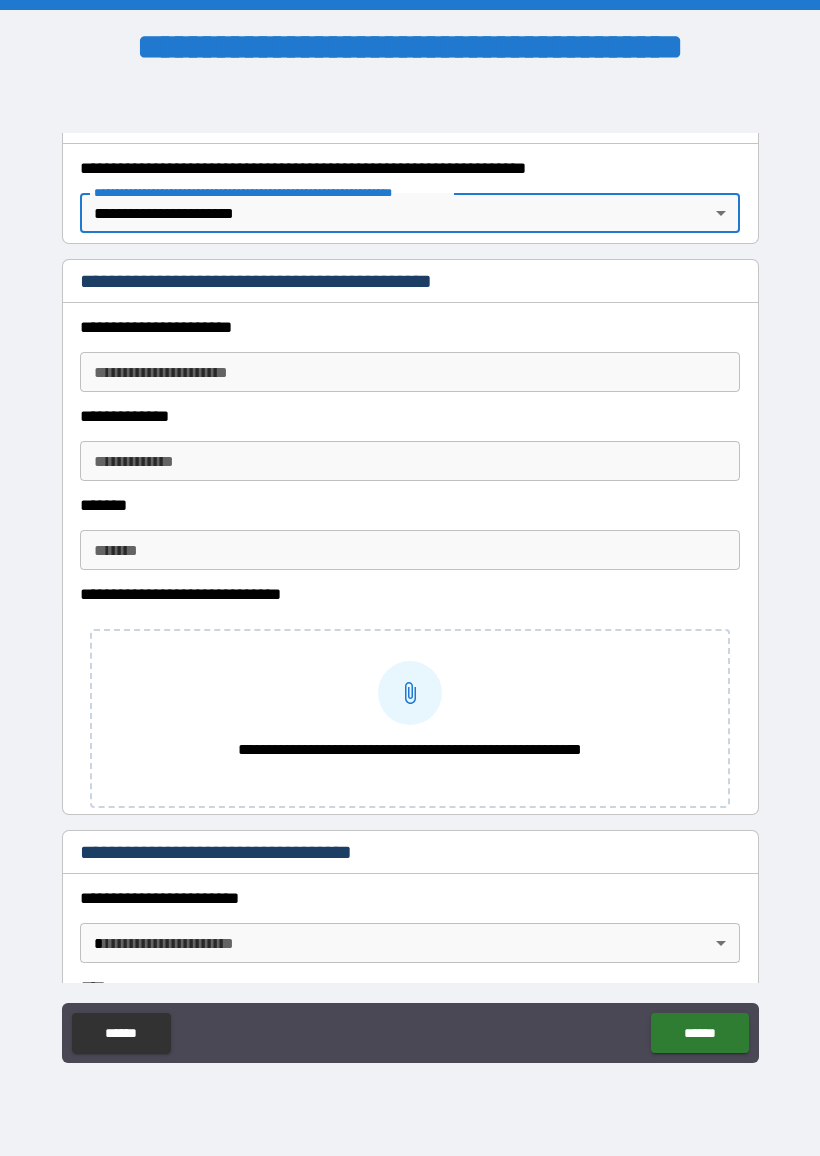 click on "**********" at bounding box center (410, 372) 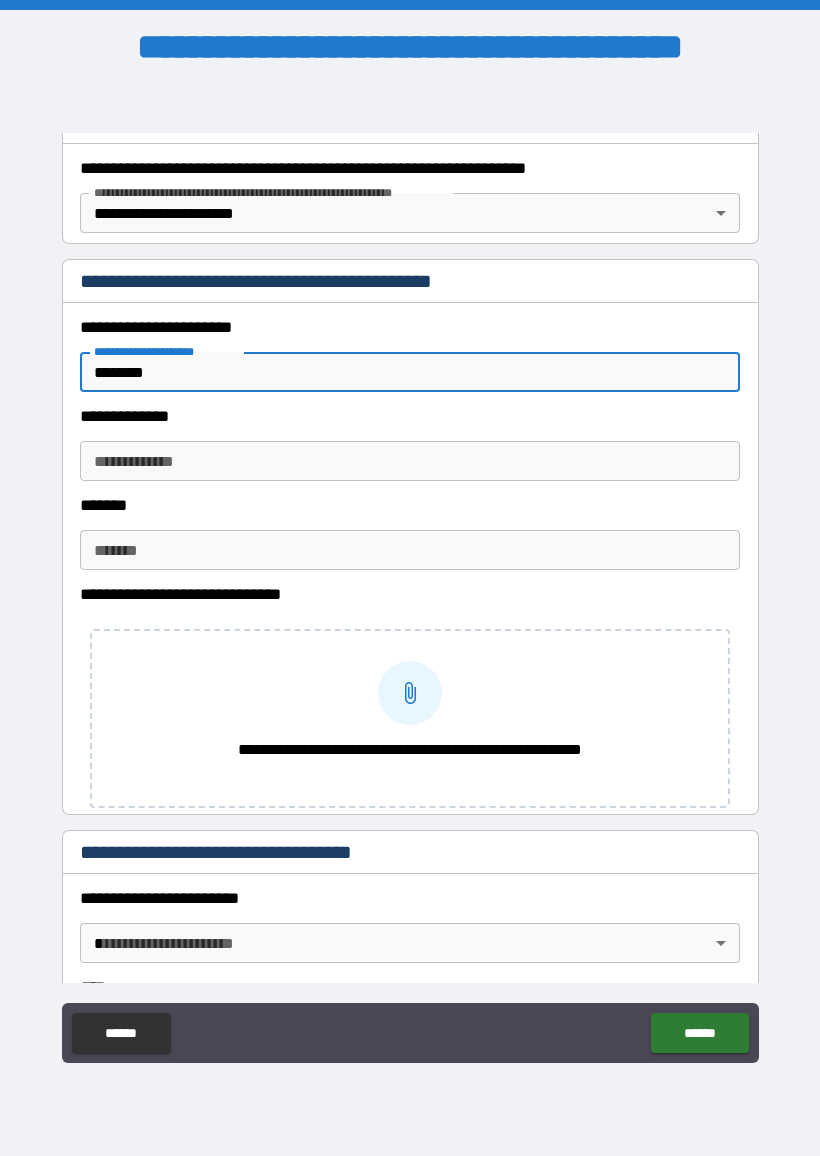 type on "********" 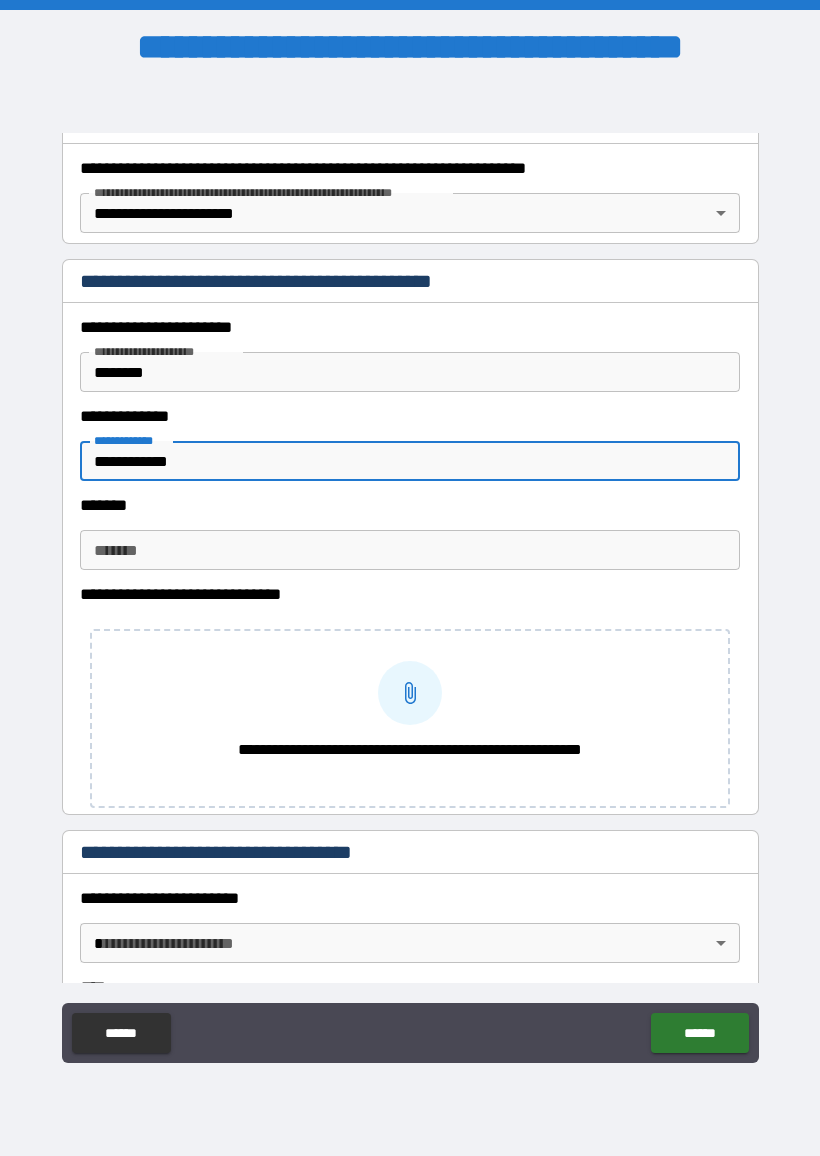 type on "**********" 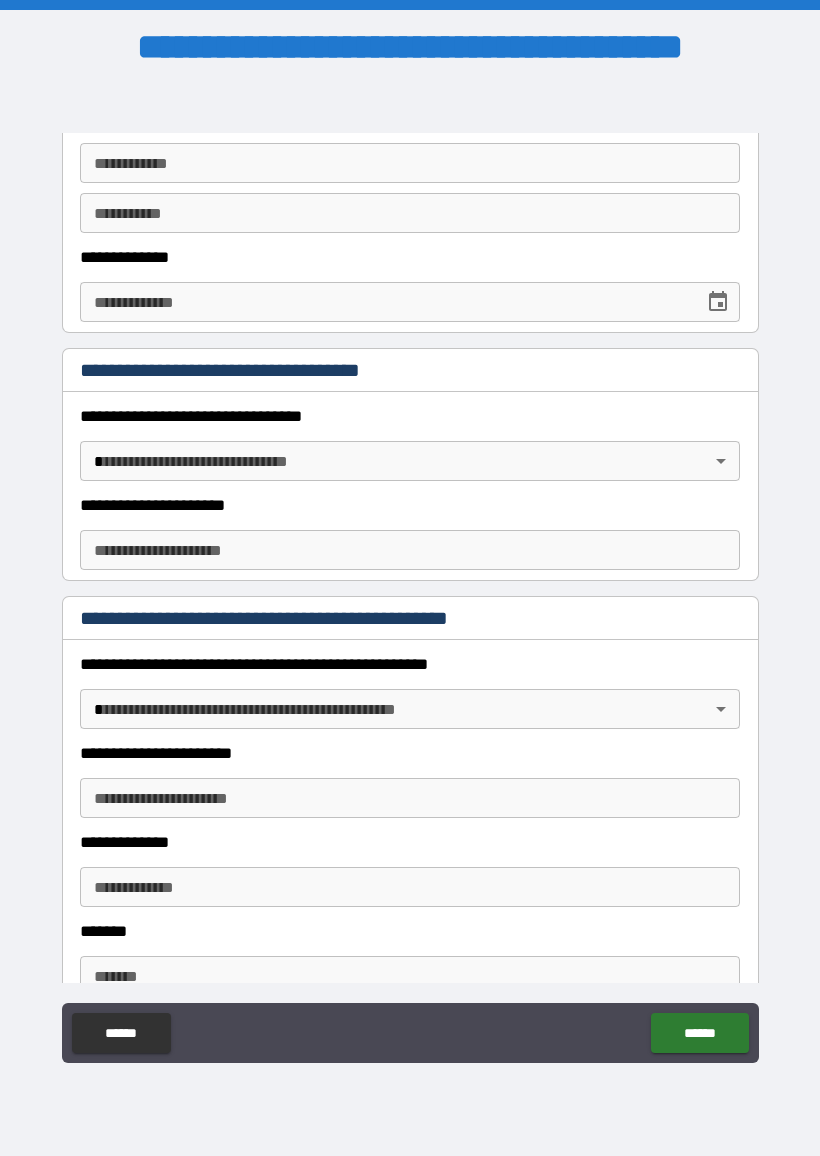 scroll, scrollTop: 1610, scrollLeft: 0, axis: vertical 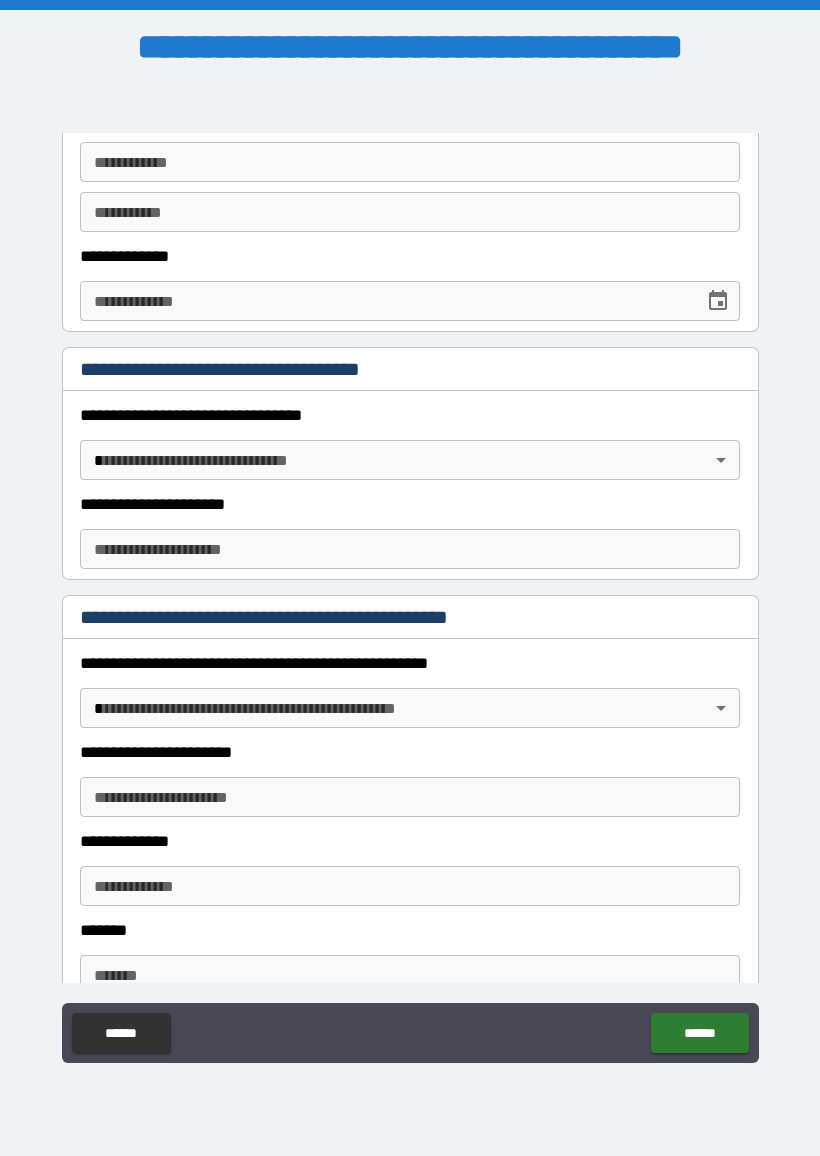 type on "*******" 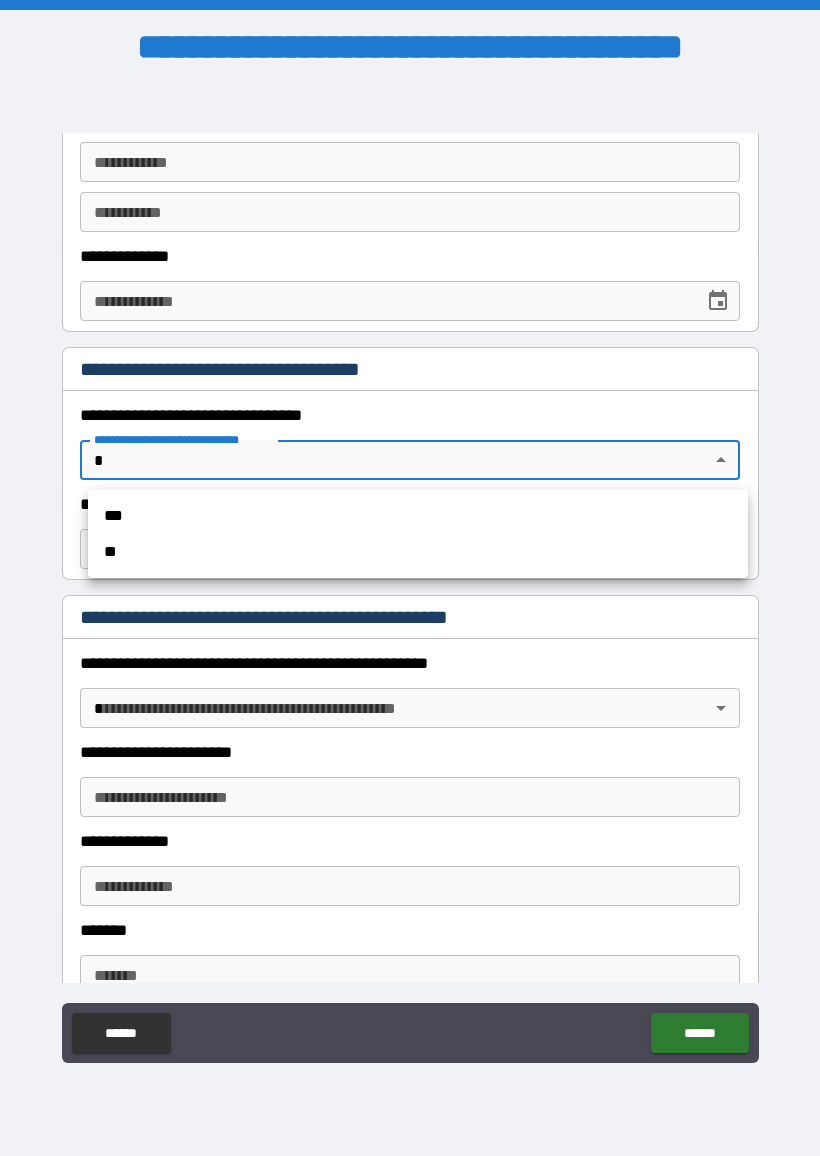 click at bounding box center [410, 578] 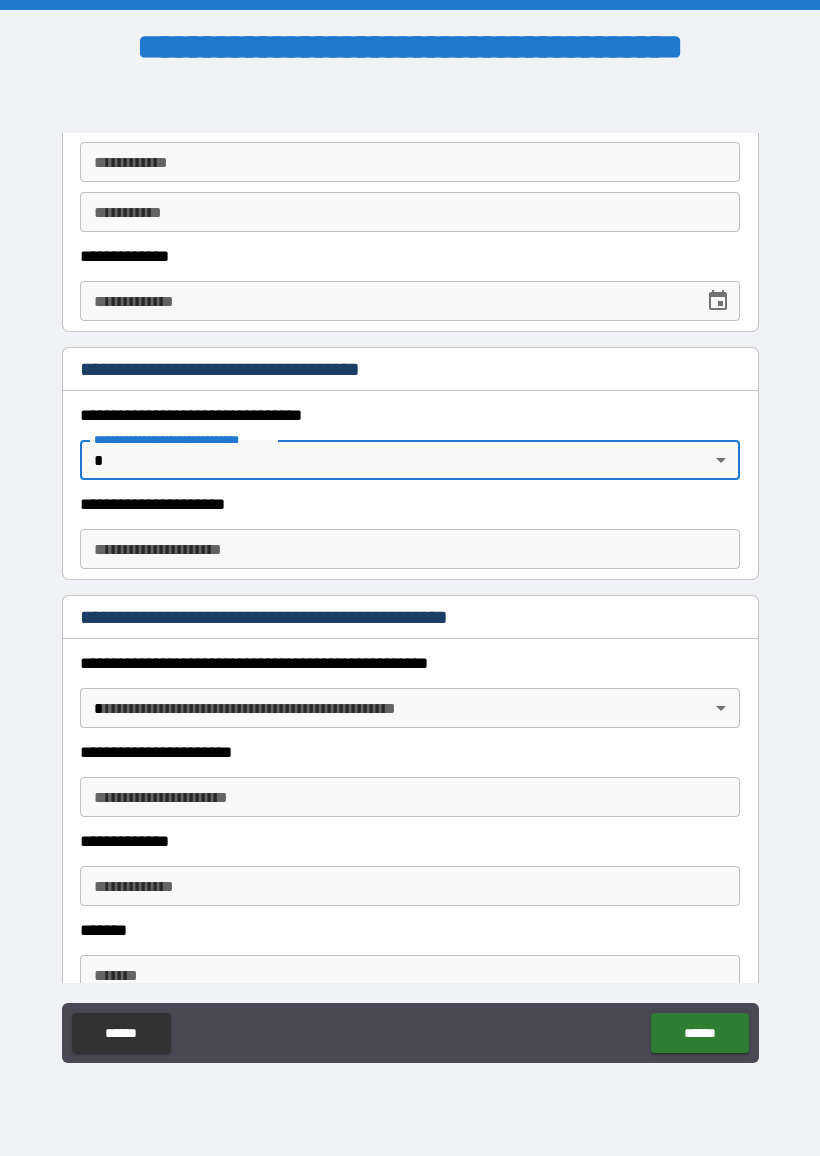 click on "**********" at bounding box center [410, 578] 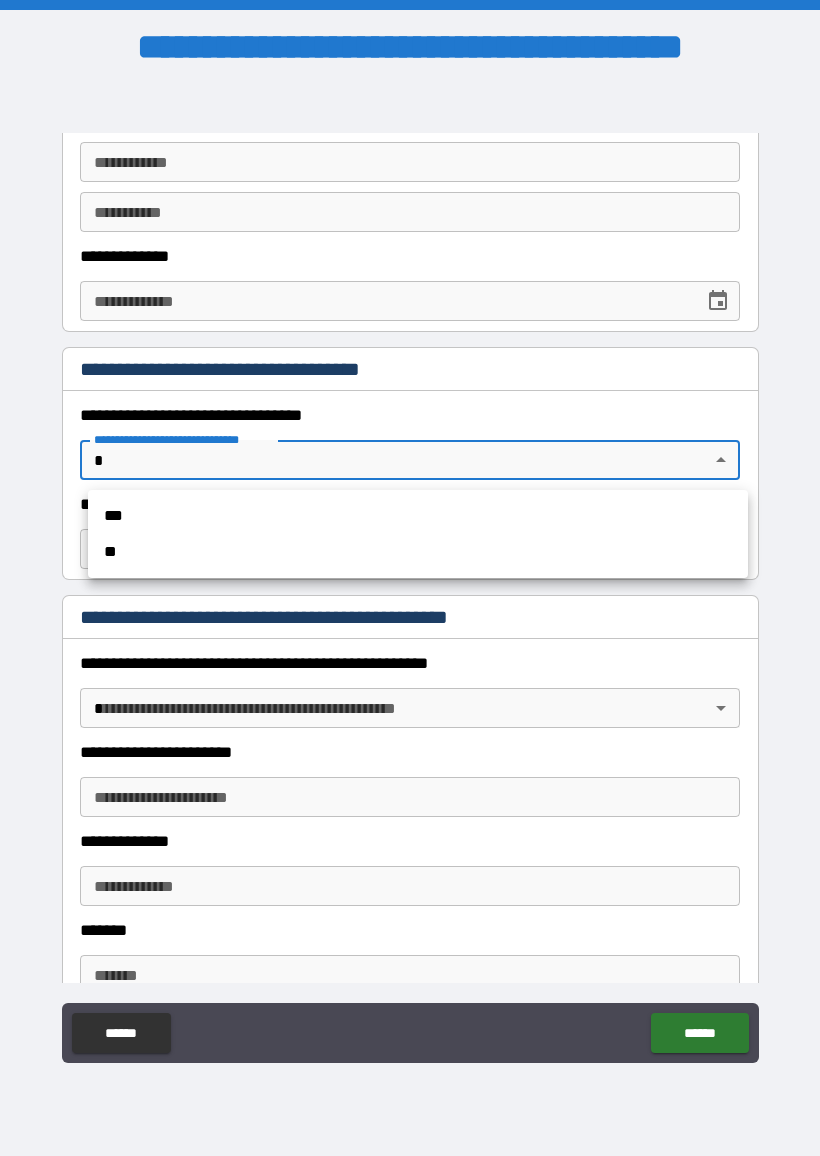 click on "***" at bounding box center (418, 516) 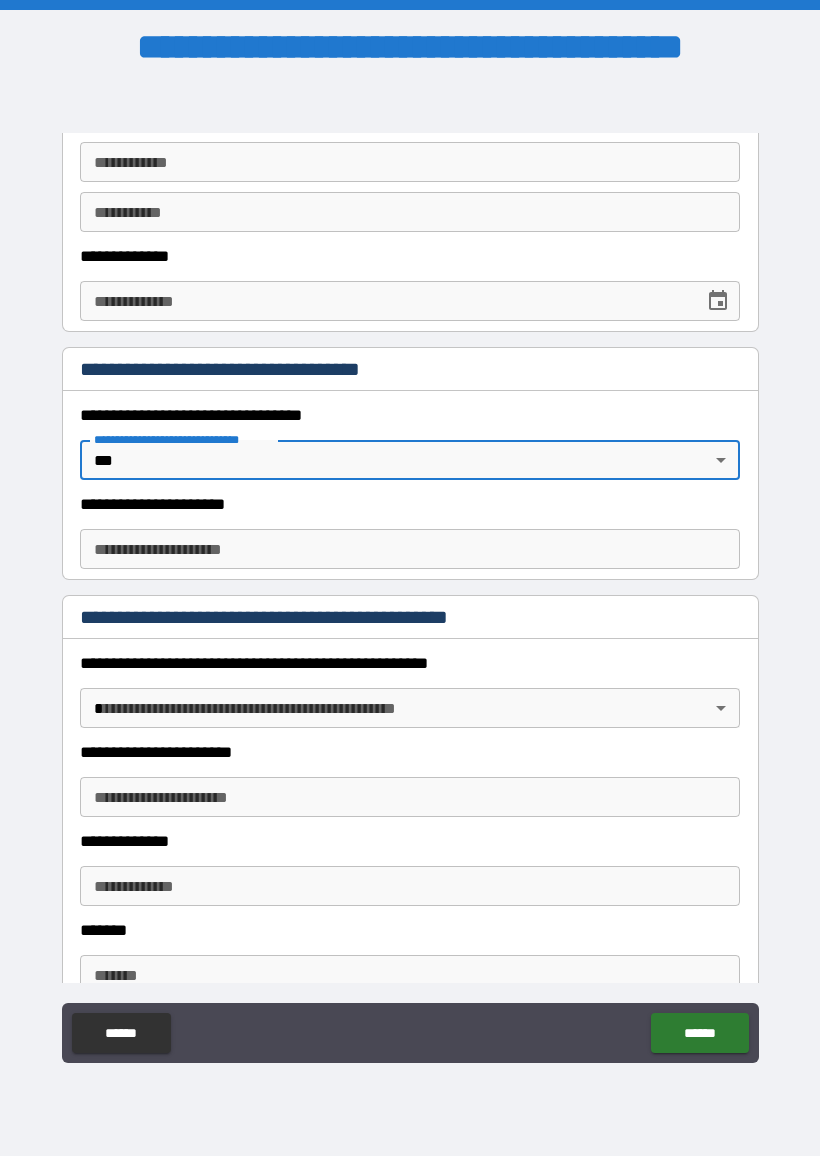 click on "**********" at bounding box center [410, 549] 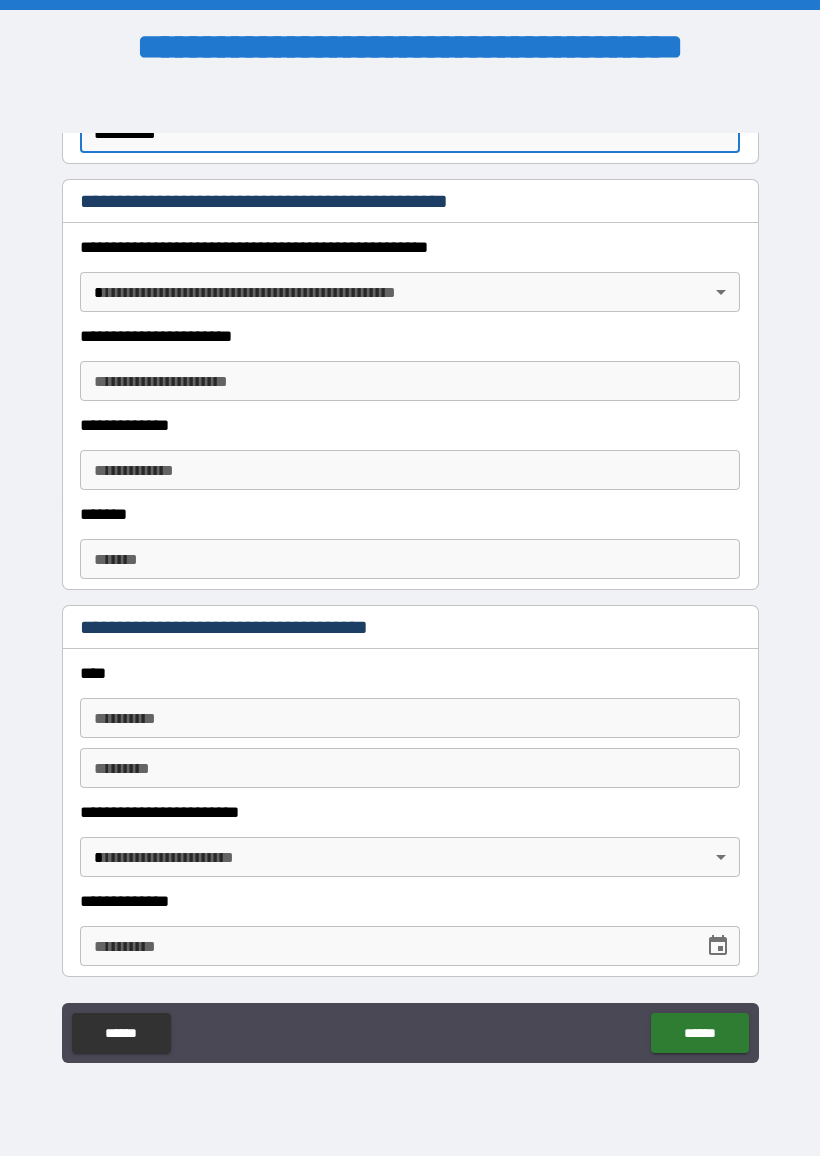scroll, scrollTop: 1965, scrollLeft: 0, axis: vertical 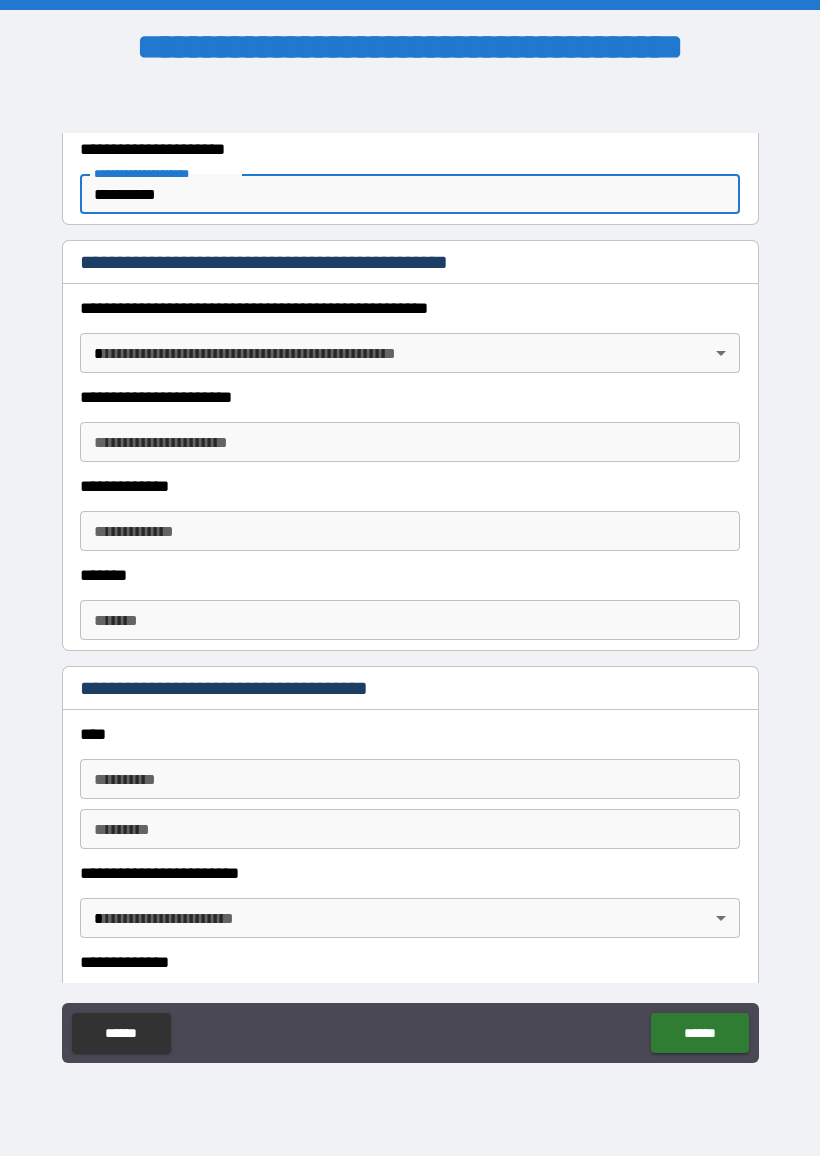 type on "**********" 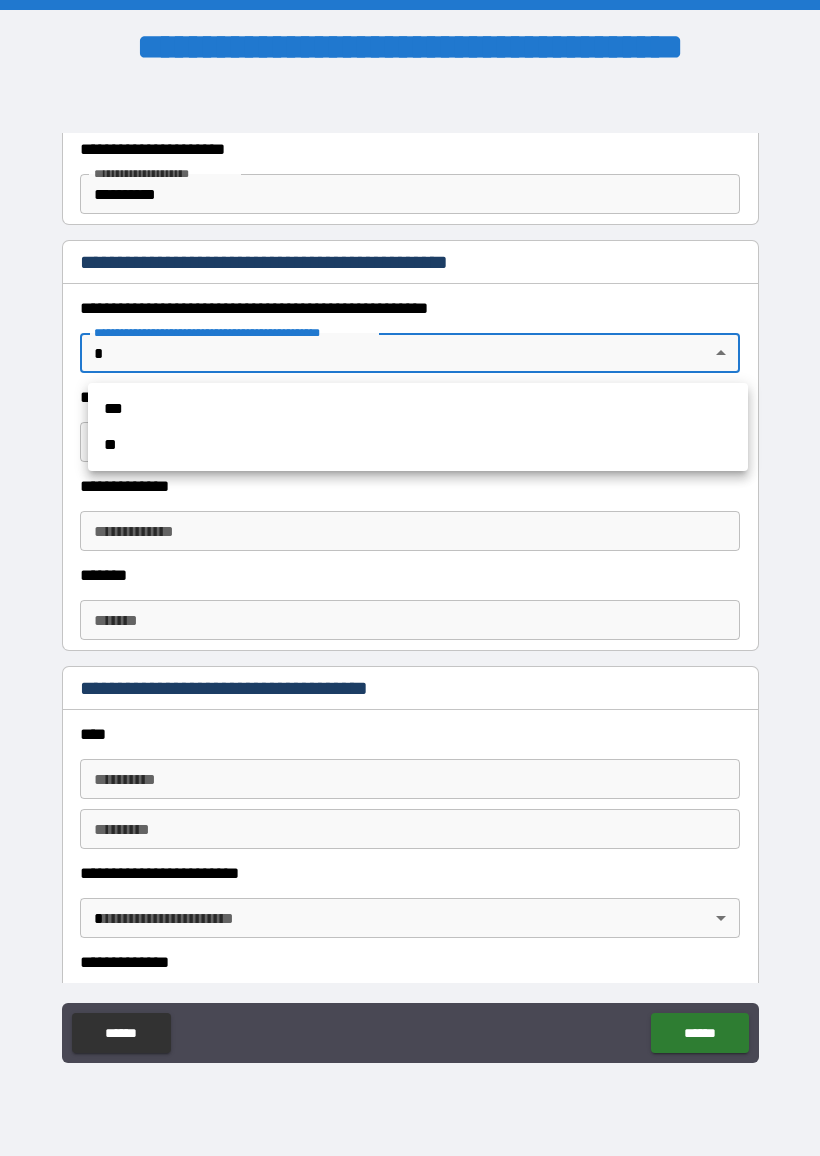 click on "**" at bounding box center [418, 445] 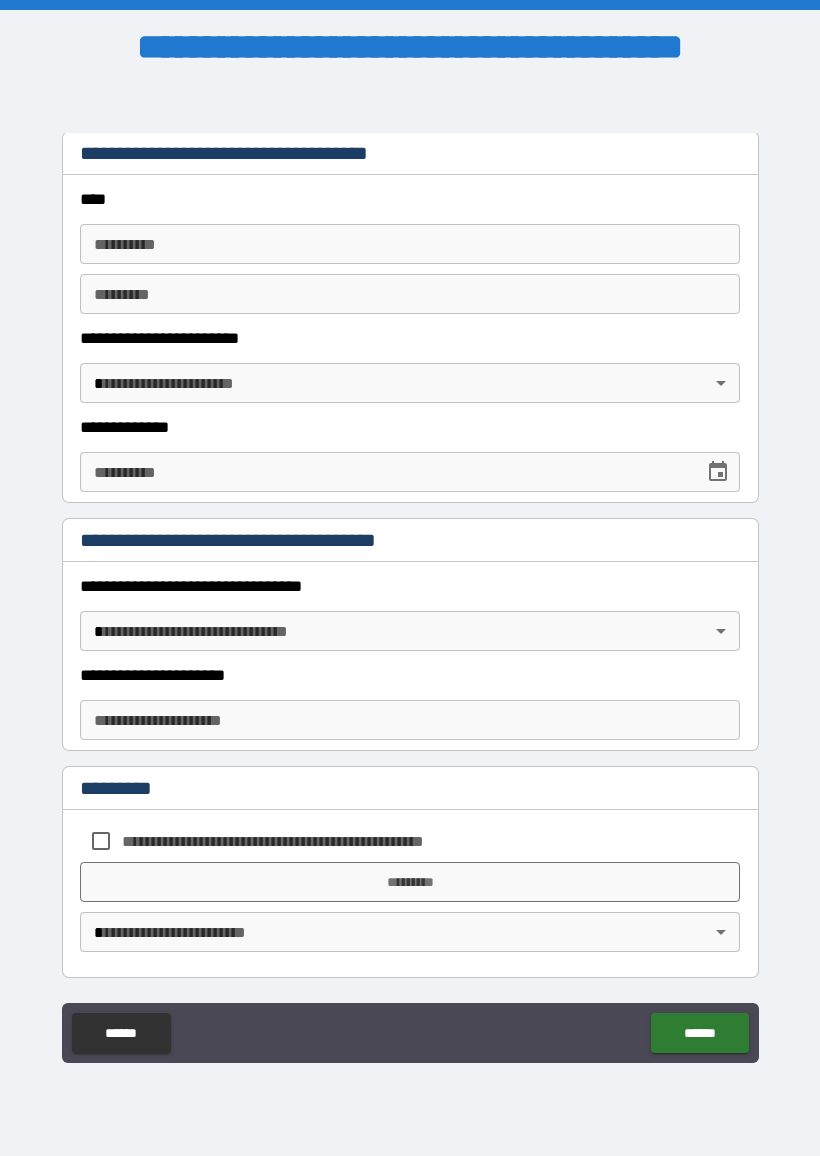 scroll, scrollTop: 2500, scrollLeft: 0, axis: vertical 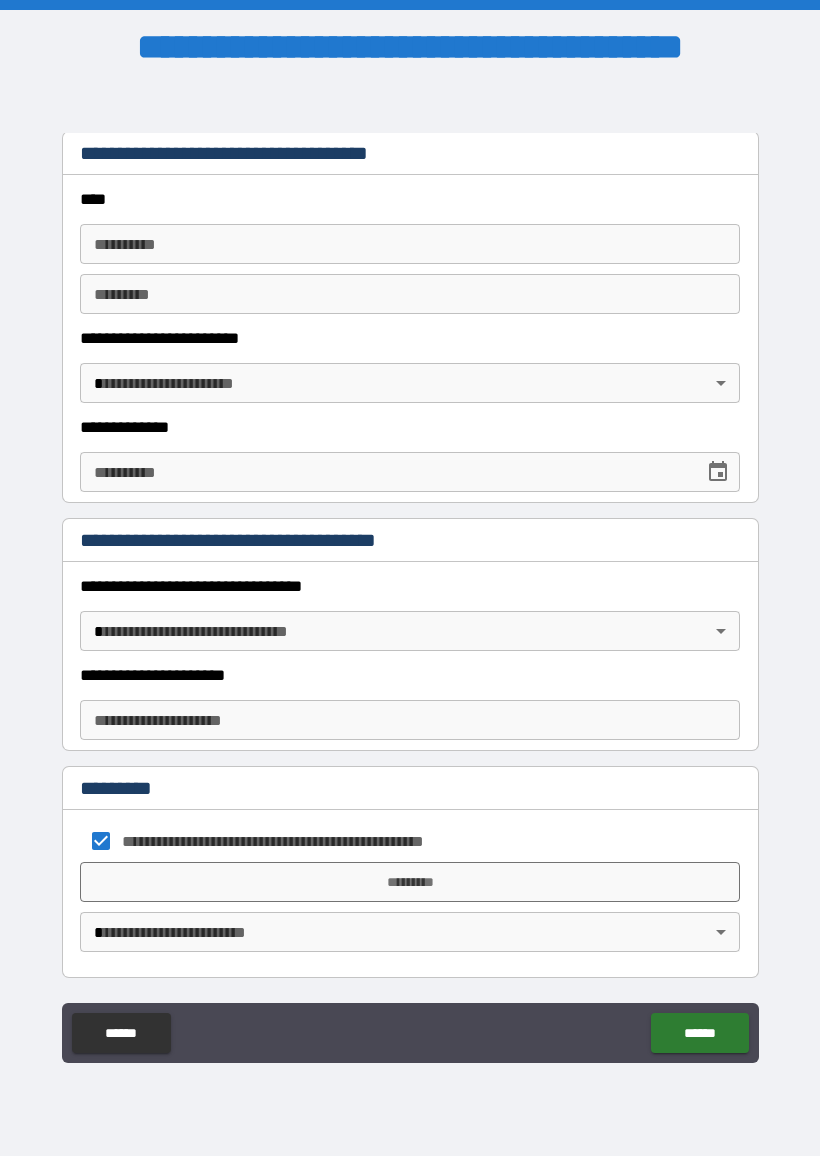 click on "*********" at bounding box center [410, 882] 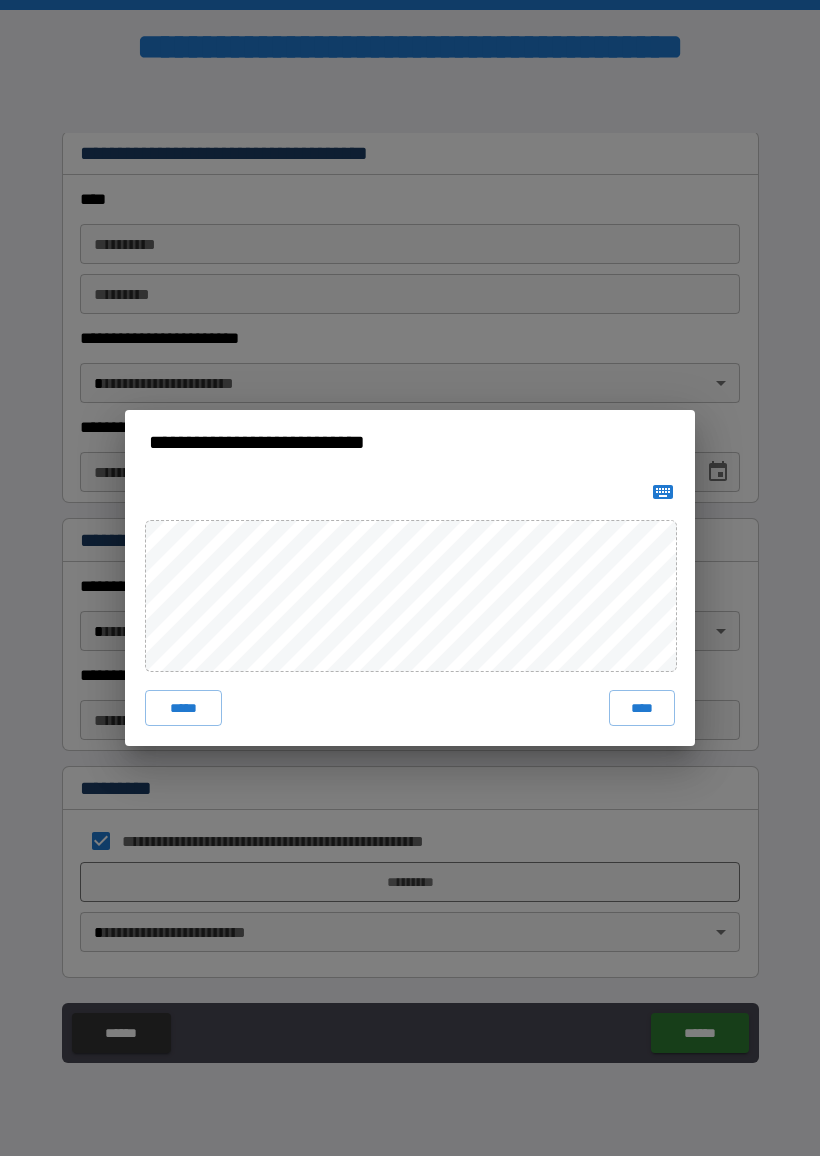 click on "***** ****" at bounding box center (410, 610) 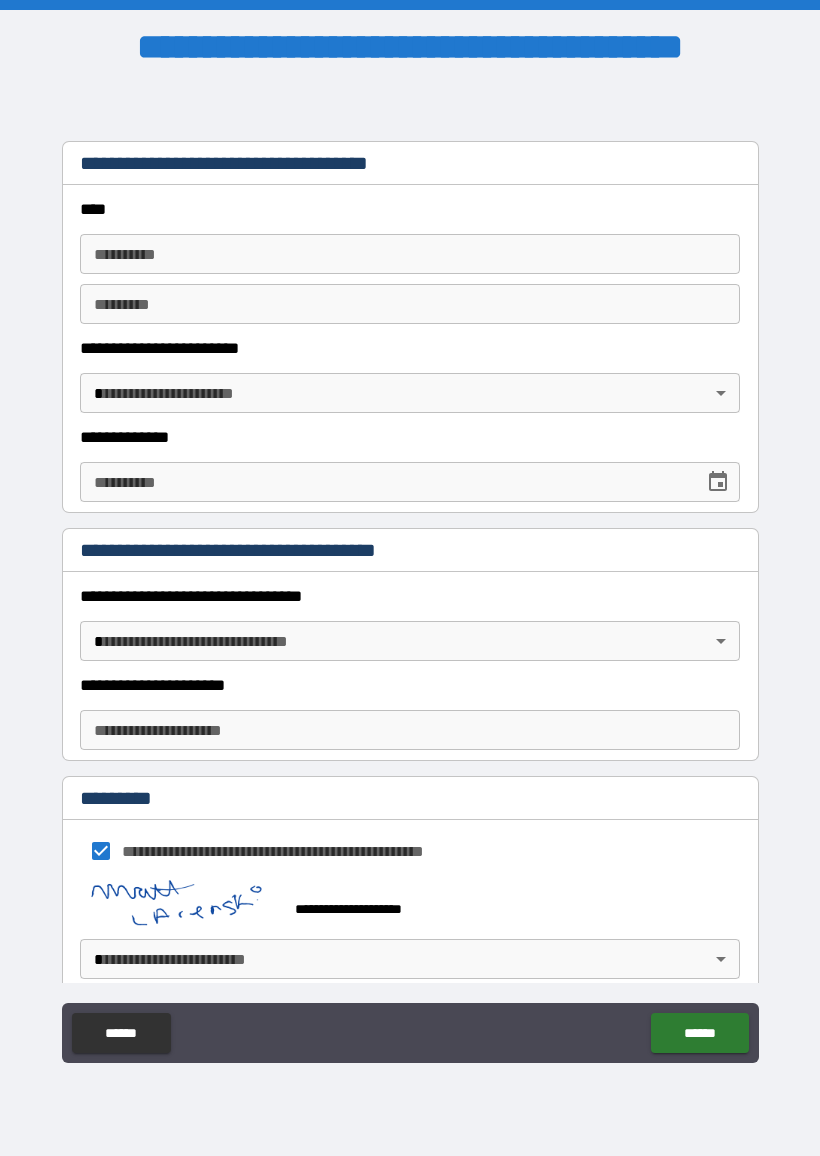 click on "**********" at bounding box center [410, 578] 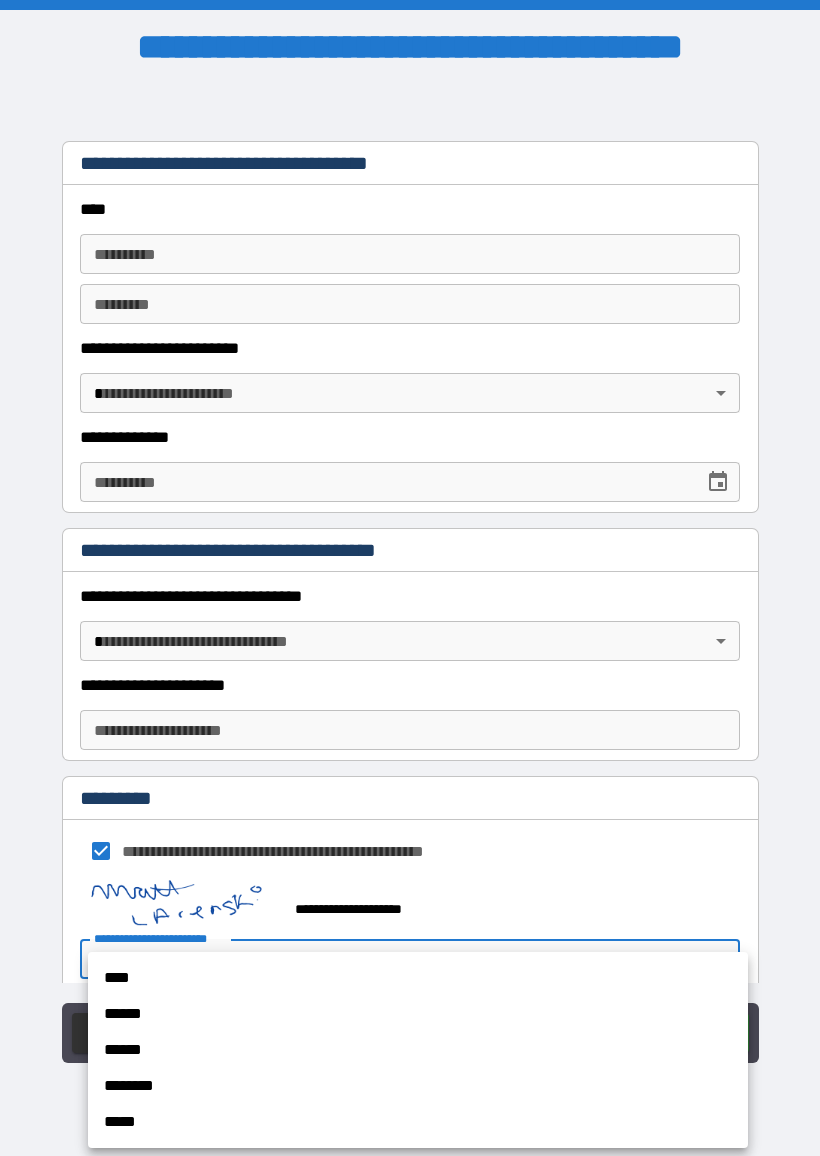 click on "******" at bounding box center [418, 1014] 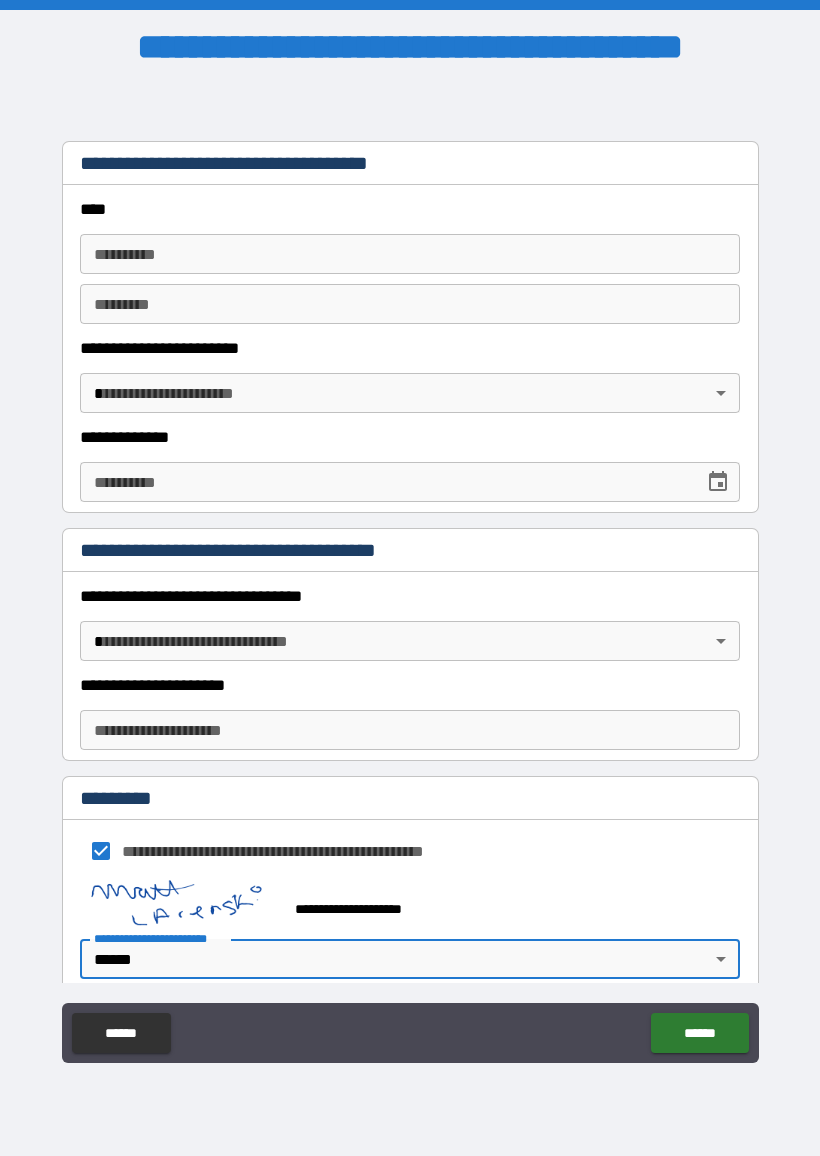 click on "******" at bounding box center (699, 1033) 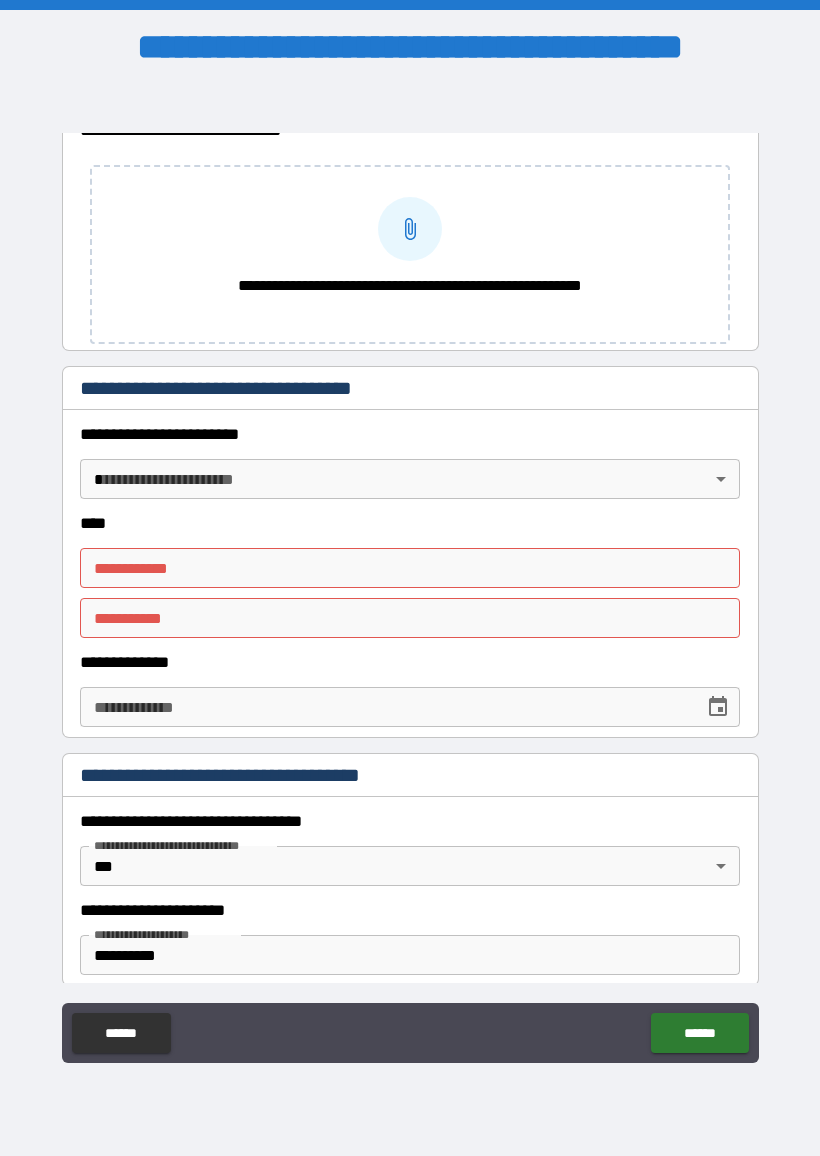 scroll, scrollTop: 1216, scrollLeft: 0, axis: vertical 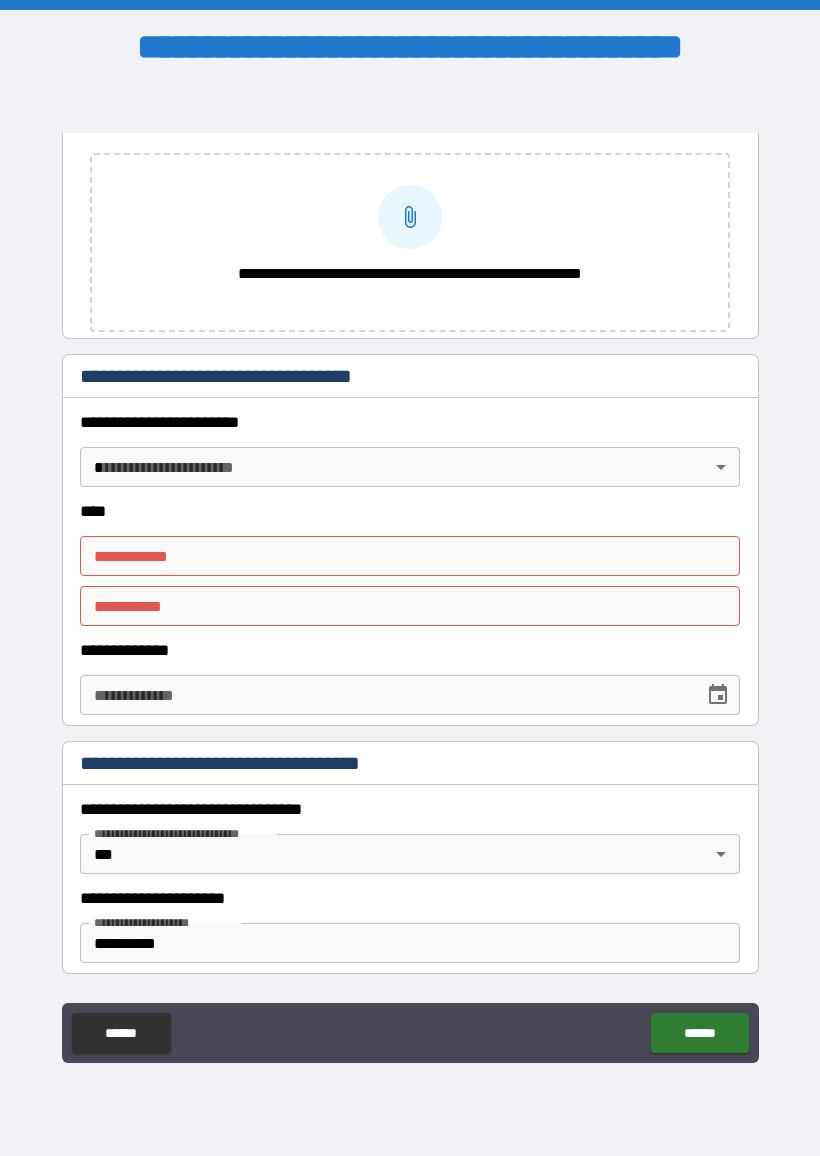 click on "**********" at bounding box center (410, 578) 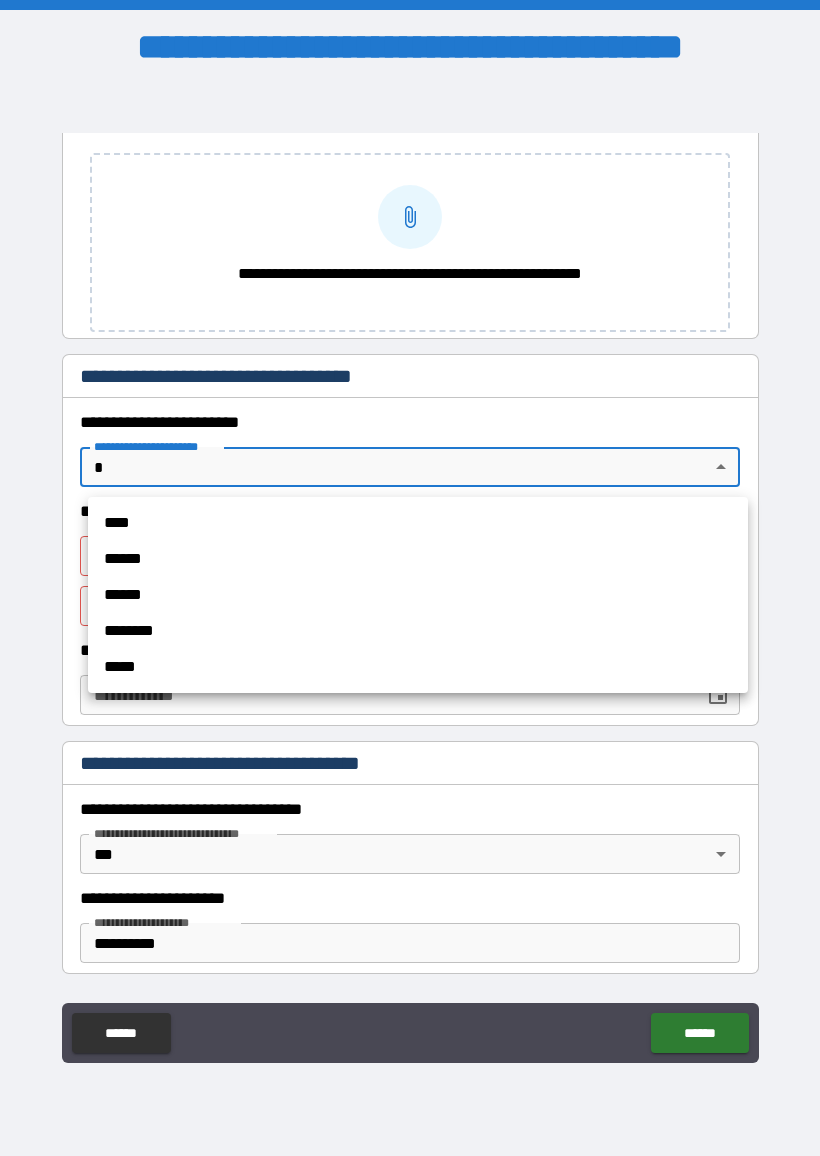 click on "******" at bounding box center (418, 559) 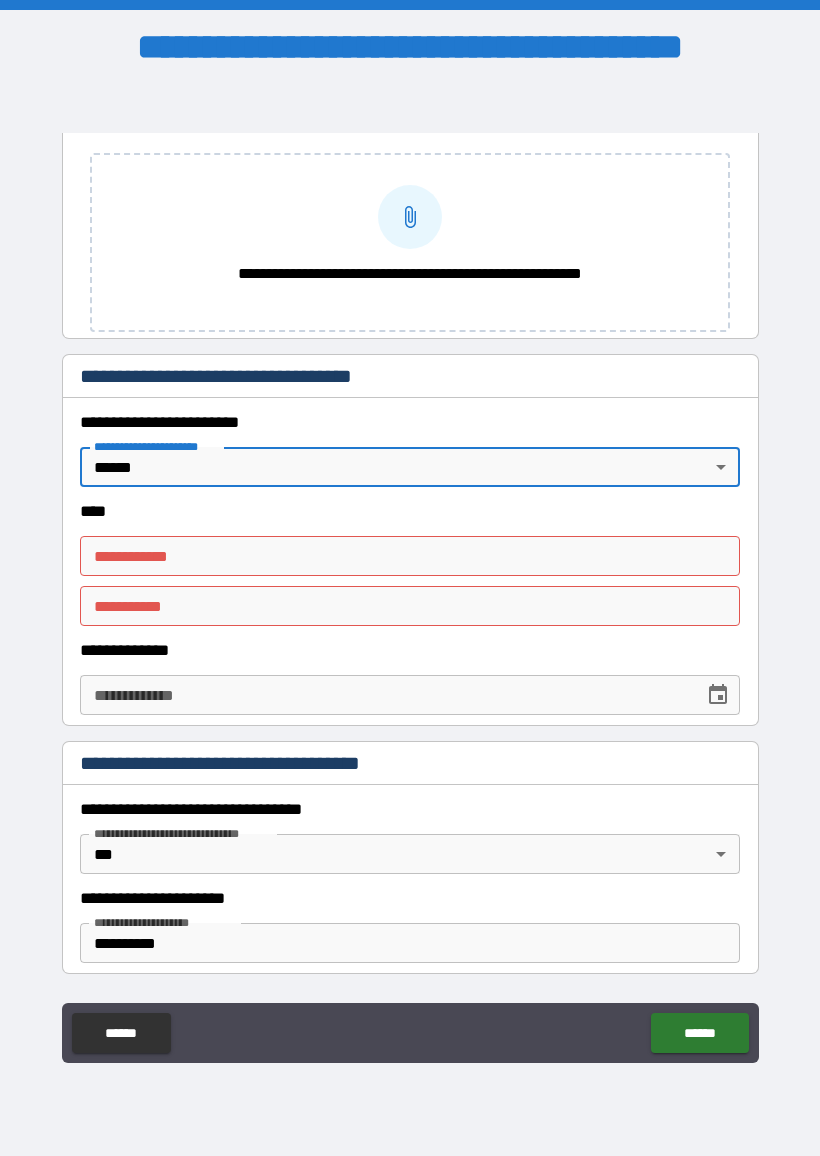 click on "**********" at bounding box center (410, 556) 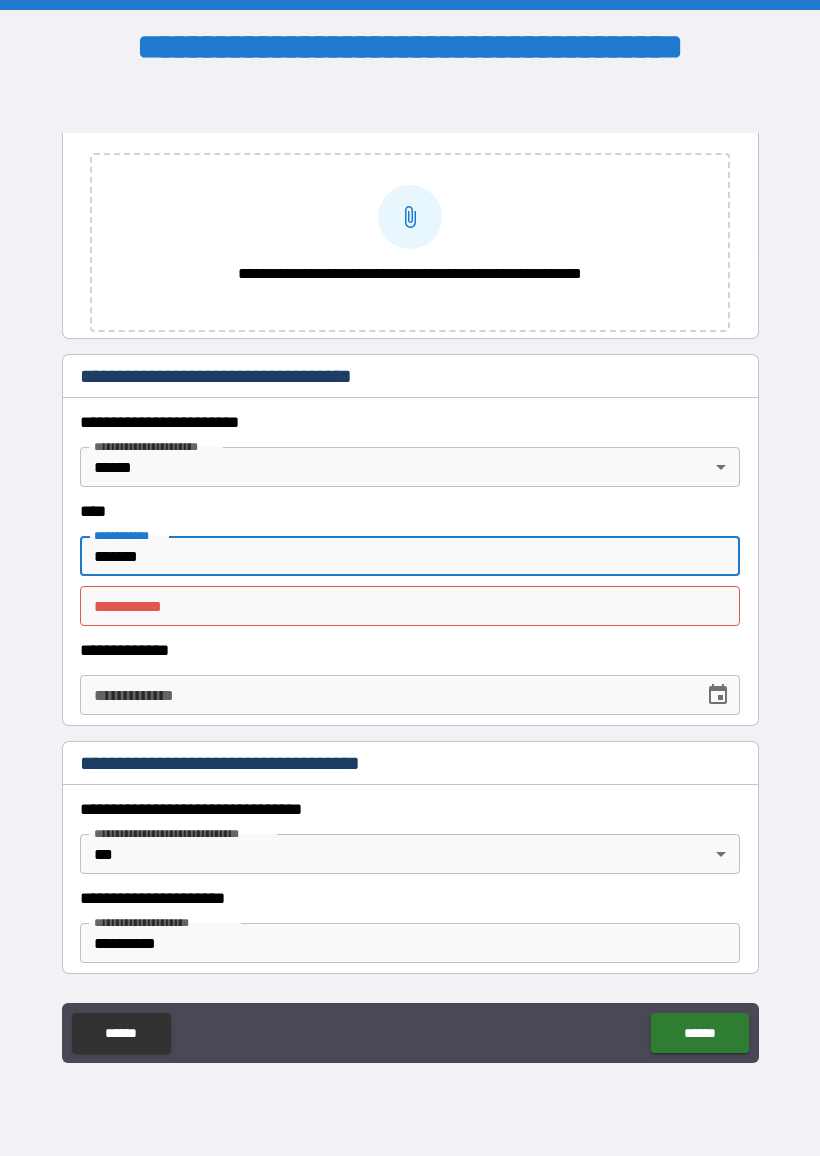 type on "*******" 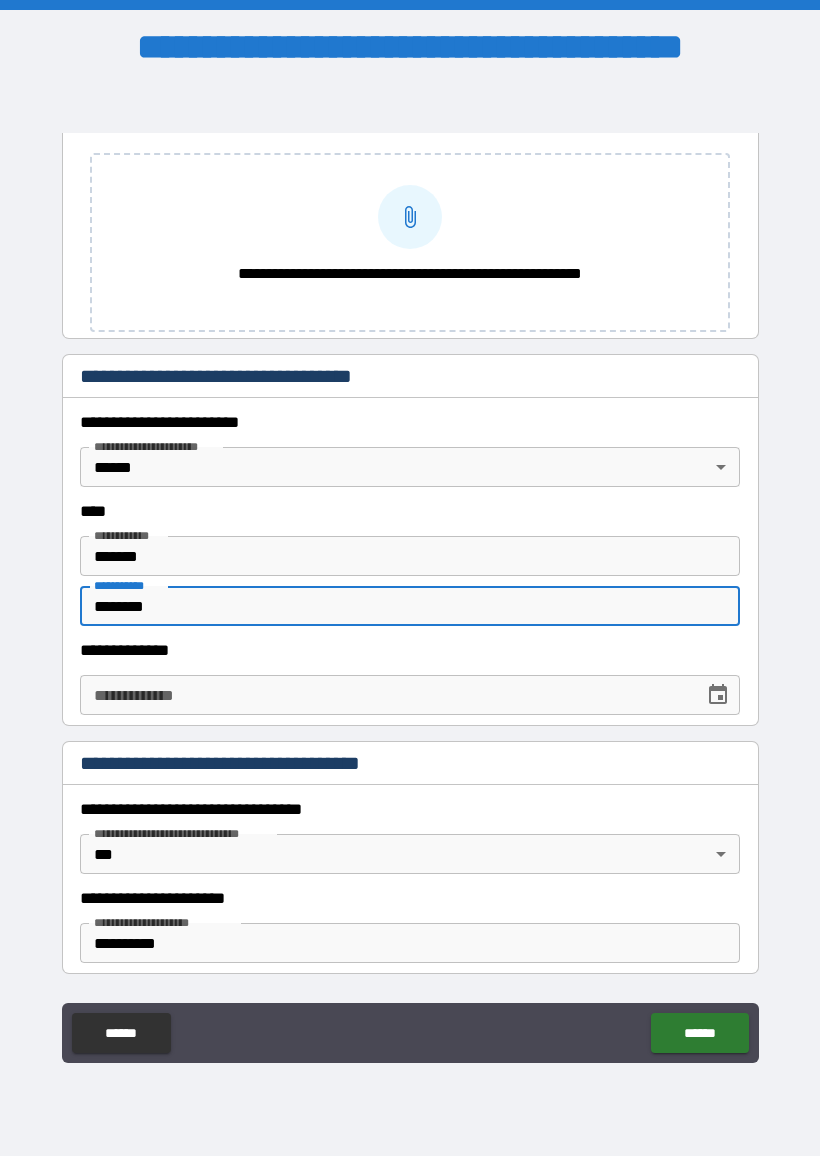 type on "********" 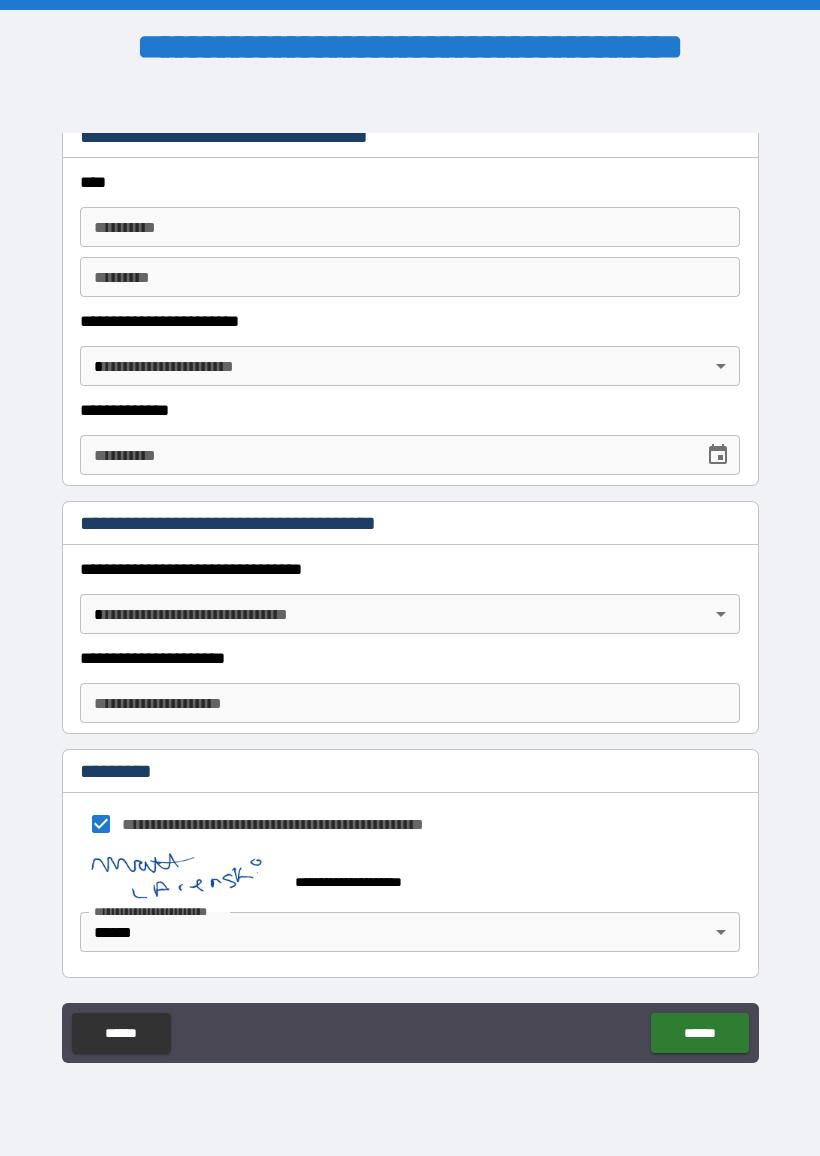 scroll, scrollTop: 2517, scrollLeft: 0, axis: vertical 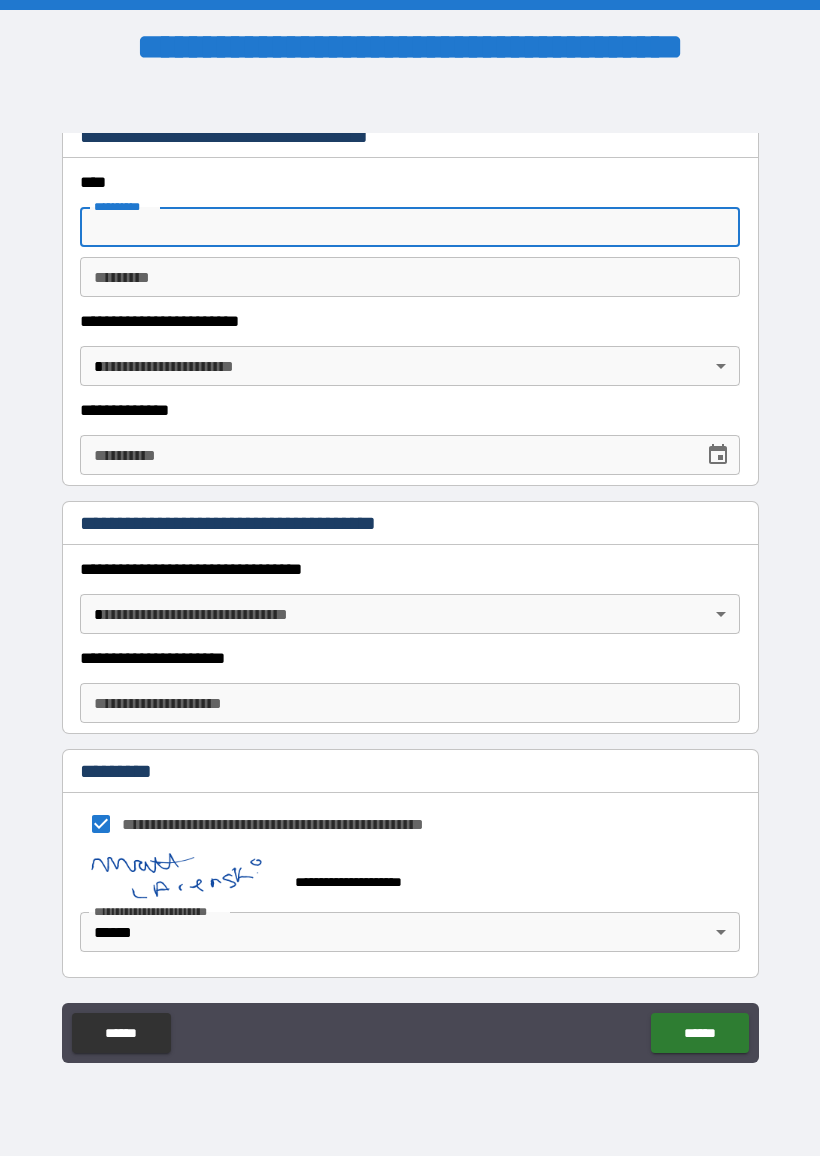 click on "**********" at bounding box center [410, 580] 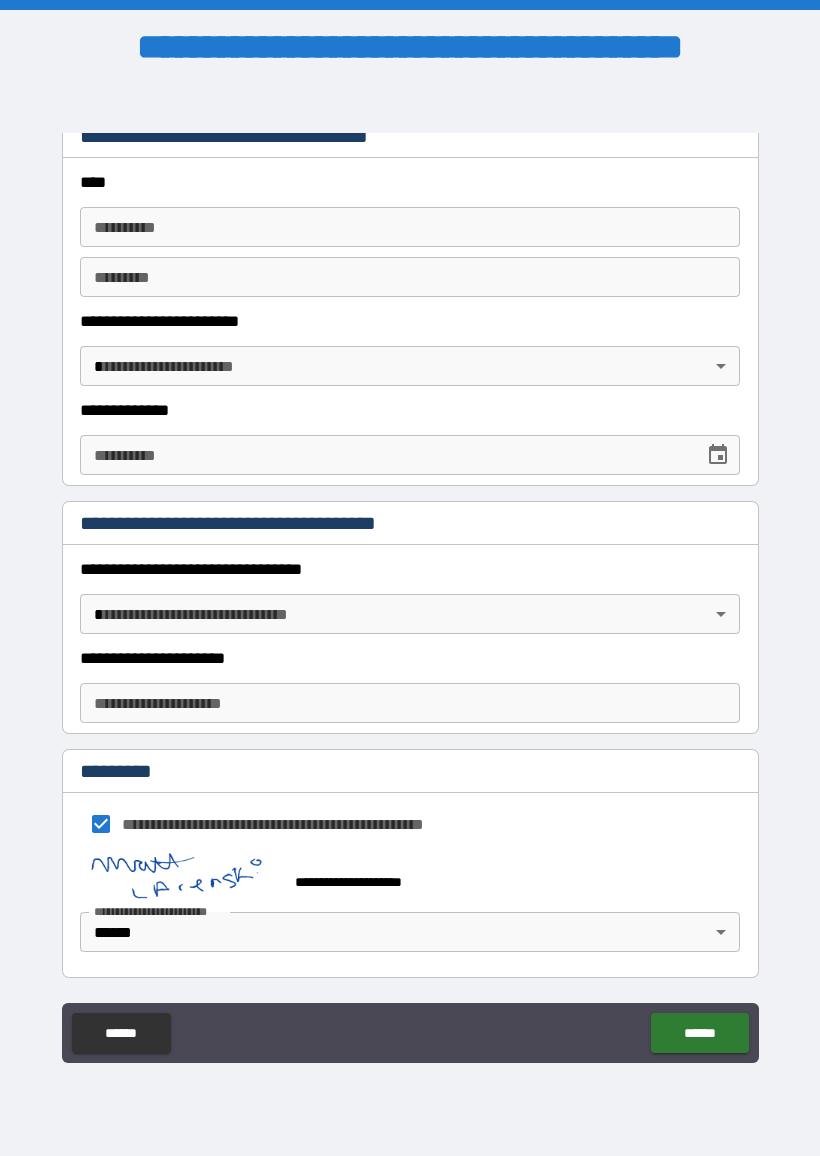 click on "******" at bounding box center (699, 1033) 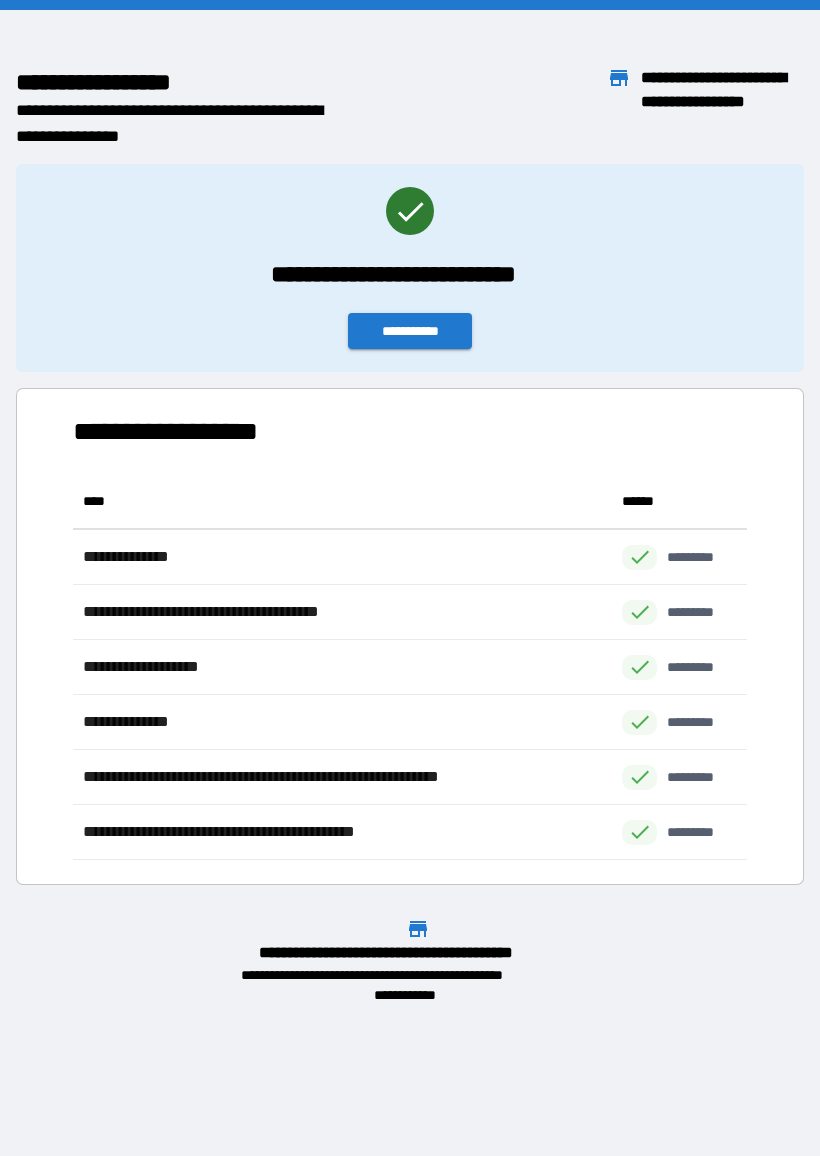 scroll, scrollTop: 1, scrollLeft: 1, axis: both 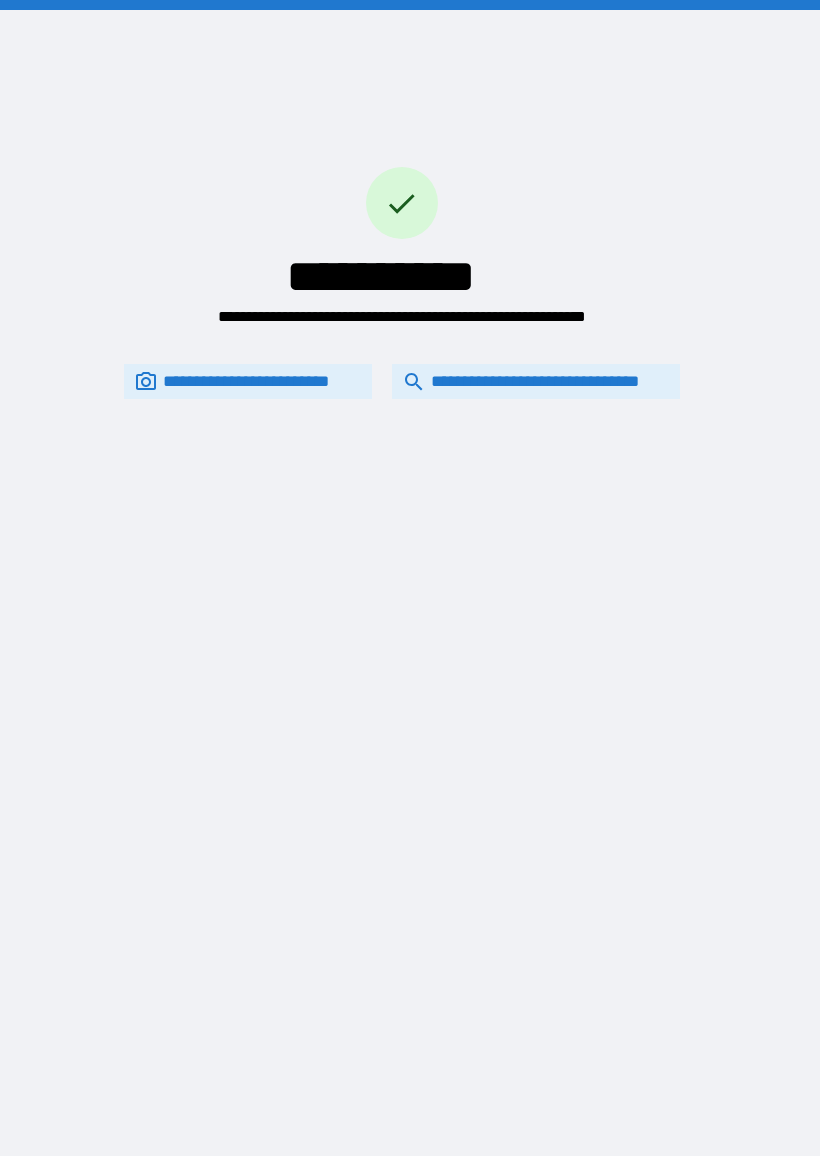 click on "**********" at bounding box center (536, 381) 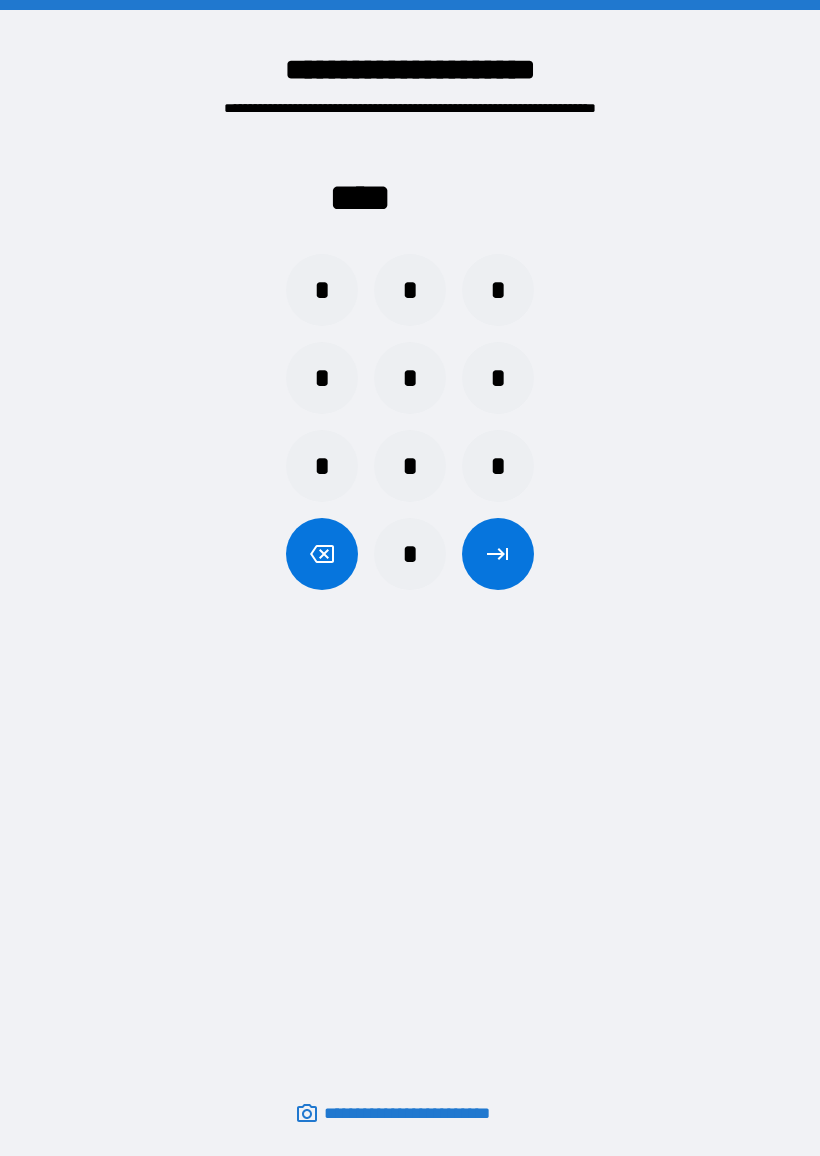 click on "*" at bounding box center (410, 290) 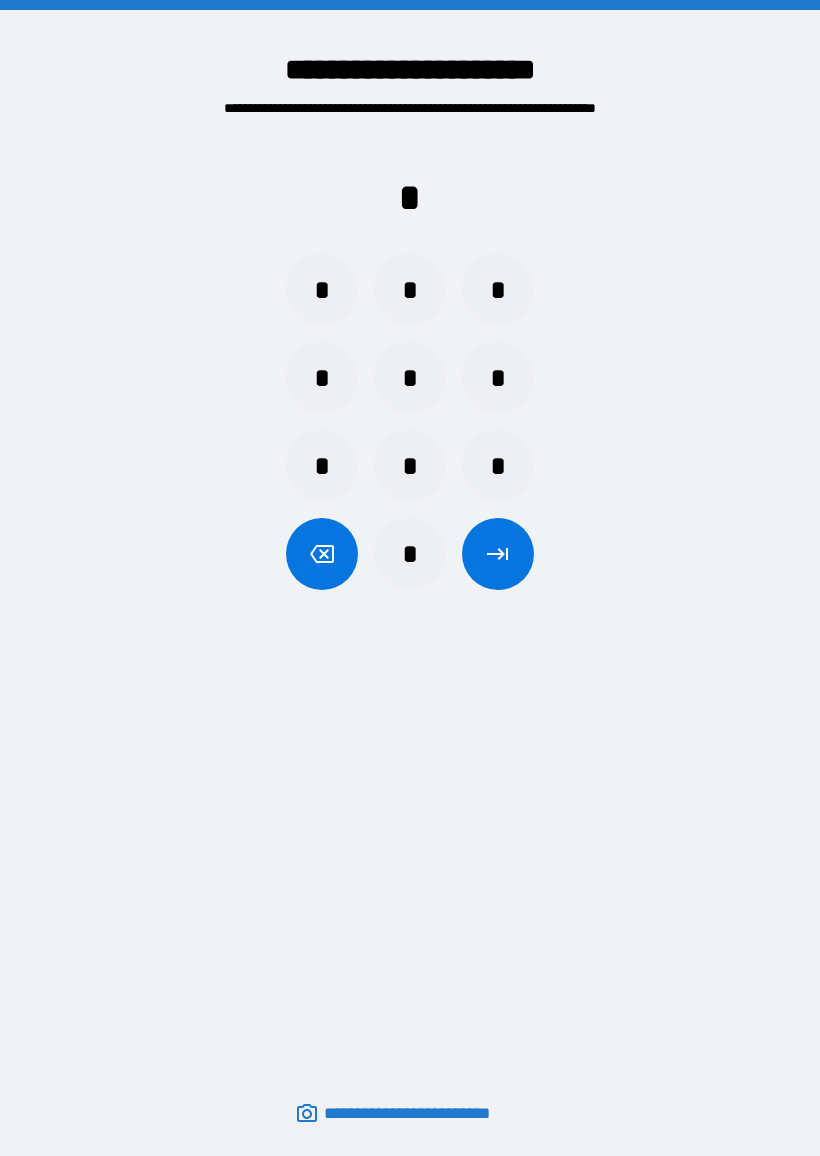 click on "*" at bounding box center (410, 466) 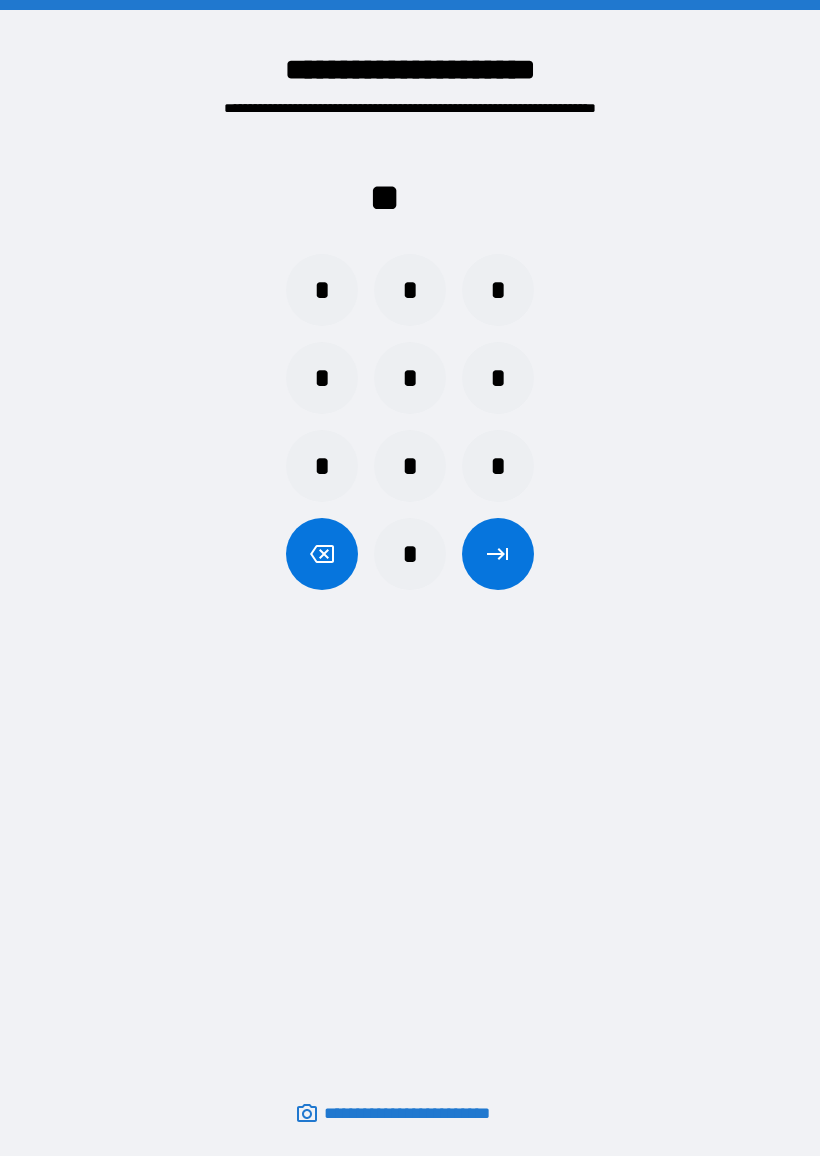 click on "*" at bounding box center [322, 290] 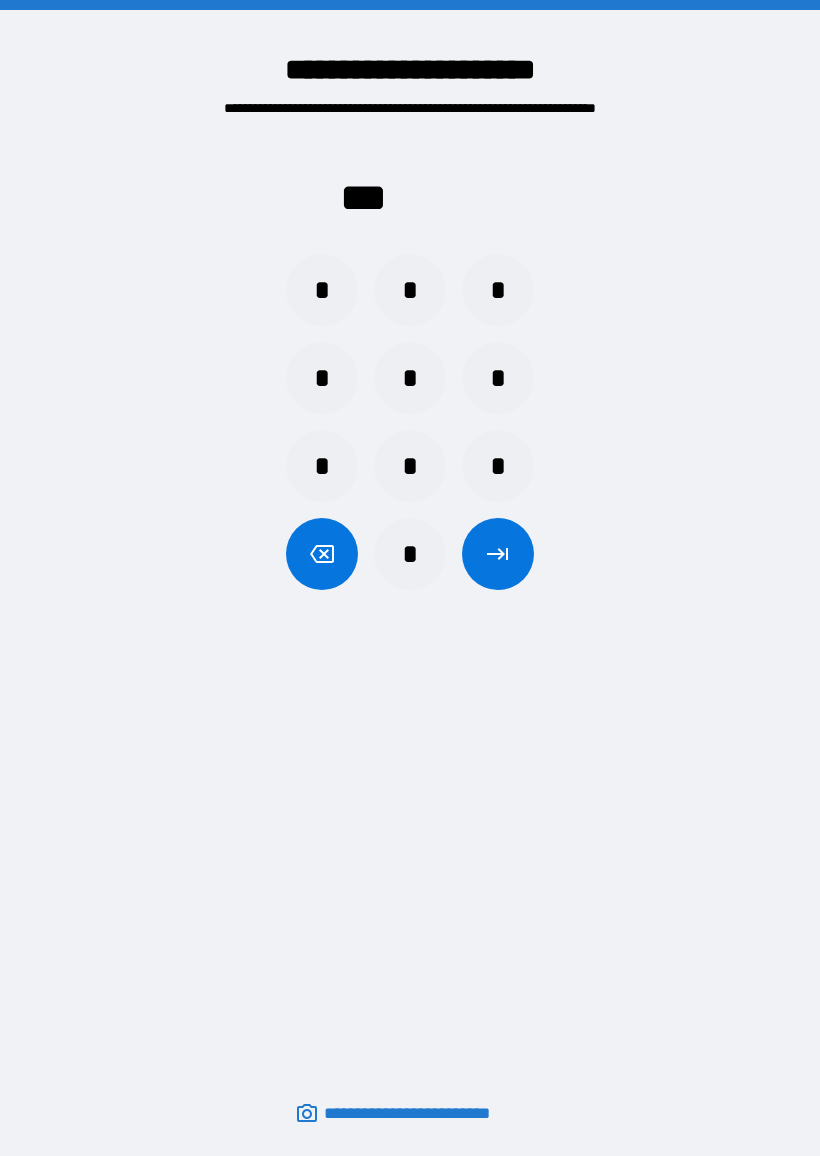 click 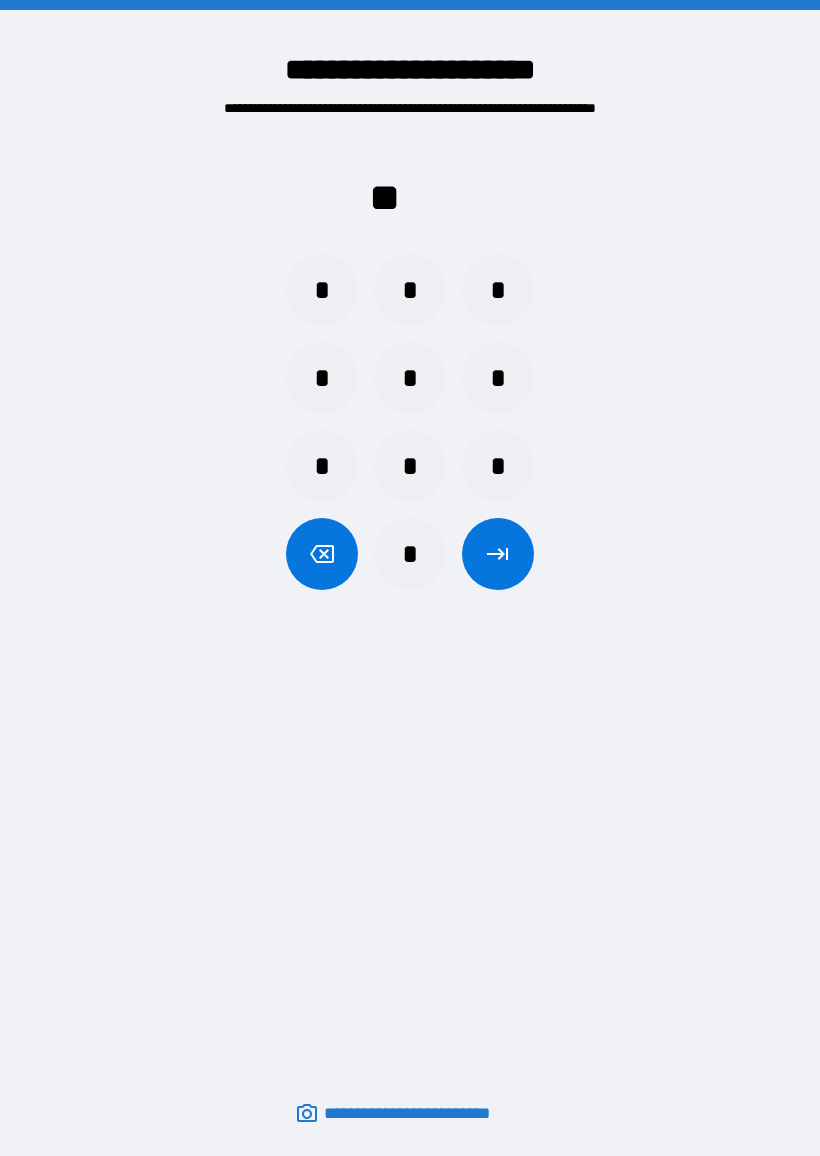 click 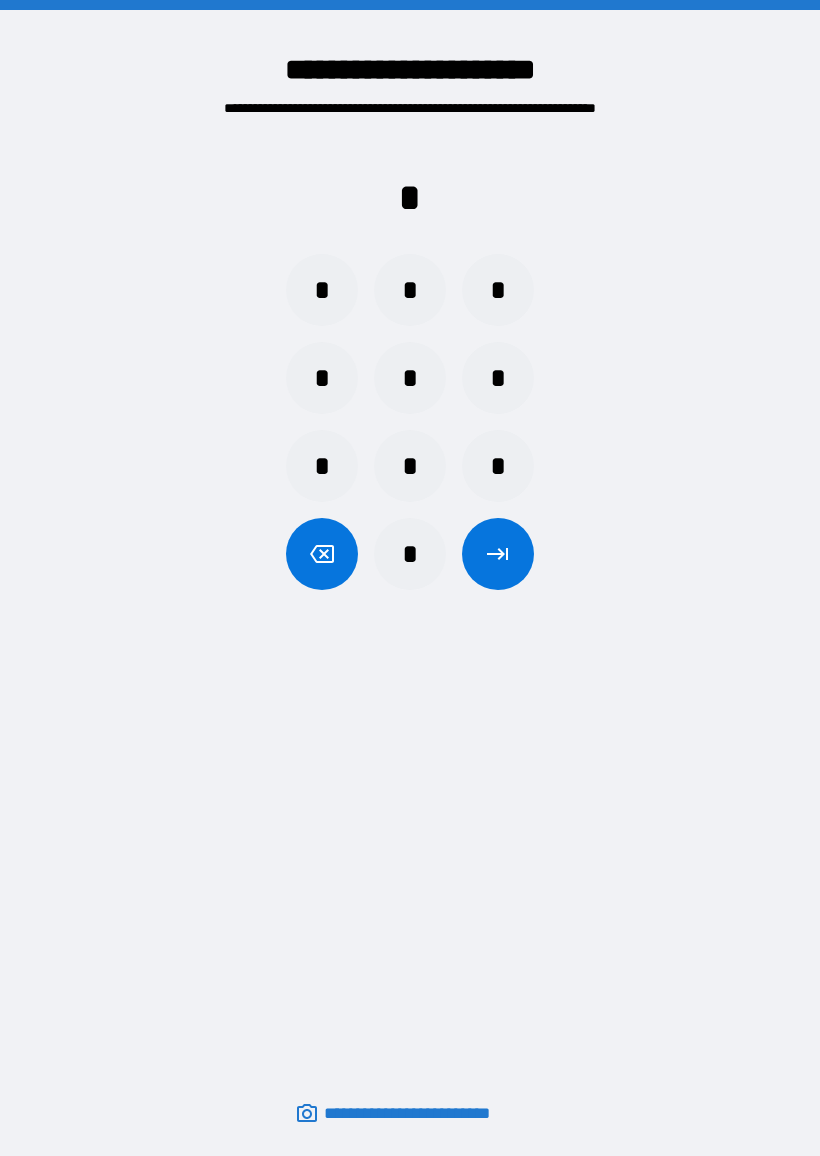 click on "*" at bounding box center (410, 378) 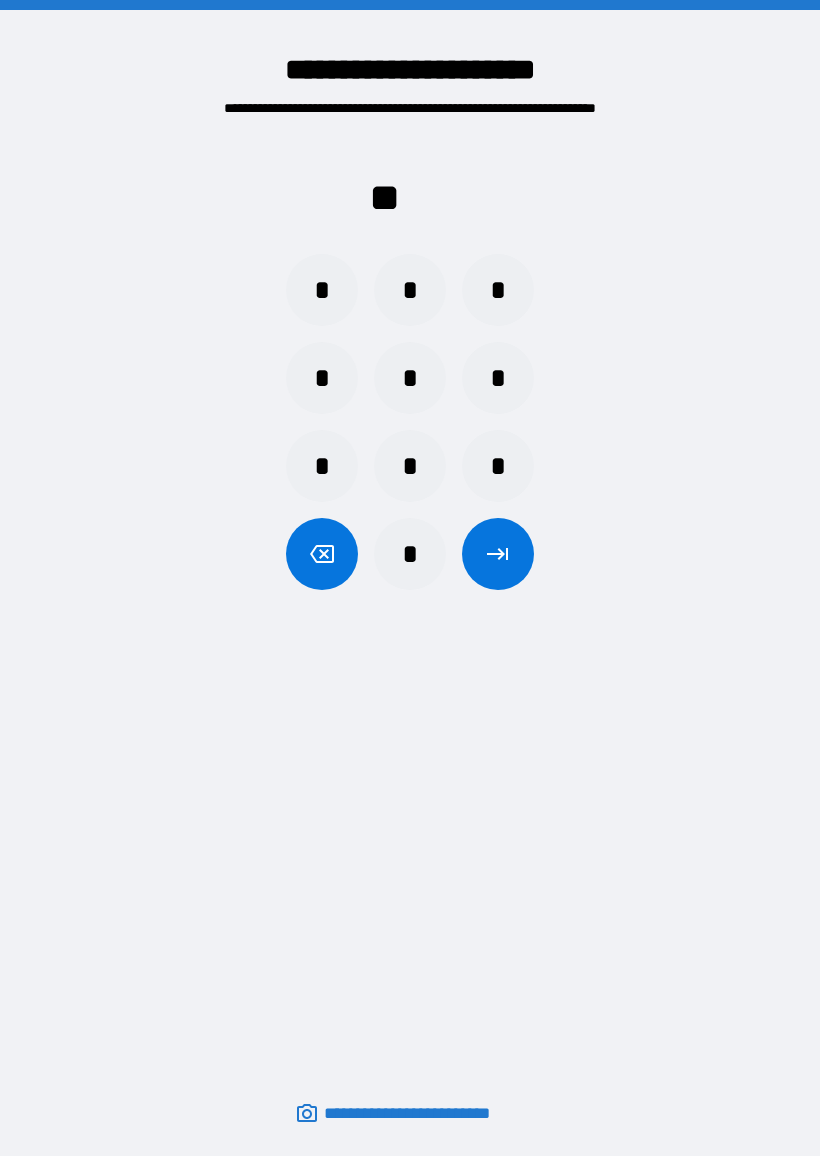 click on "*" at bounding box center [410, 466] 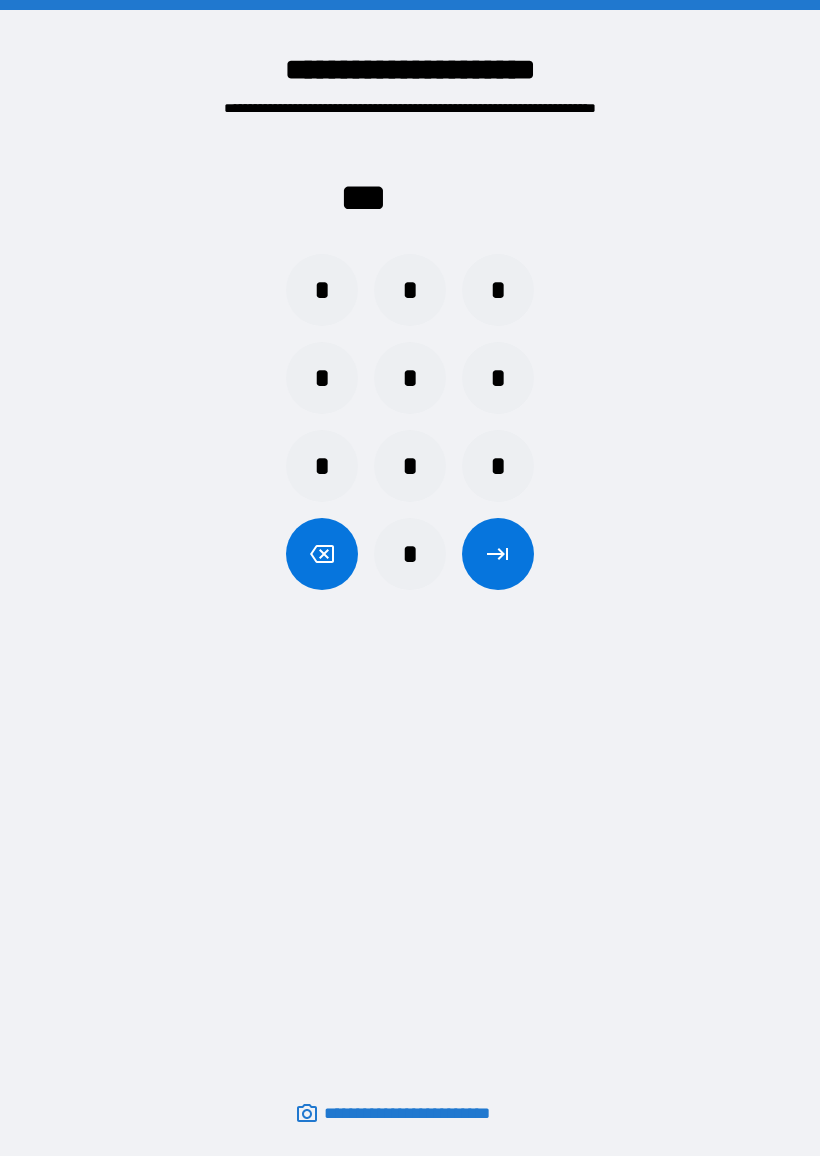 click on "*" at bounding box center [322, 290] 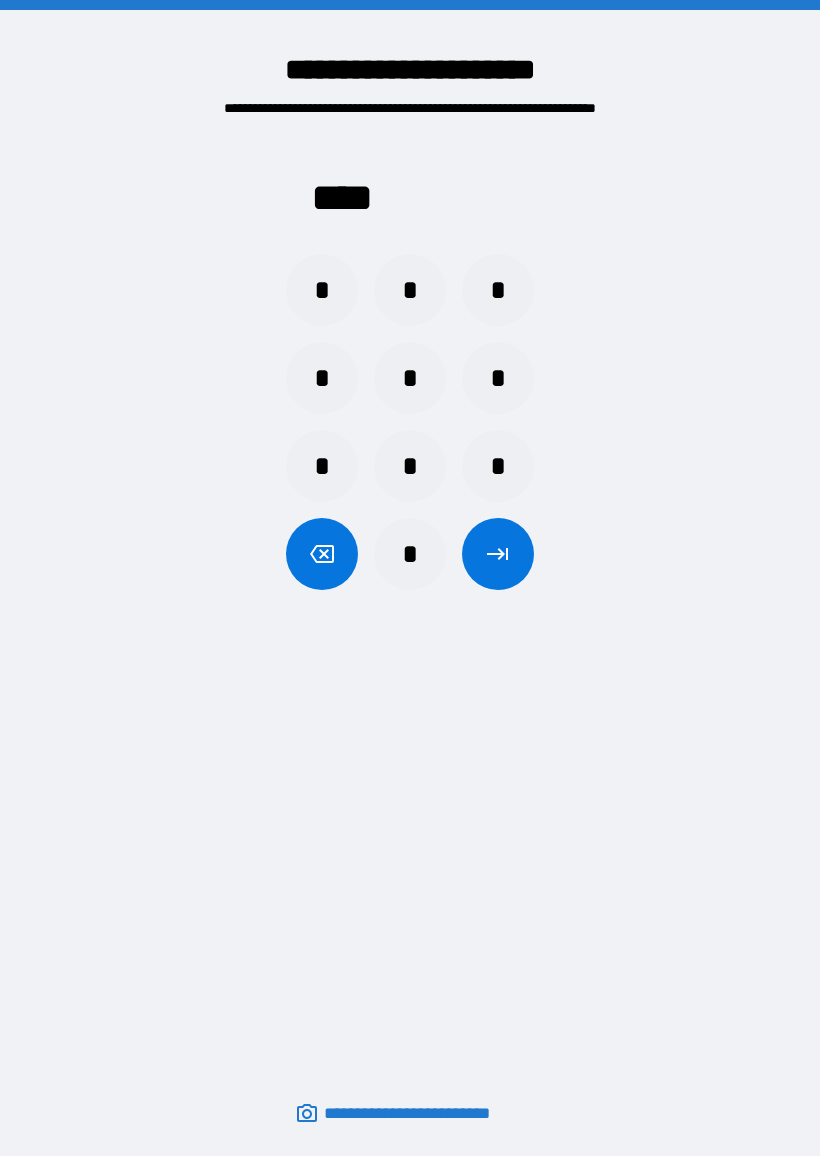 click at bounding box center [498, 554] 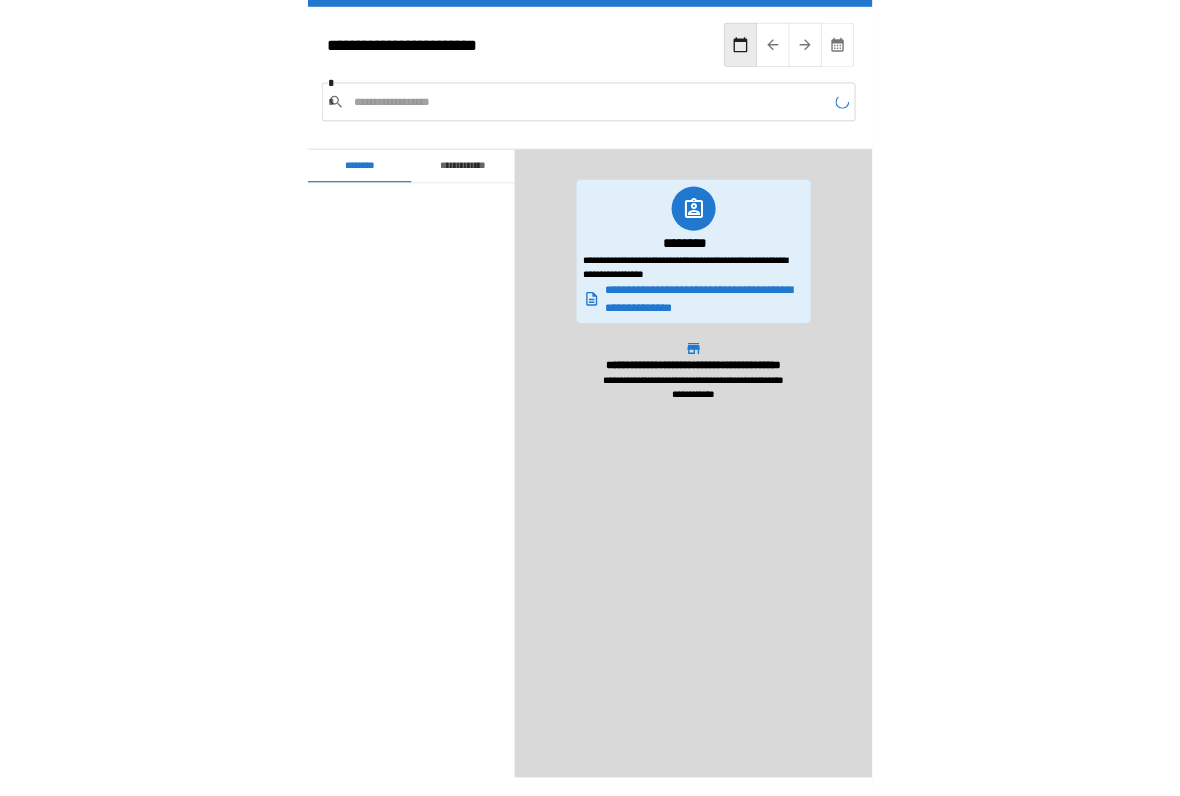 scroll, scrollTop: 300, scrollLeft: 0, axis: vertical 